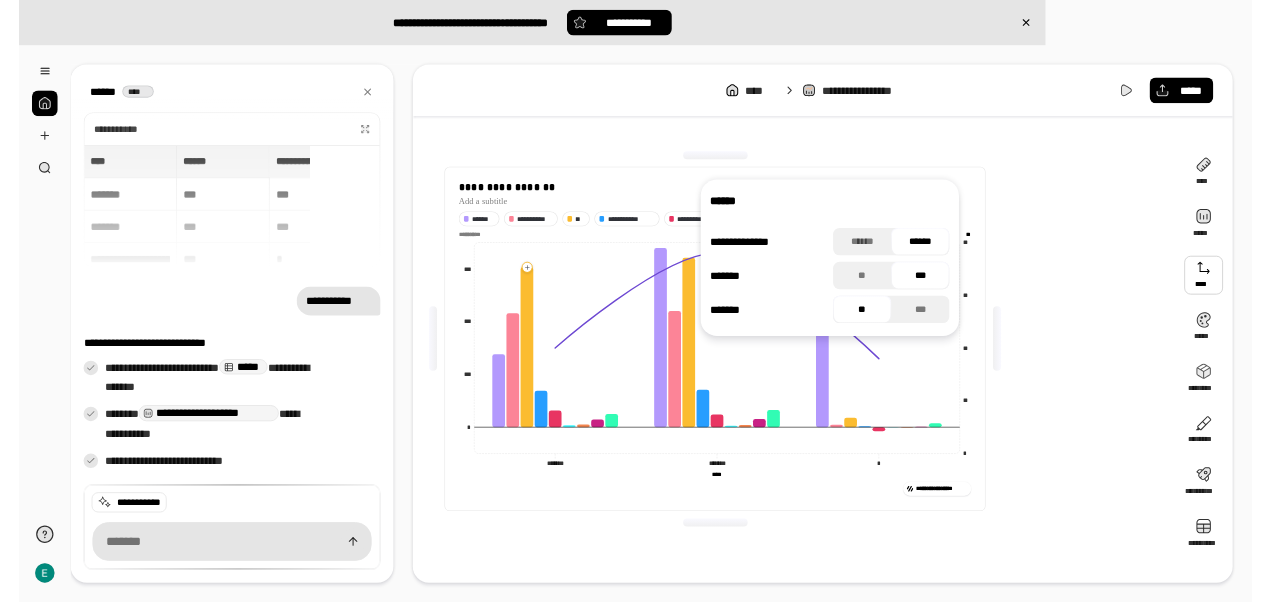 scroll, scrollTop: 0, scrollLeft: 0, axis: both 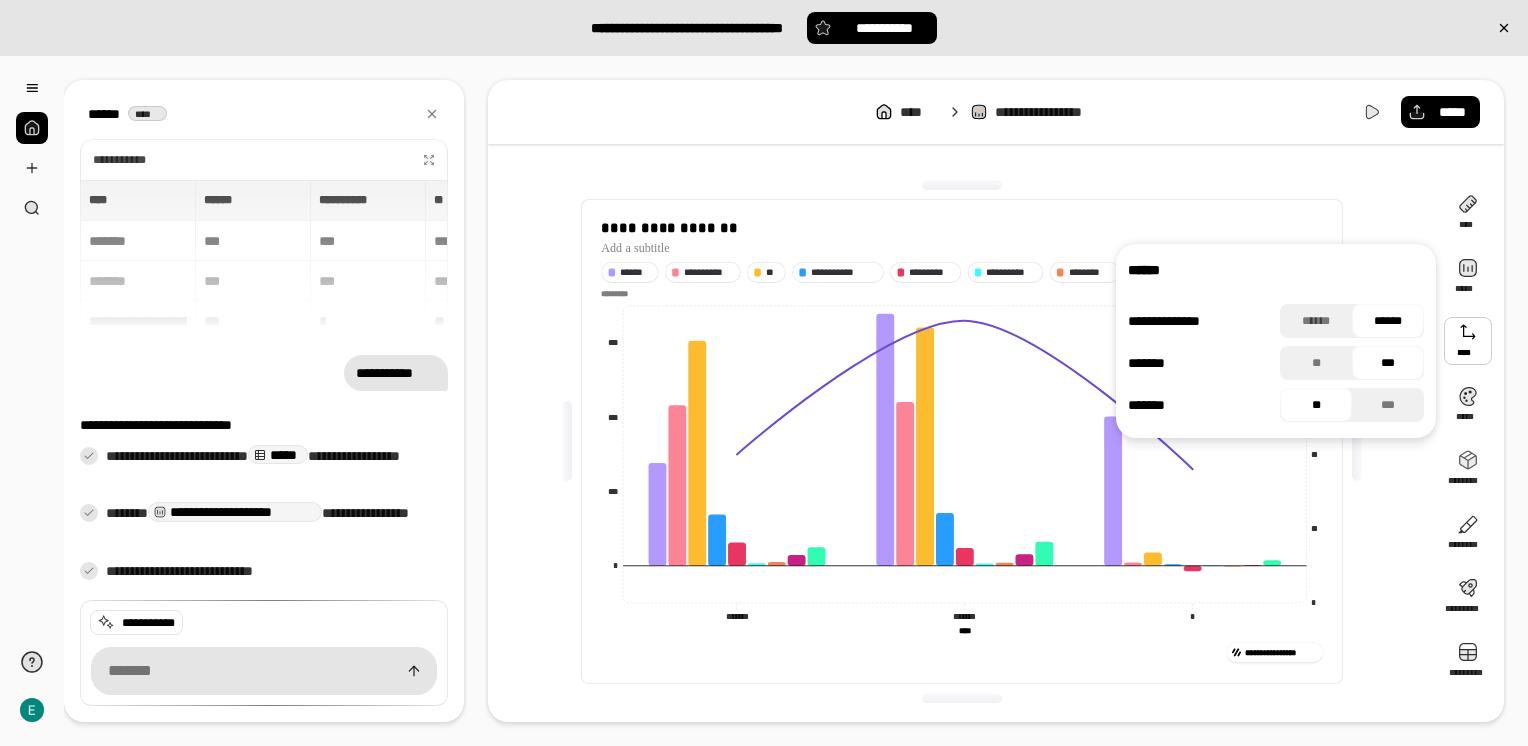 type 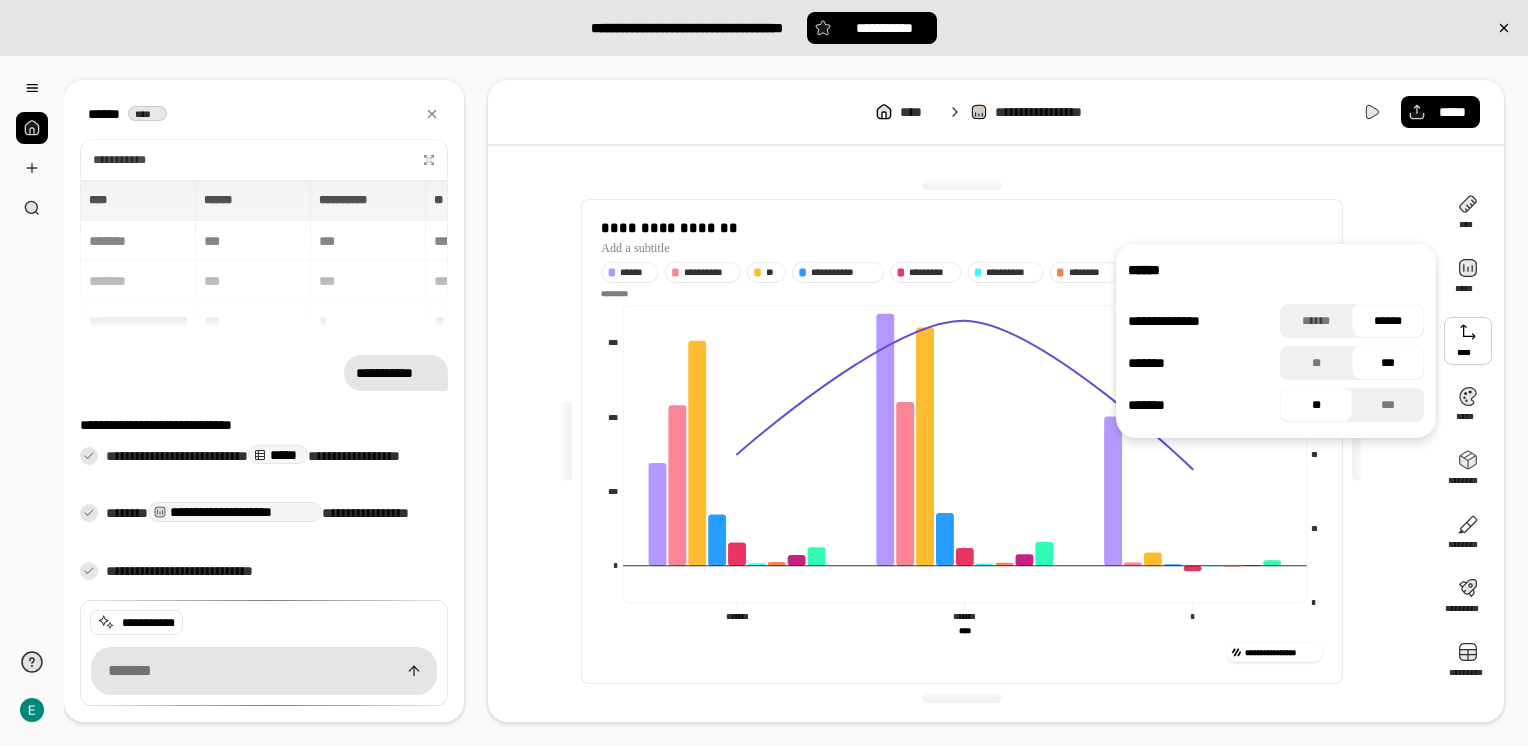 click on "**" at bounding box center (1316, 405) 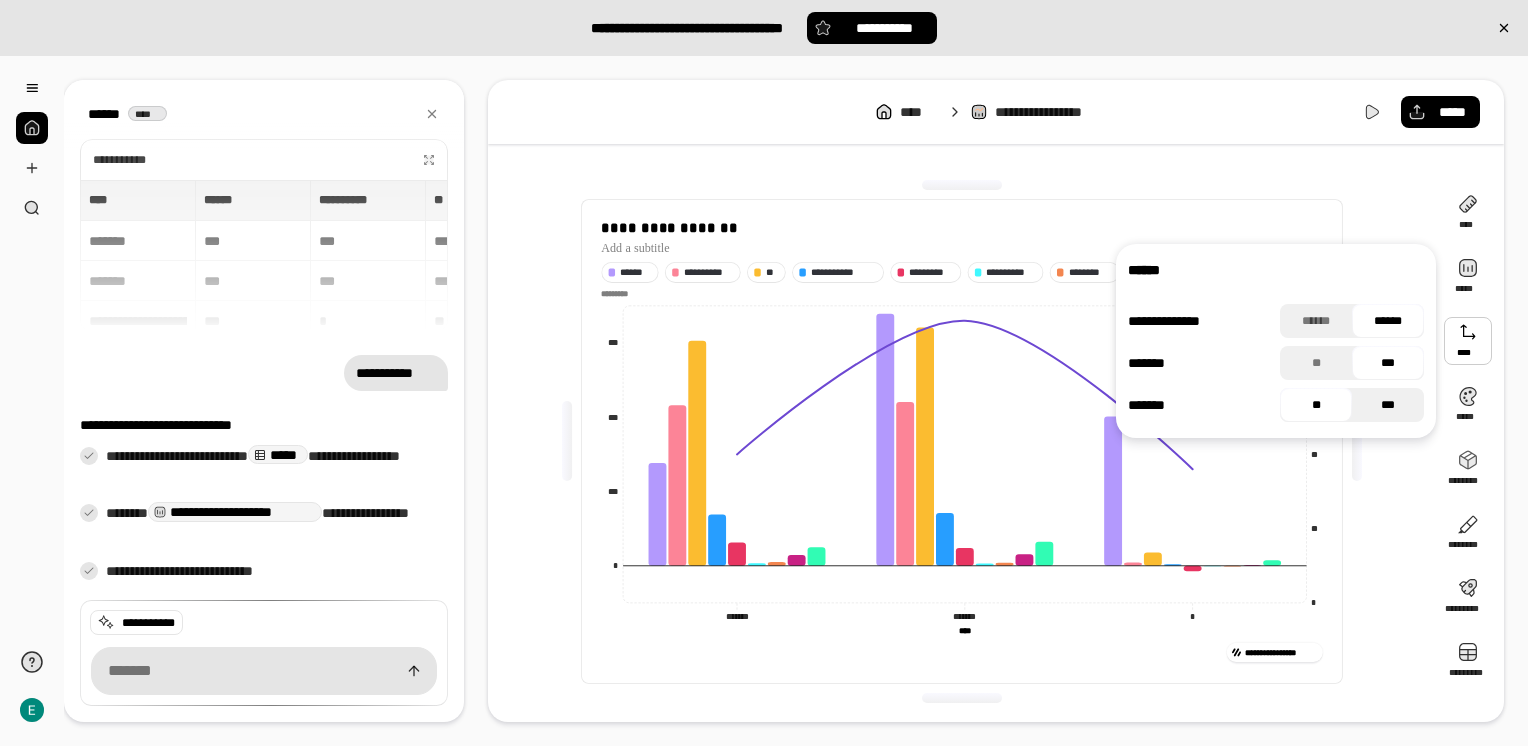 click on "***" at bounding box center (1388, 405) 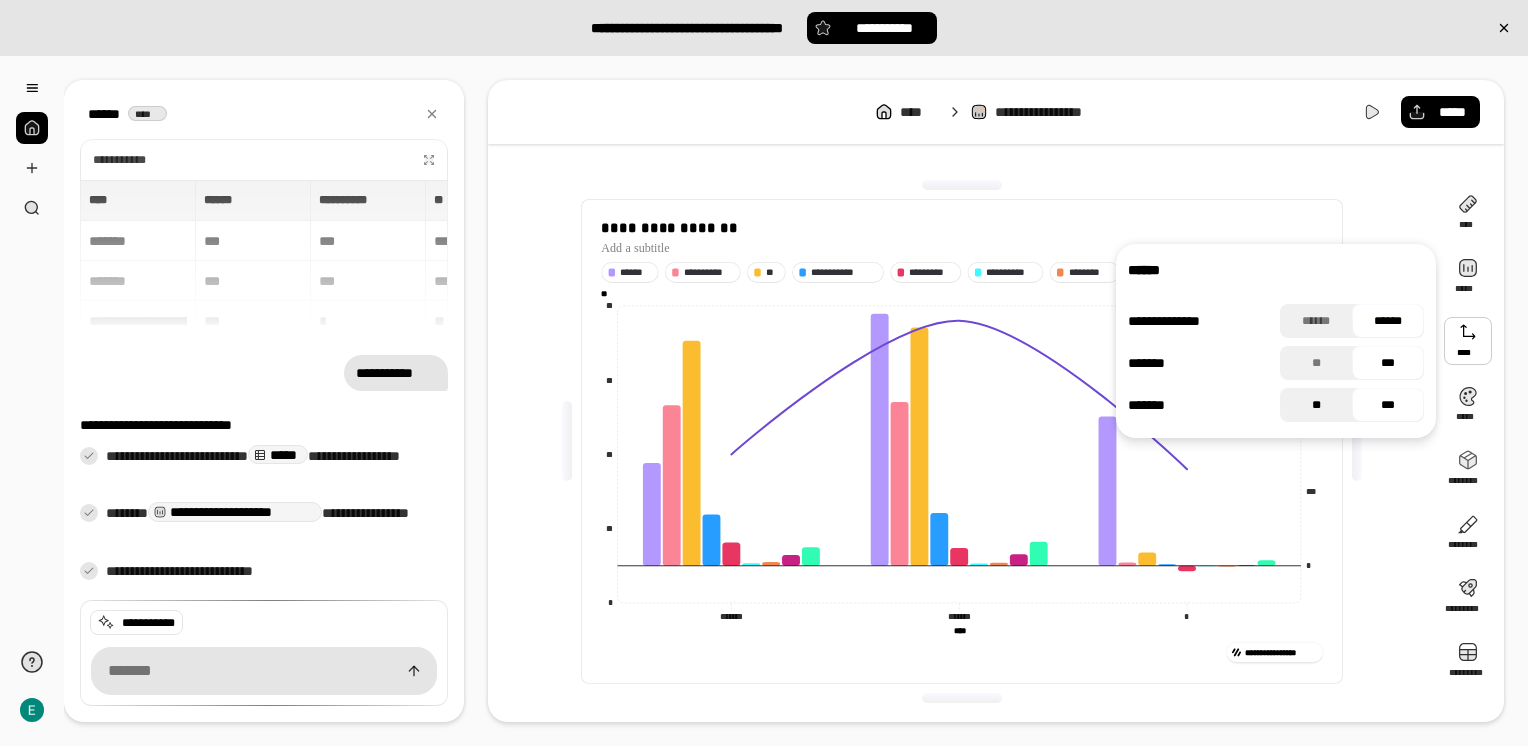 click on "**" at bounding box center (1316, 405) 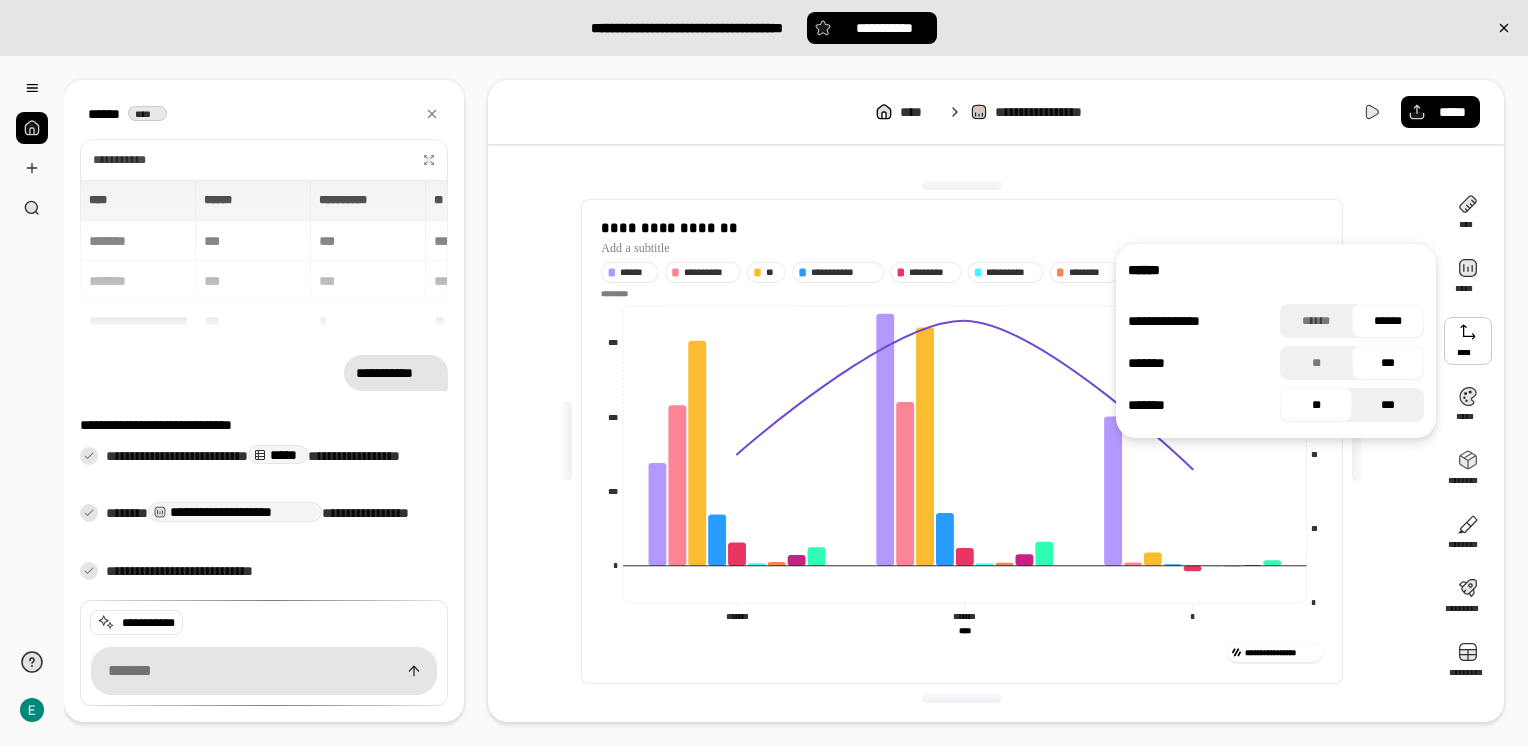 click on "***" at bounding box center (1388, 405) 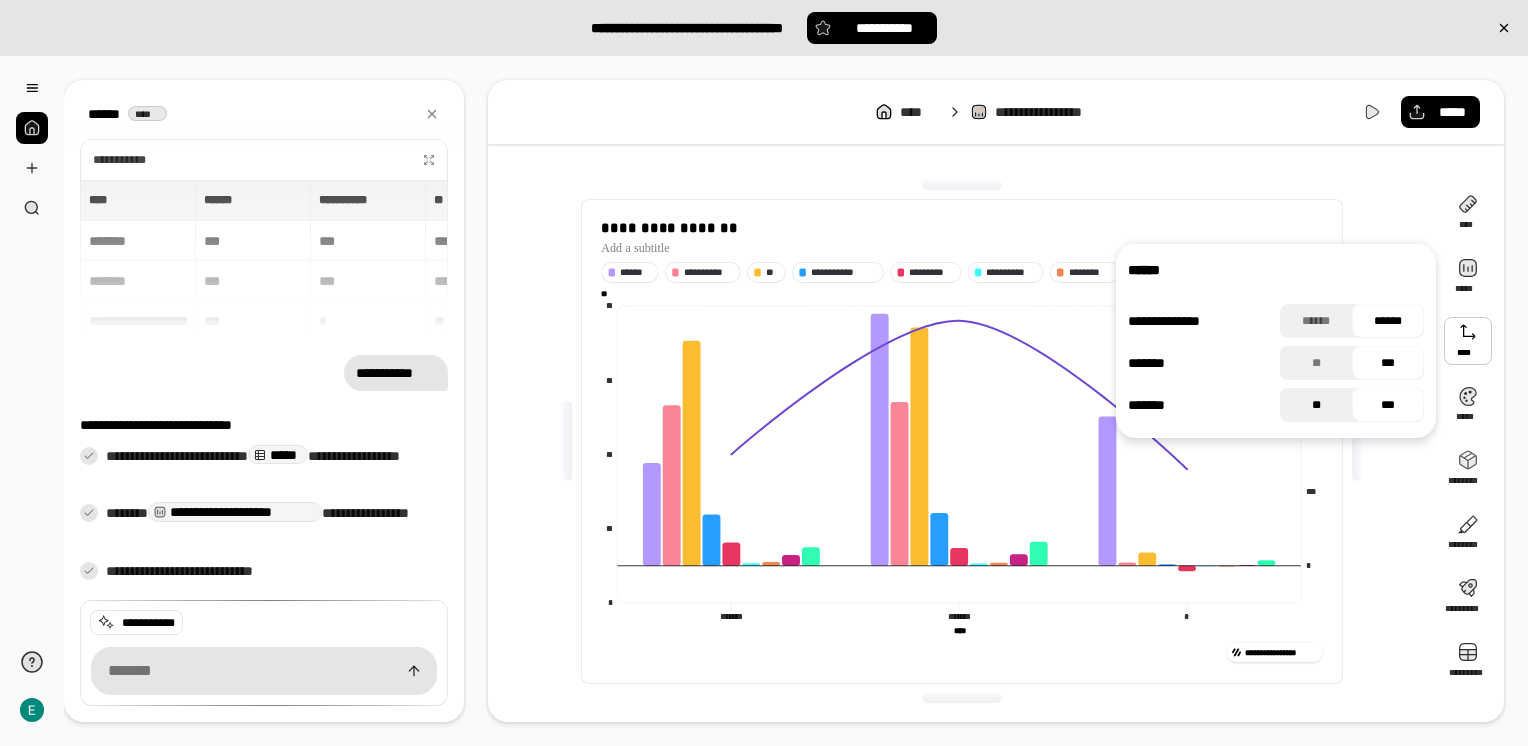 click on "**" at bounding box center (1316, 405) 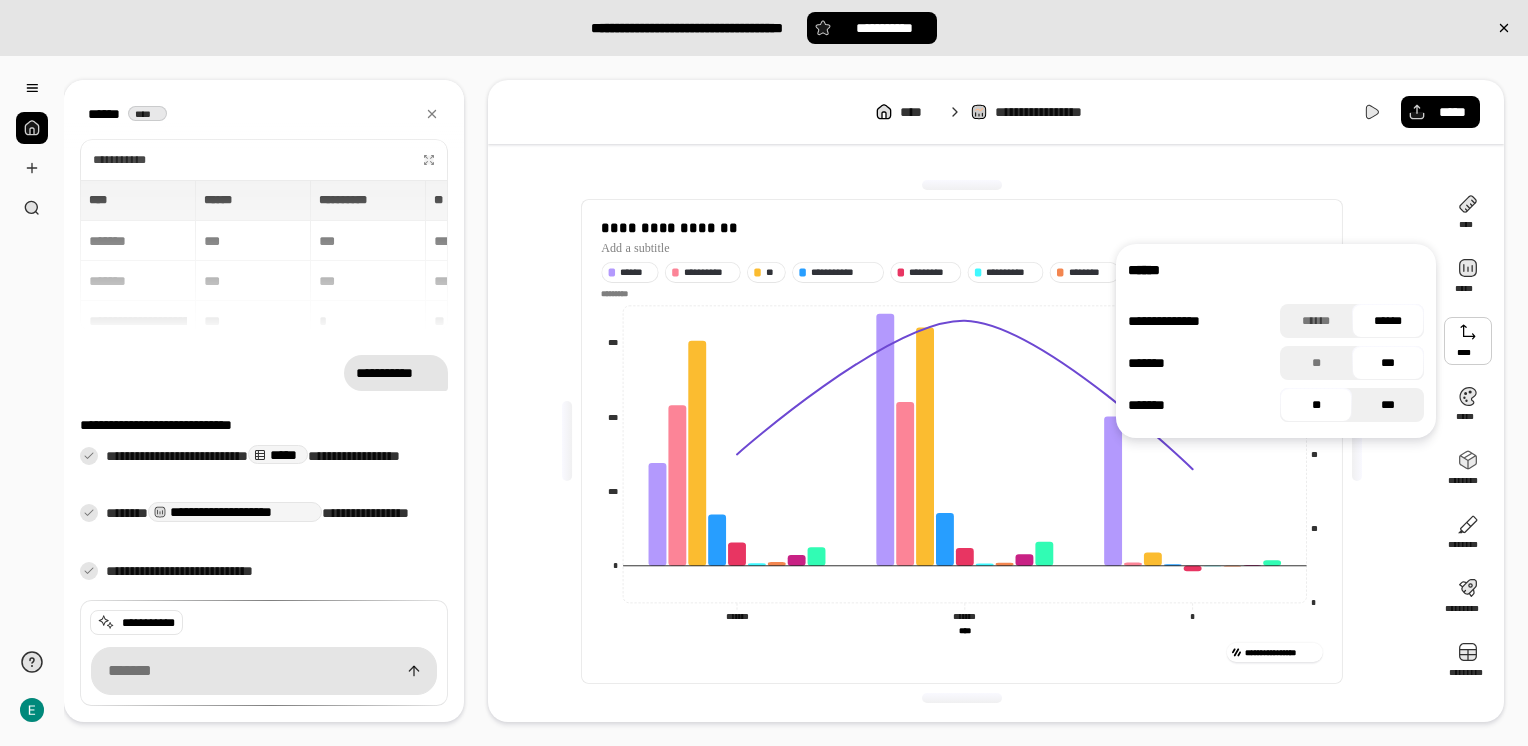 click on "***" at bounding box center [1388, 405] 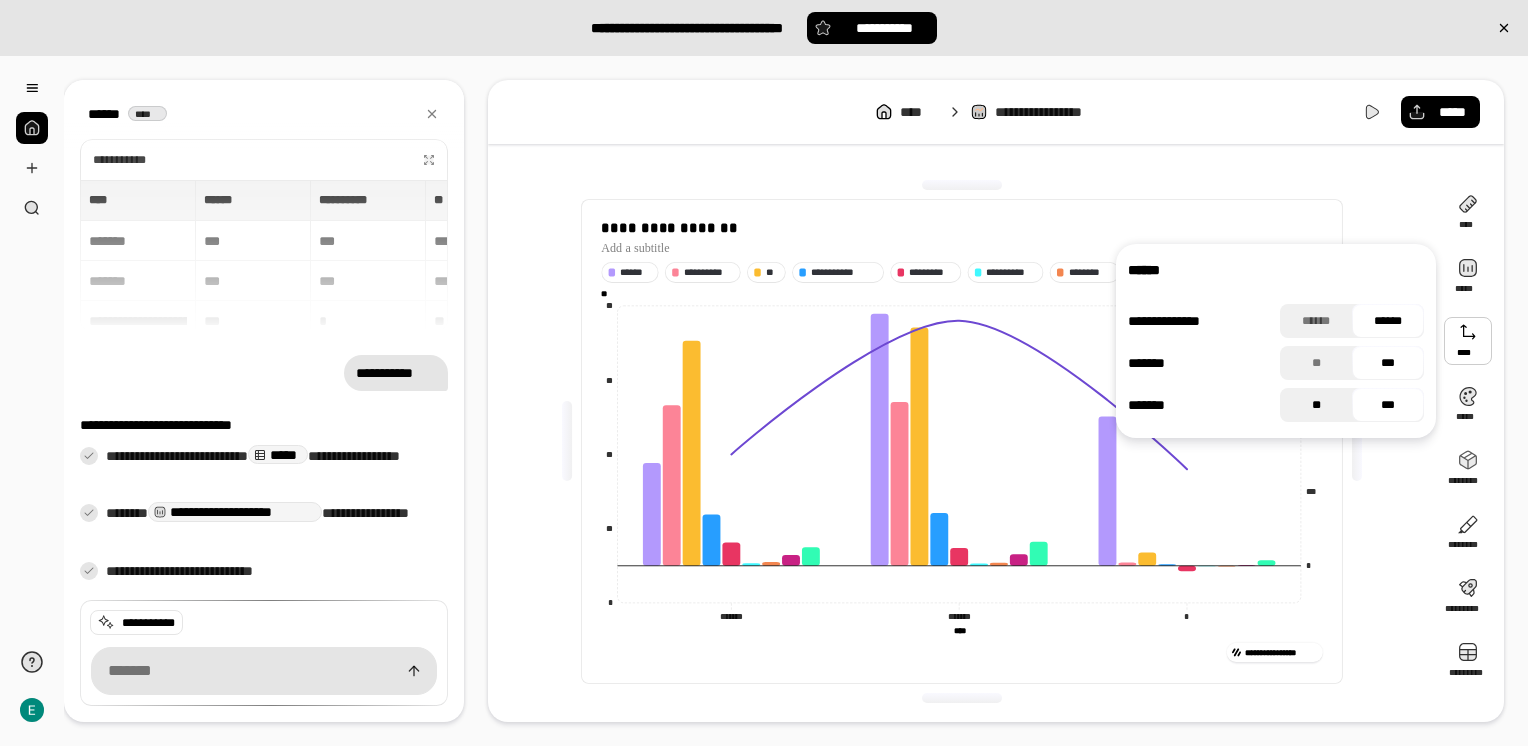 click on "**" at bounding box center (1316, 405) 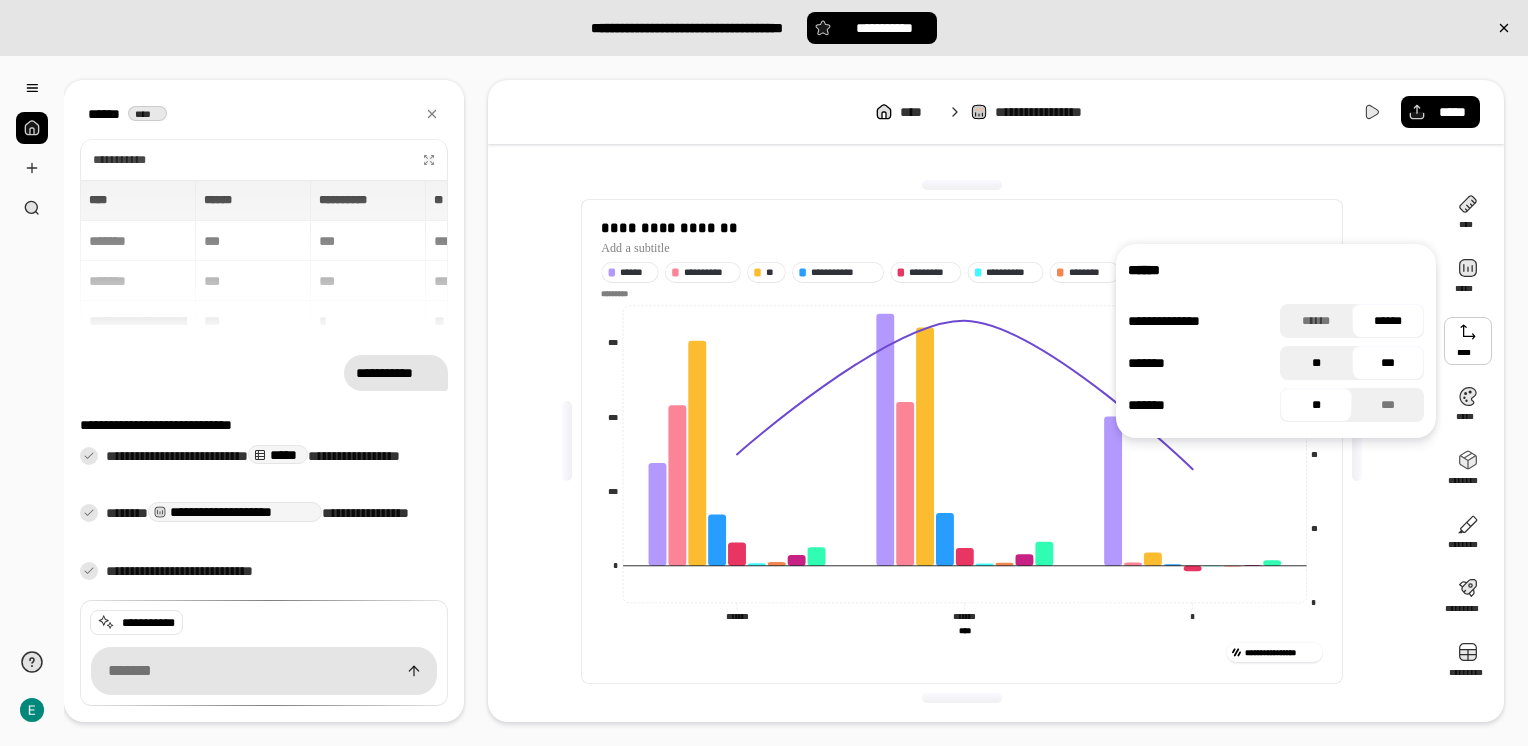 click on "**" at bounding box center (1316, 363) 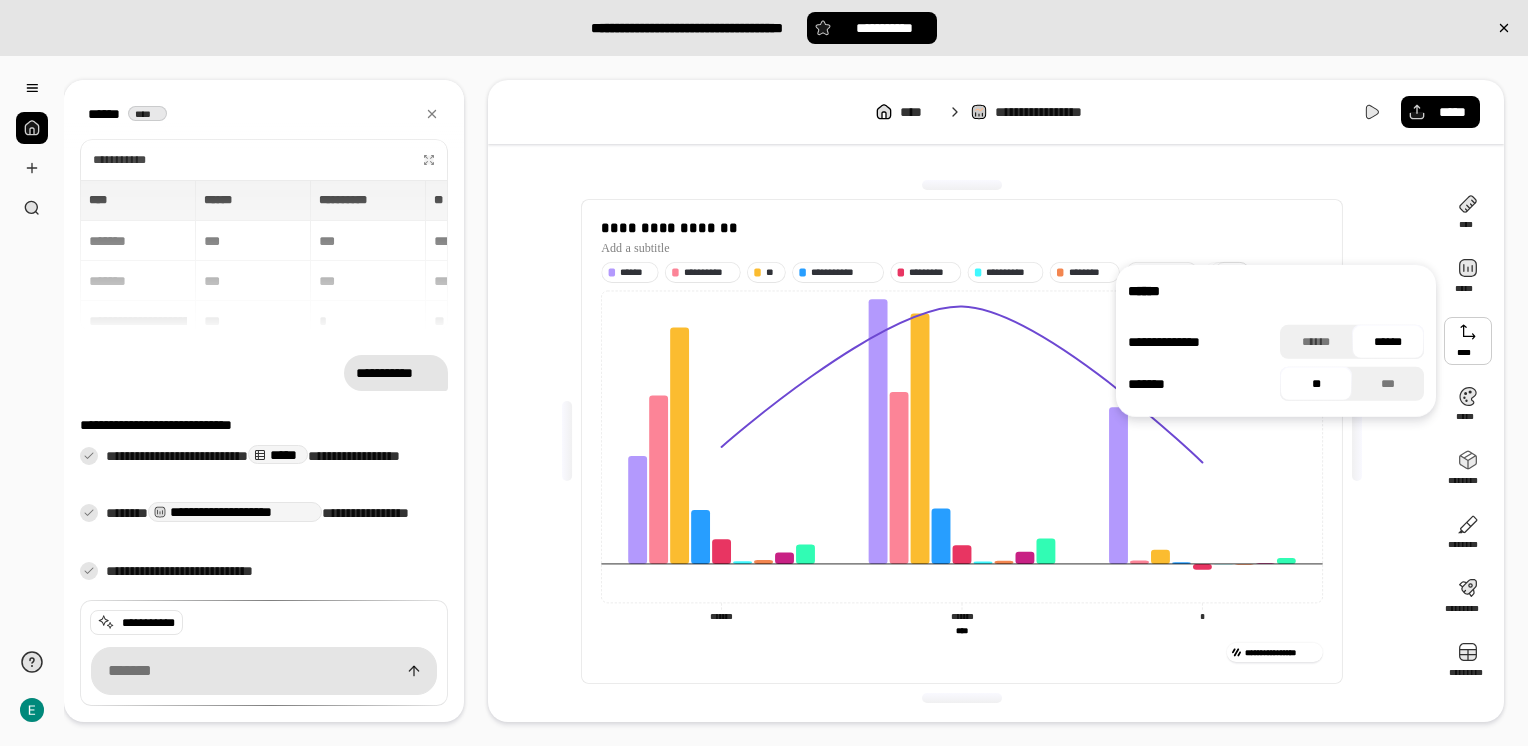 click on "******" at bounding box center [1388, 342] 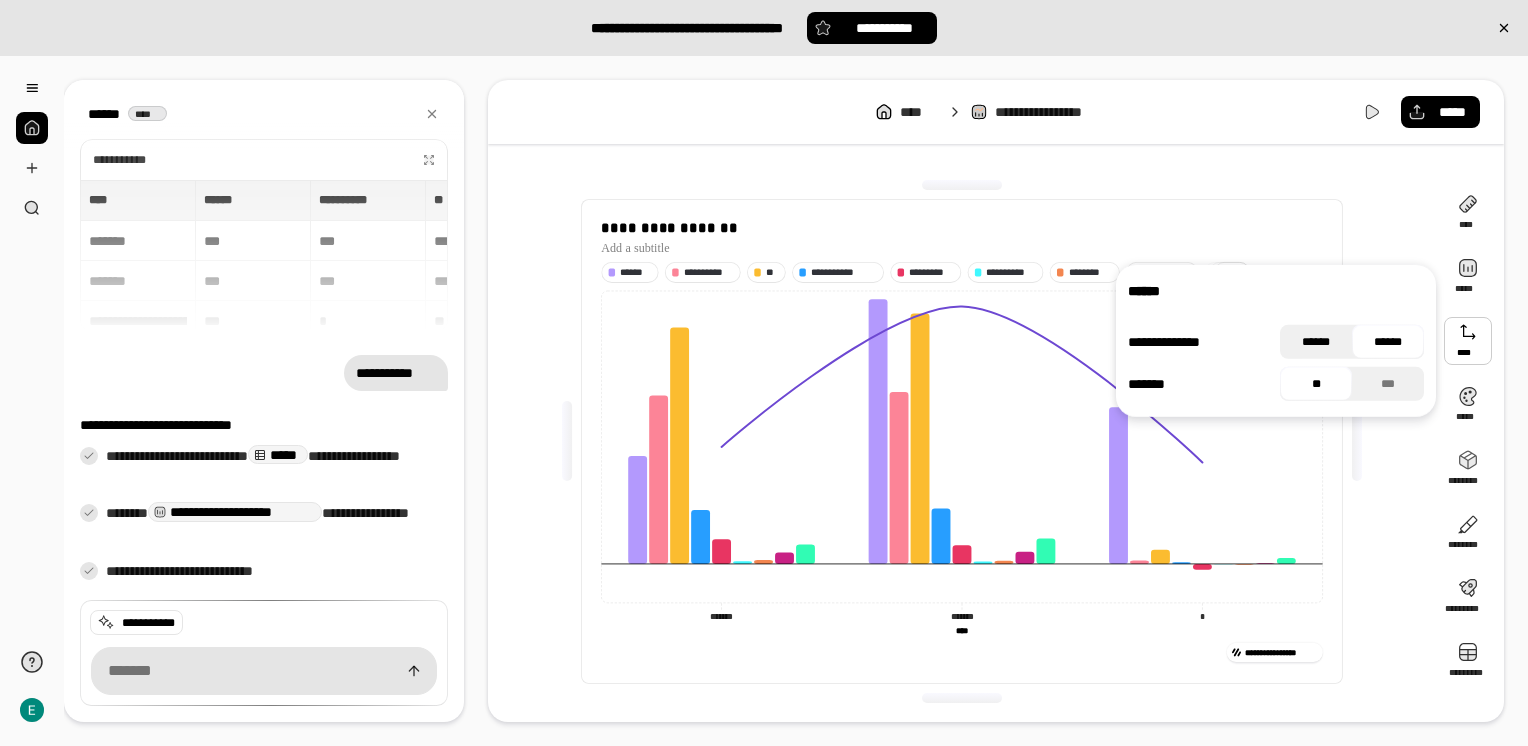 click on "******" at bounding box center (1316, 342) 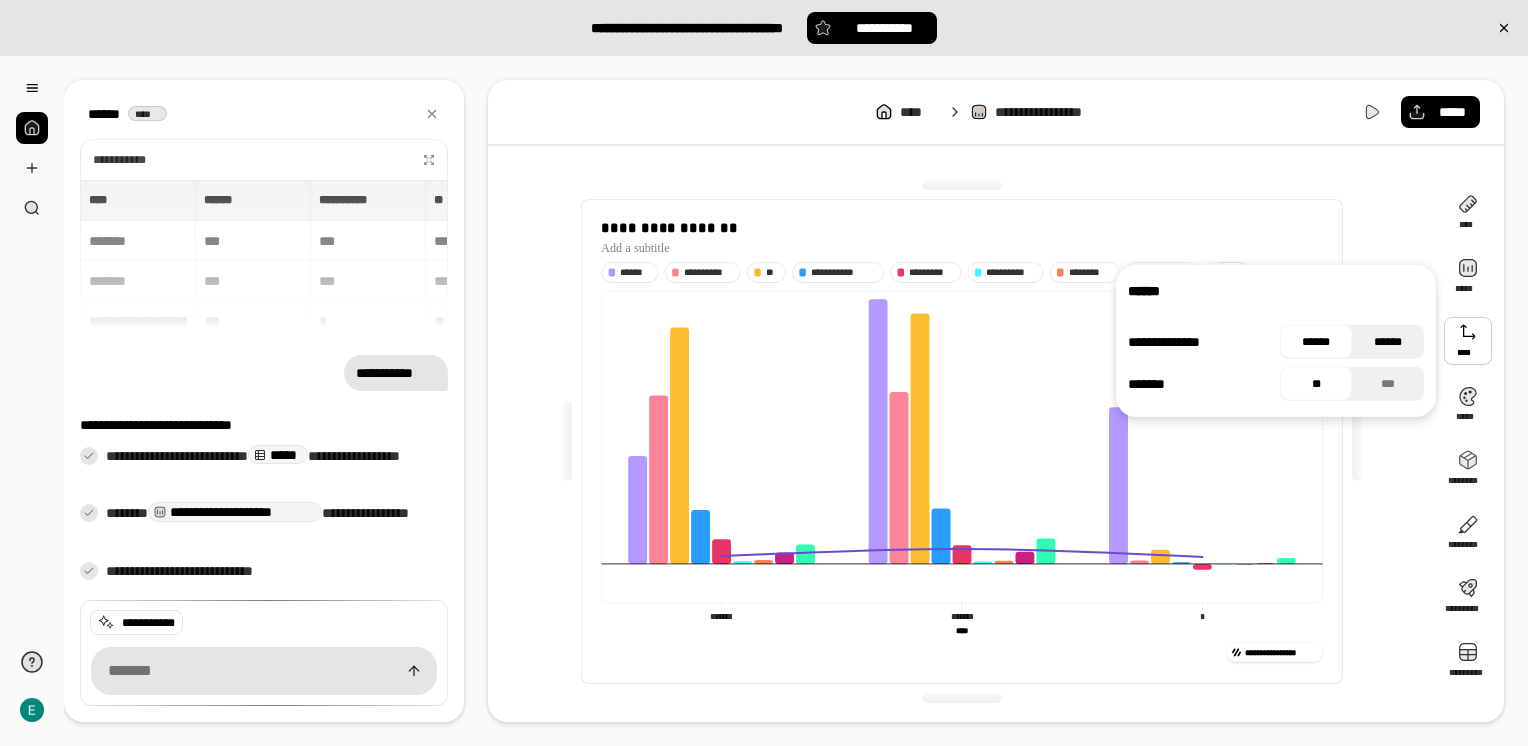 click on "******" at bounding box center [1388, 342] 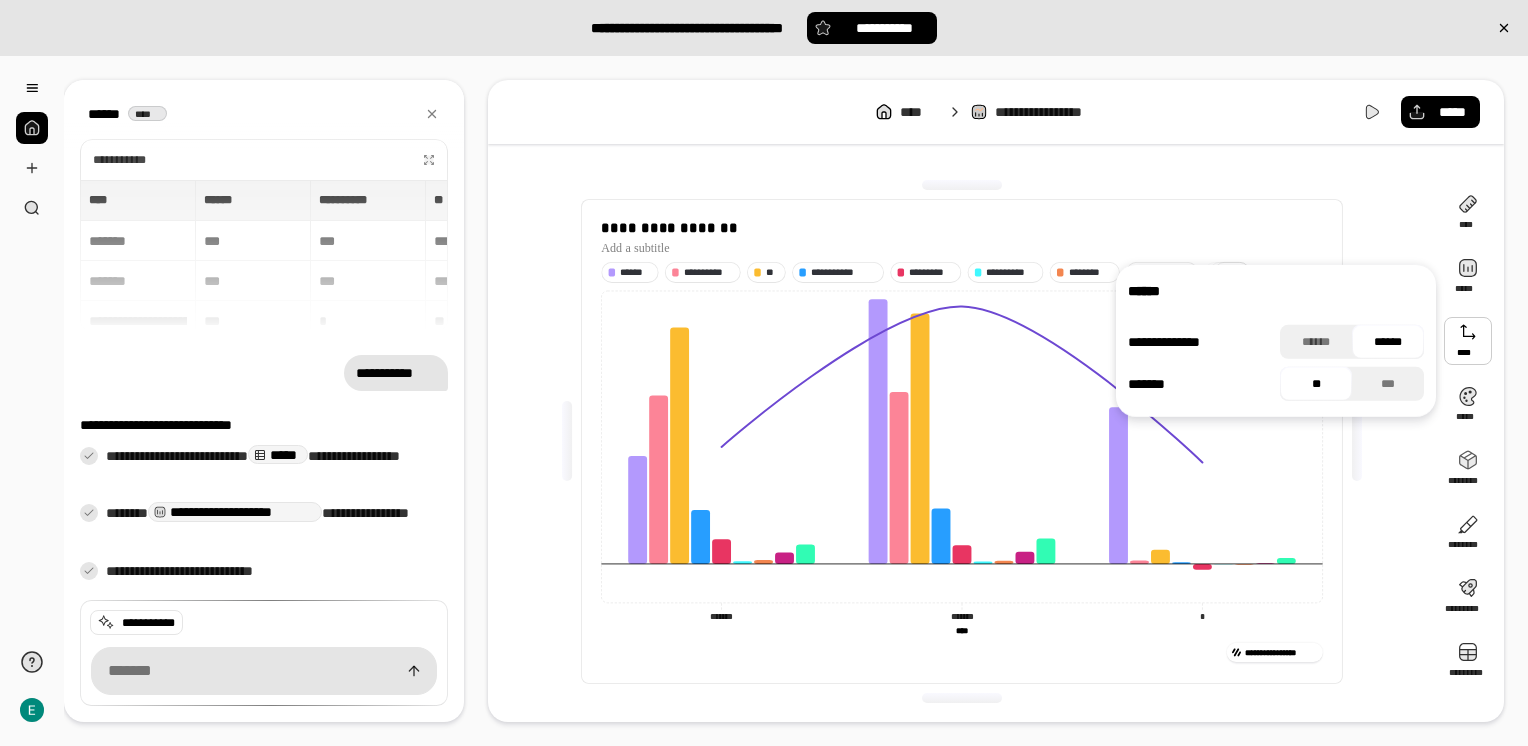 click on "**" at bounding box center [1316, 384] 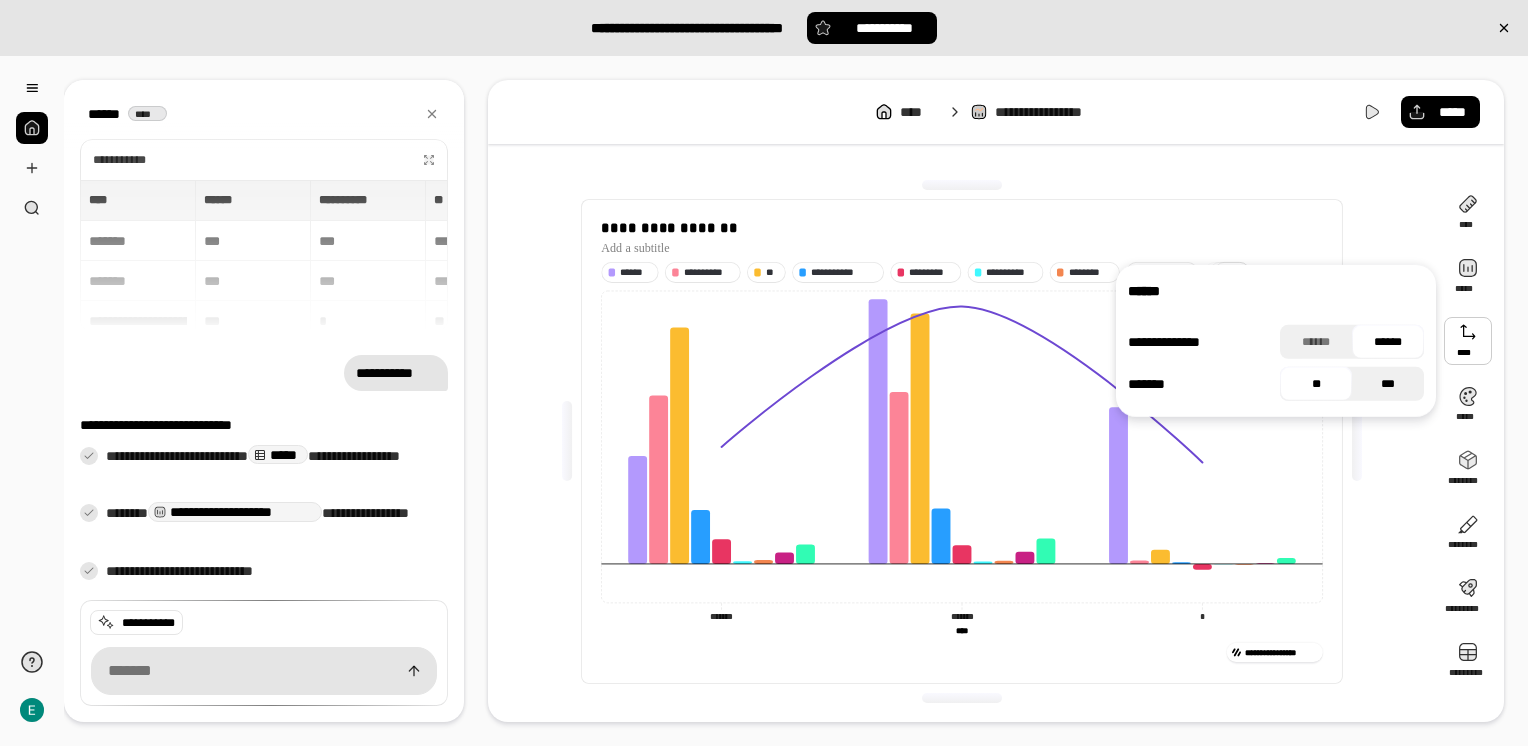 click on "***" at bounding box center (1388, 384) 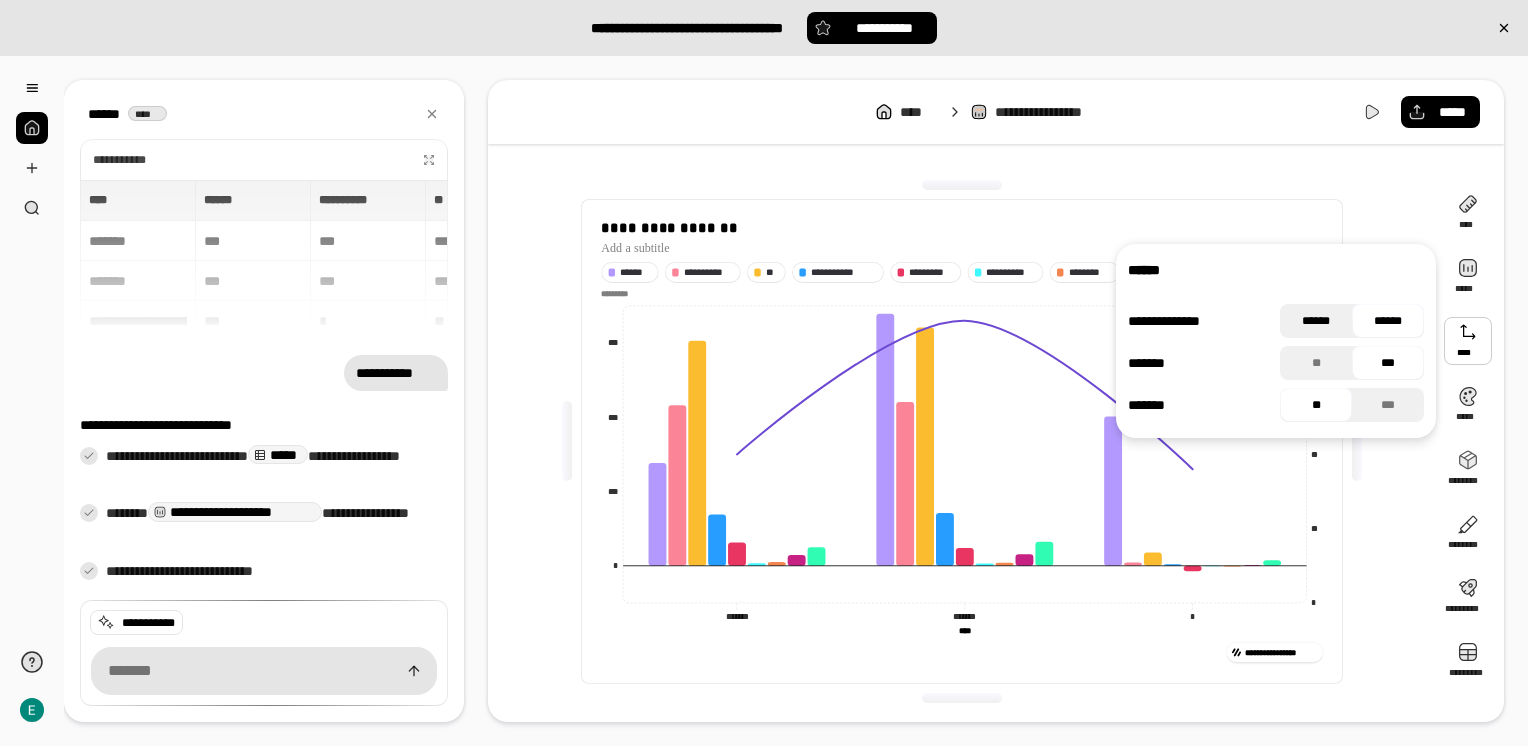 click on "******" at bounding box center (1316, 321) 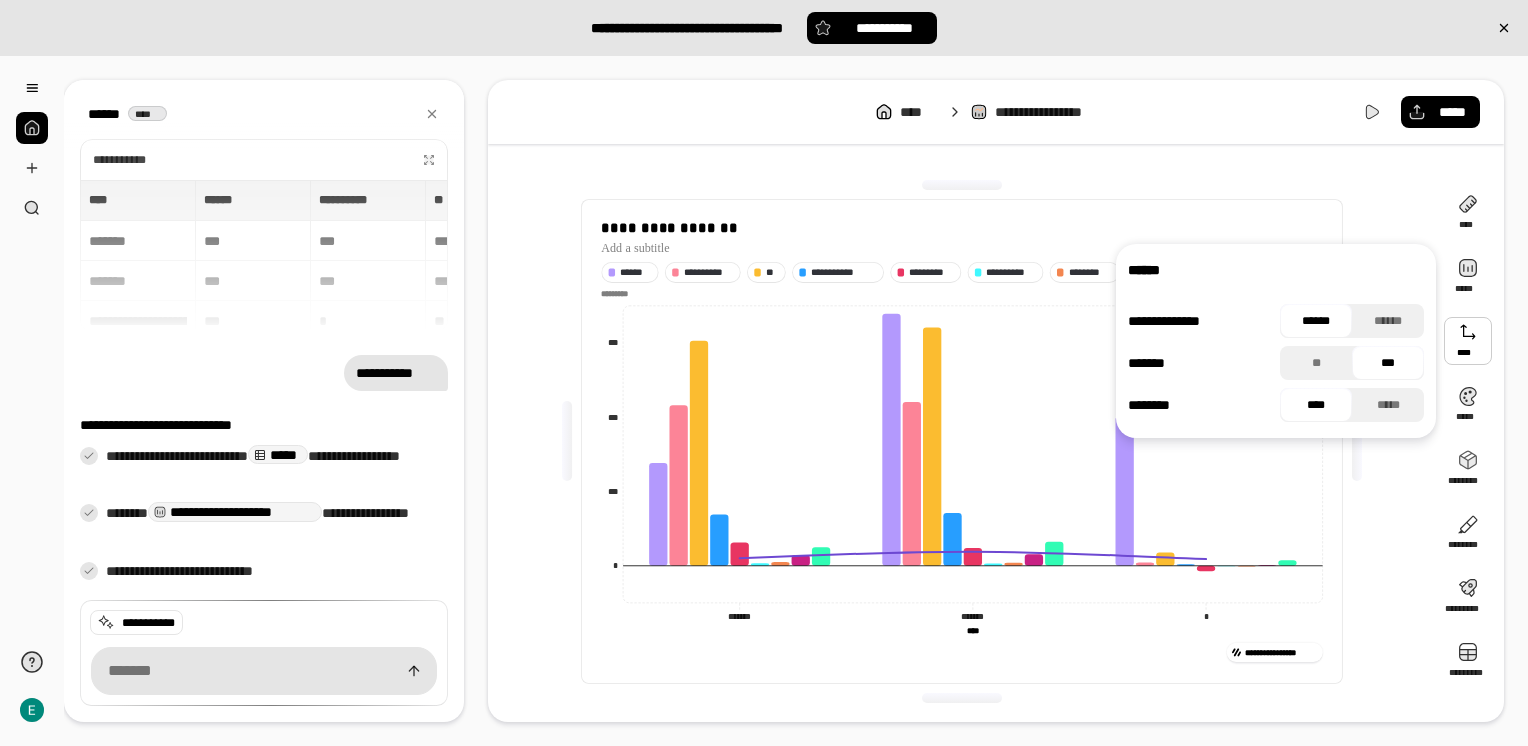 click on "******" at bounding box center [1316, 321] 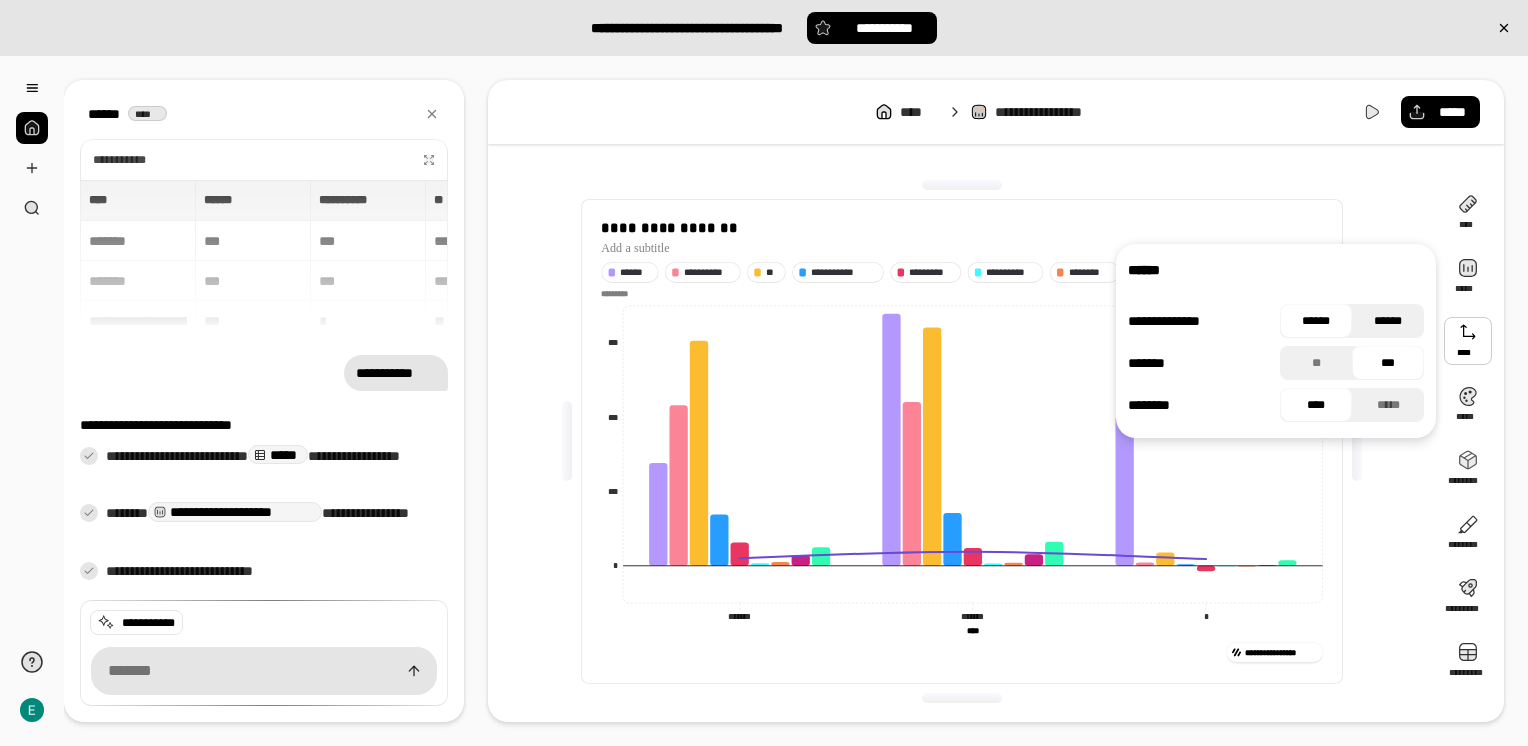 click on "******" at bounding box center (1388, 321) 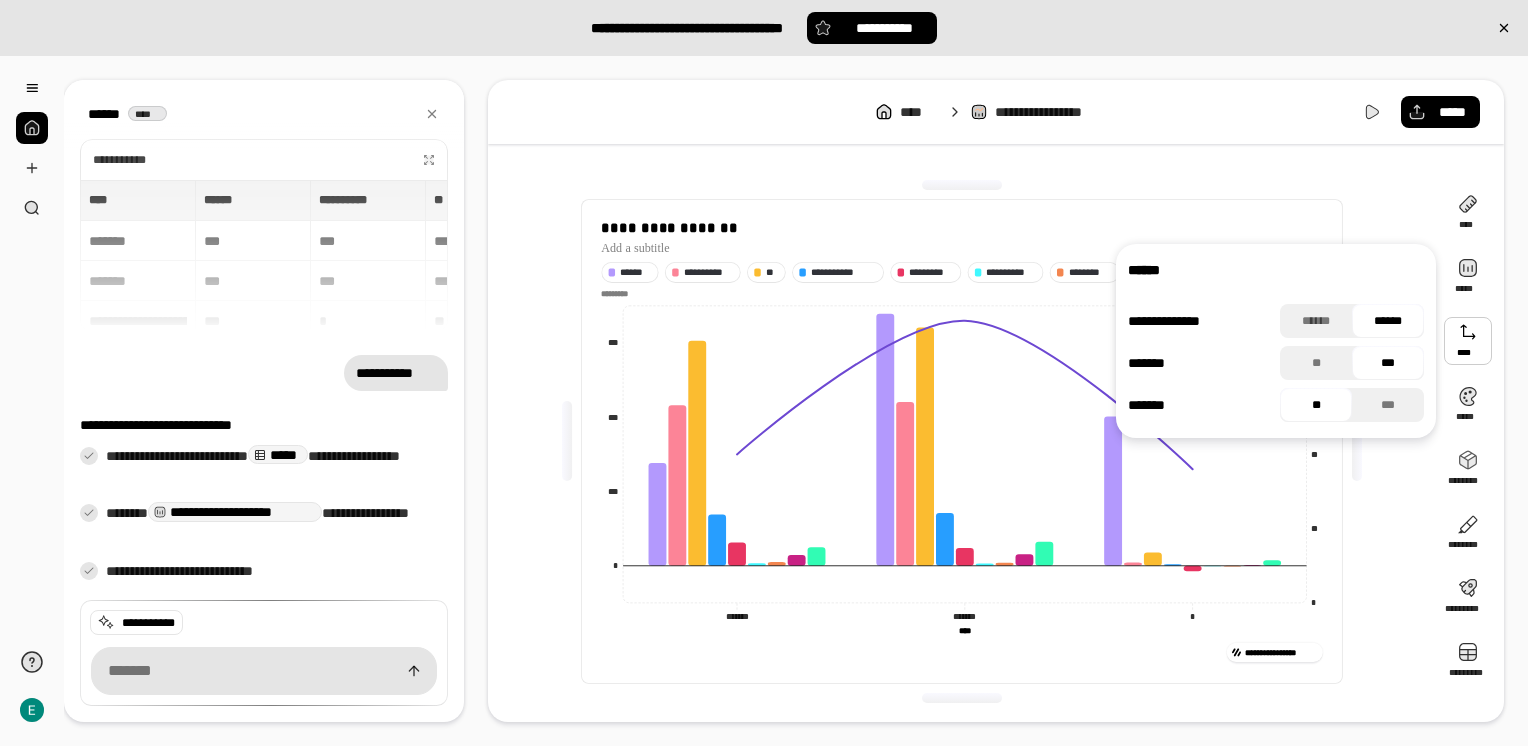 click on "* ** ** ** ** ** ** ******* ******* ******* ******* * * **** **** * *** *** *** *********" 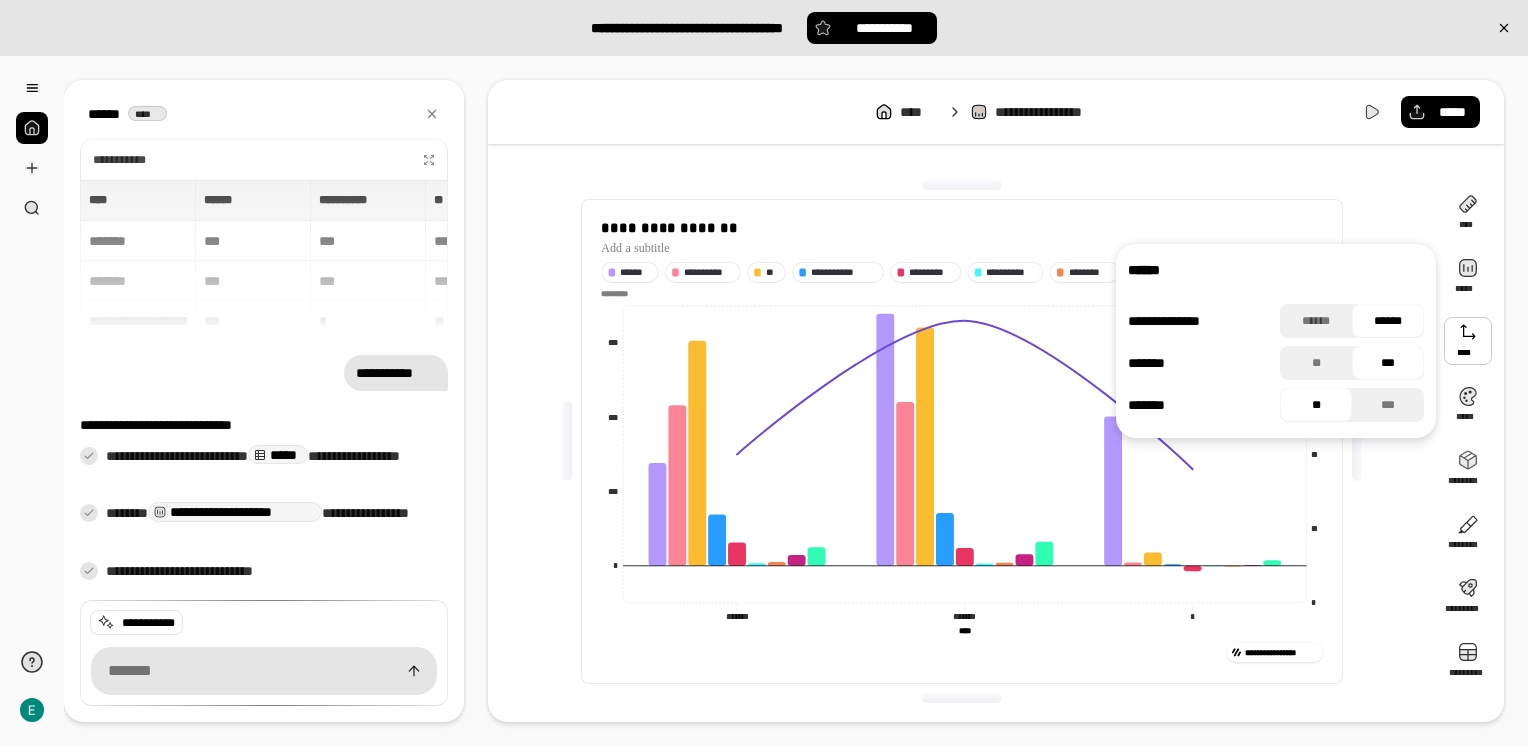 click at bounding box center [1468, 341] 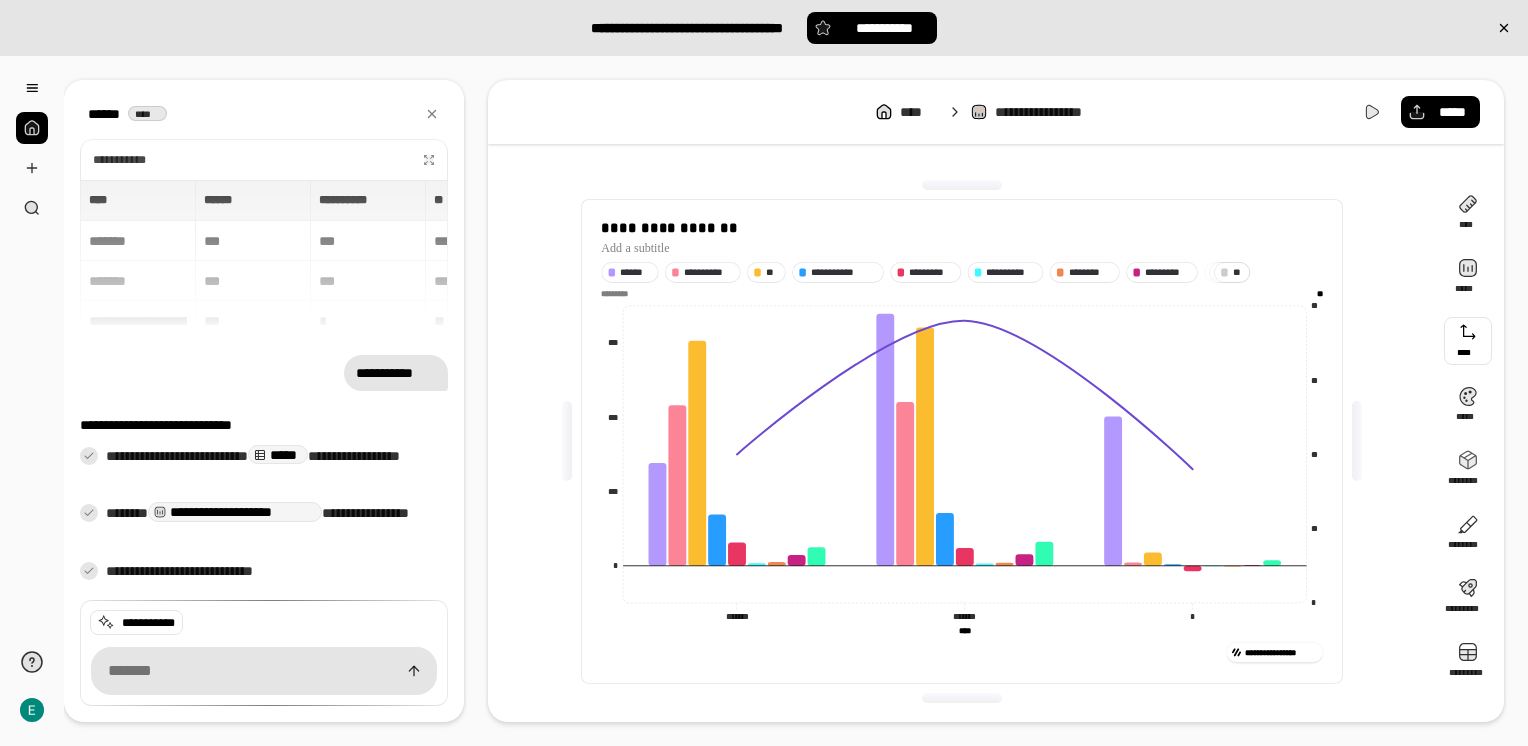 click at bounding box center (1468, 341) 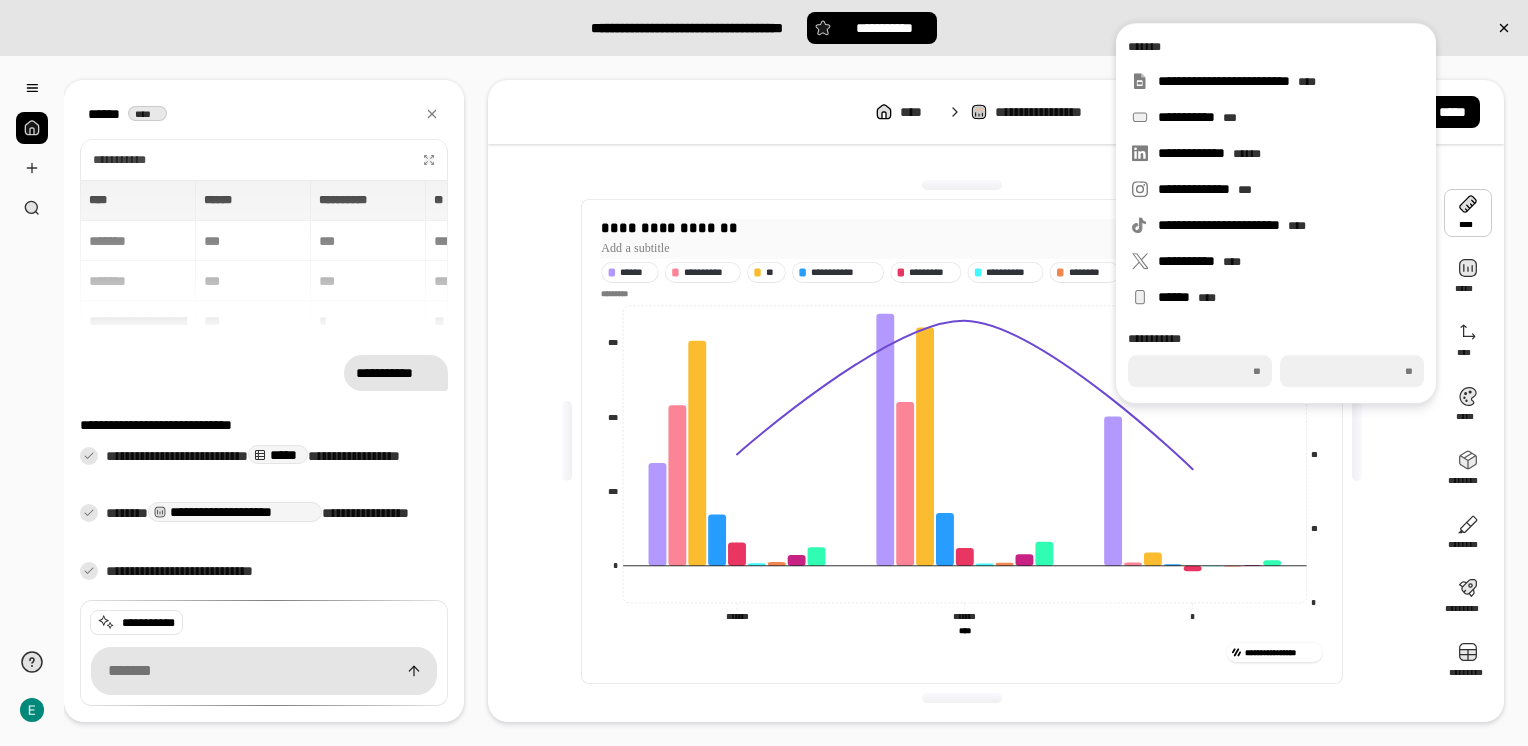 click on "**********" at bounding box center [962, 228] 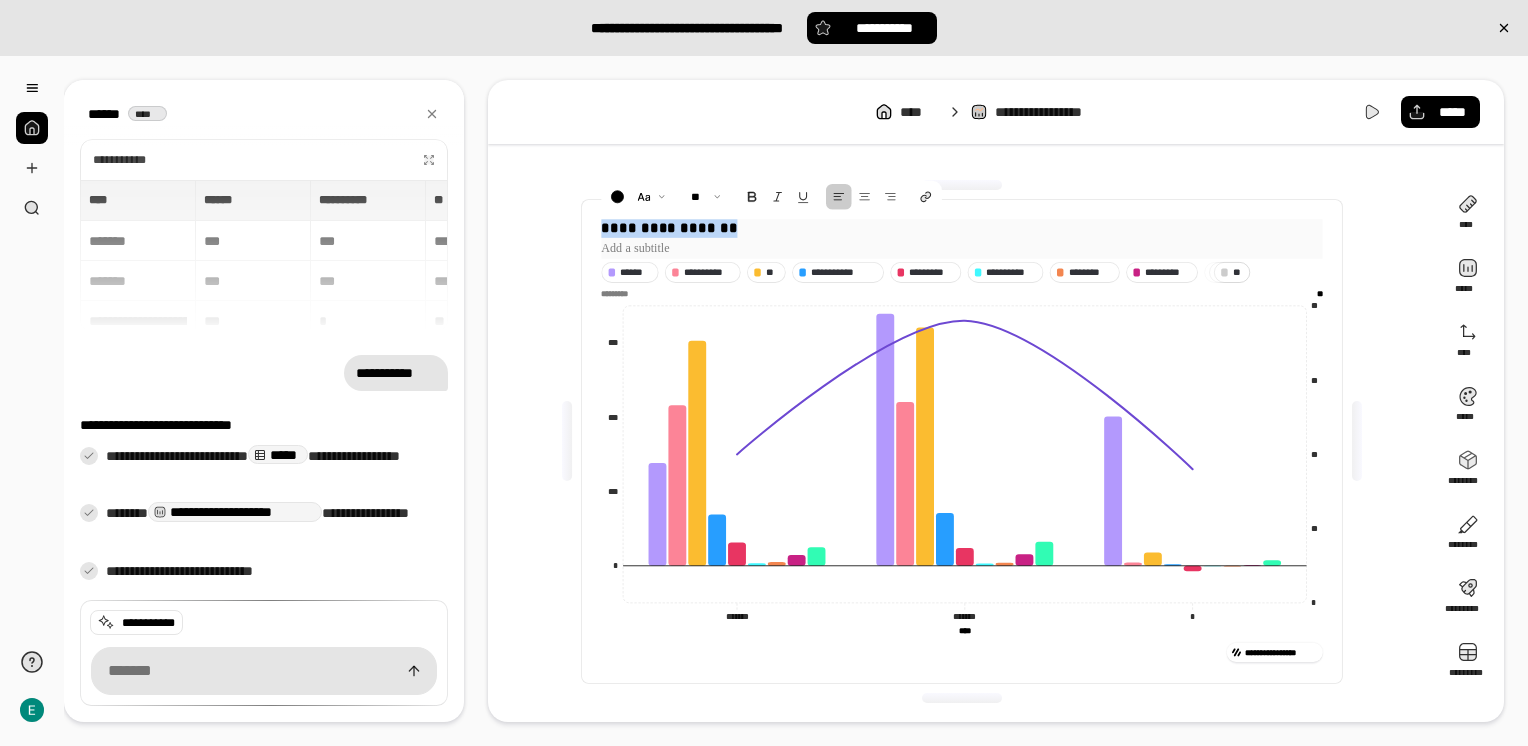 drag, startPoint x: 739, startPoint y: 228, endPoint x: 597, endPoint y: 229, distance: 142.00352 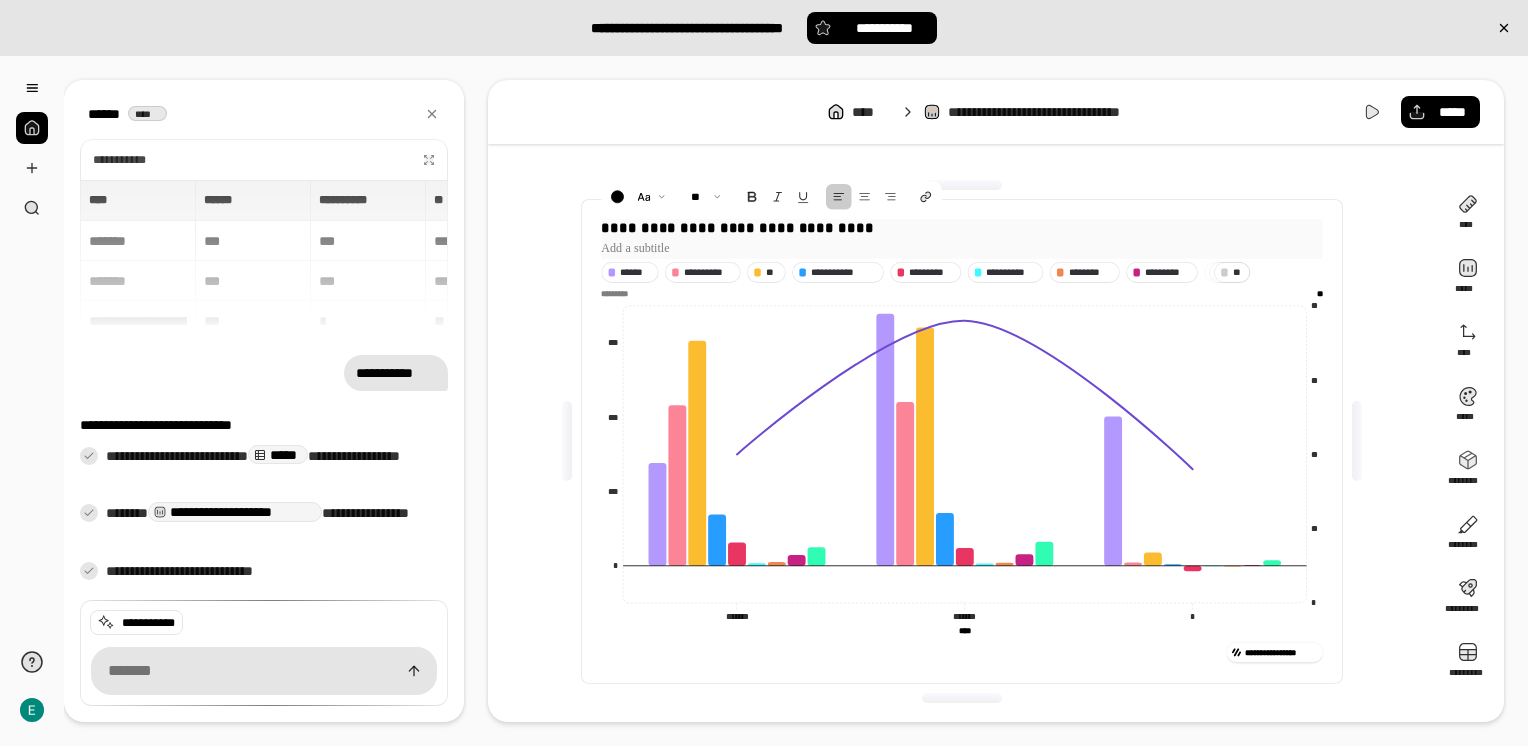 click on "**********" at bounding box center (962, 228) 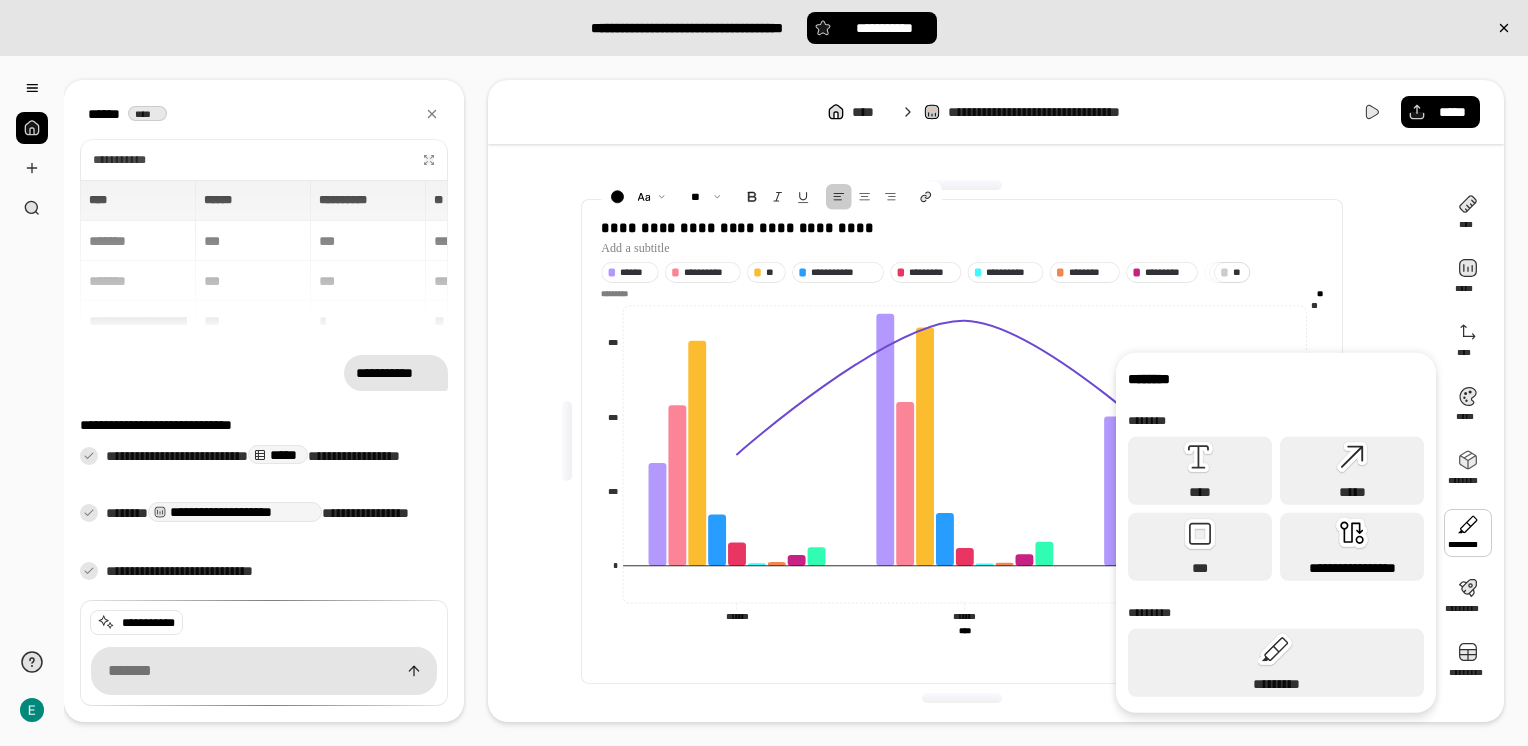 click 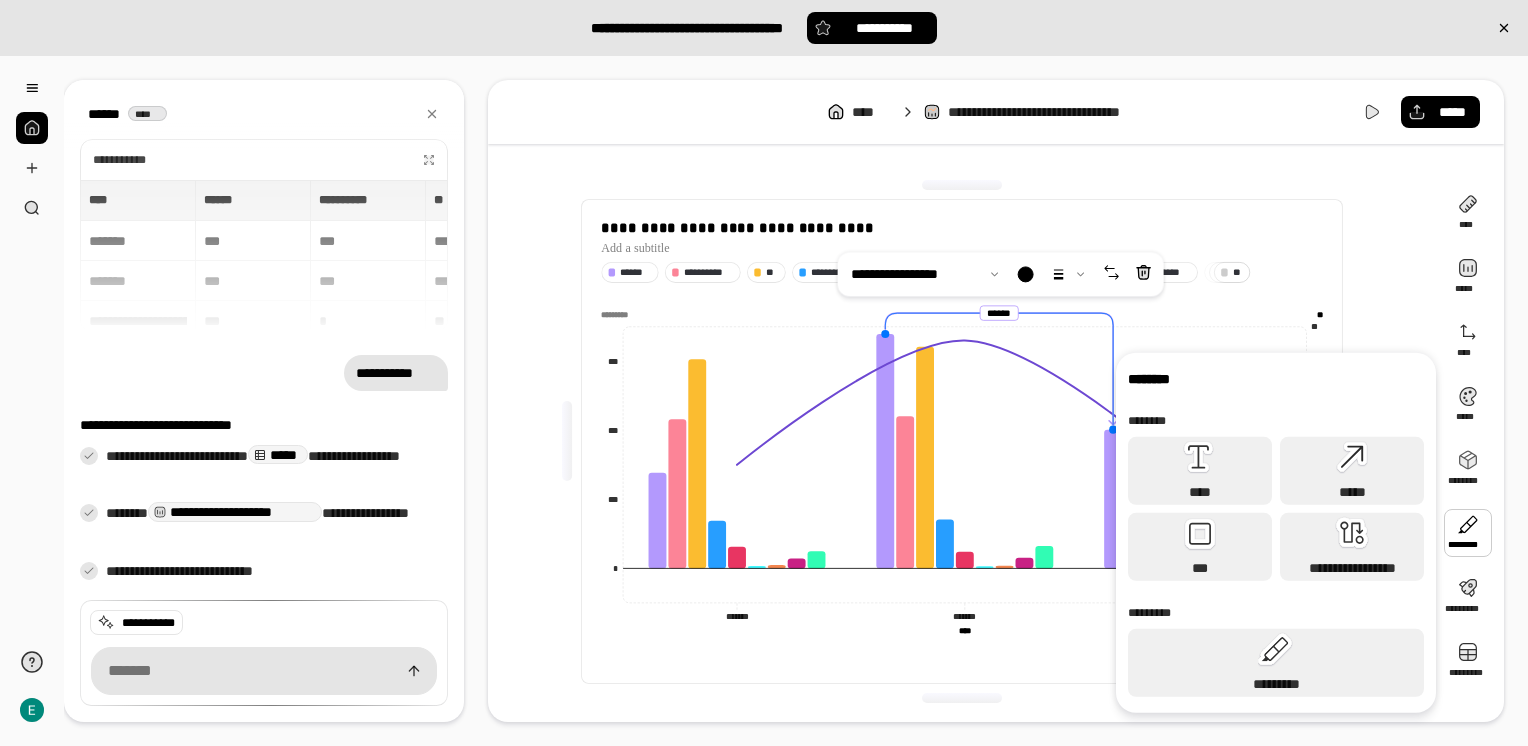 click at bounding box center [1468, 533] 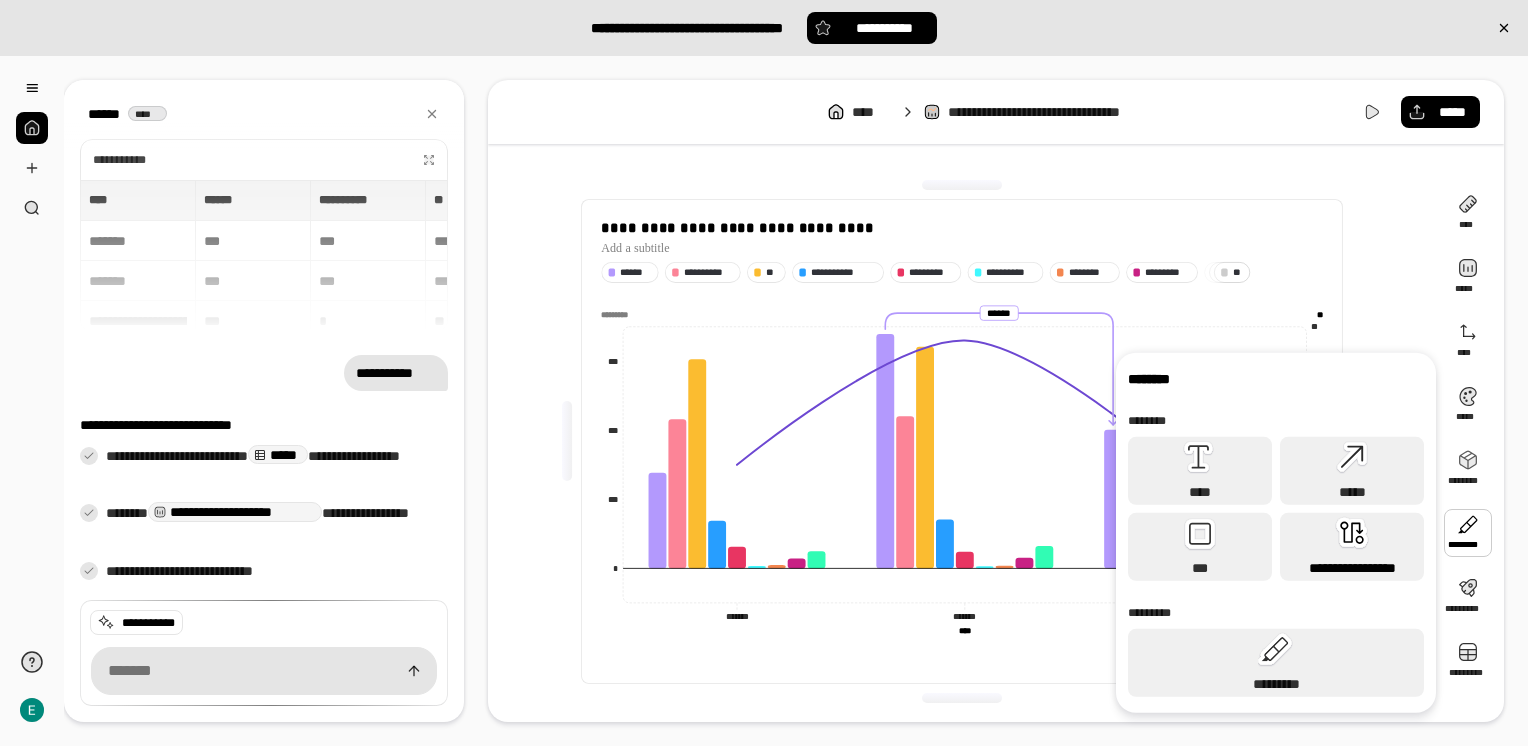 click 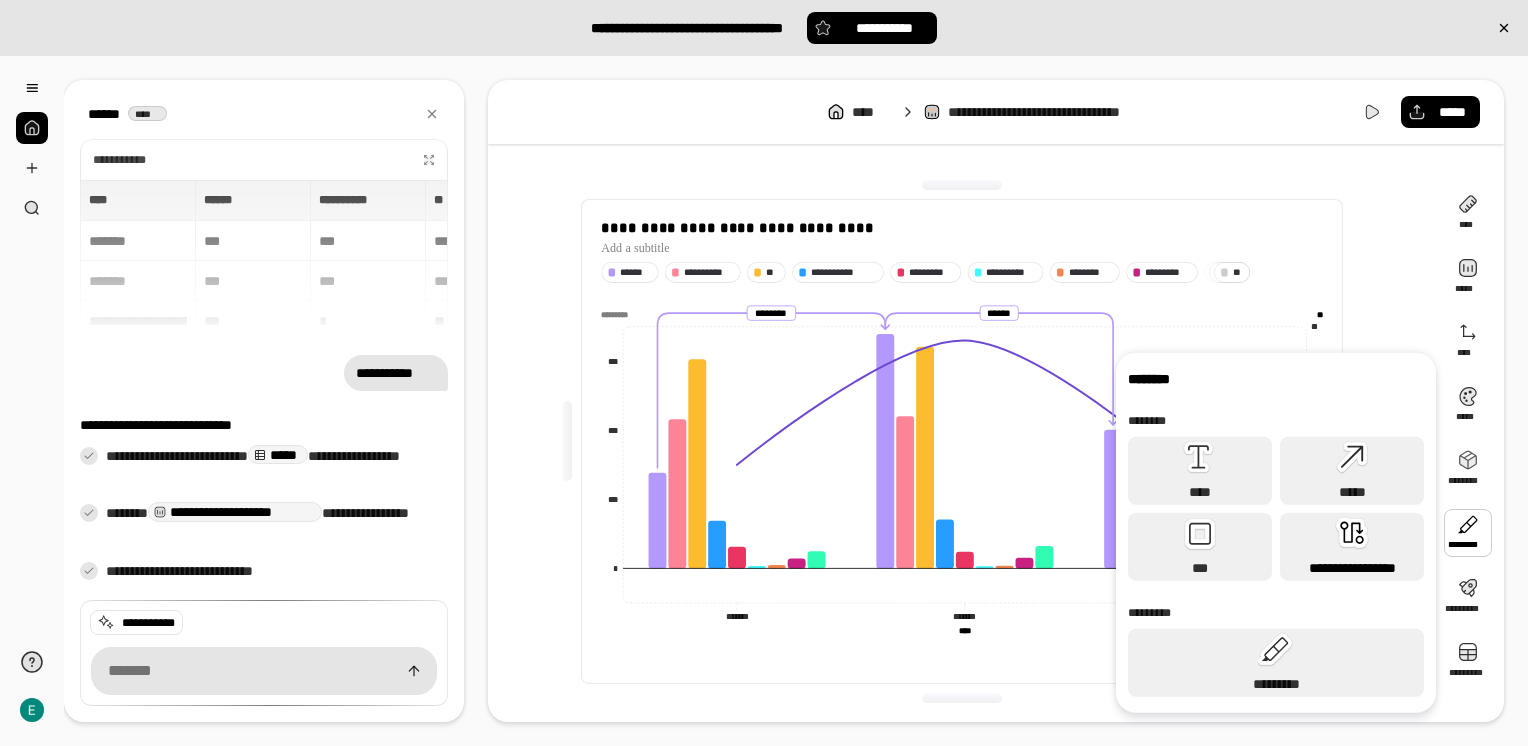 click 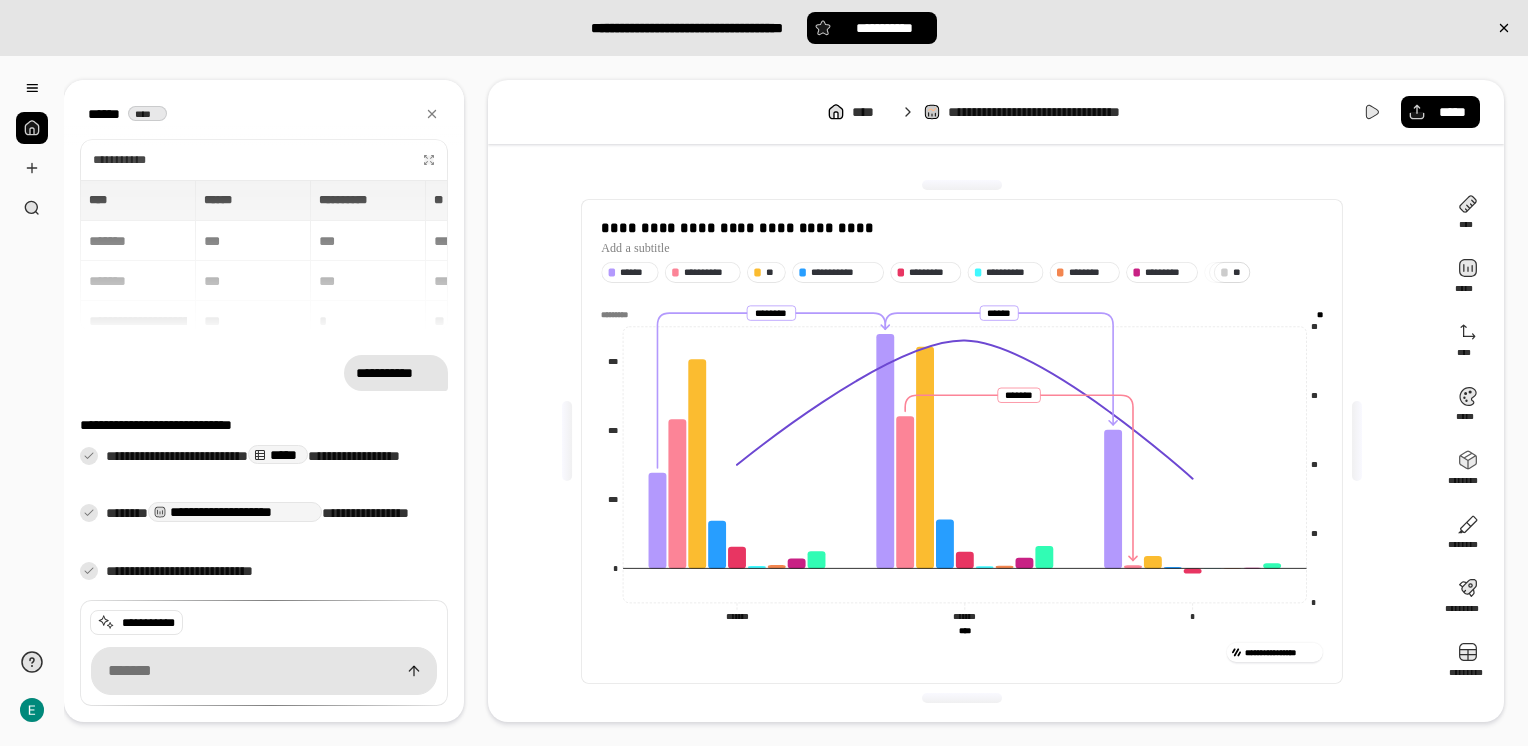 click on "**********" at bounding box center [962, 441] 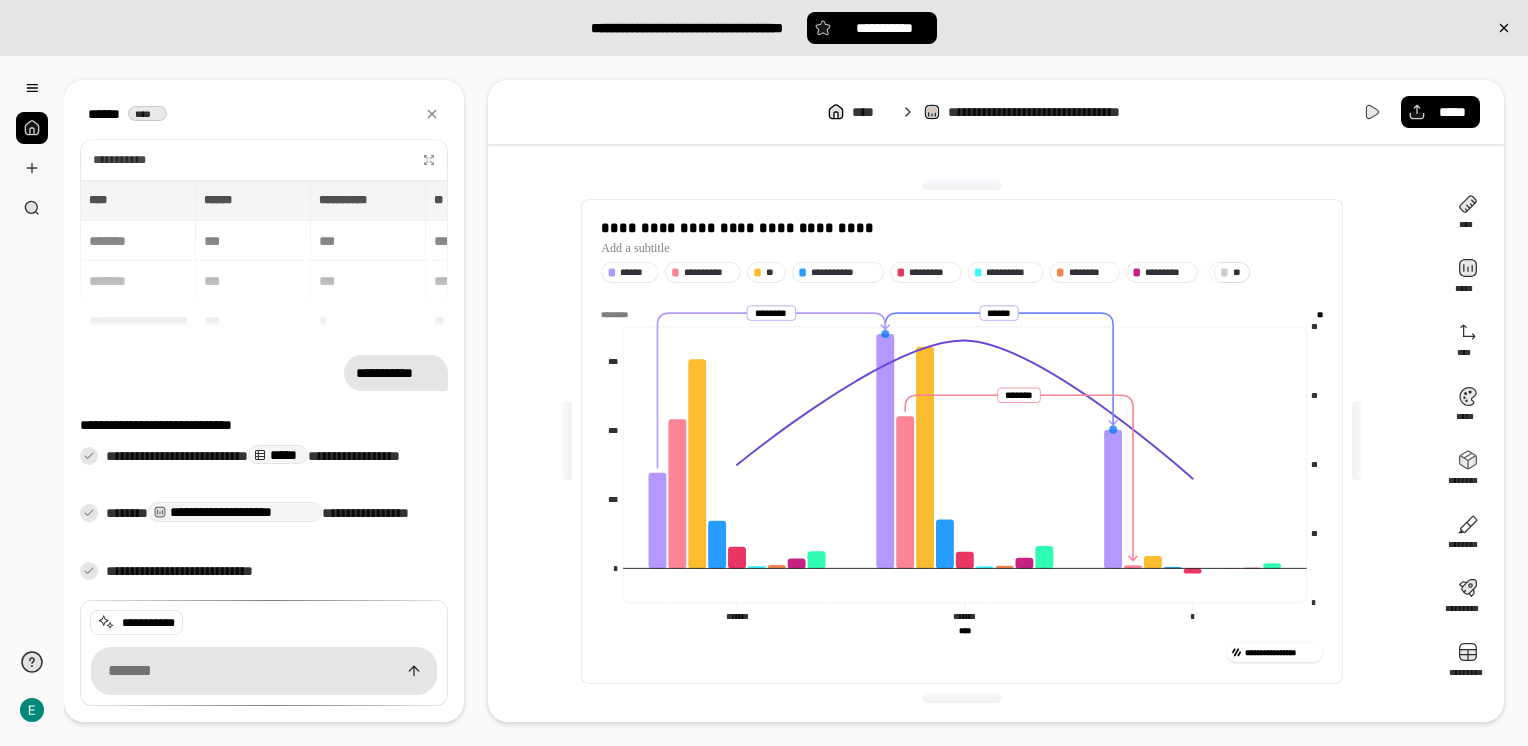 click 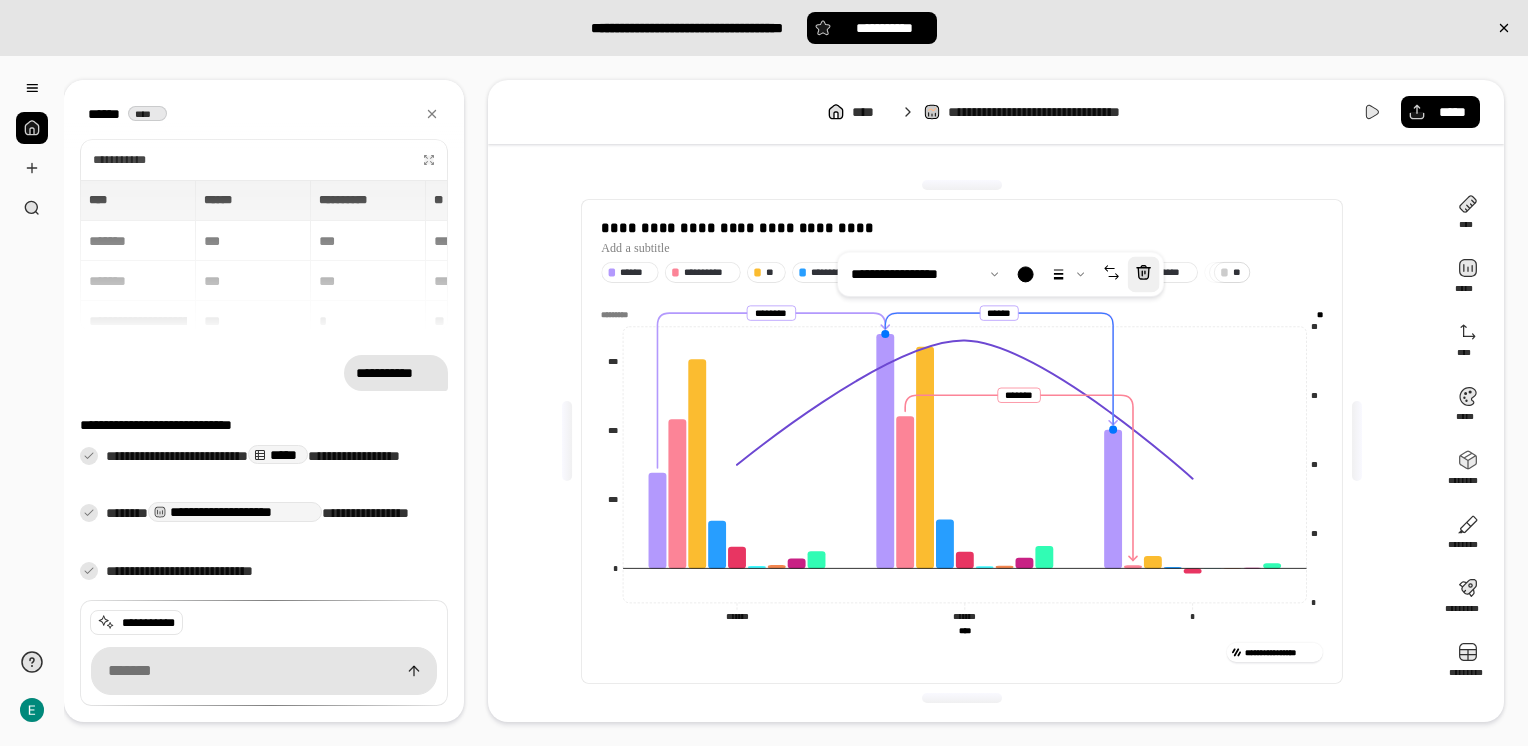 click 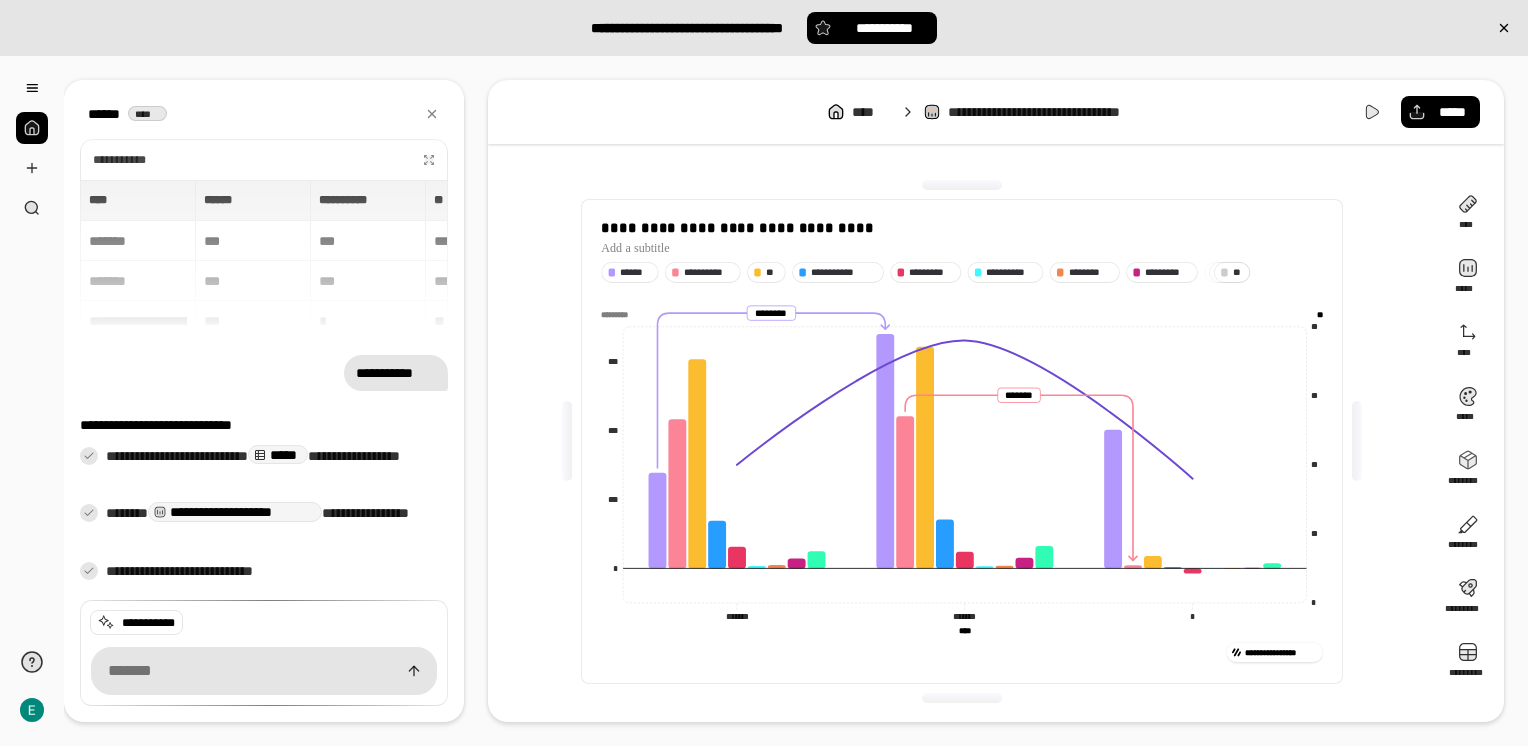 click on "**********" at bounding box center [764, 373] 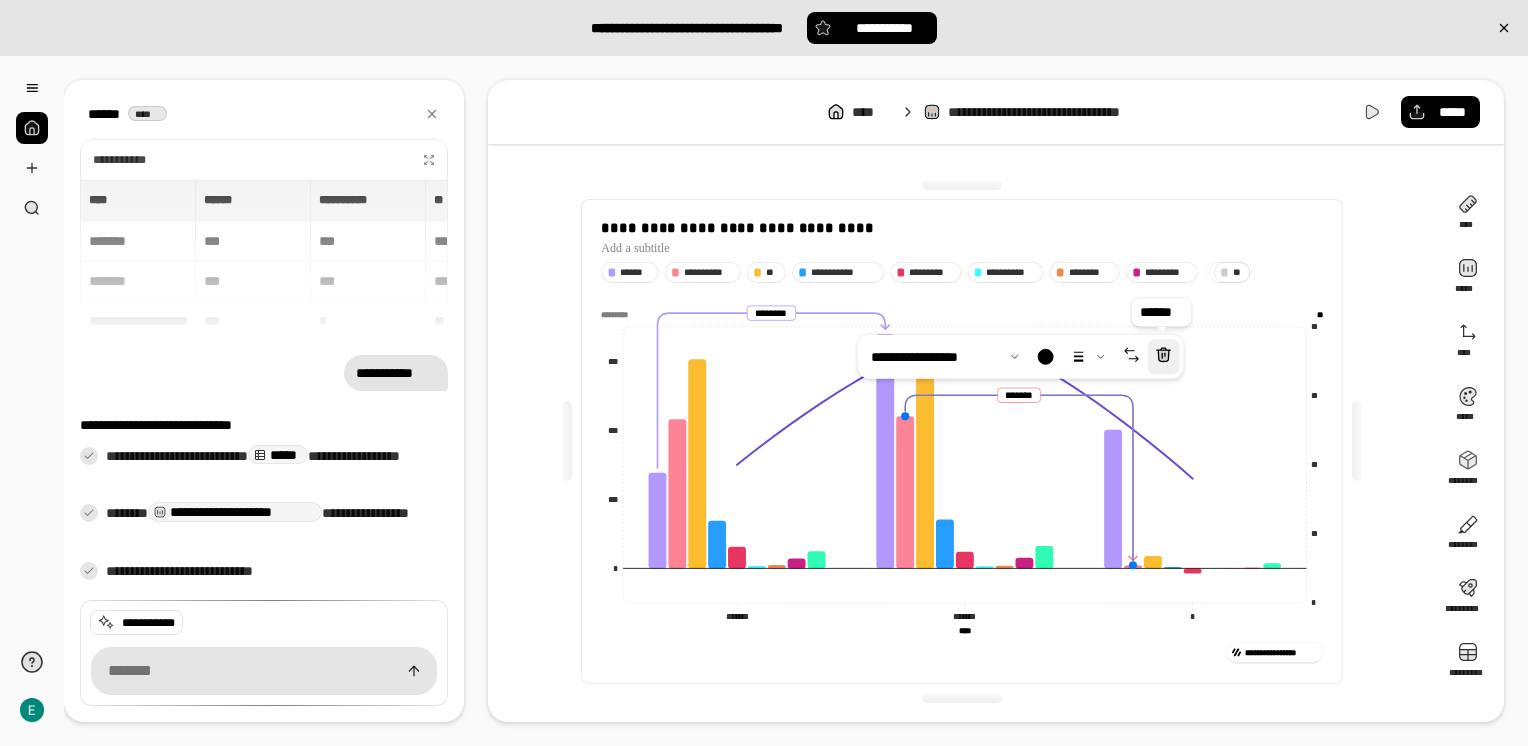 click 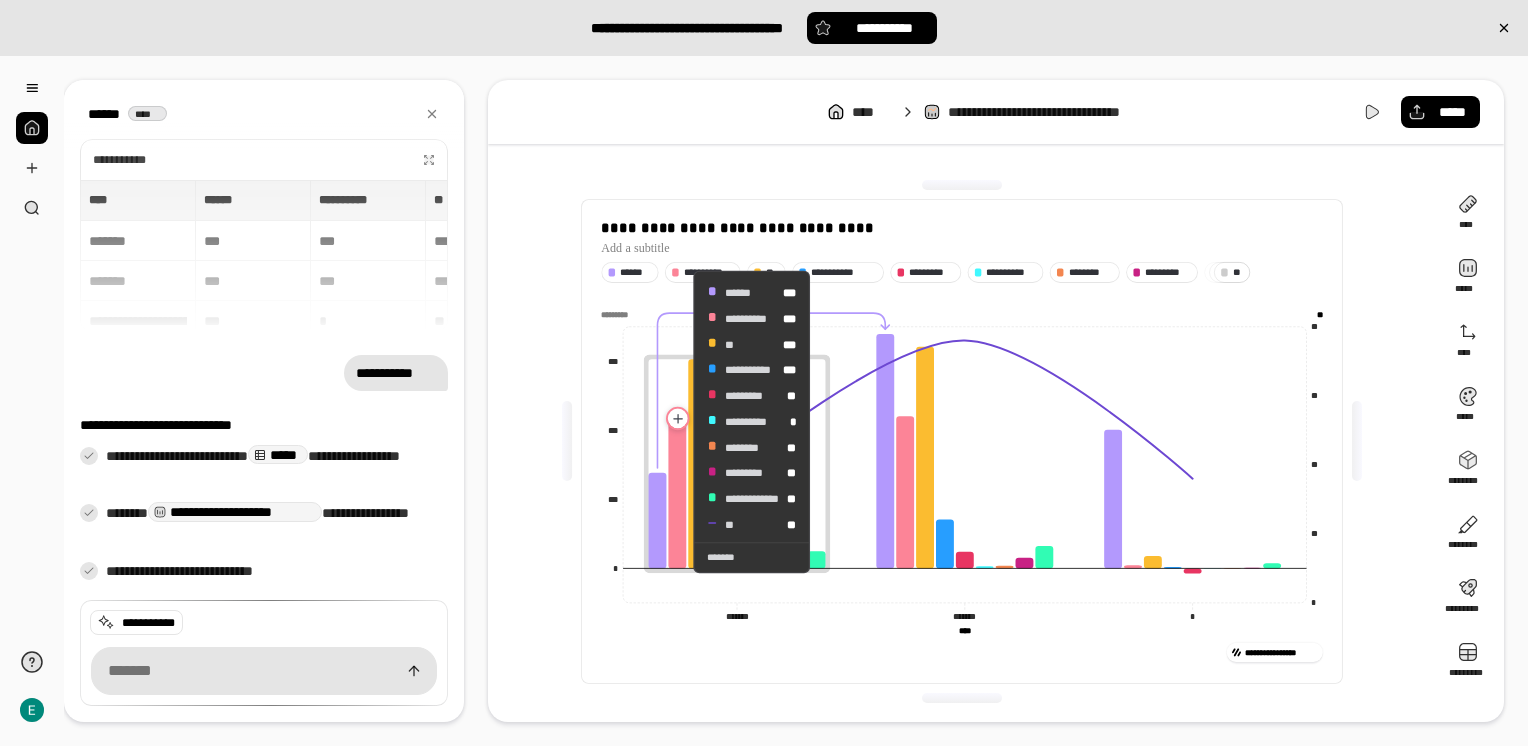 click 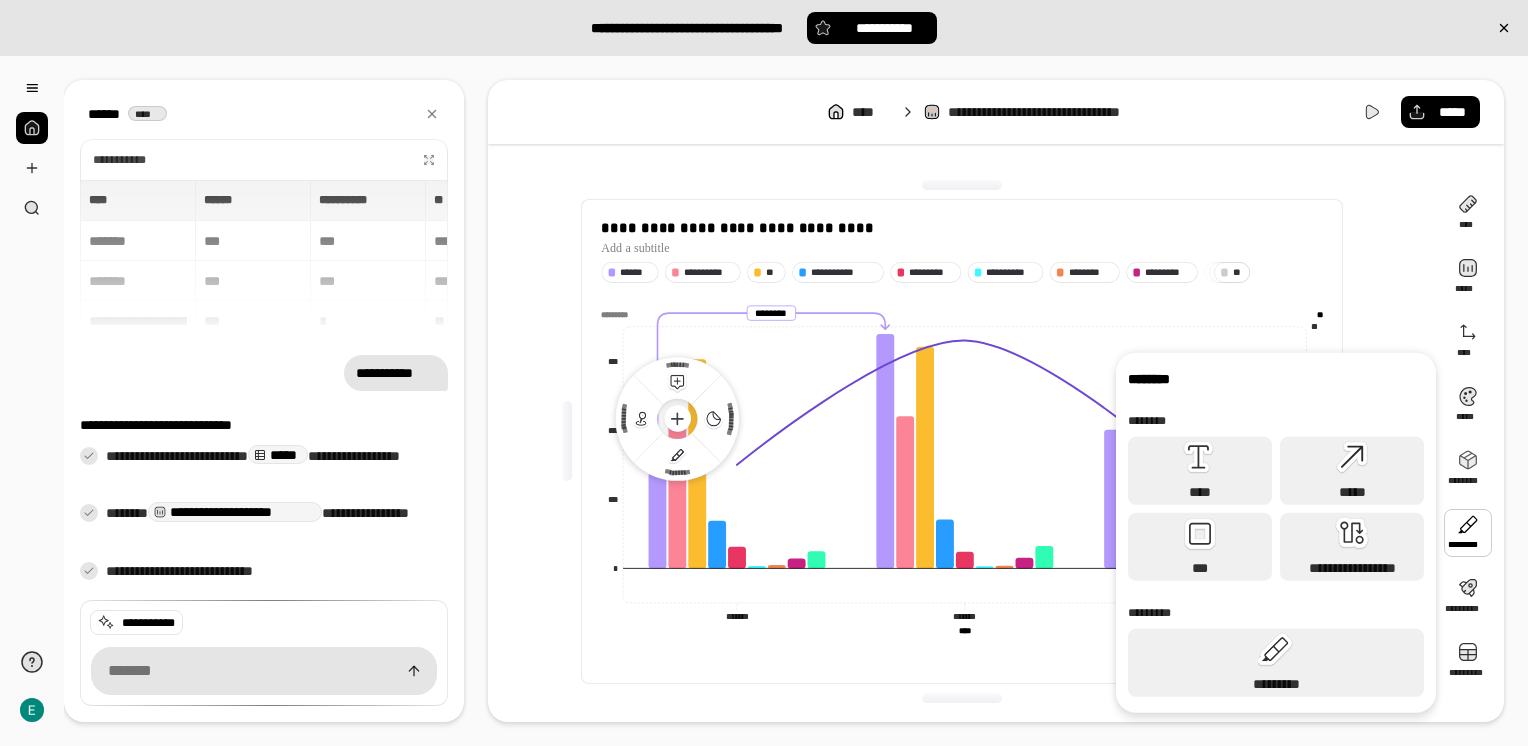 click at bounding box center [1468, 533] 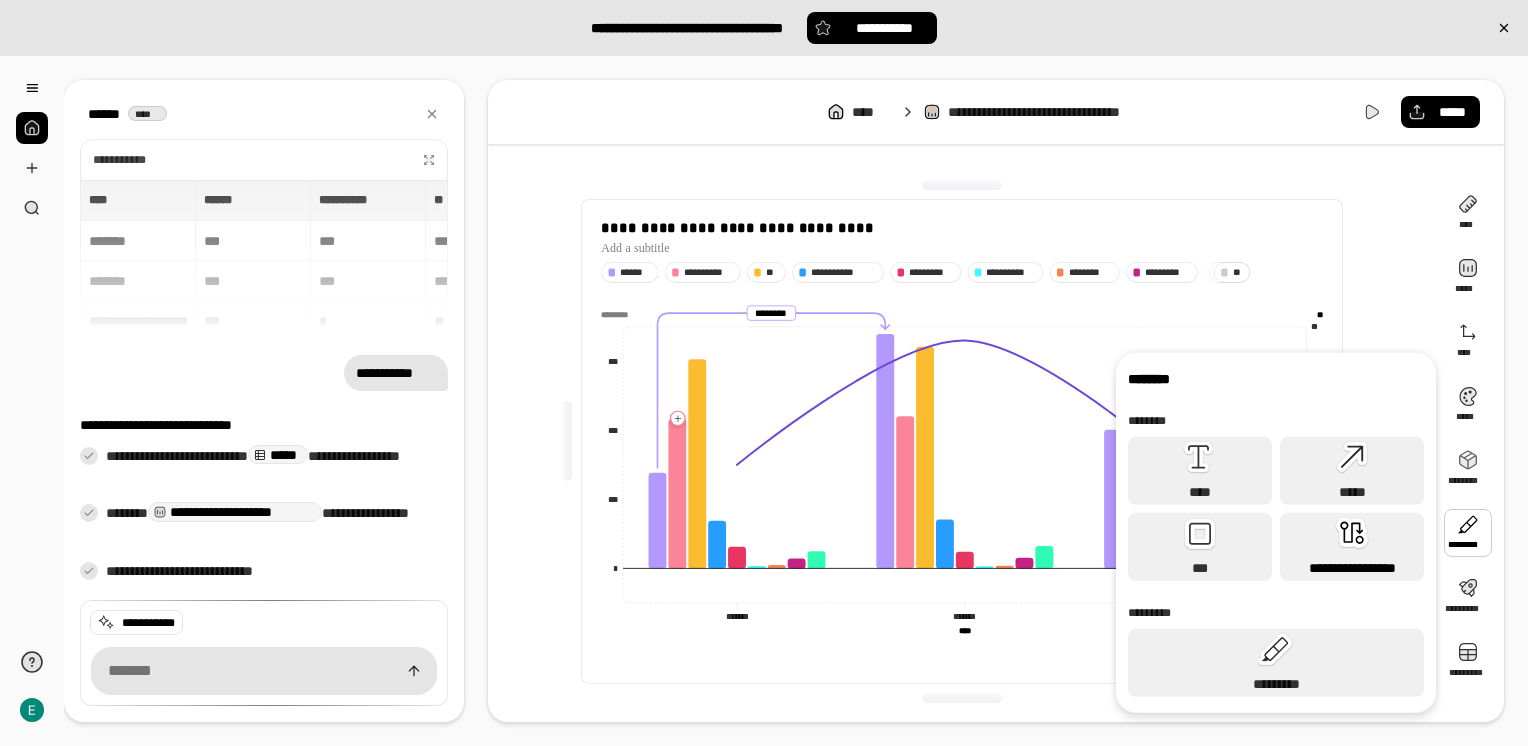 click 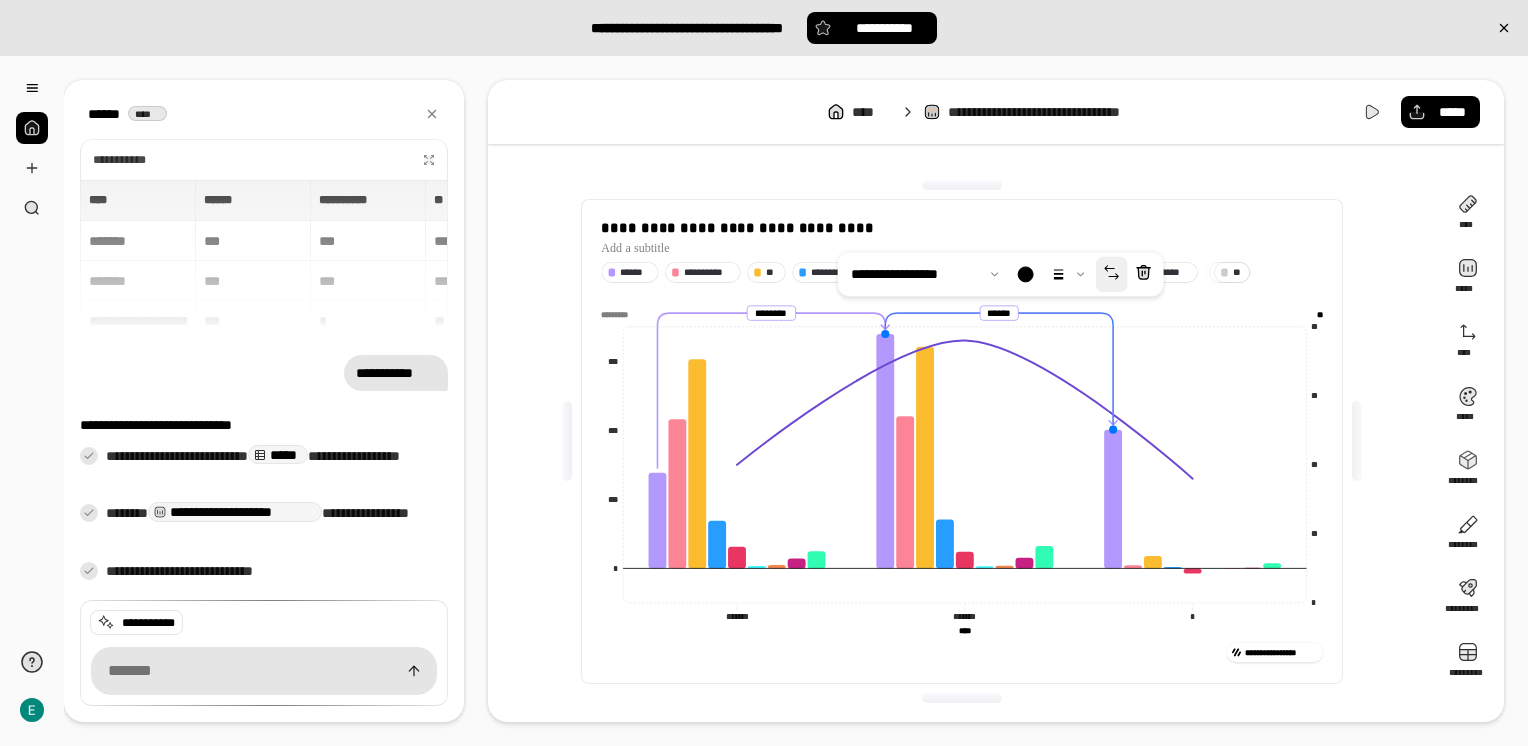click 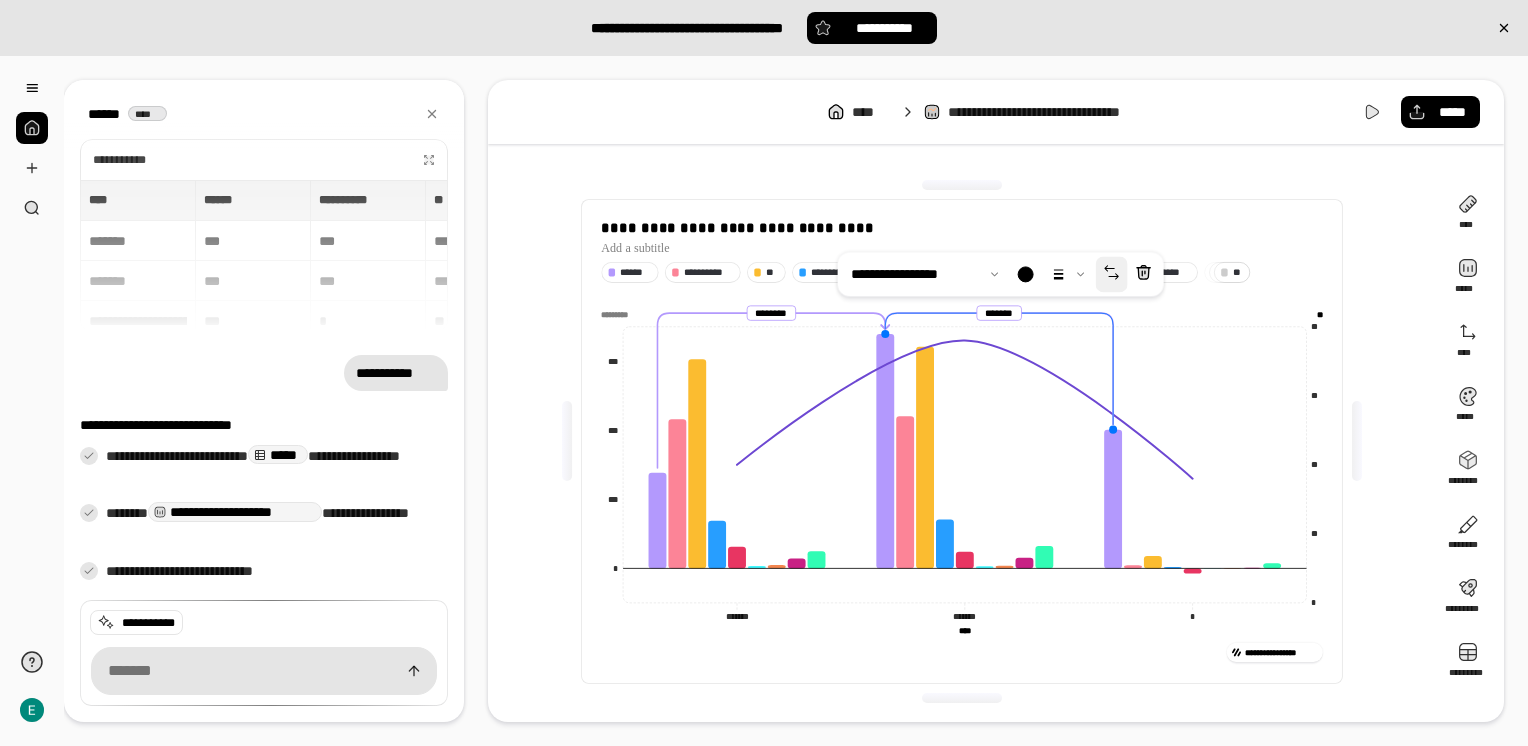 click 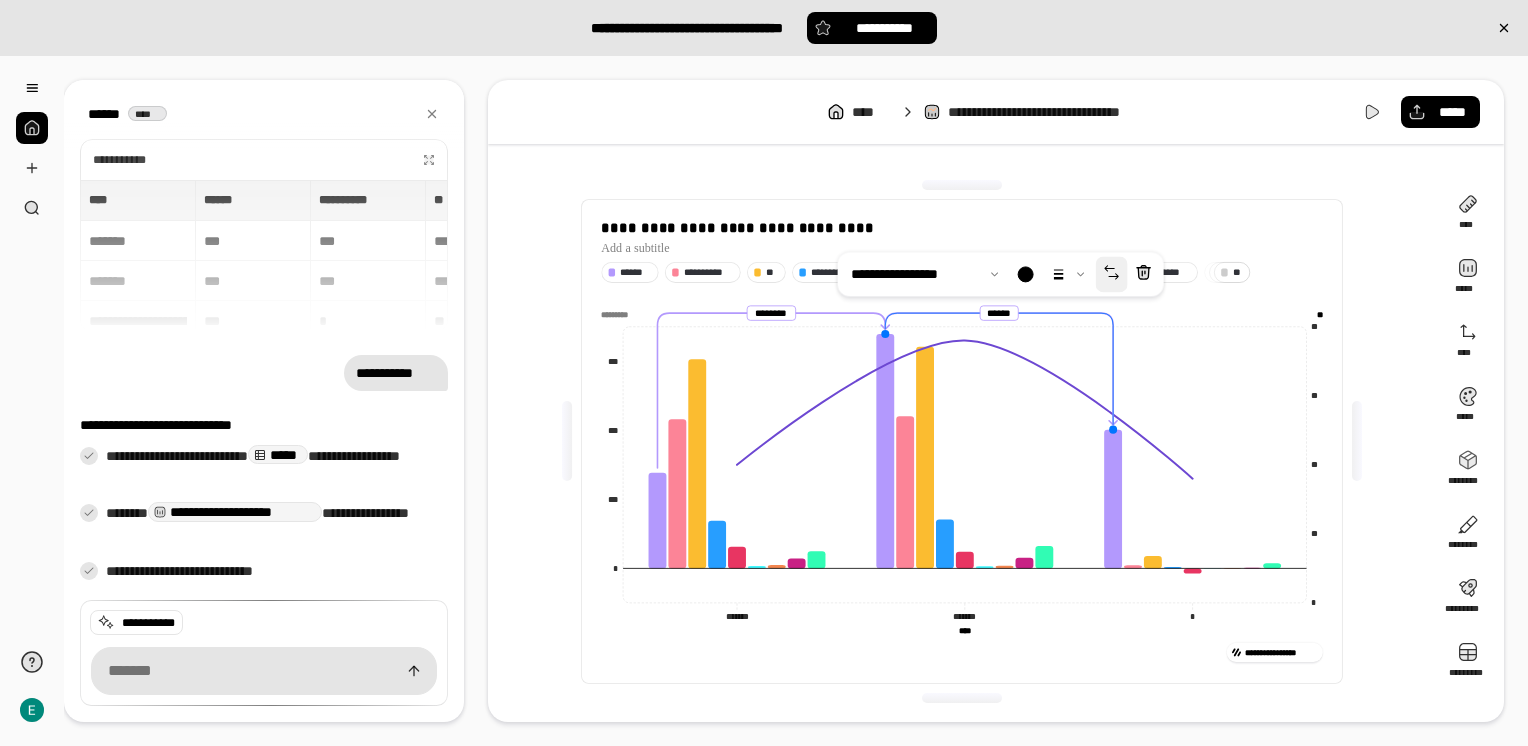 click 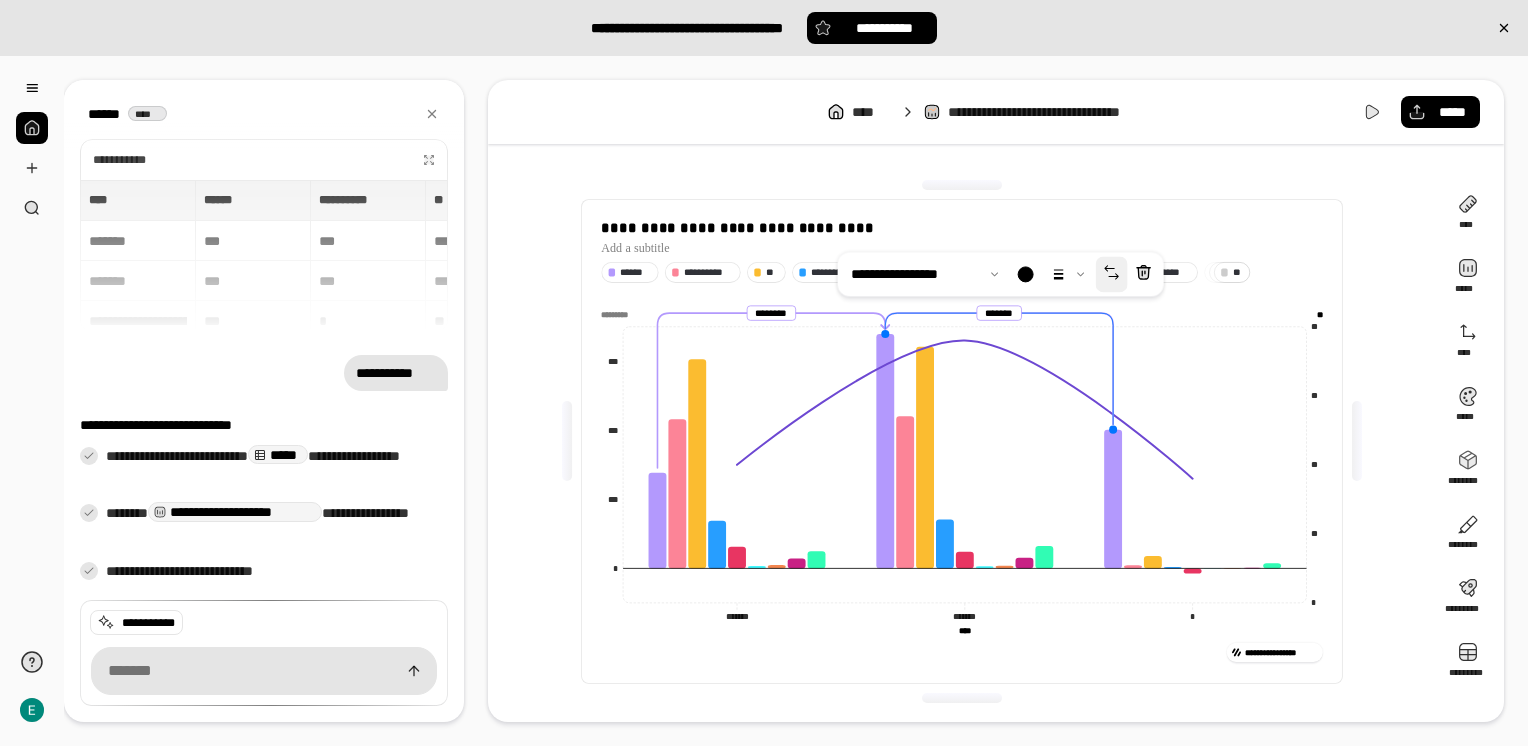 click 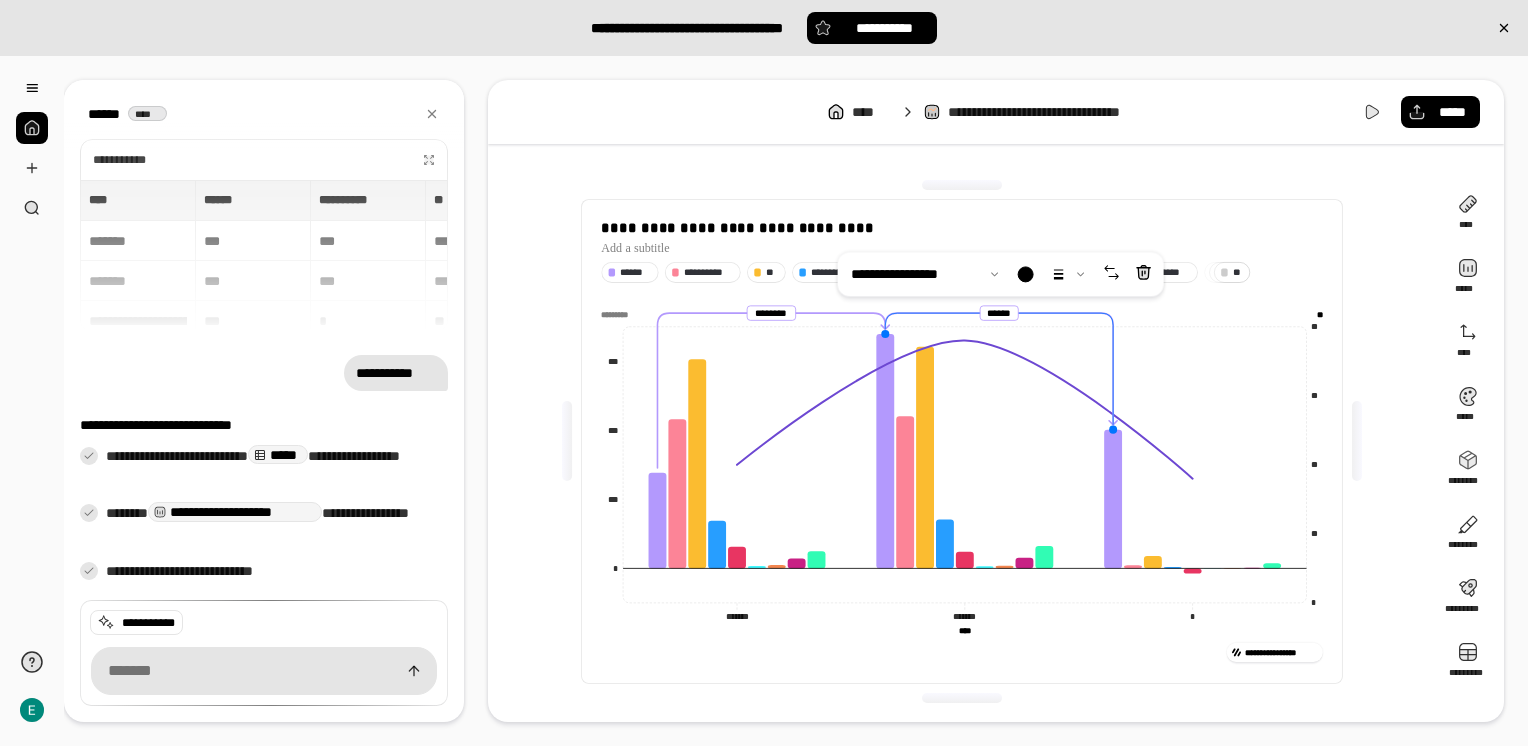 click 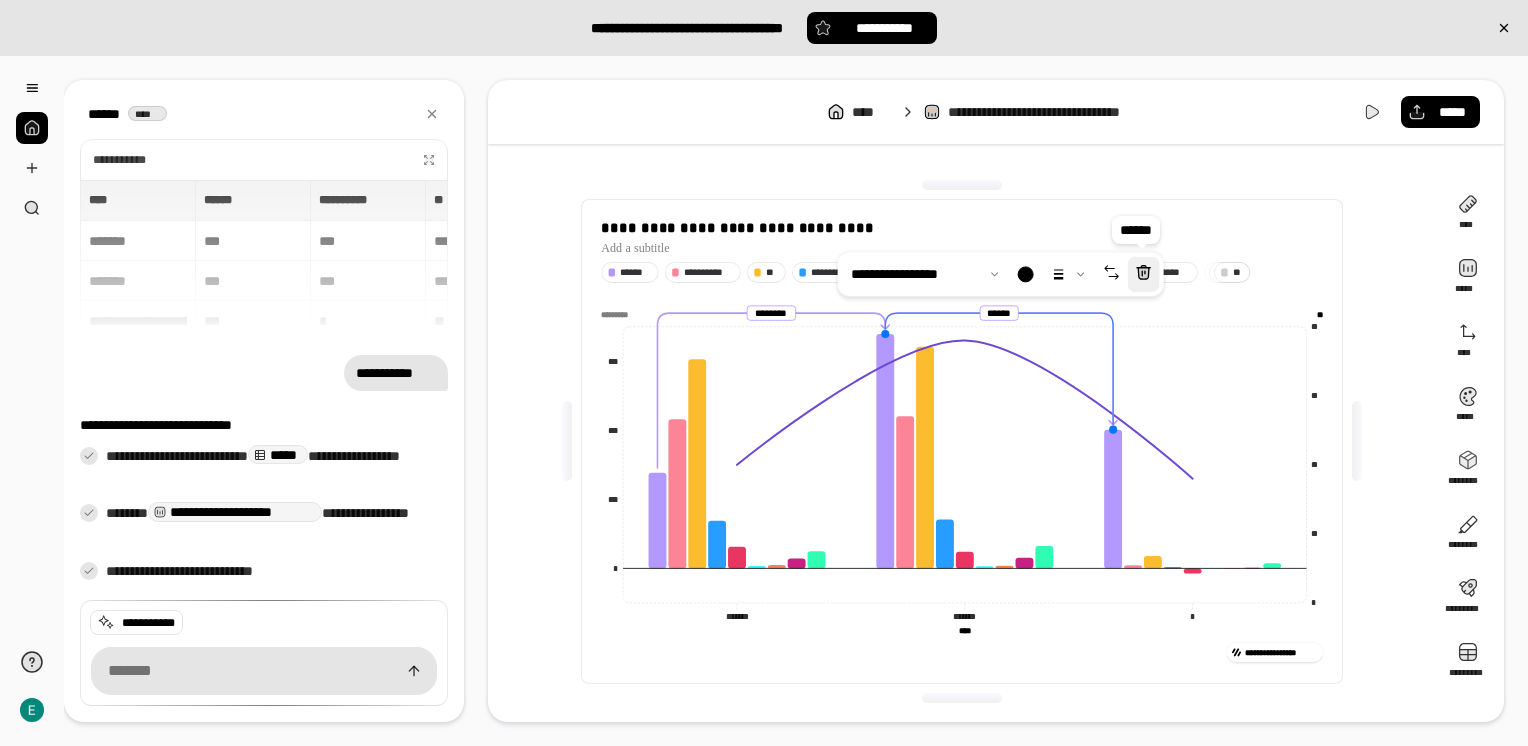 click 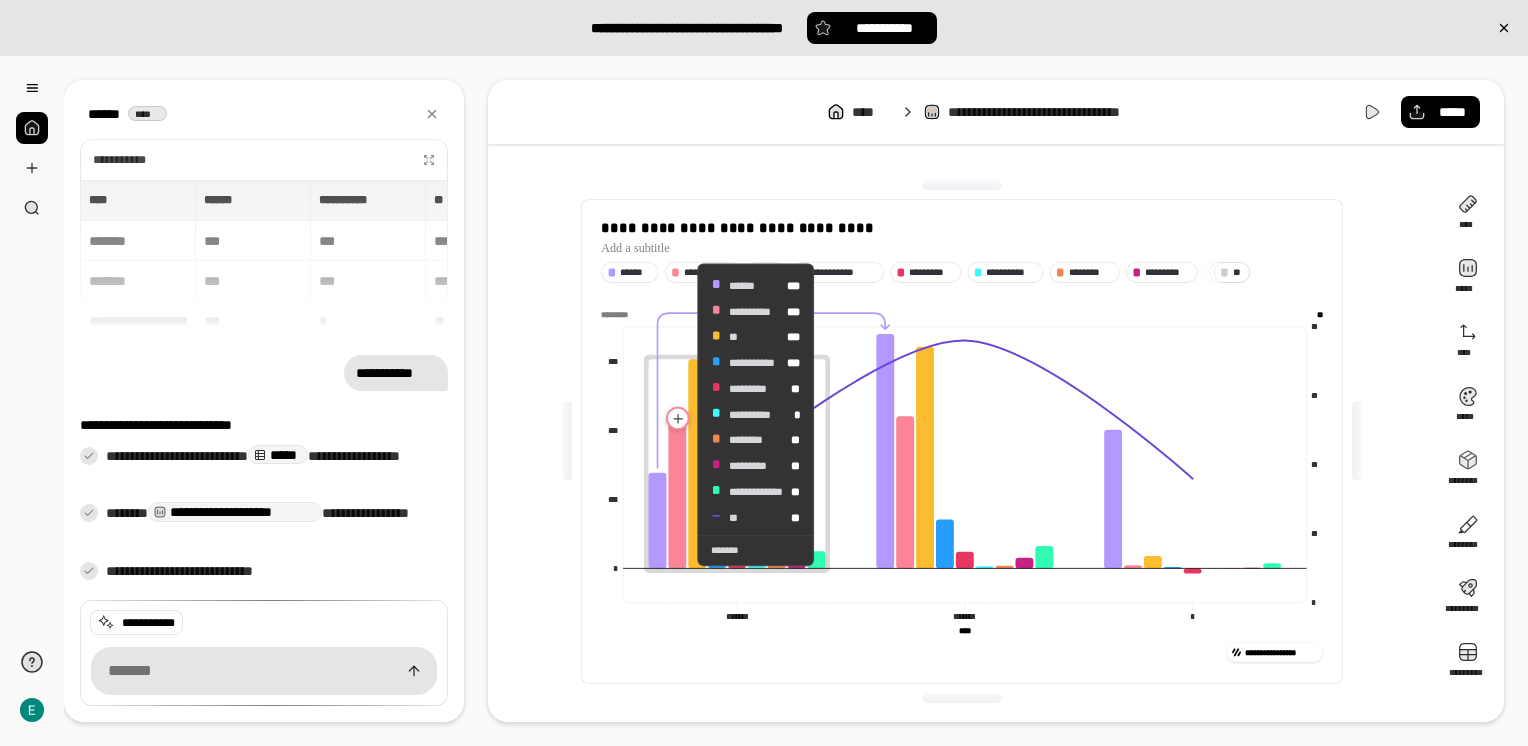 click 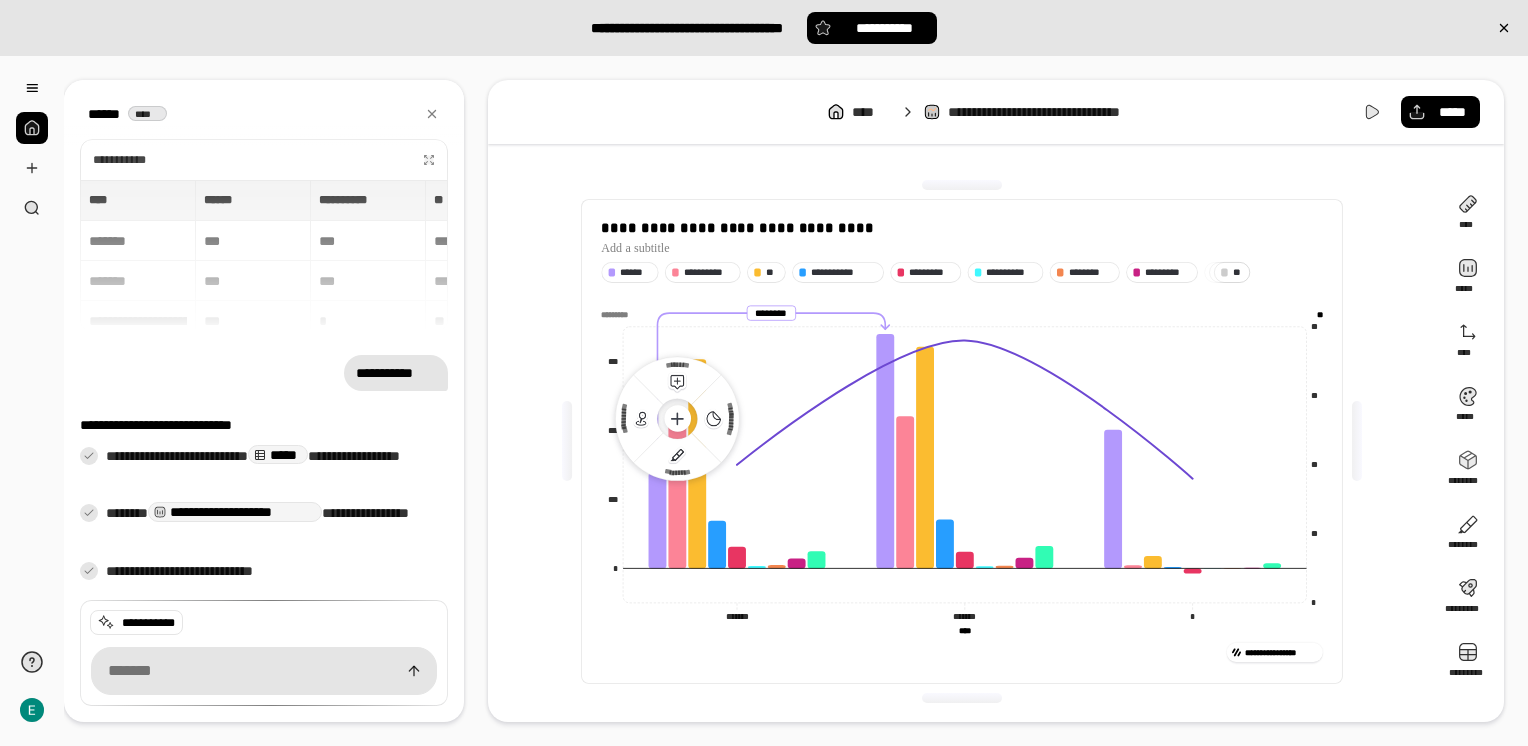 click 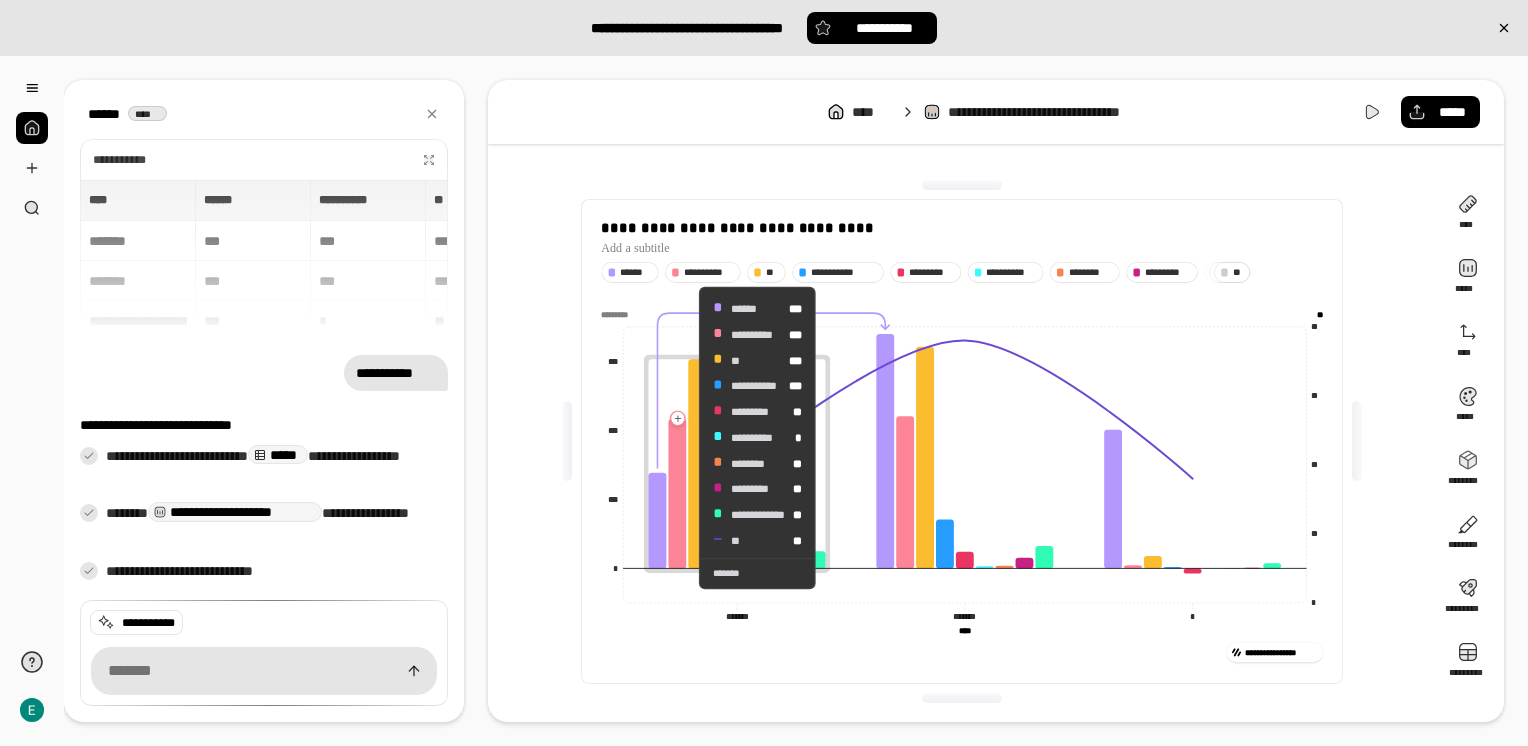 click 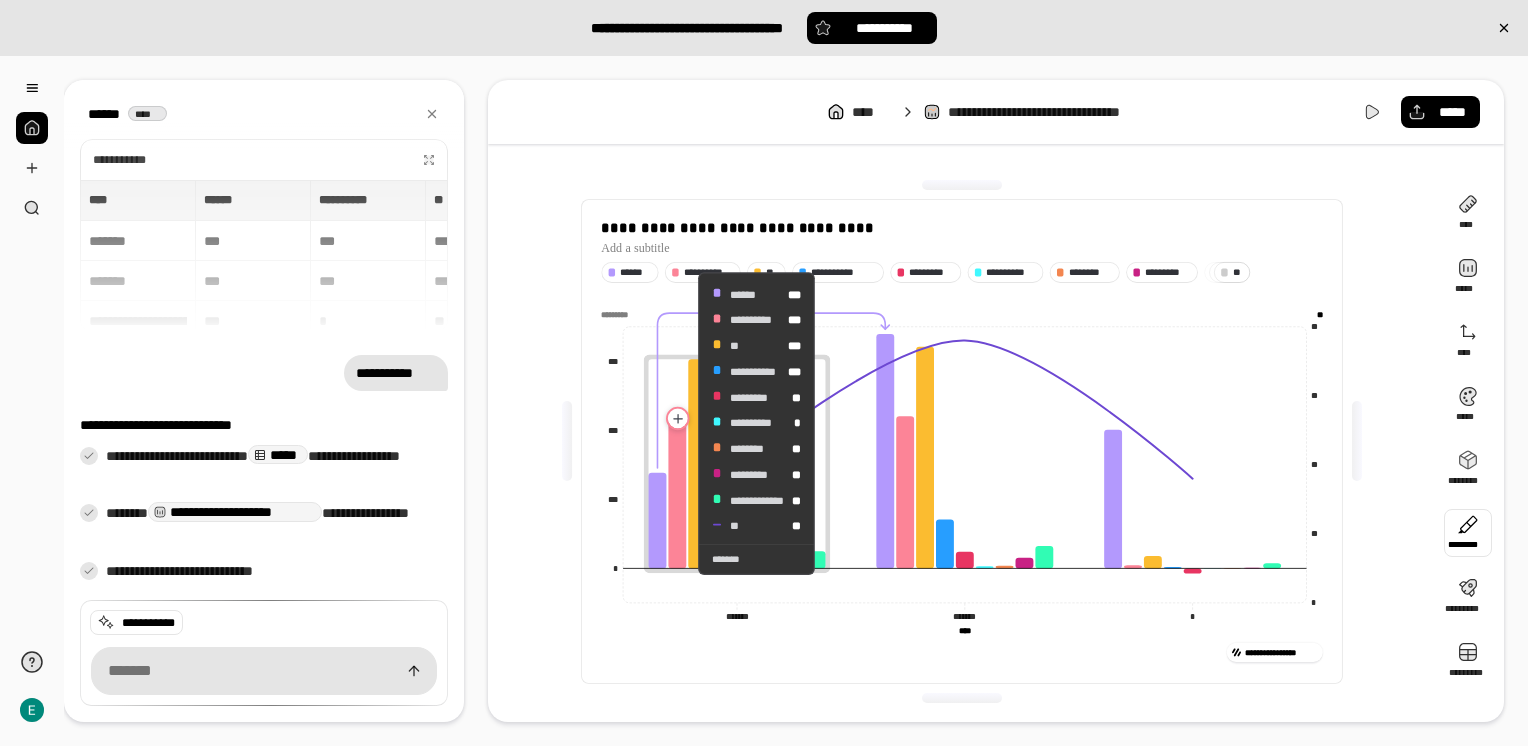 drag, startPoint x: 680, startPoint y: 423, endPoint x: 1472, endPoint y: 530, distance: 799.1952 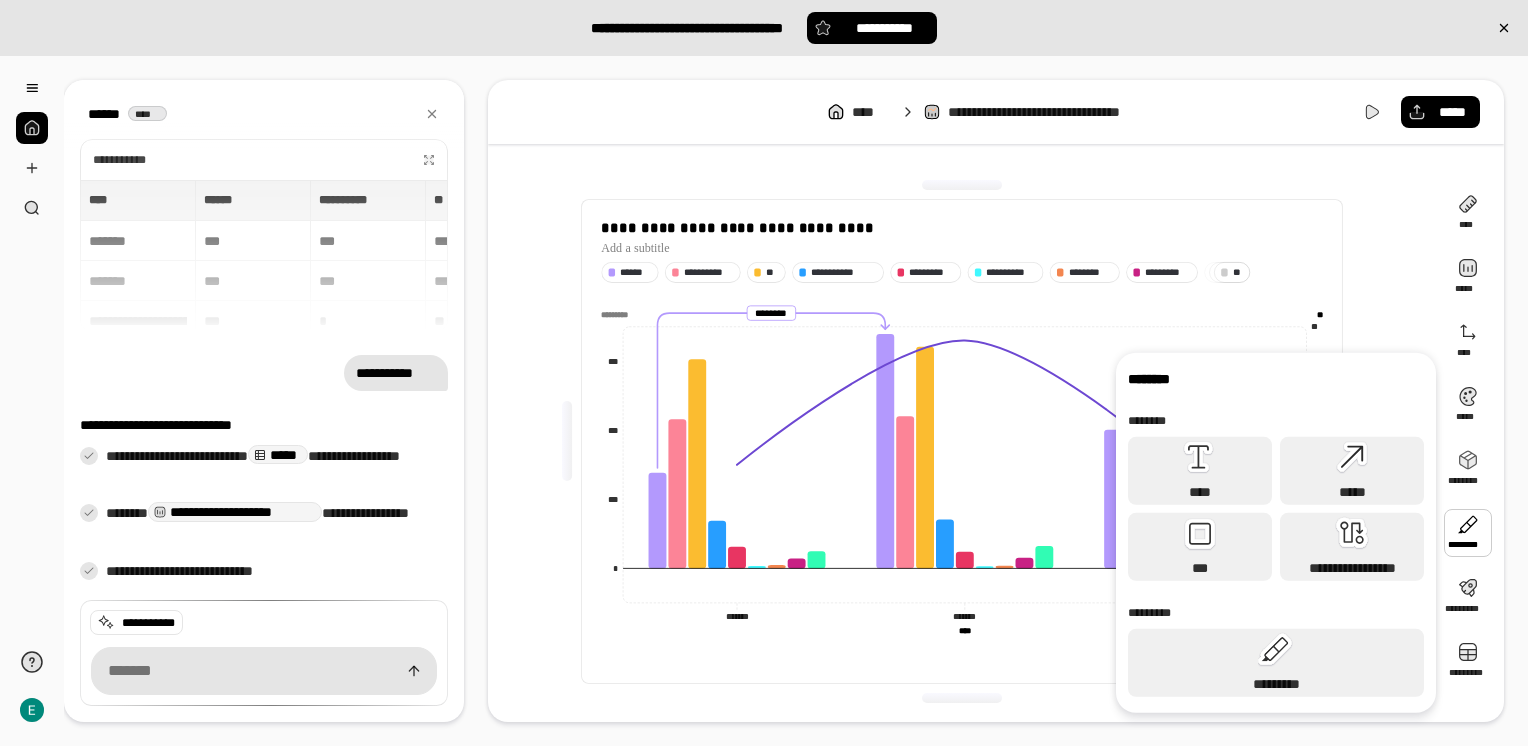 click at bounding box center (1468, 533) 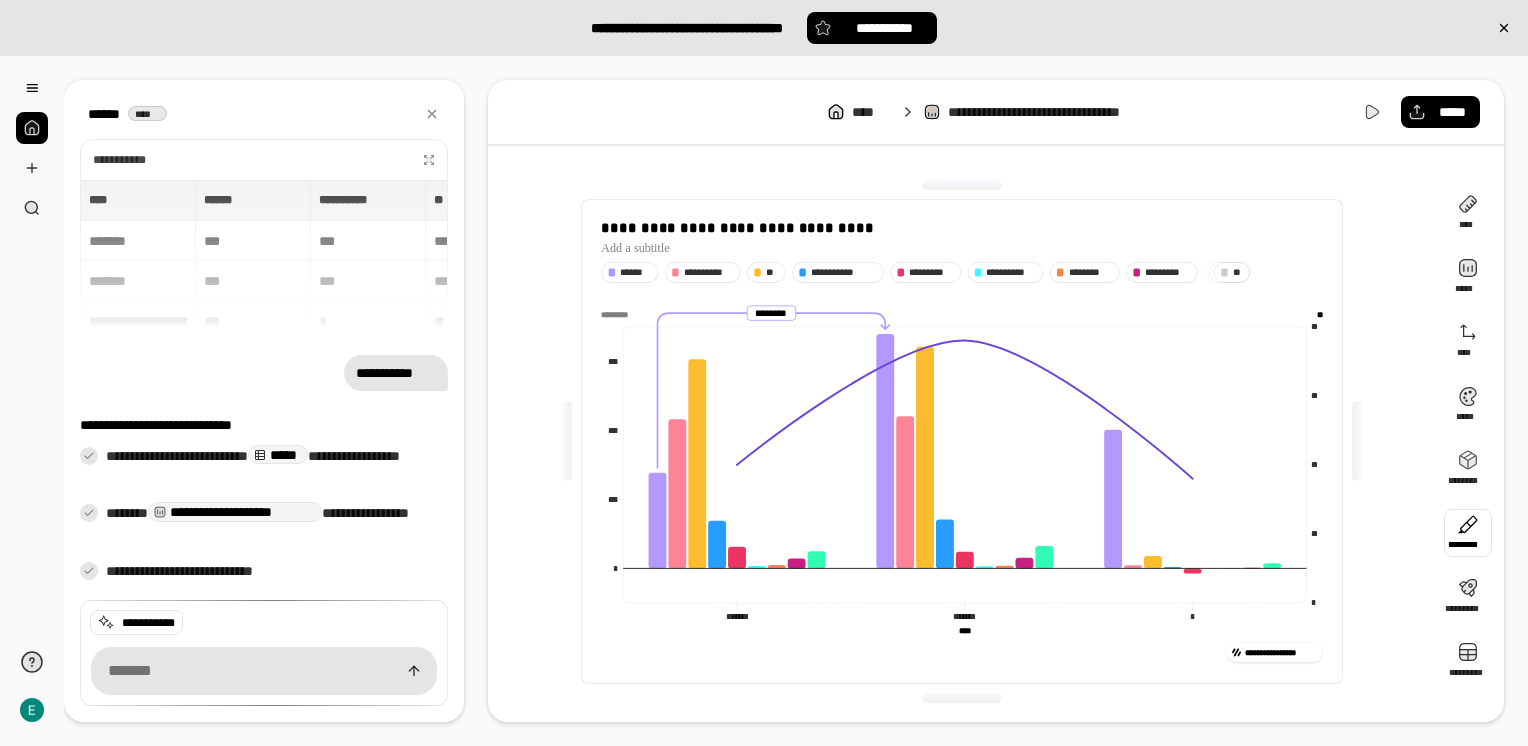 click at bounding box center [1468, 533] 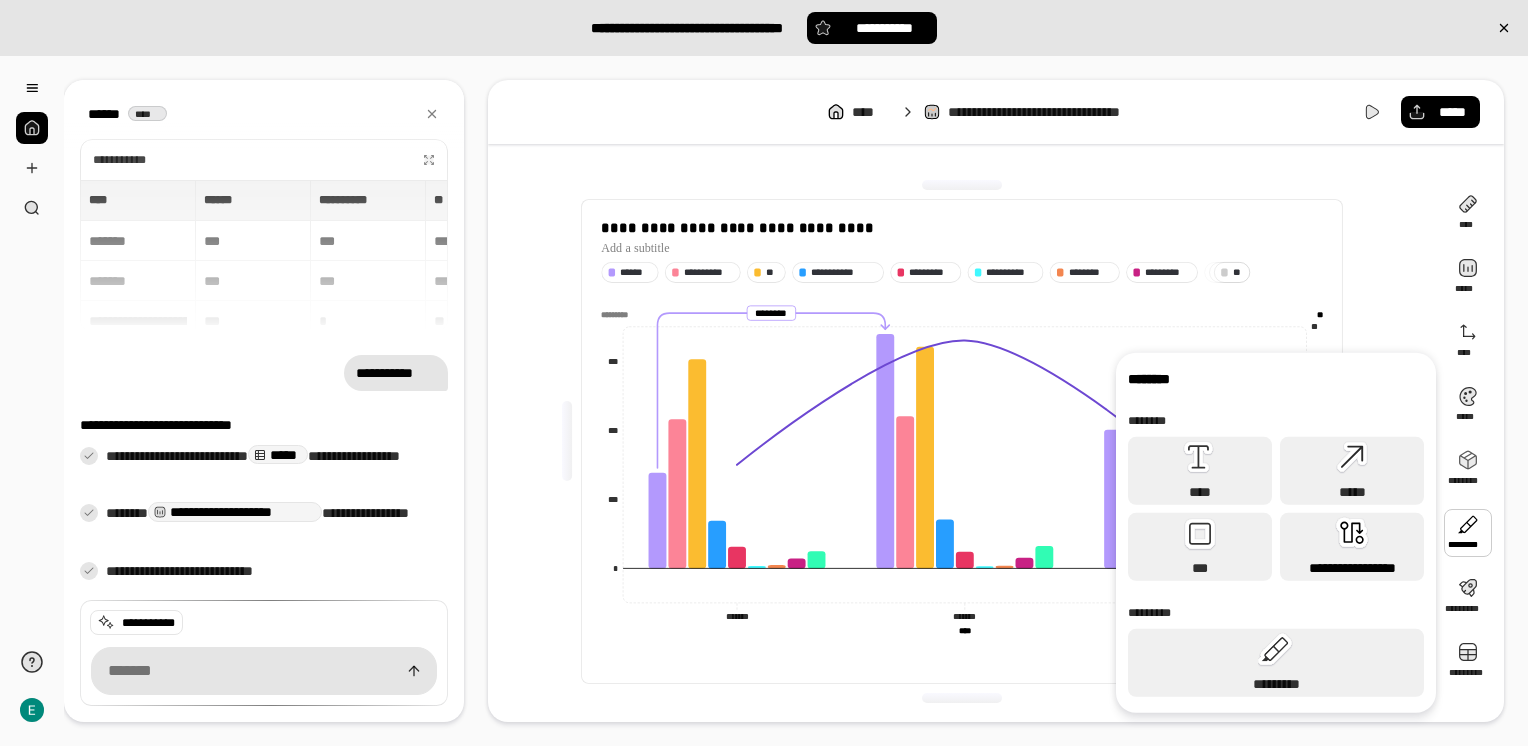 click 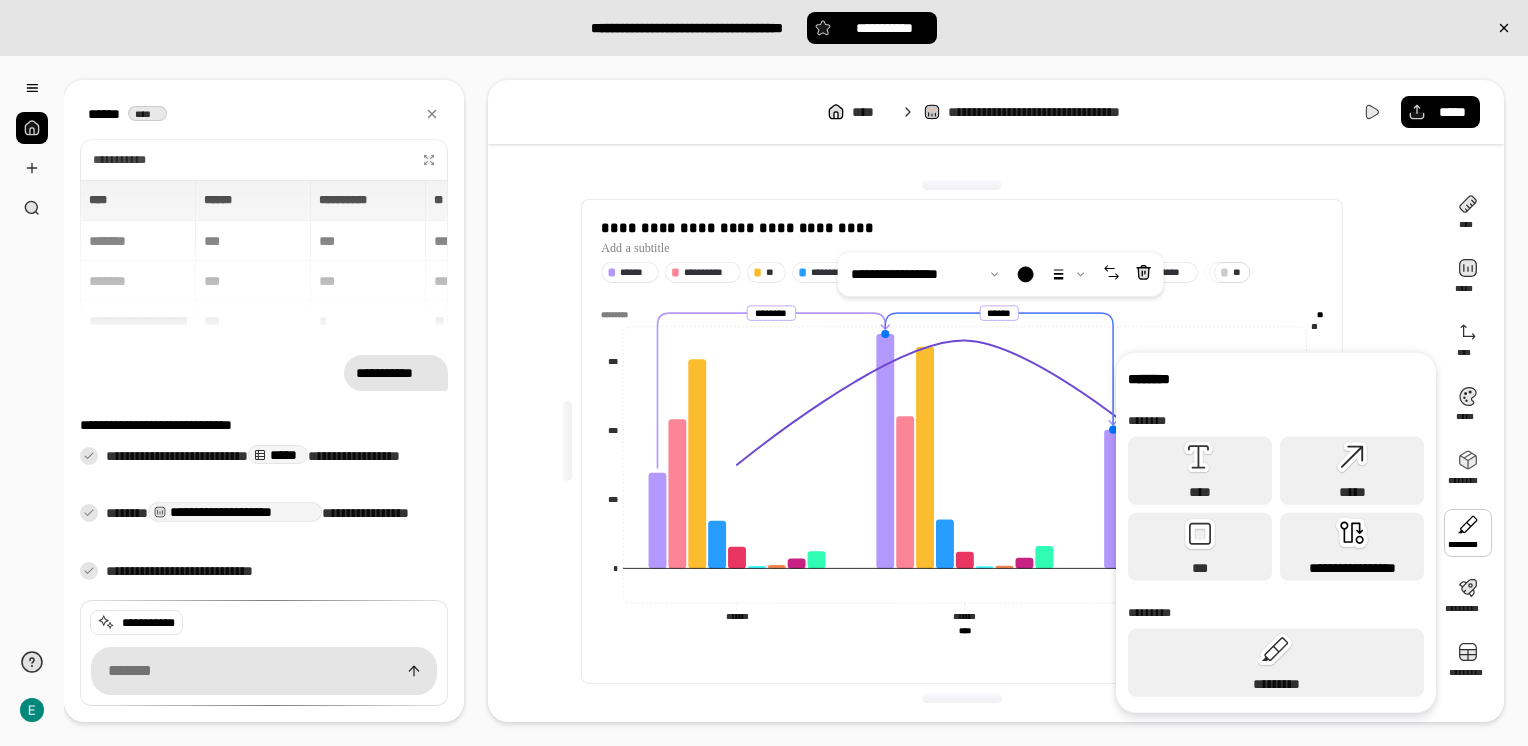 click 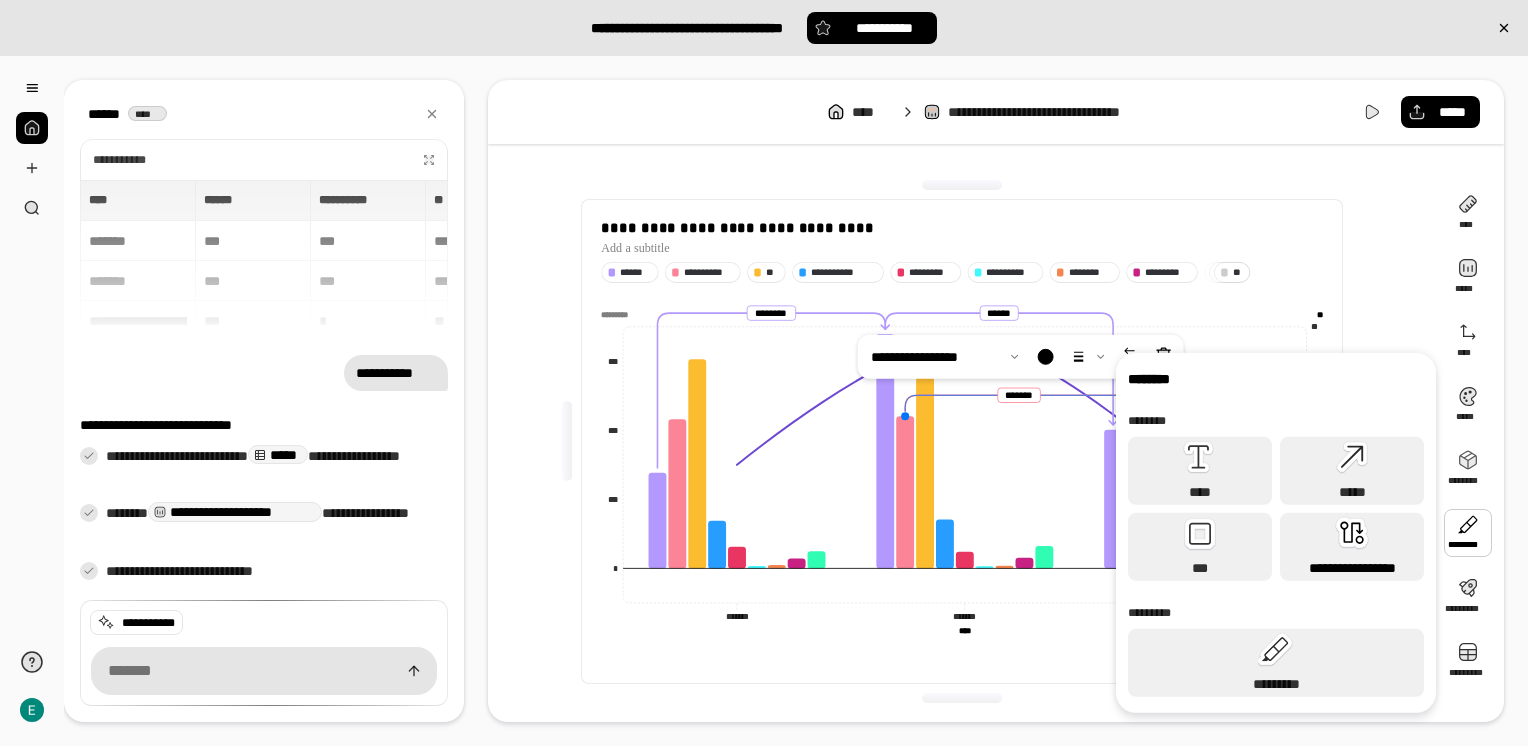 click 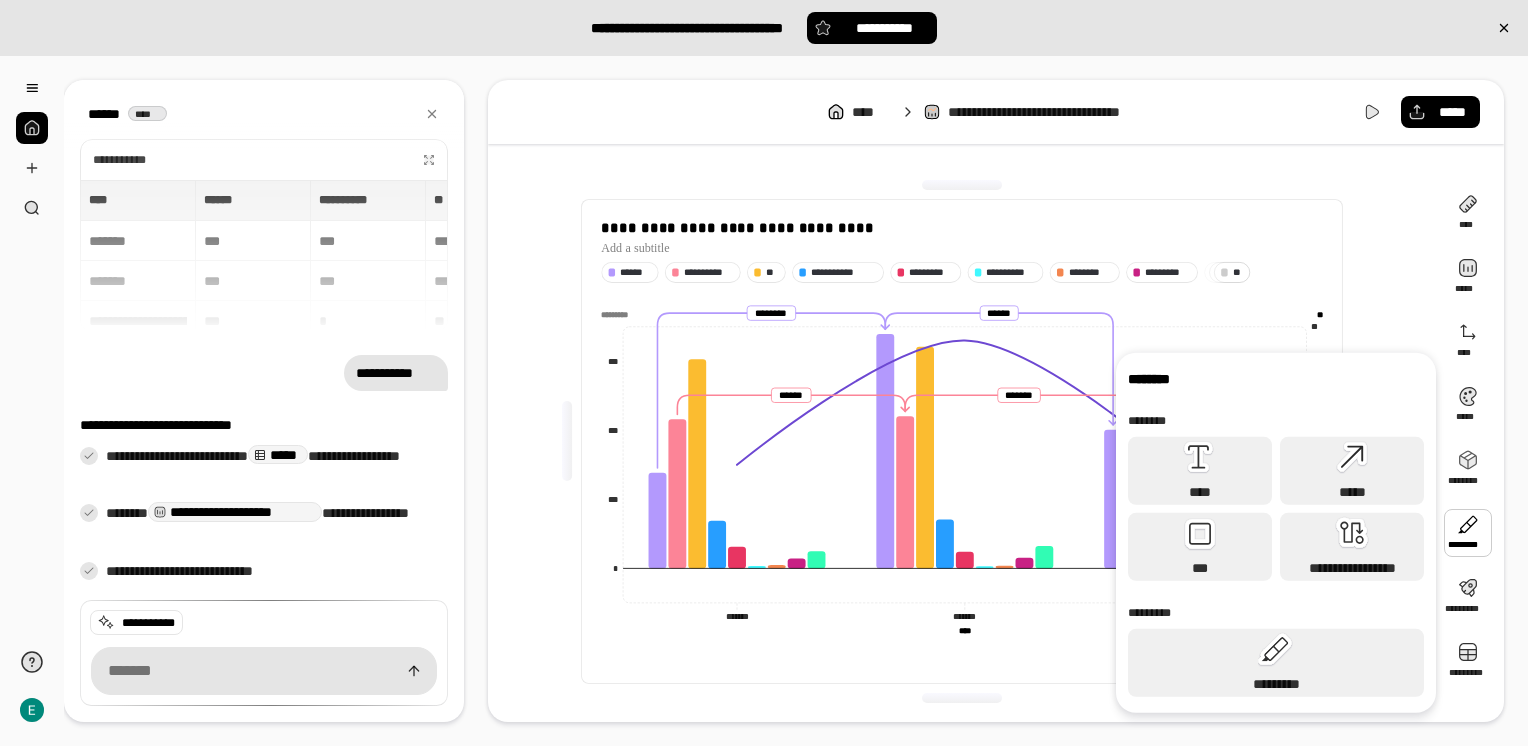 click at bounding box center (1468, 533) 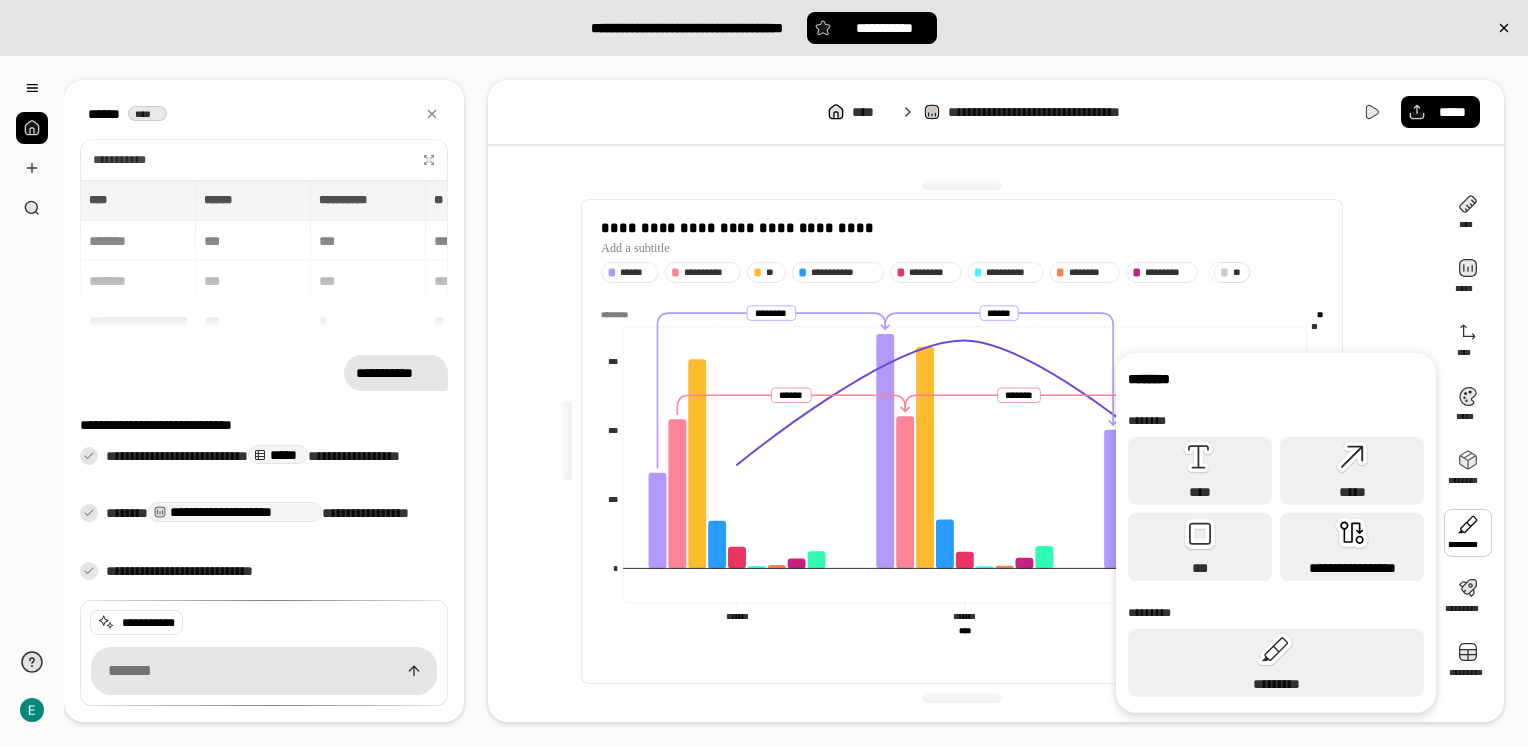 click 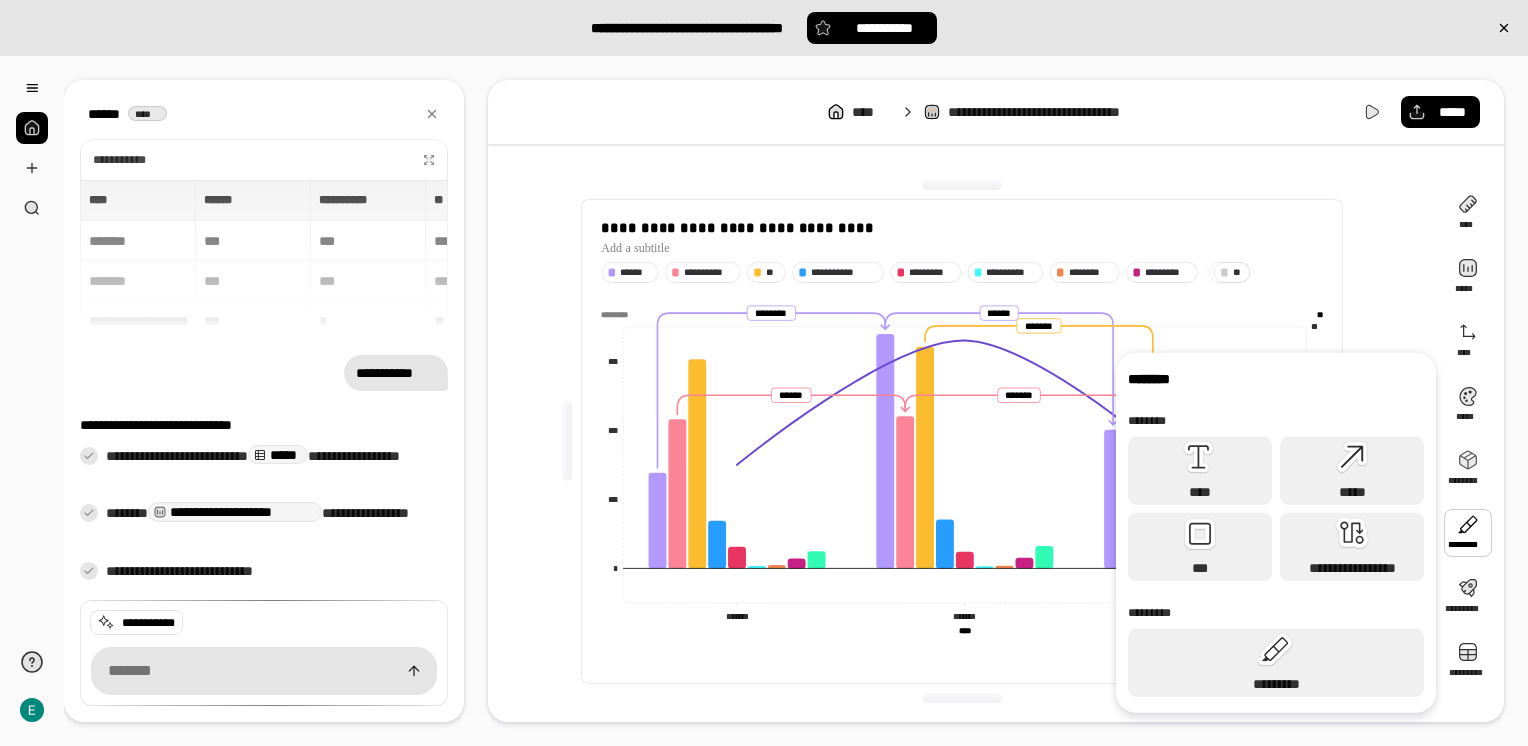 click at bounding box center (1468, 533) 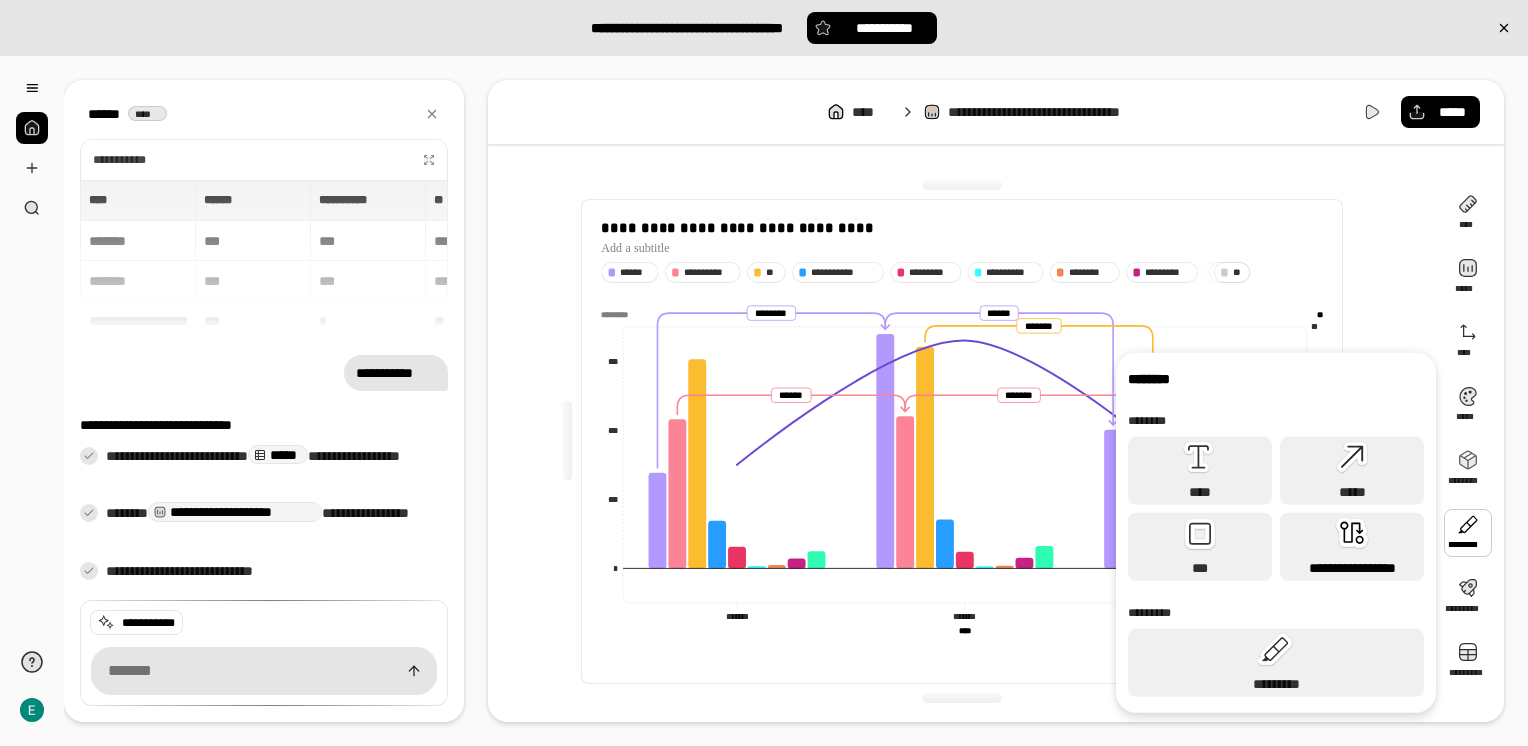 click on "**********" at bounding box center (1352, 547) 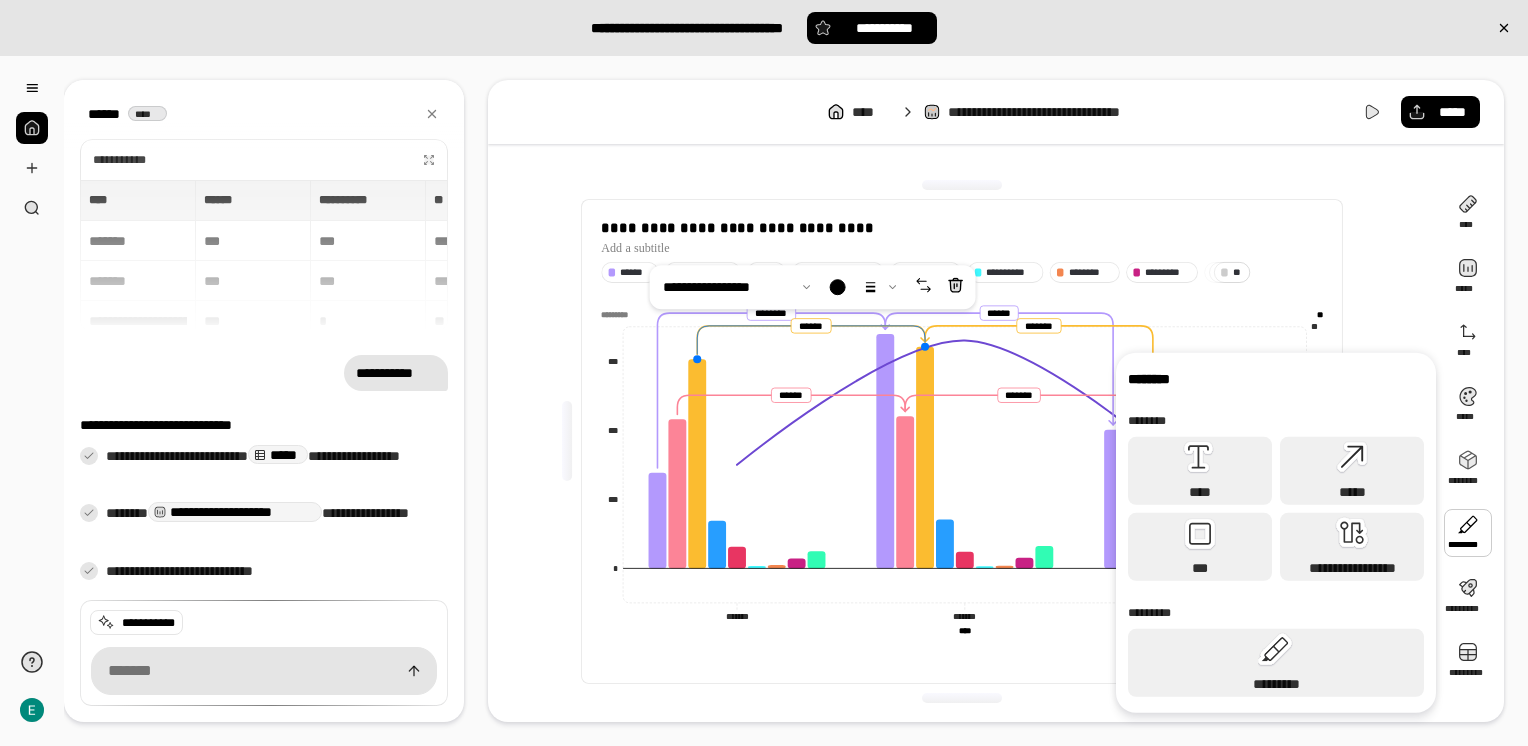 click on "**********" at bounding box center (962, 441) 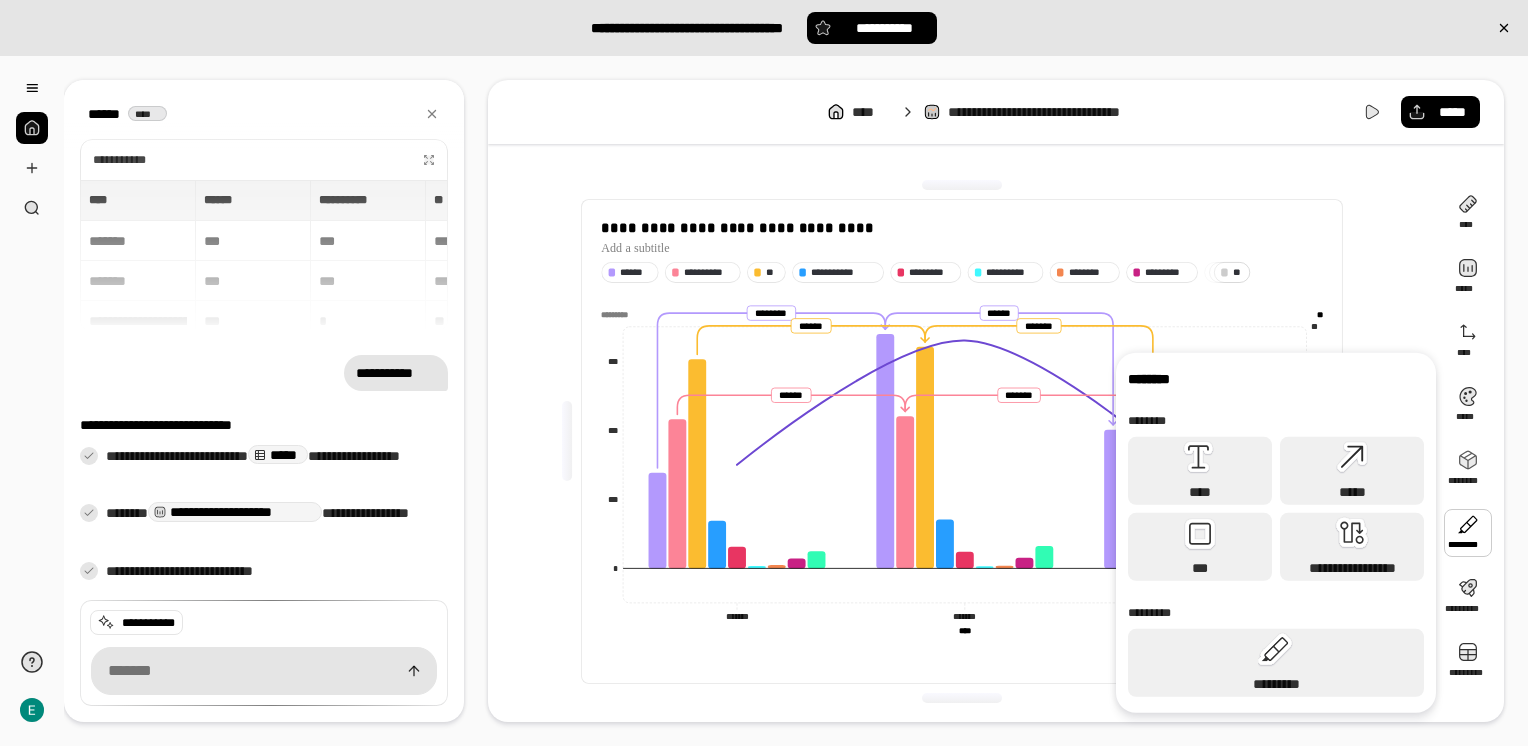 click on "**********" at bounding box center (962, 652) 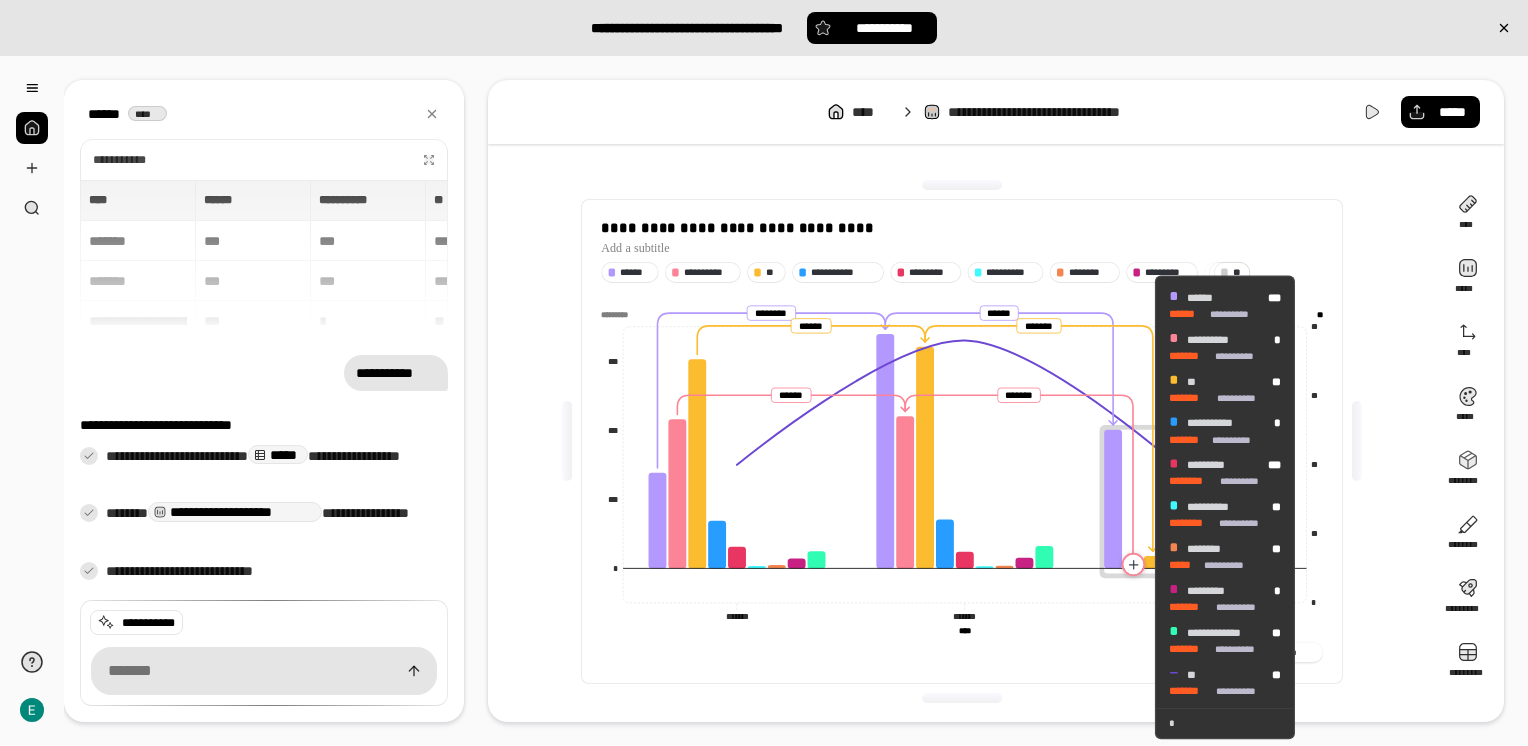 click 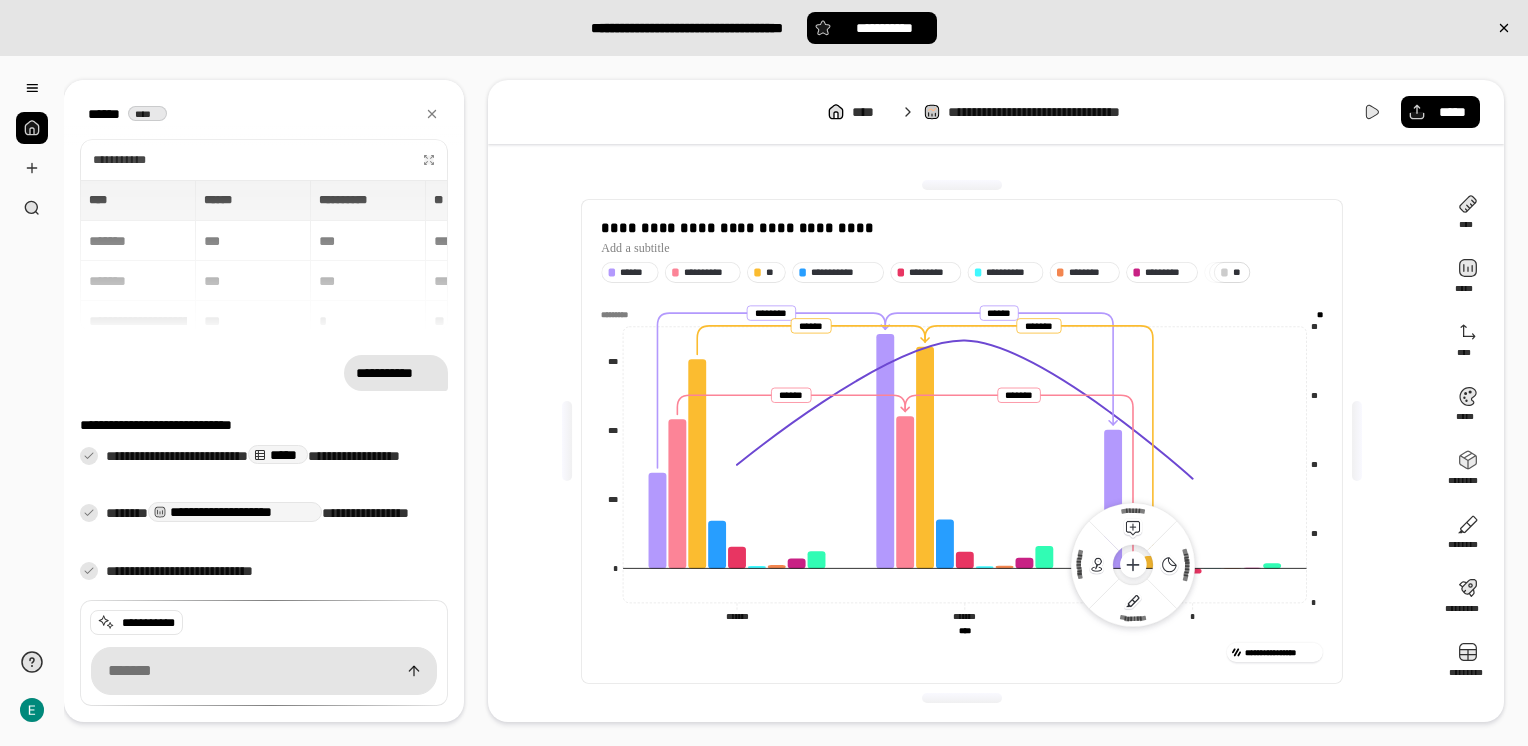 click 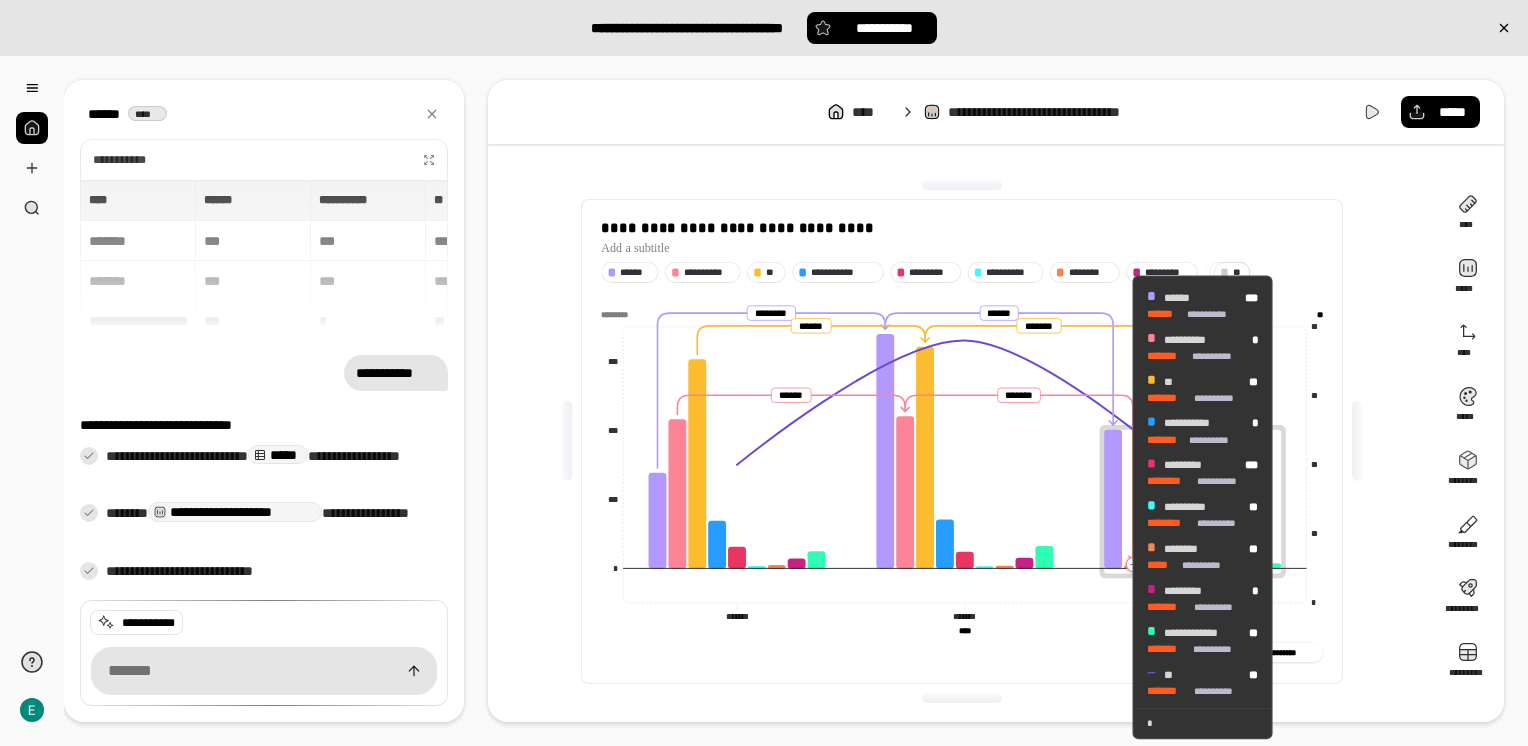 click 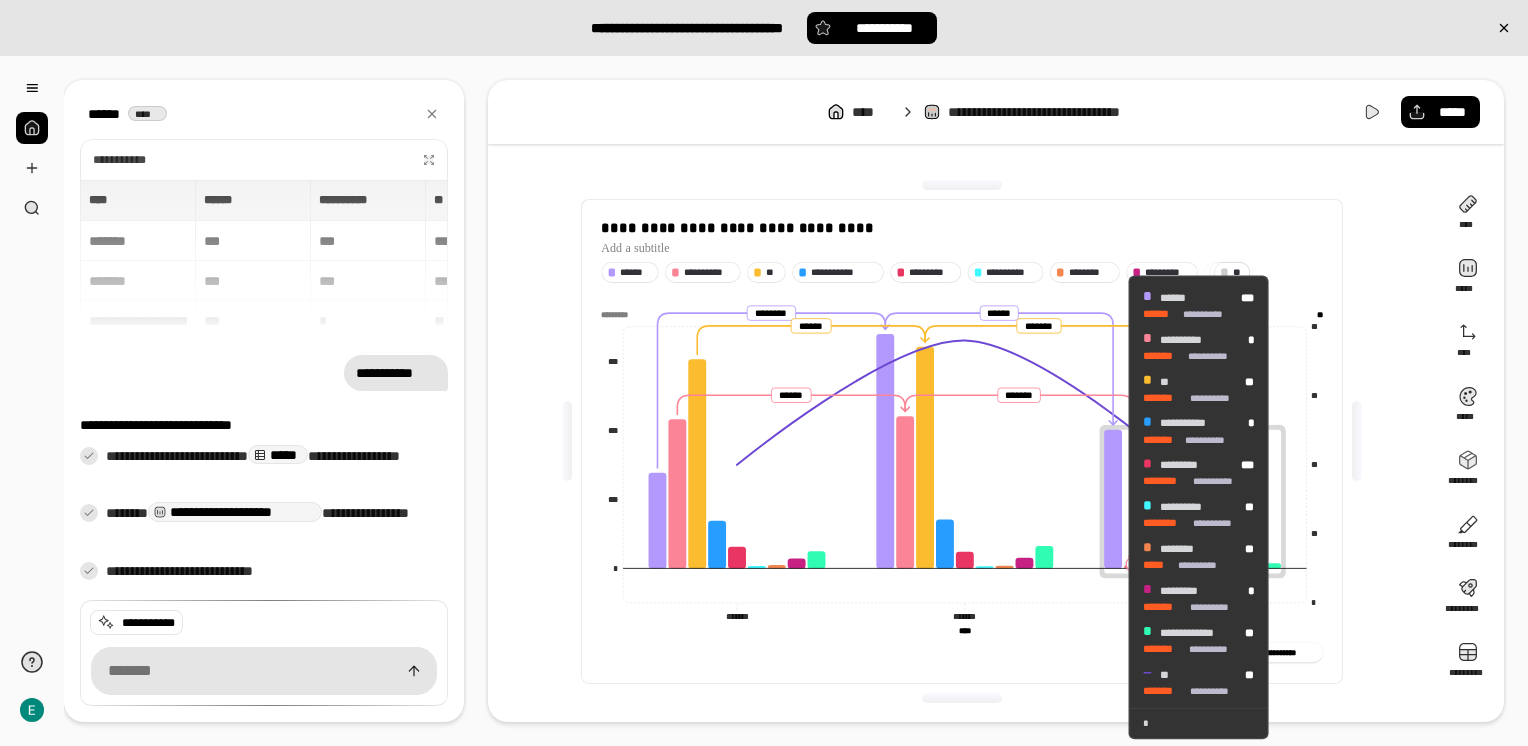 drag, startPoint x: 1114, startPoint y: 541, endPoint x: 1110, endPoint y: 518, distance: 23.345236 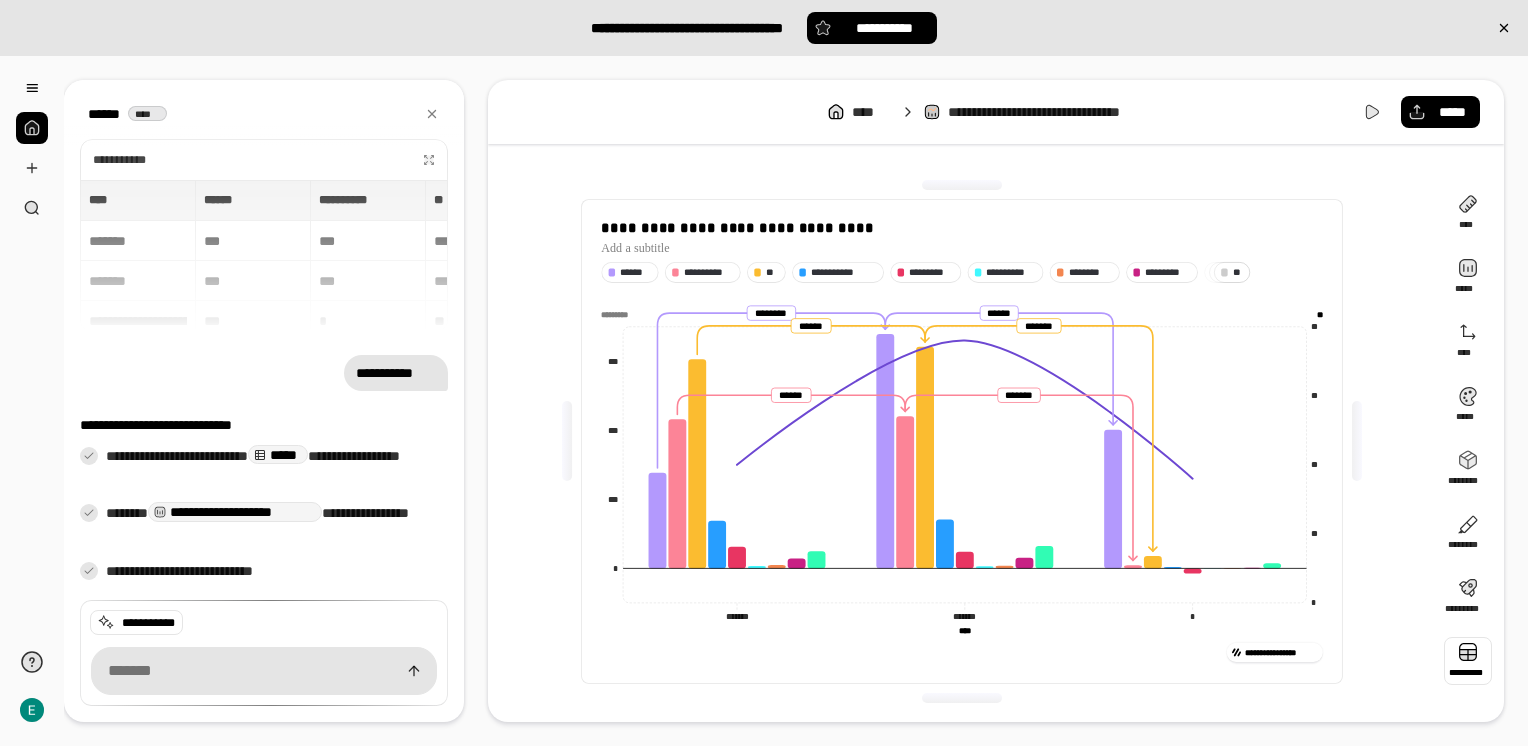 click at bounding box center (1468, 661) 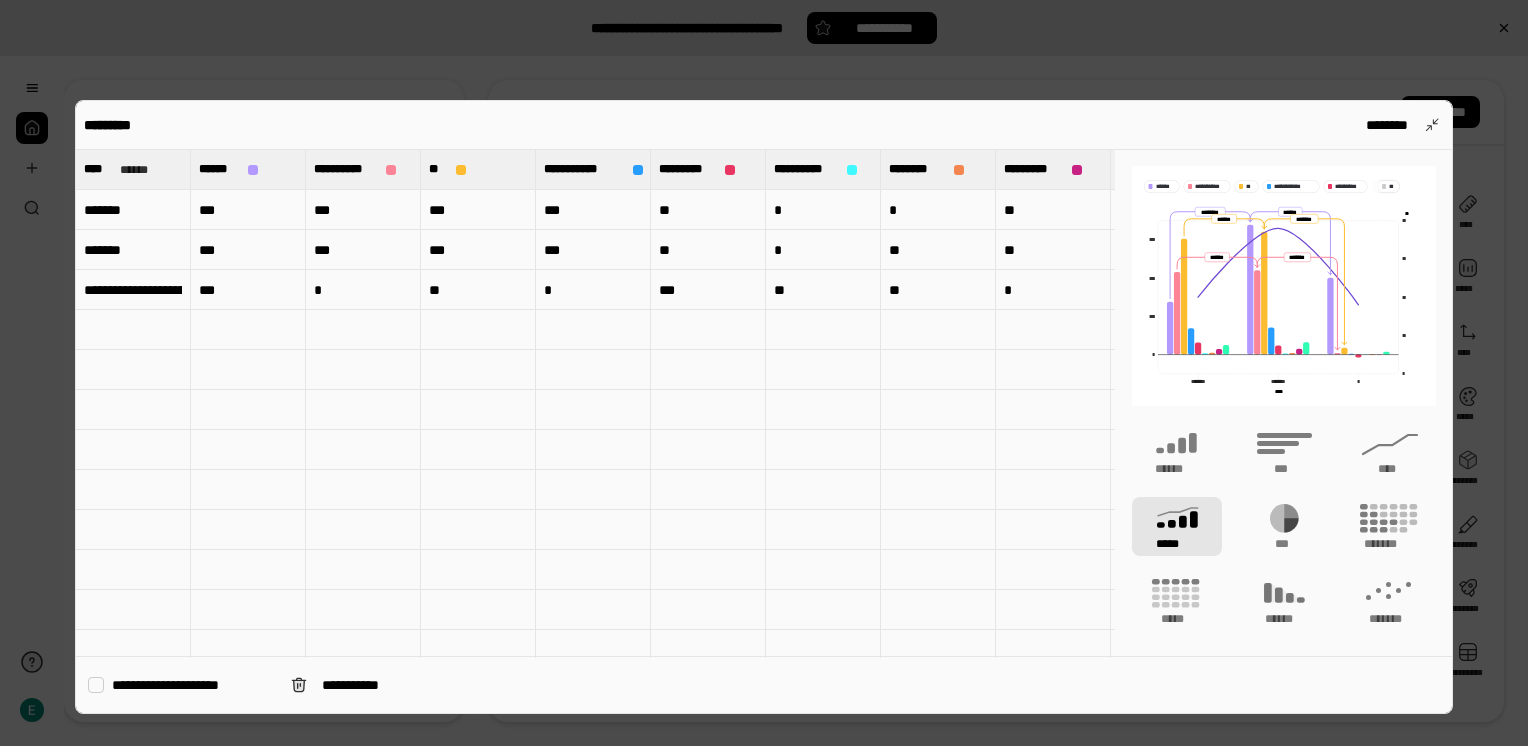 click on "**********" at bounding box center [133, 290] 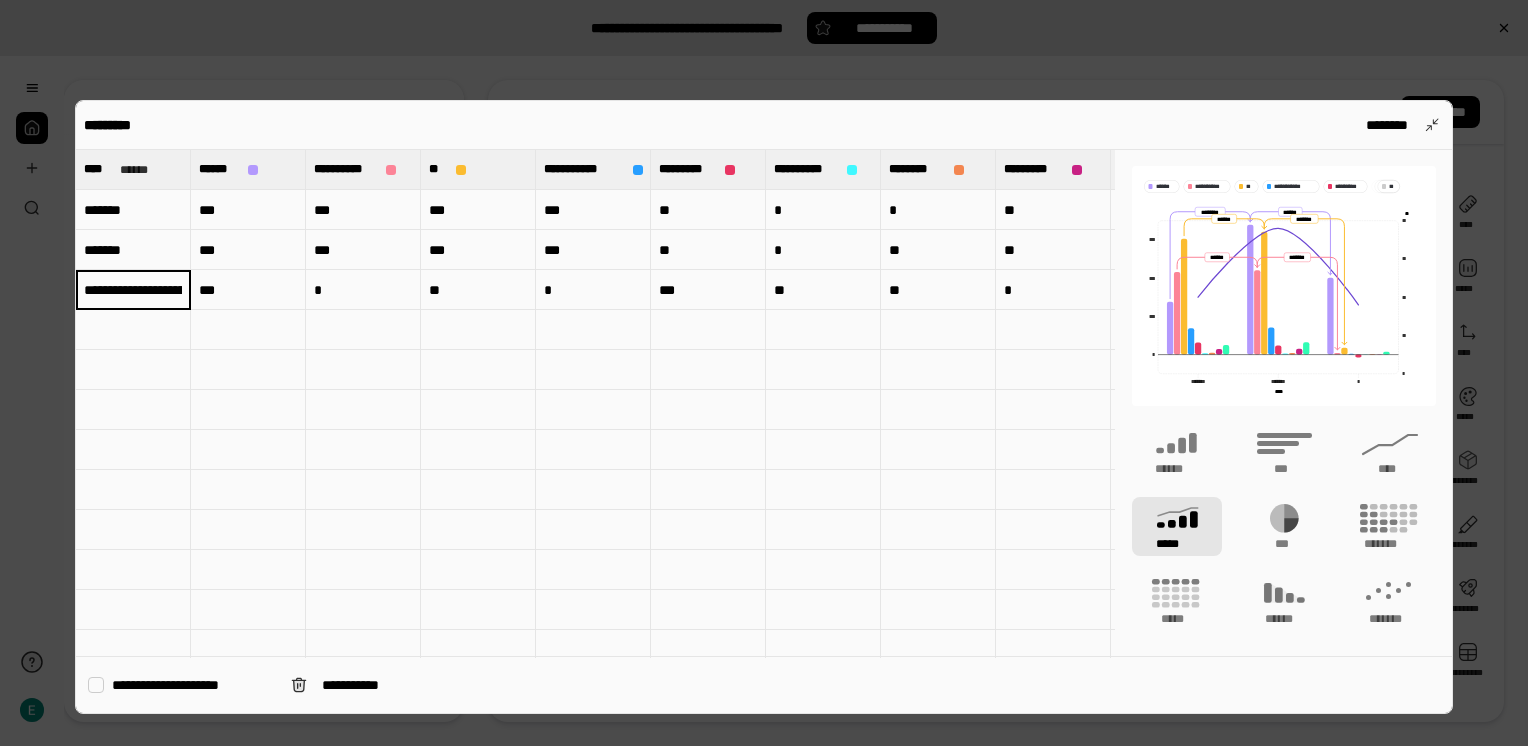 type 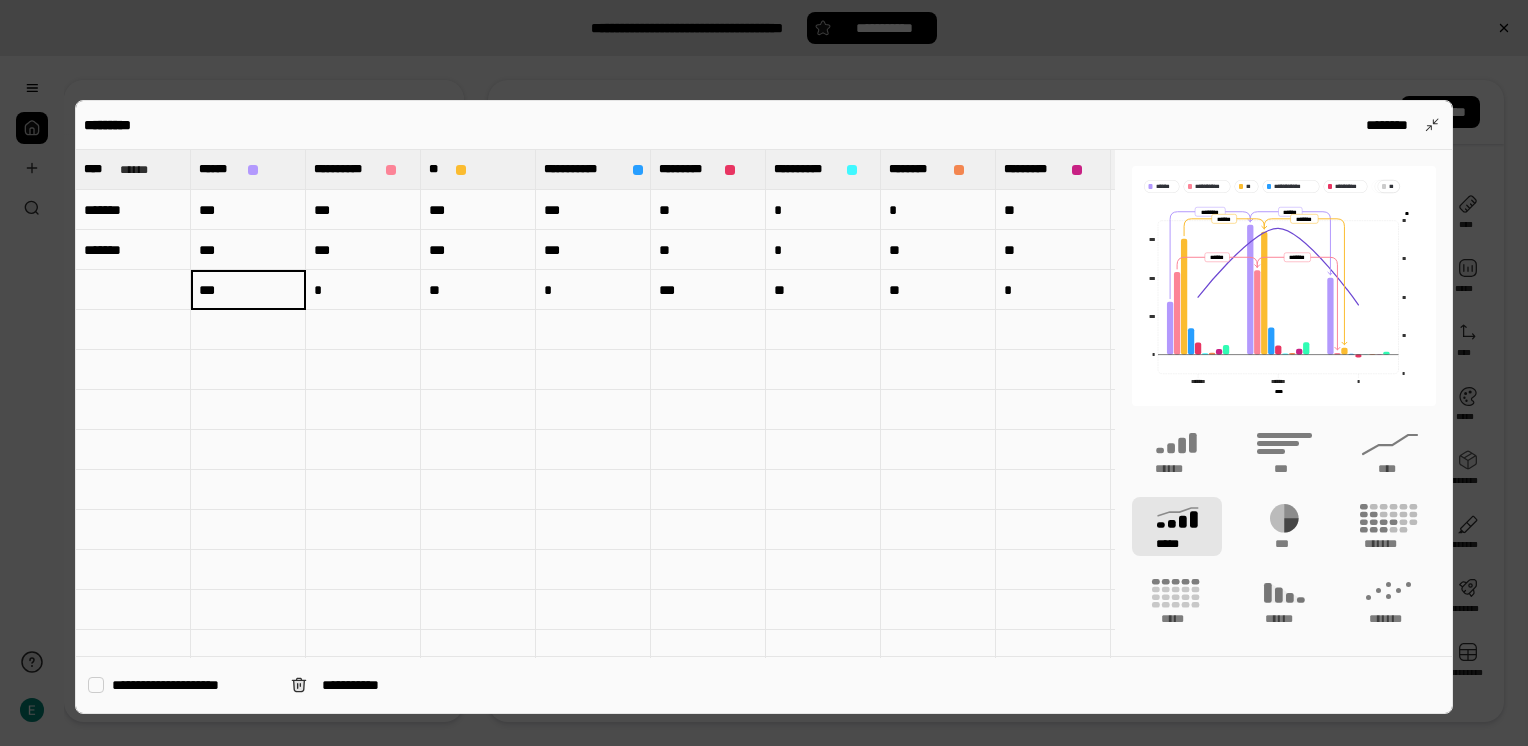 type 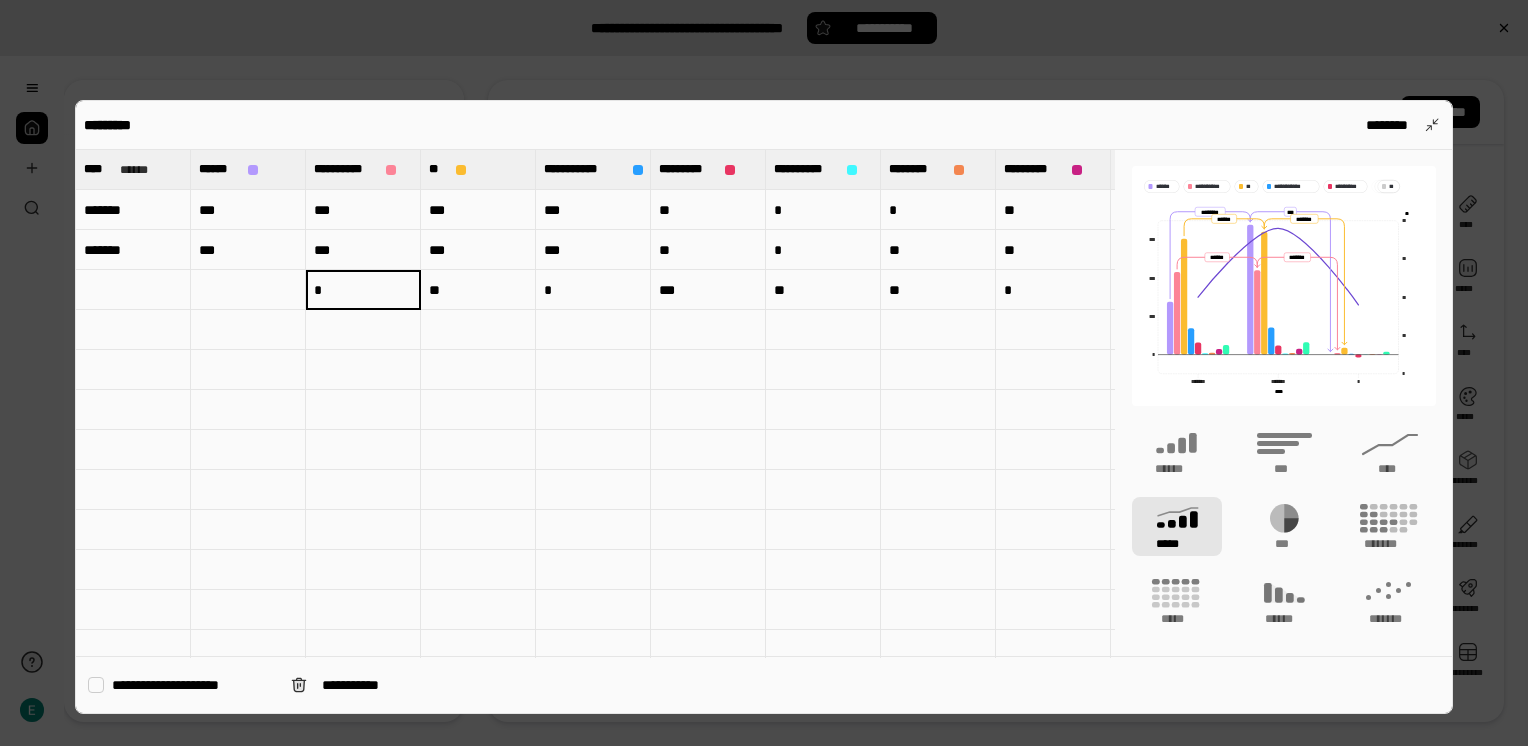 type 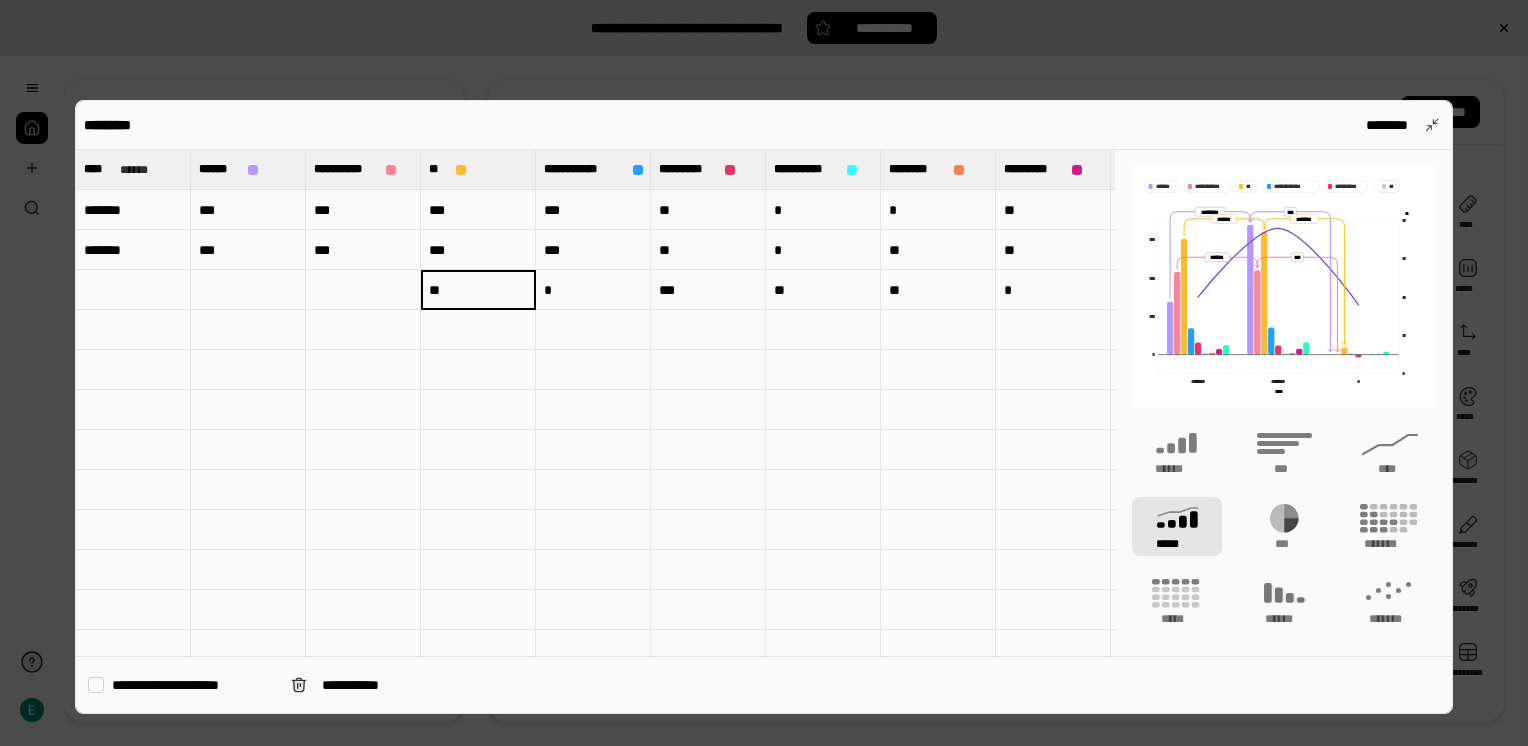 type 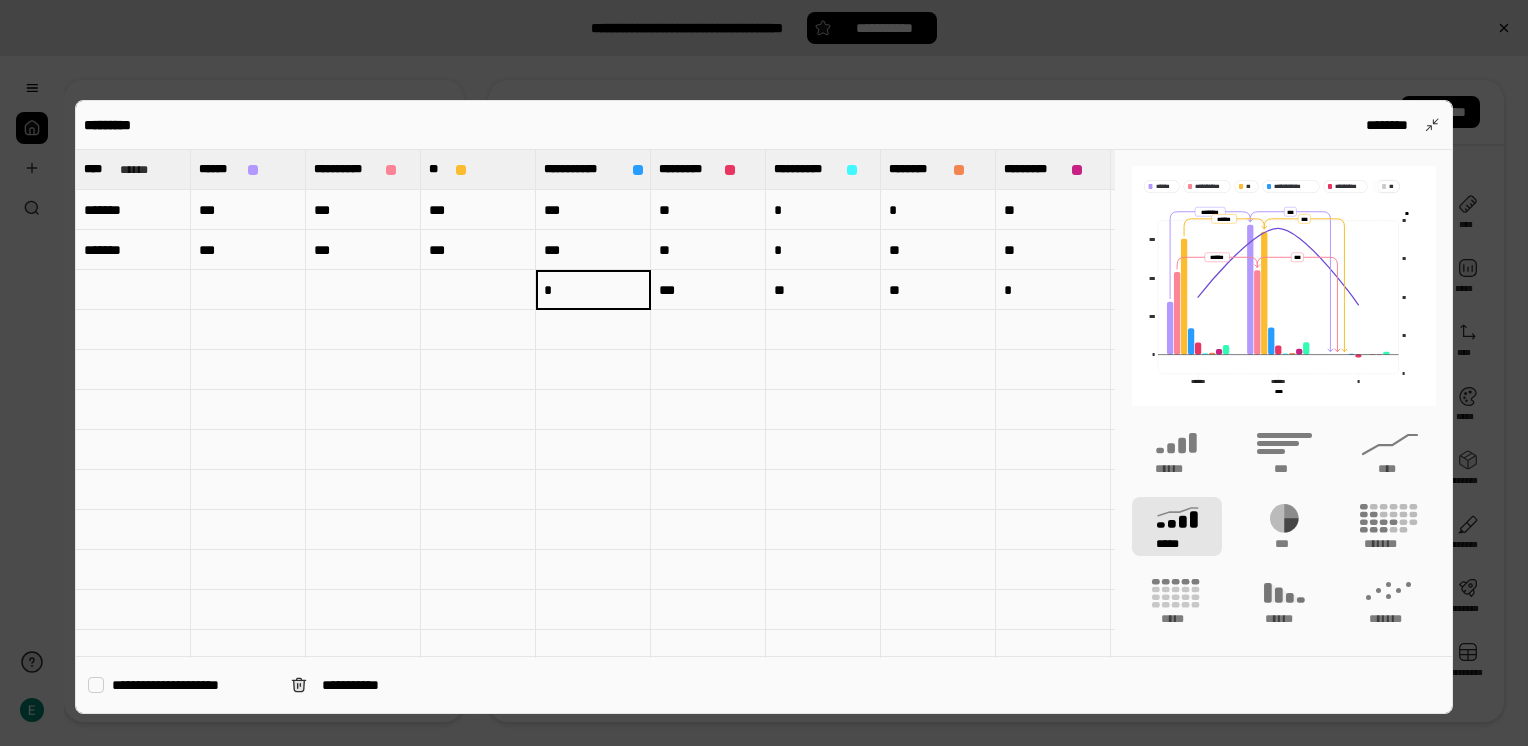 type 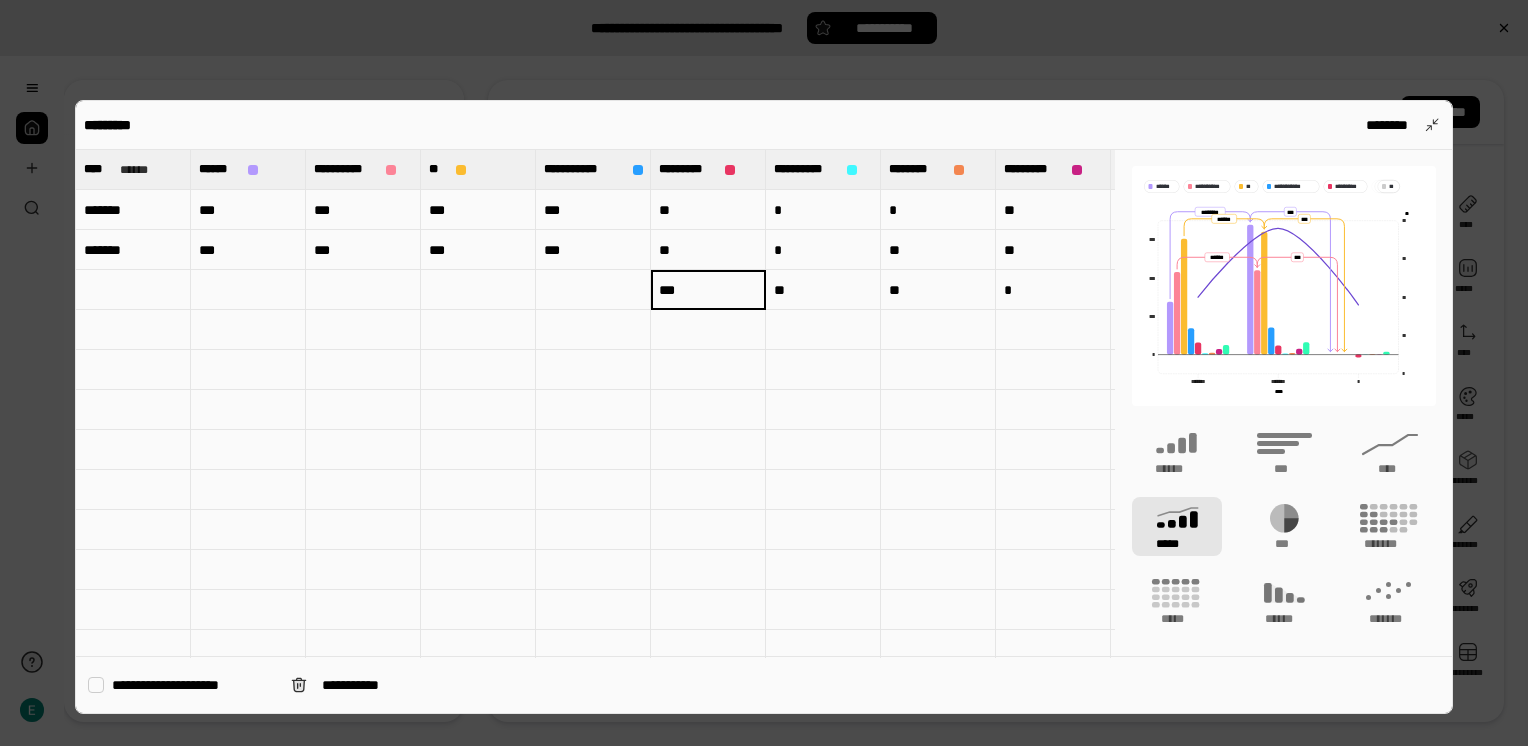 type 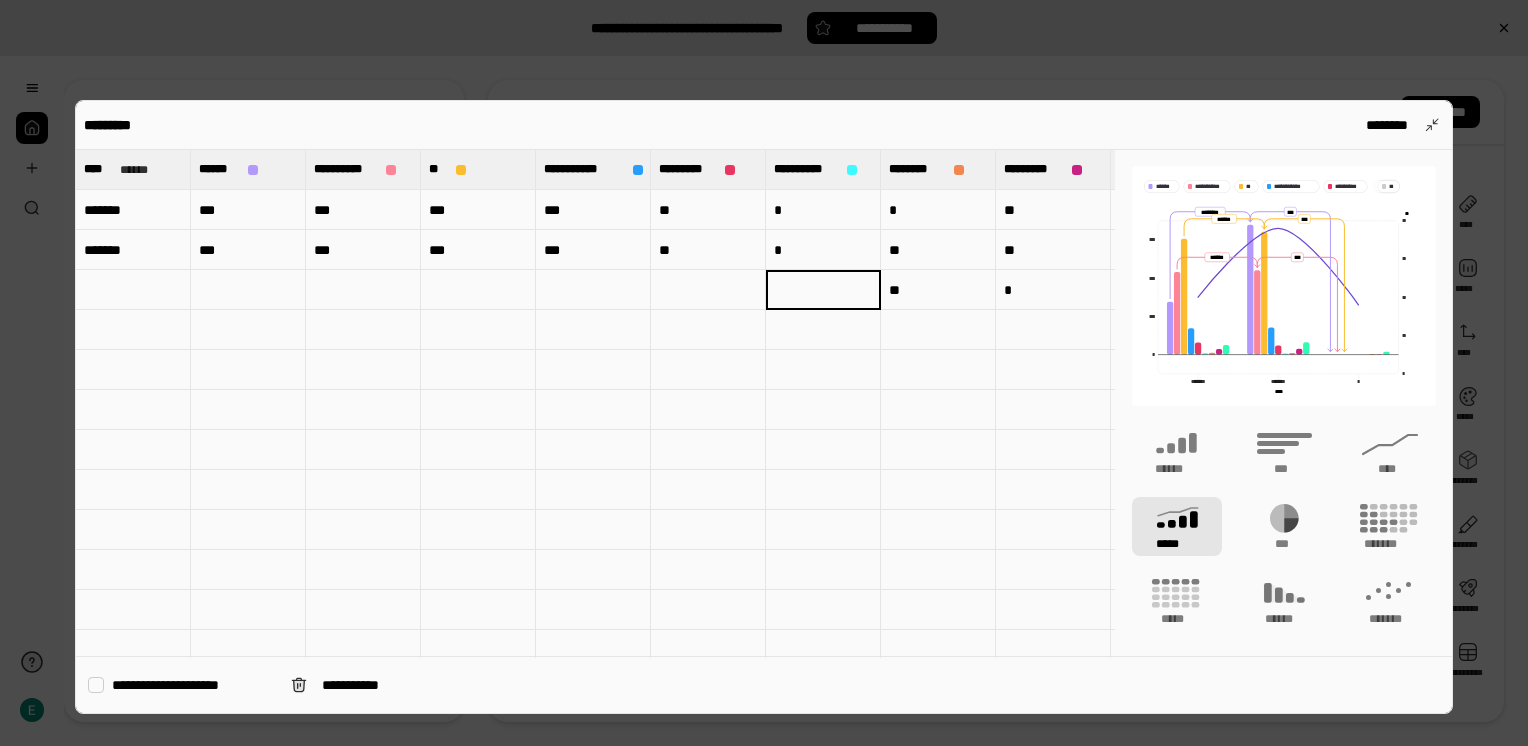 type 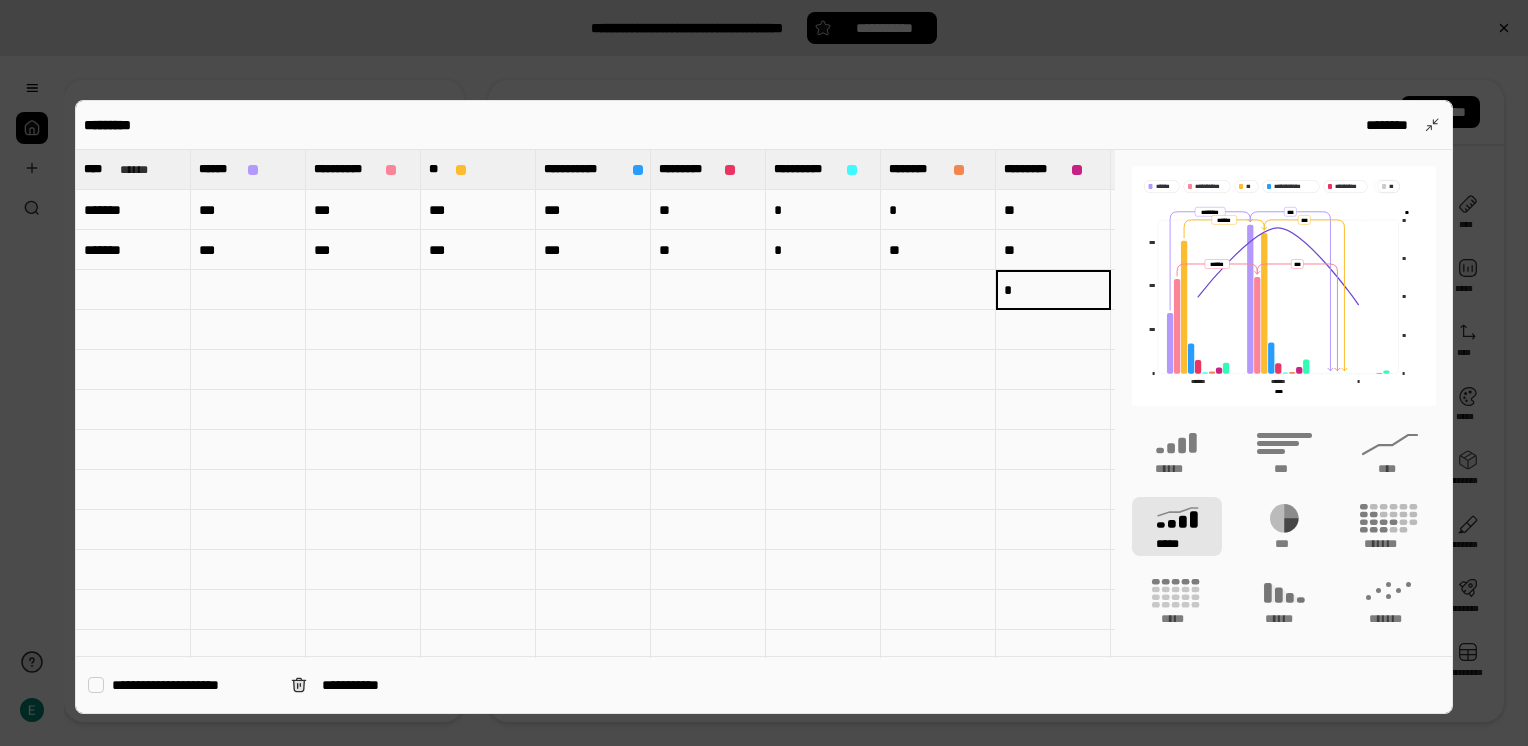type 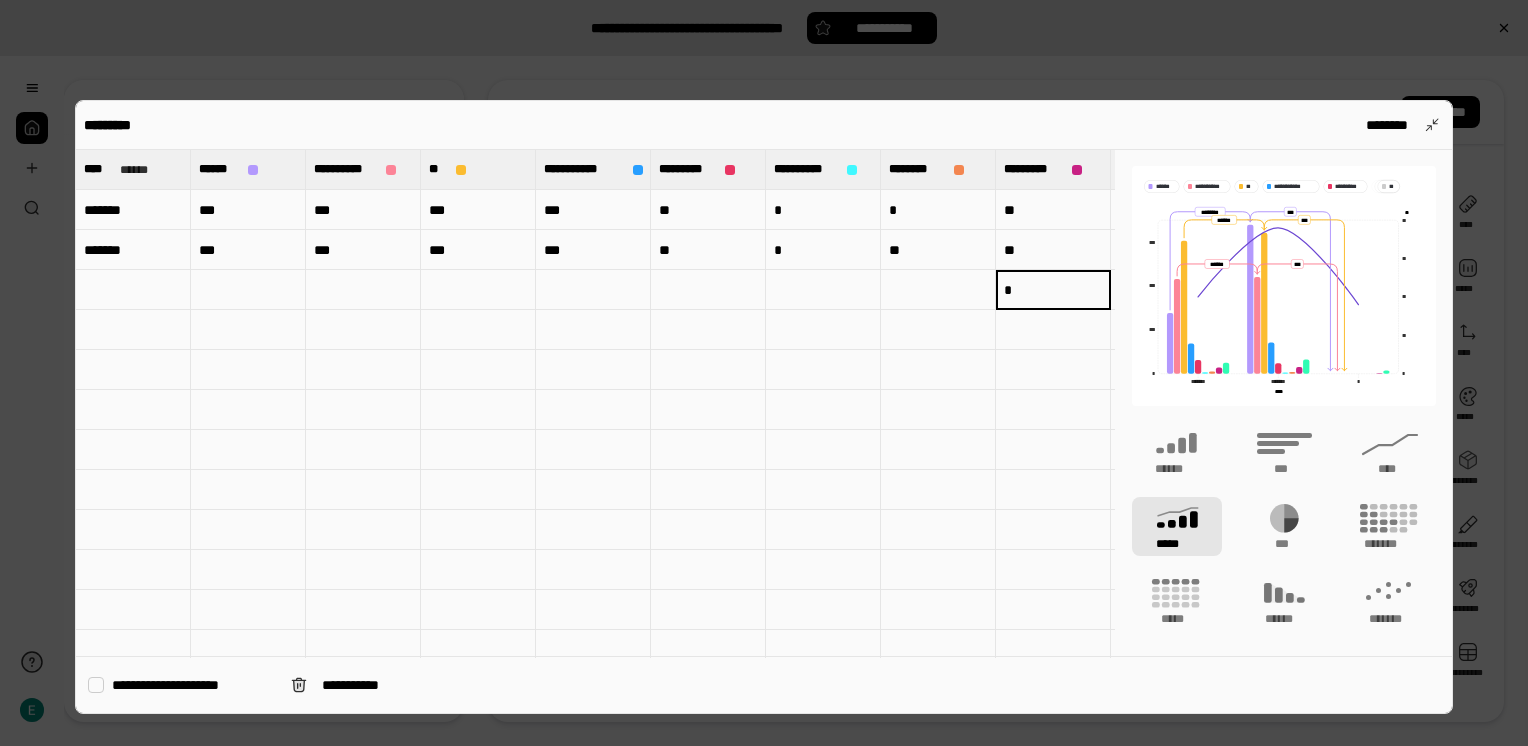 type 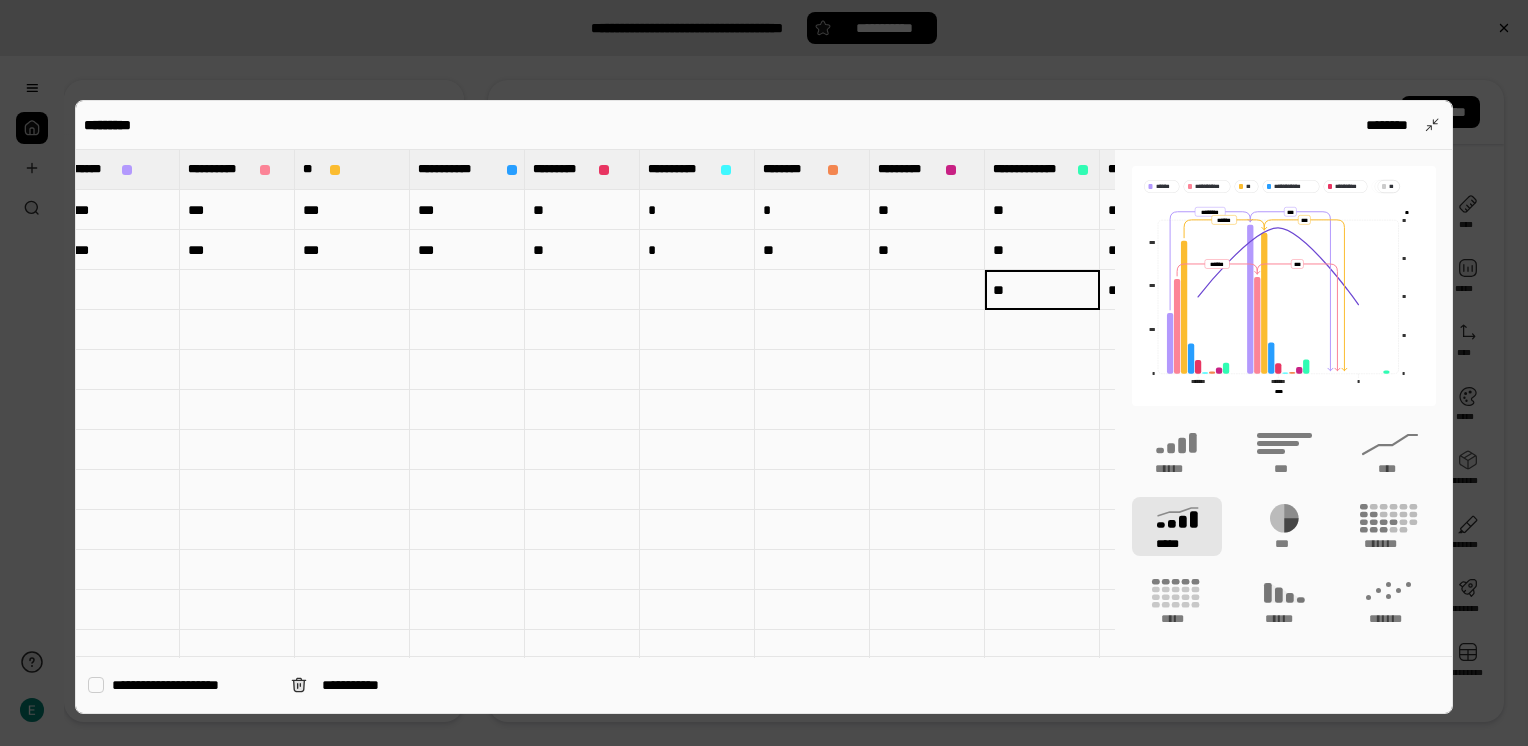 type 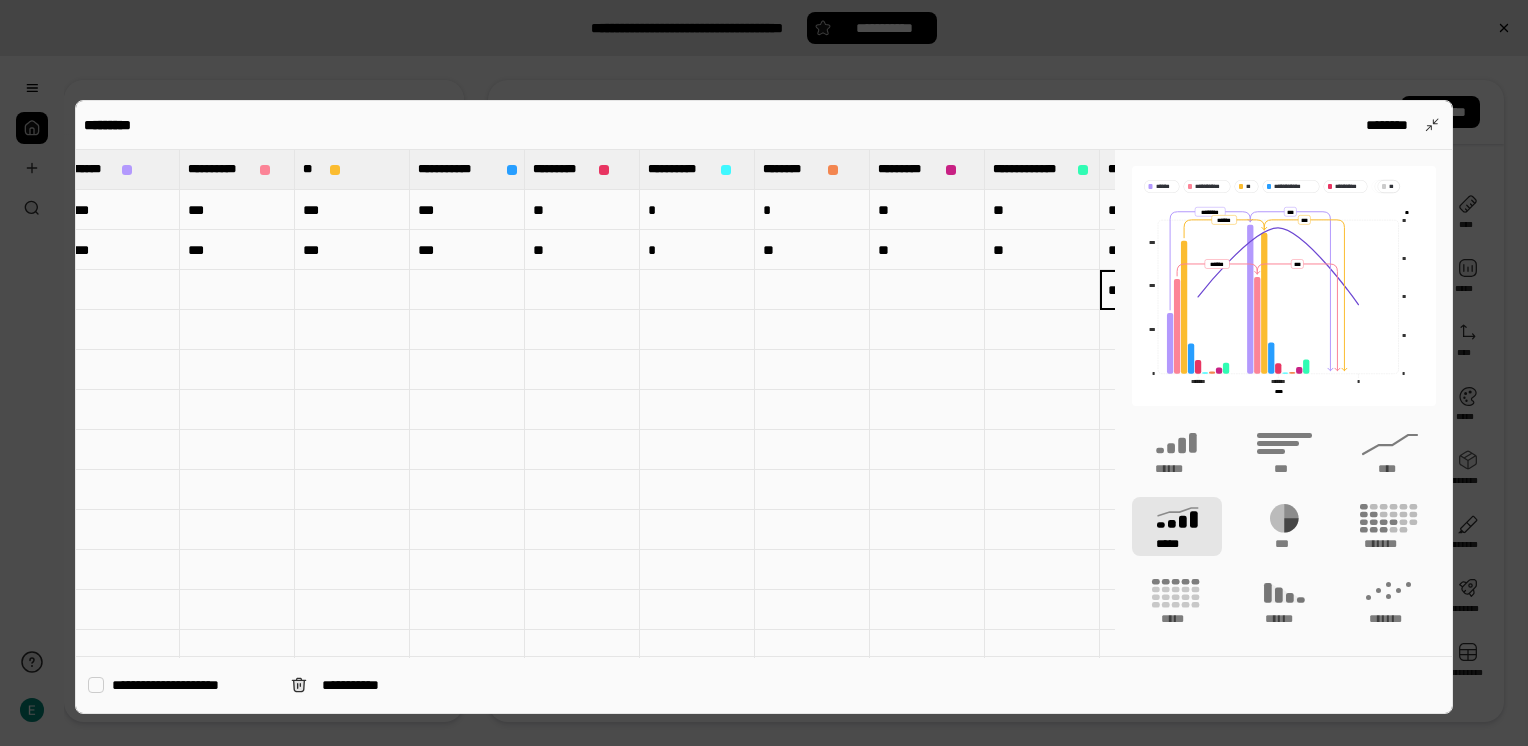 scroll, scrollTop: 0, scrollLeft: 240, axis: horizontal 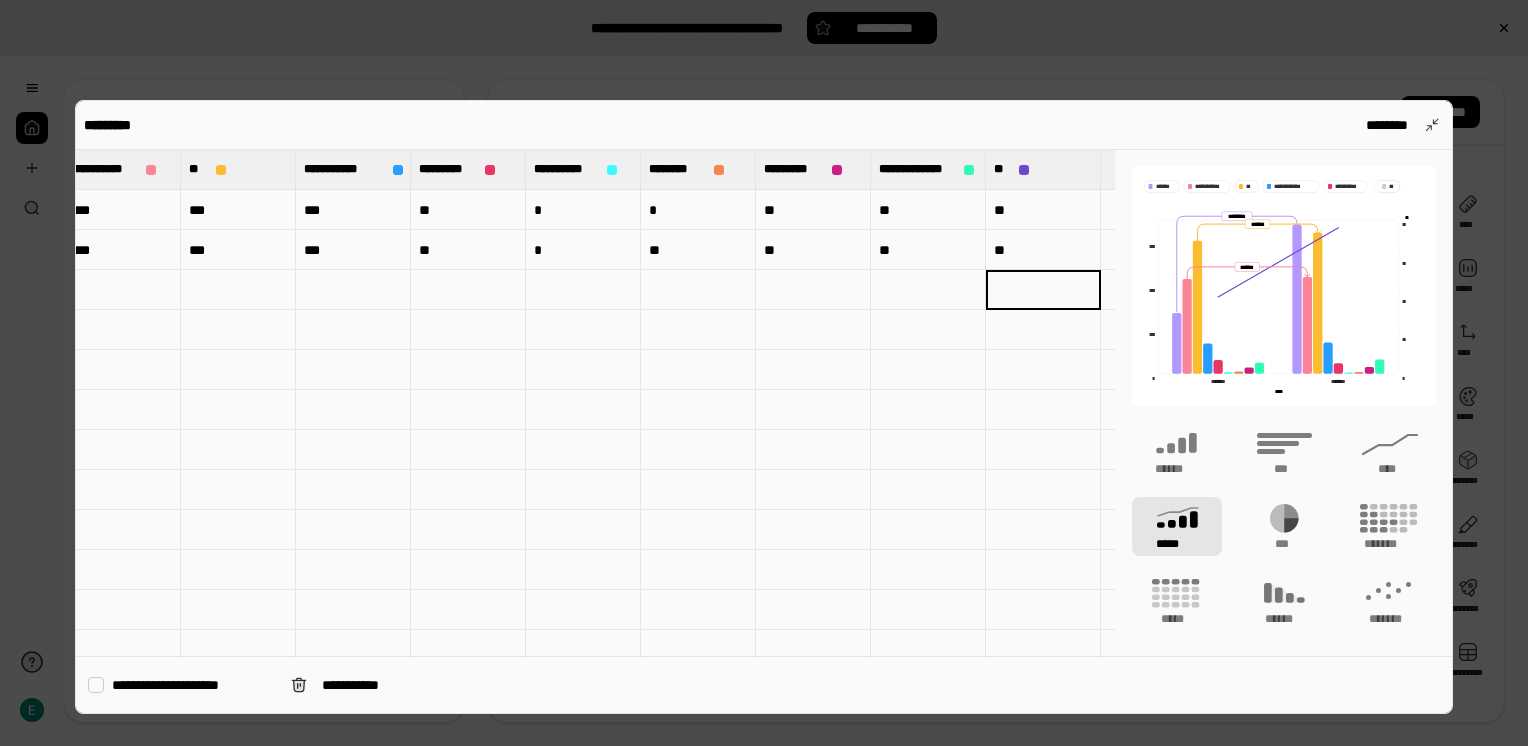 type 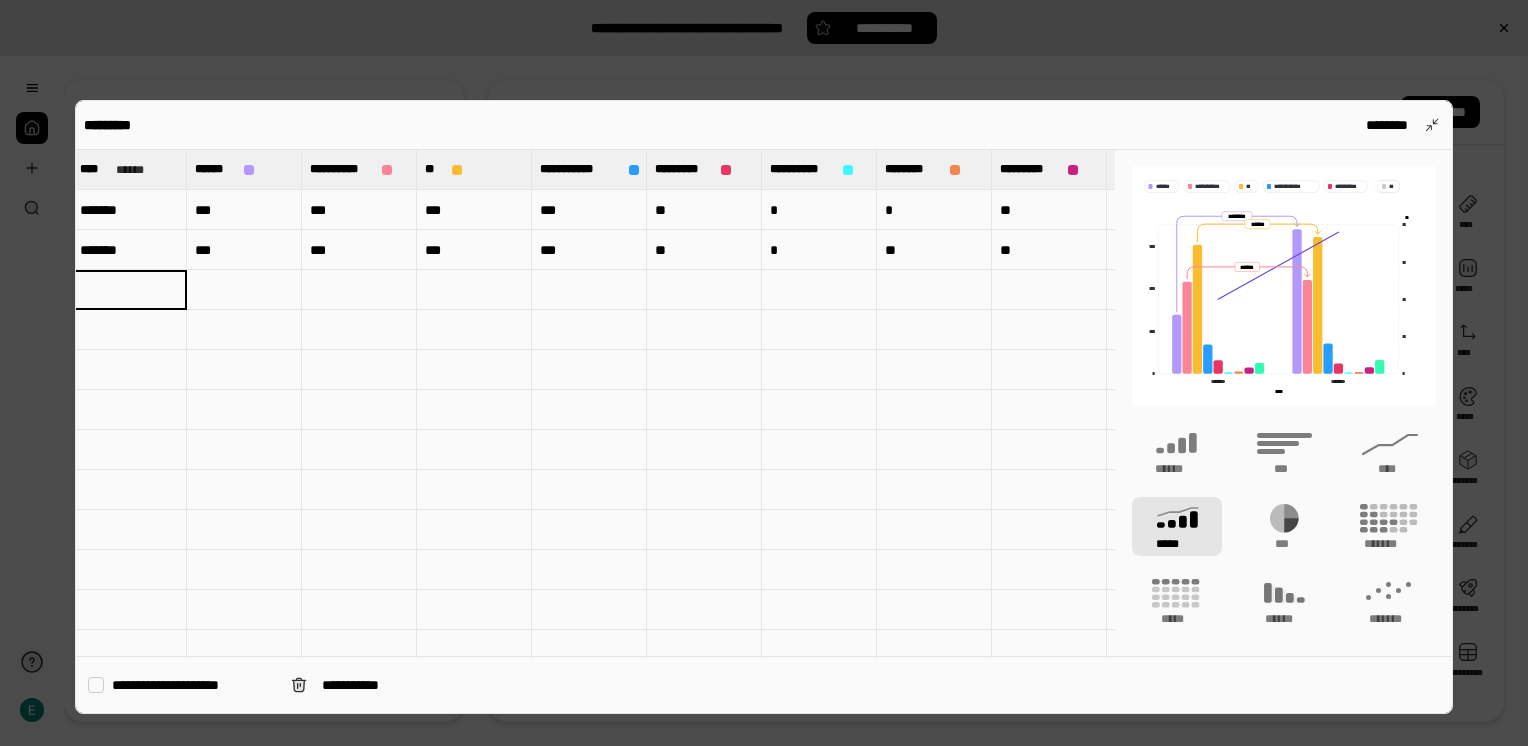 scroll, scrollTop: 0, scrollLeft: 0, axis: both 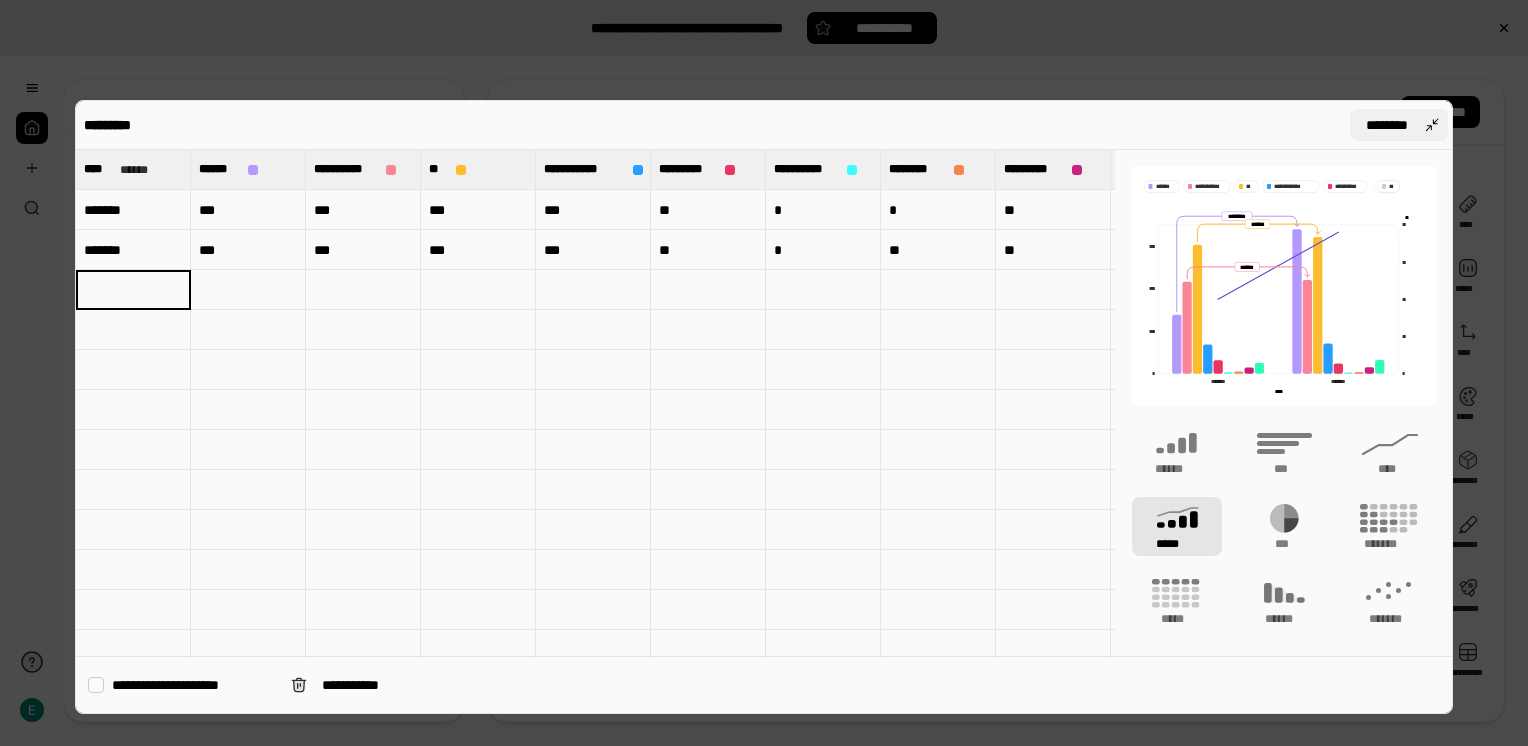 click on "********" at bounding box center (1399, 125) 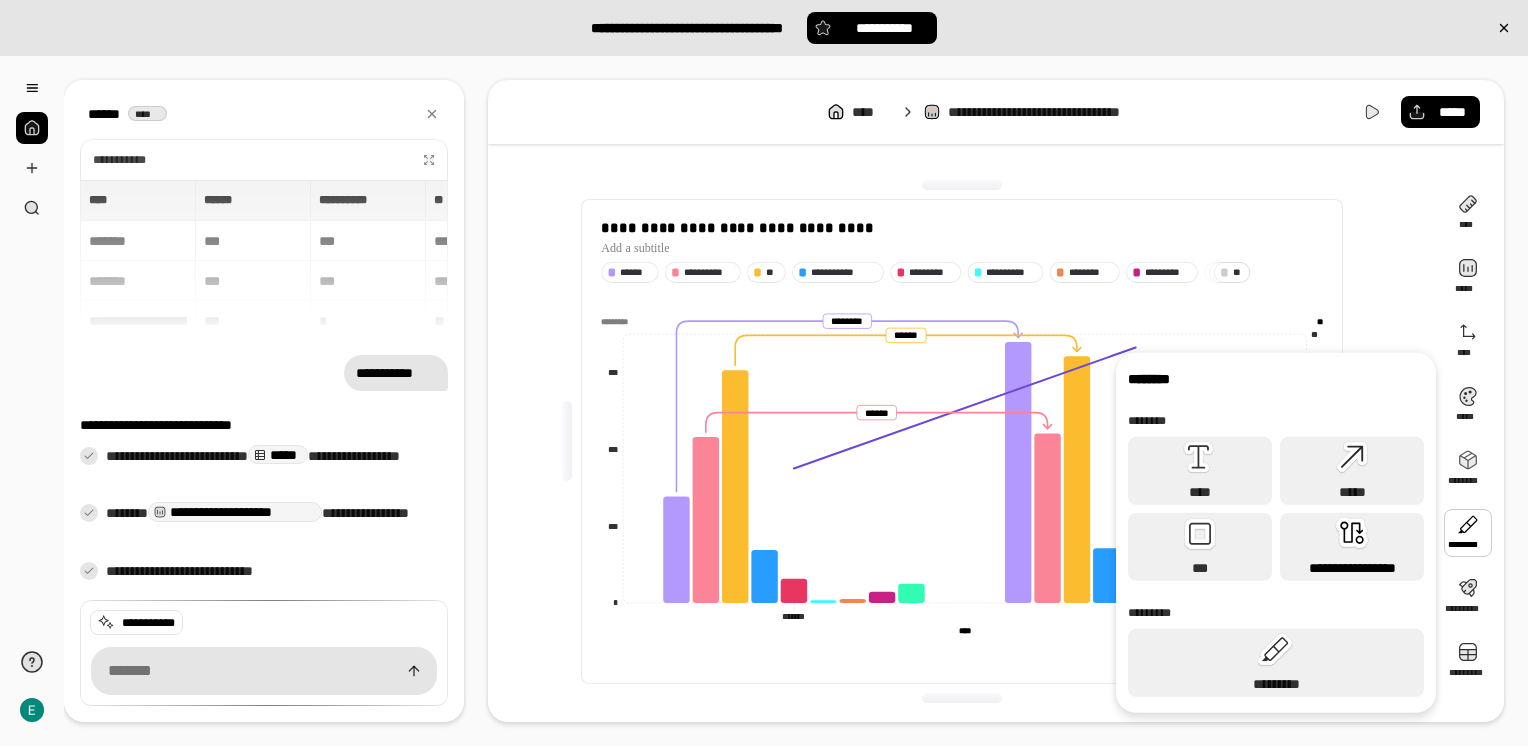 click 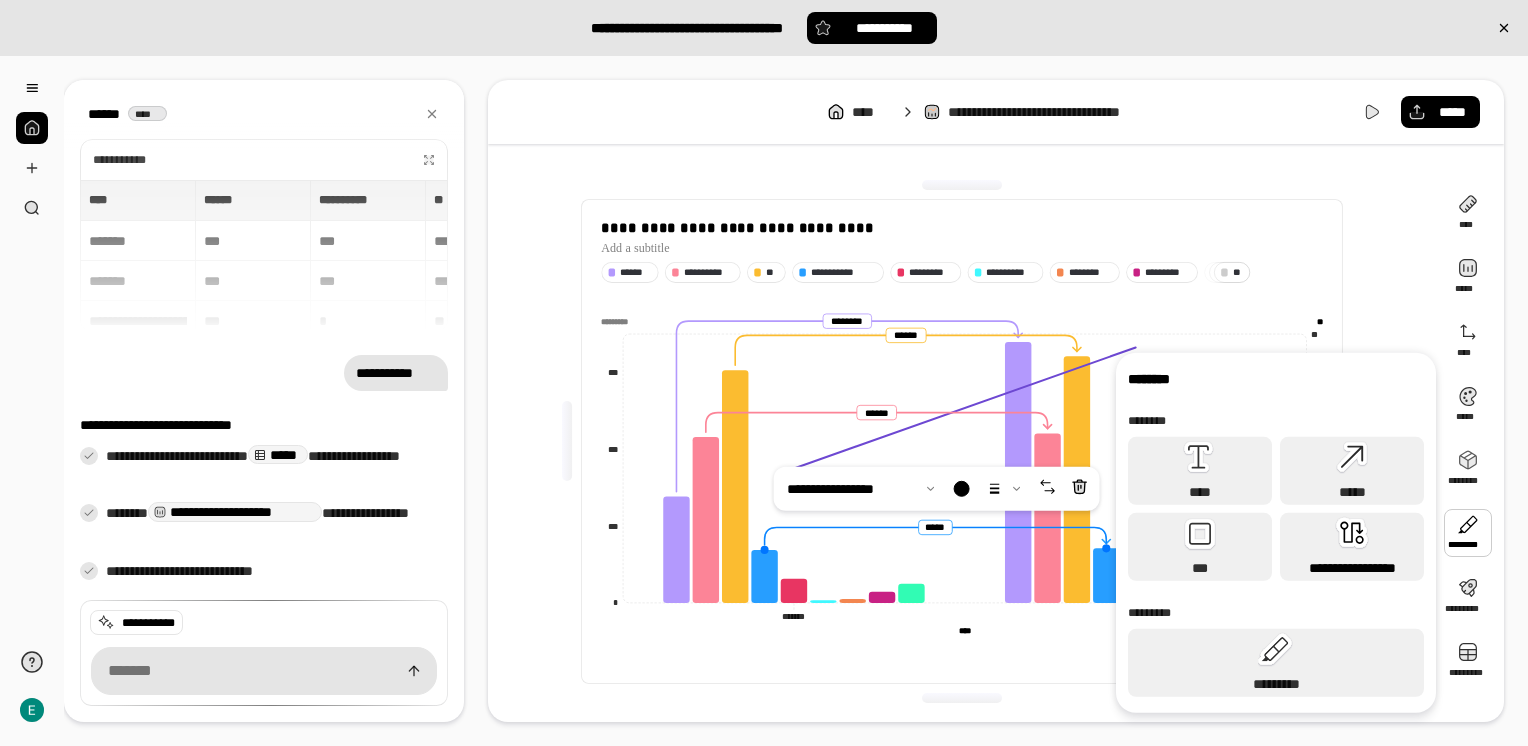 click 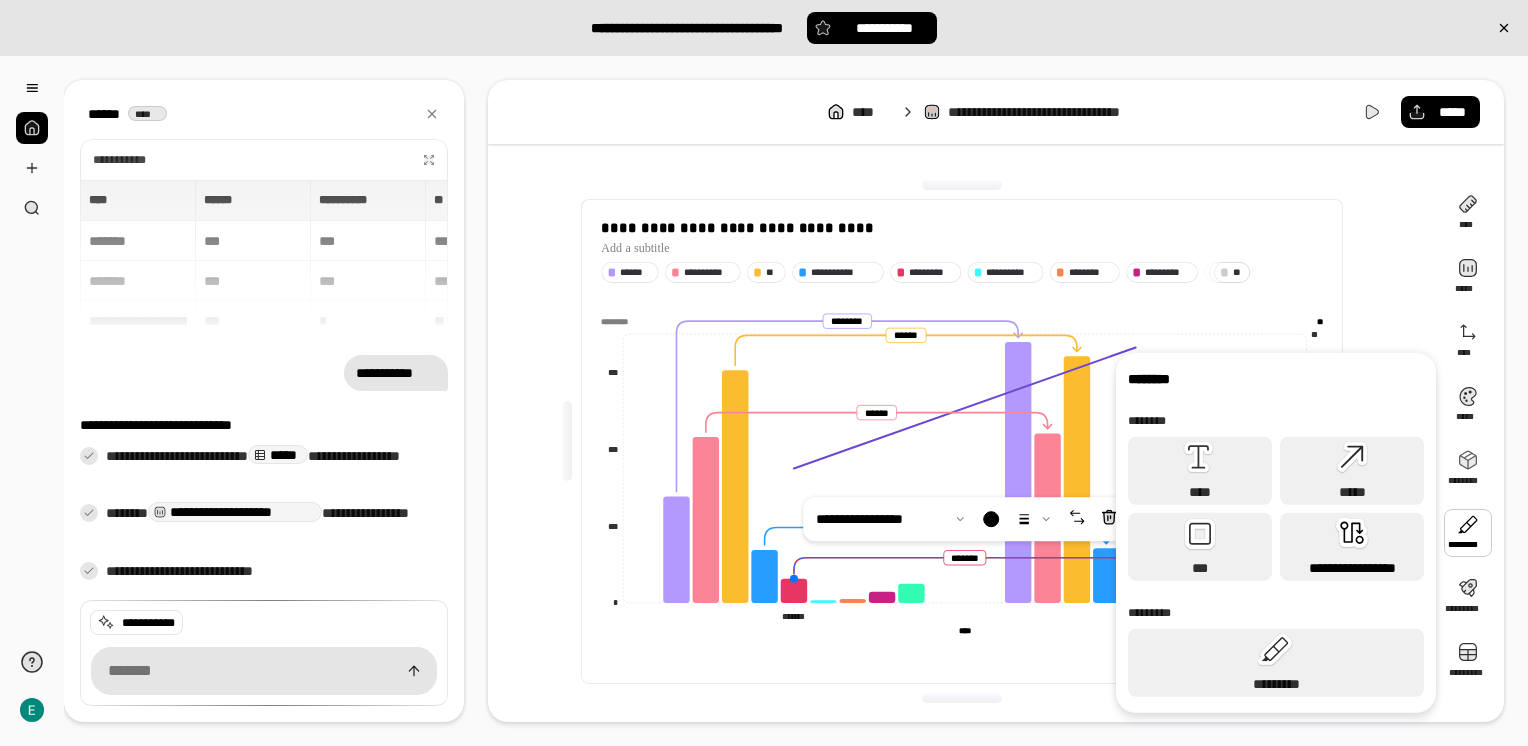 click 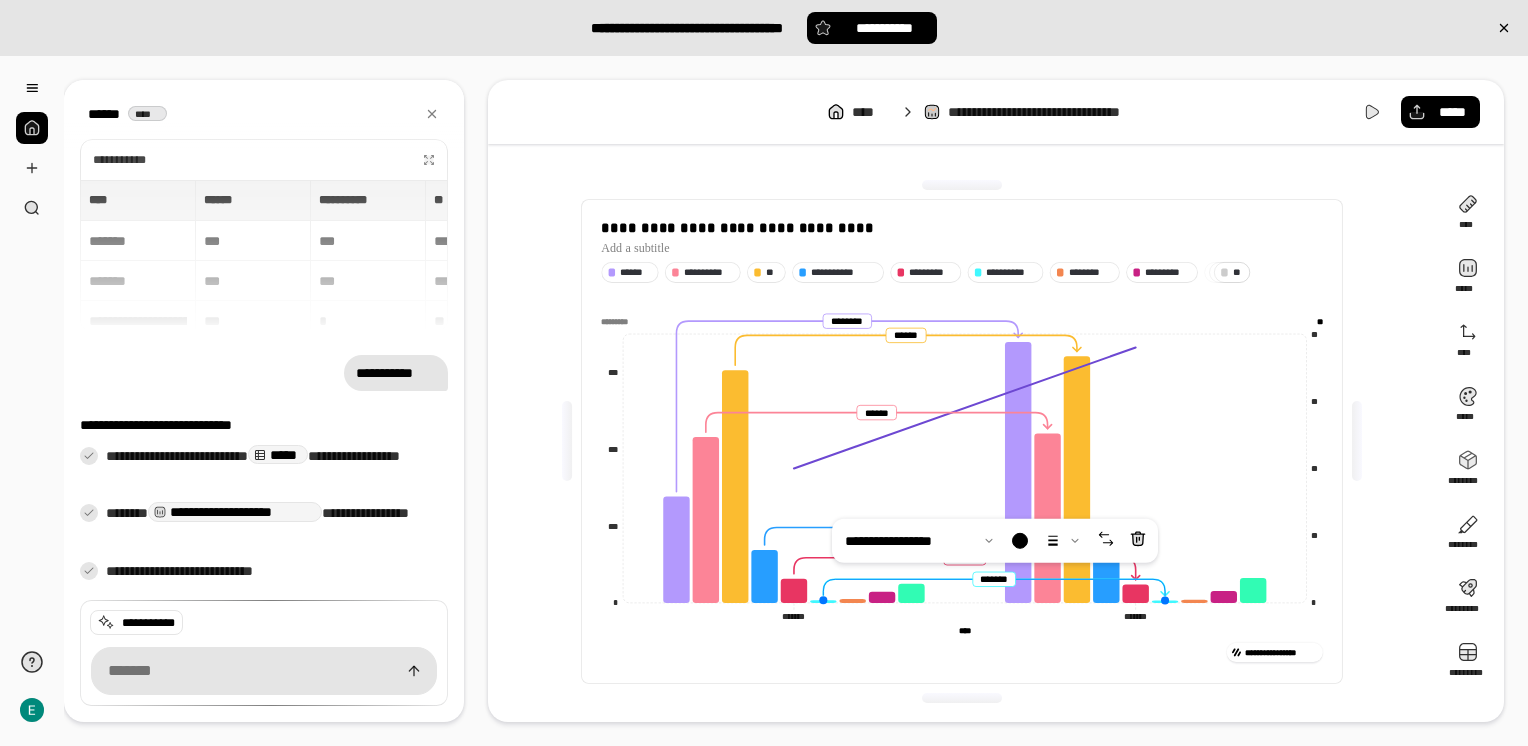click on "**********" at bounding box center [962, 441] 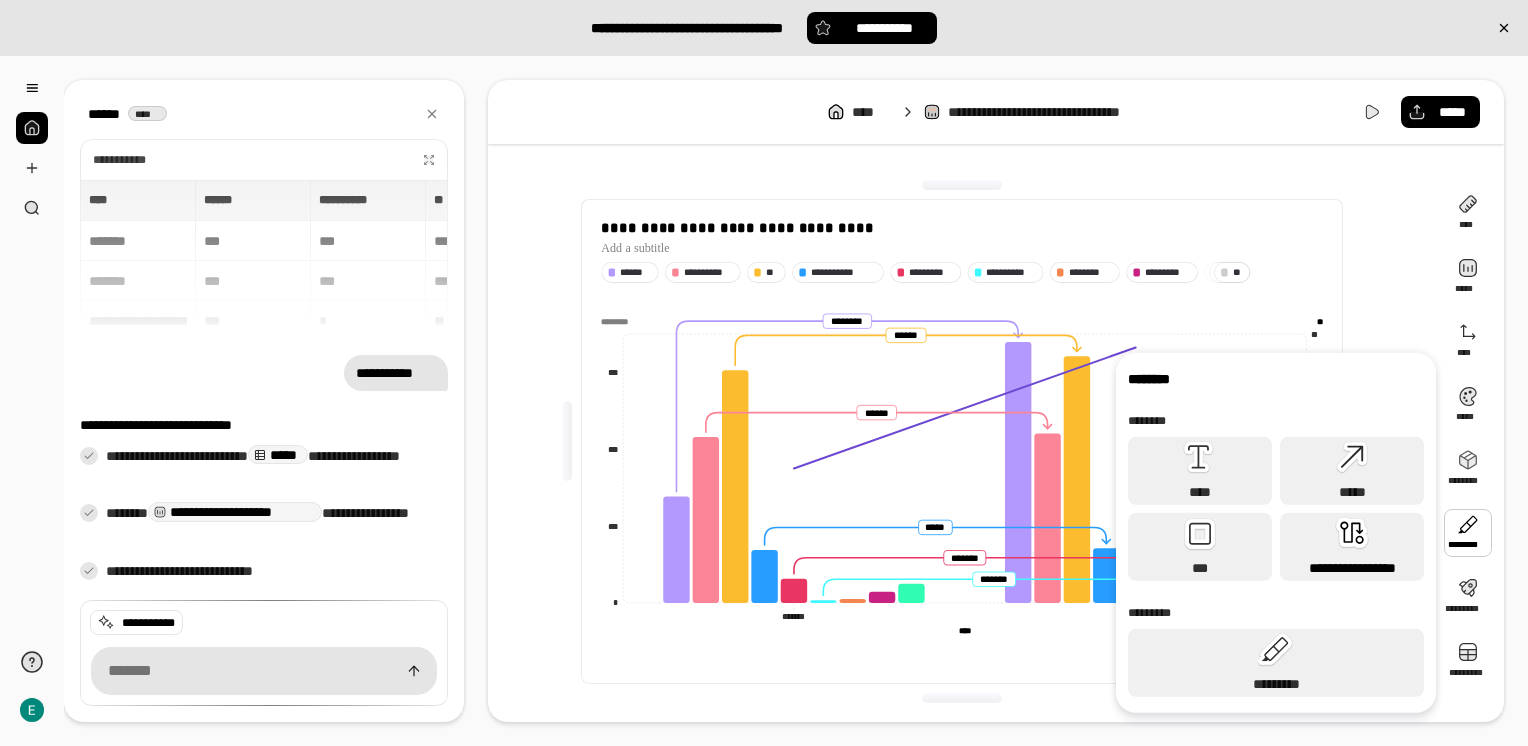 click 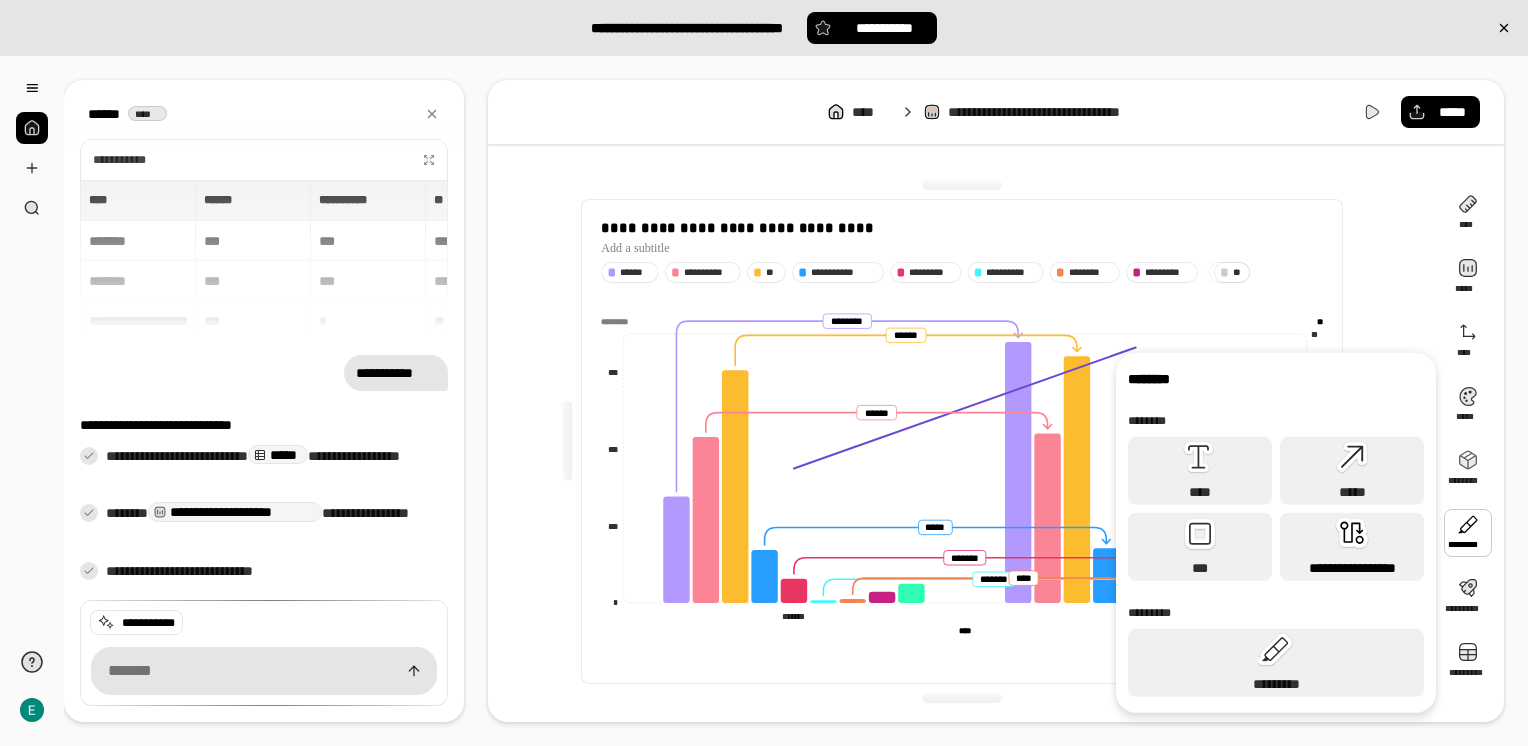 click 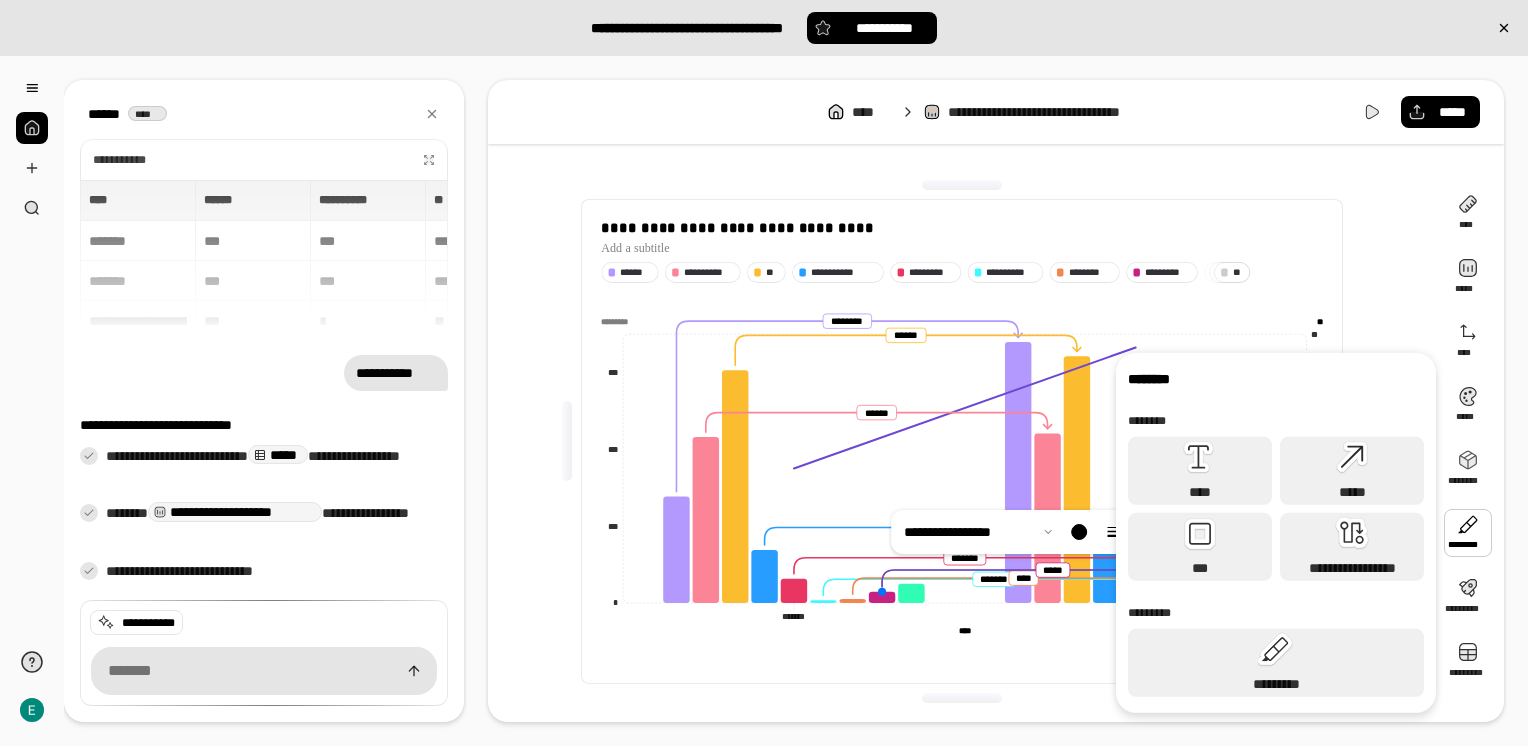 click on "**********" at bounding box center [962, 648] 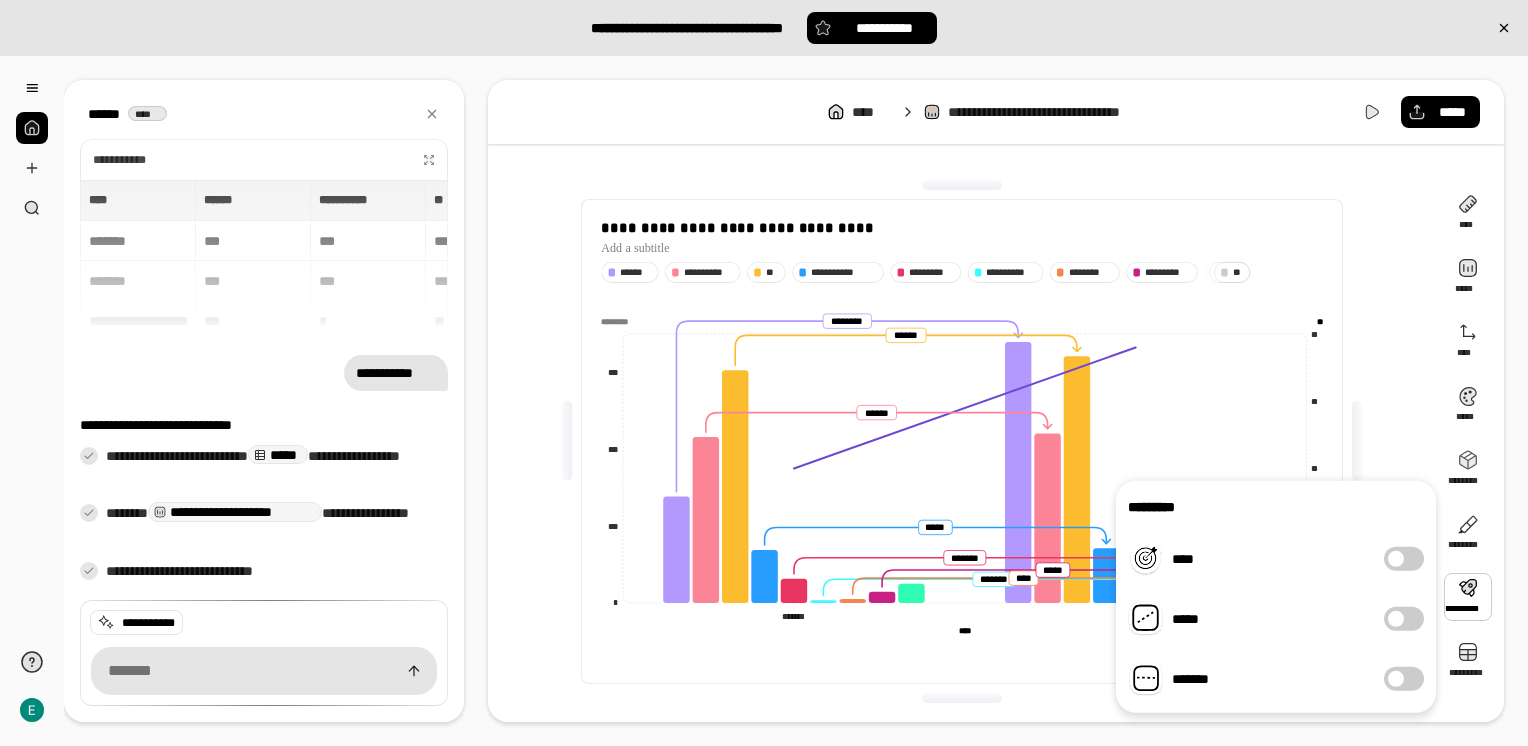 click on "**********" at bounding box center [962, 652] 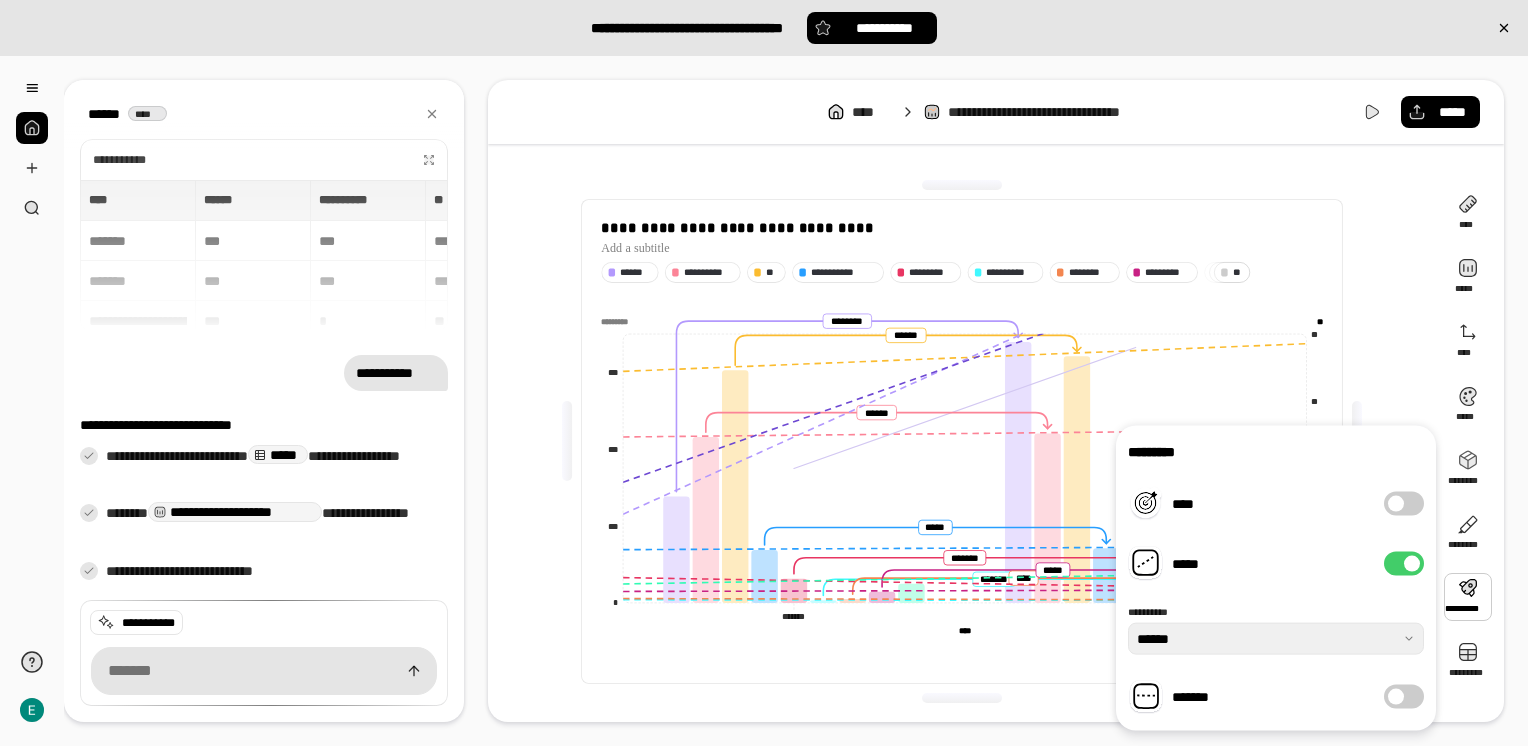 click on "*****" at bounding box center (1404, 564) 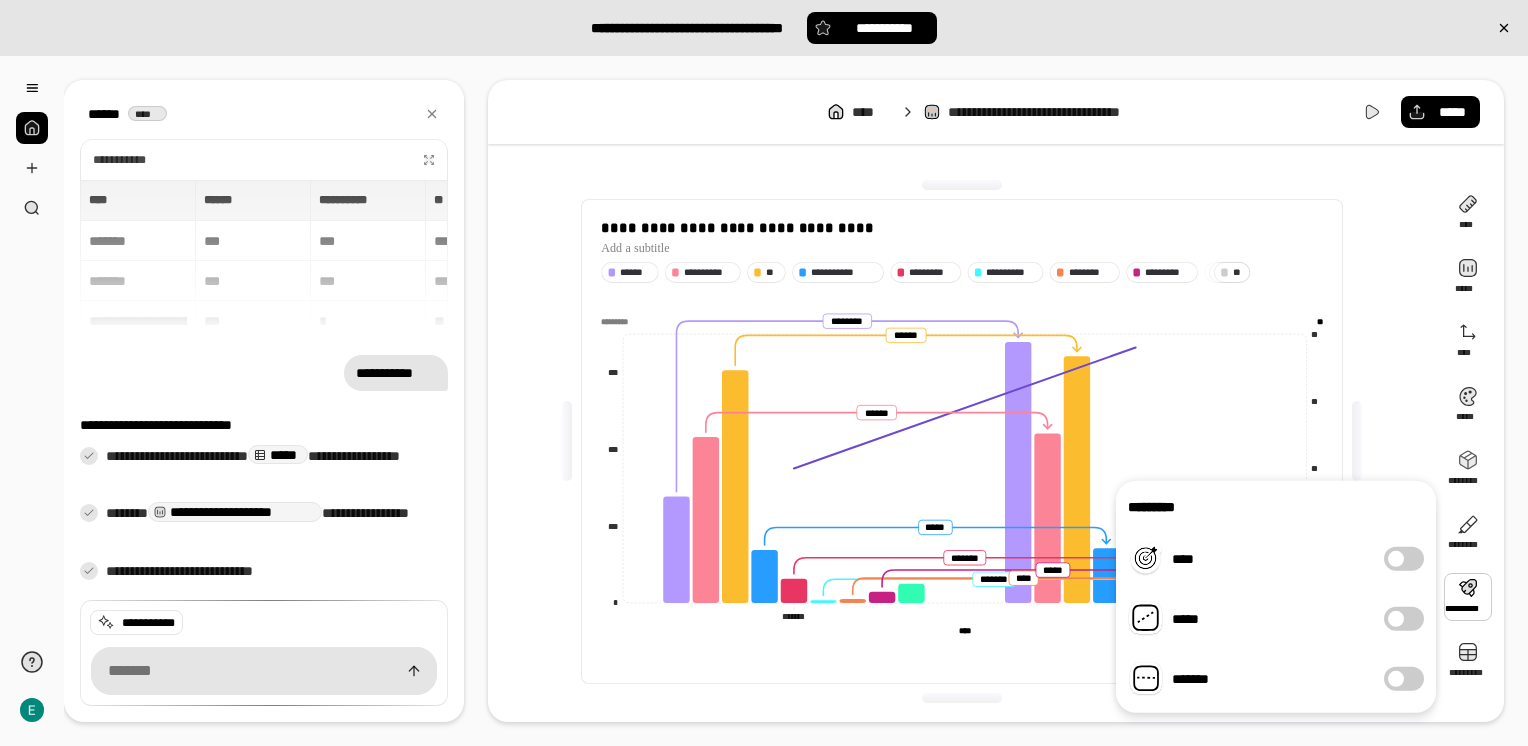 click on "****" at bounding box center [1404, 559] 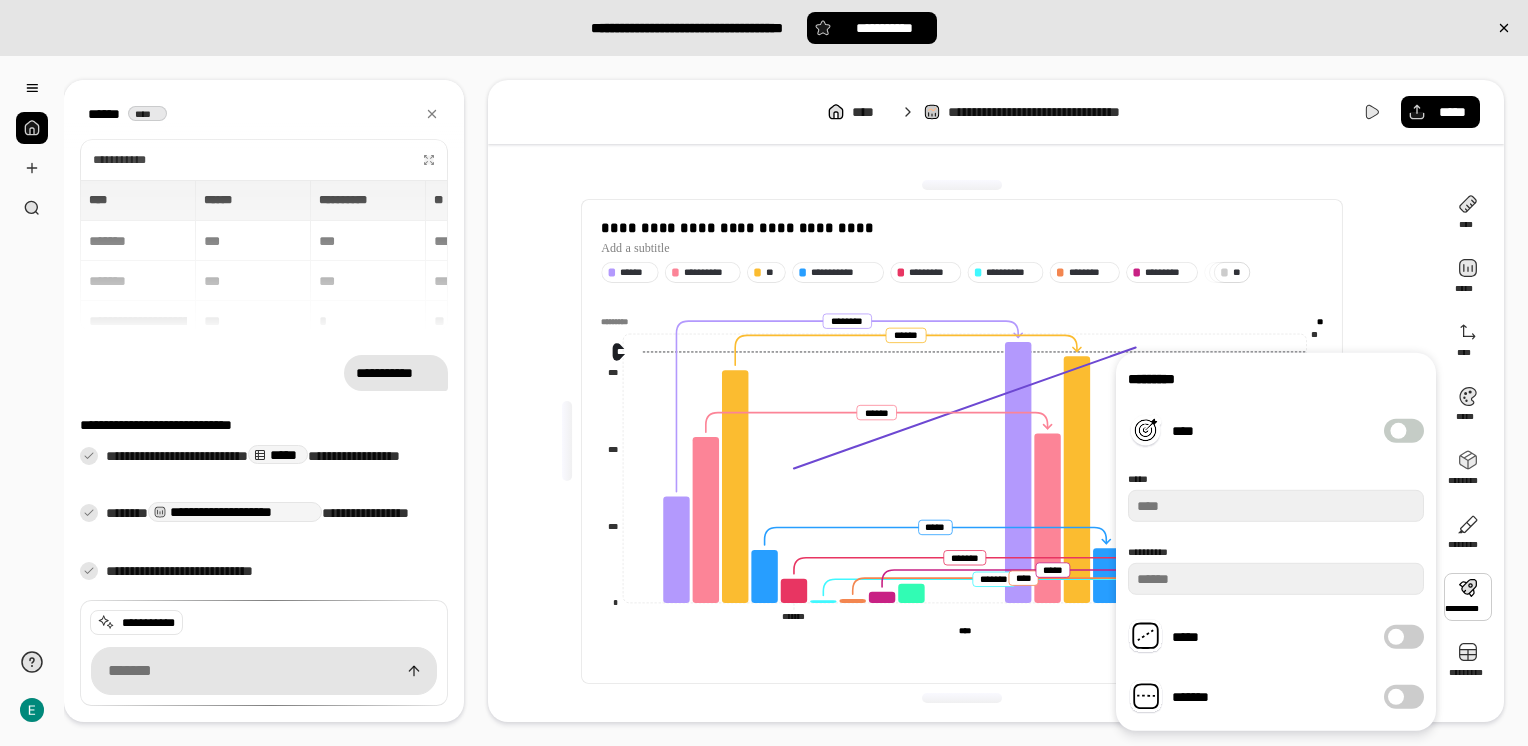 type on "**" 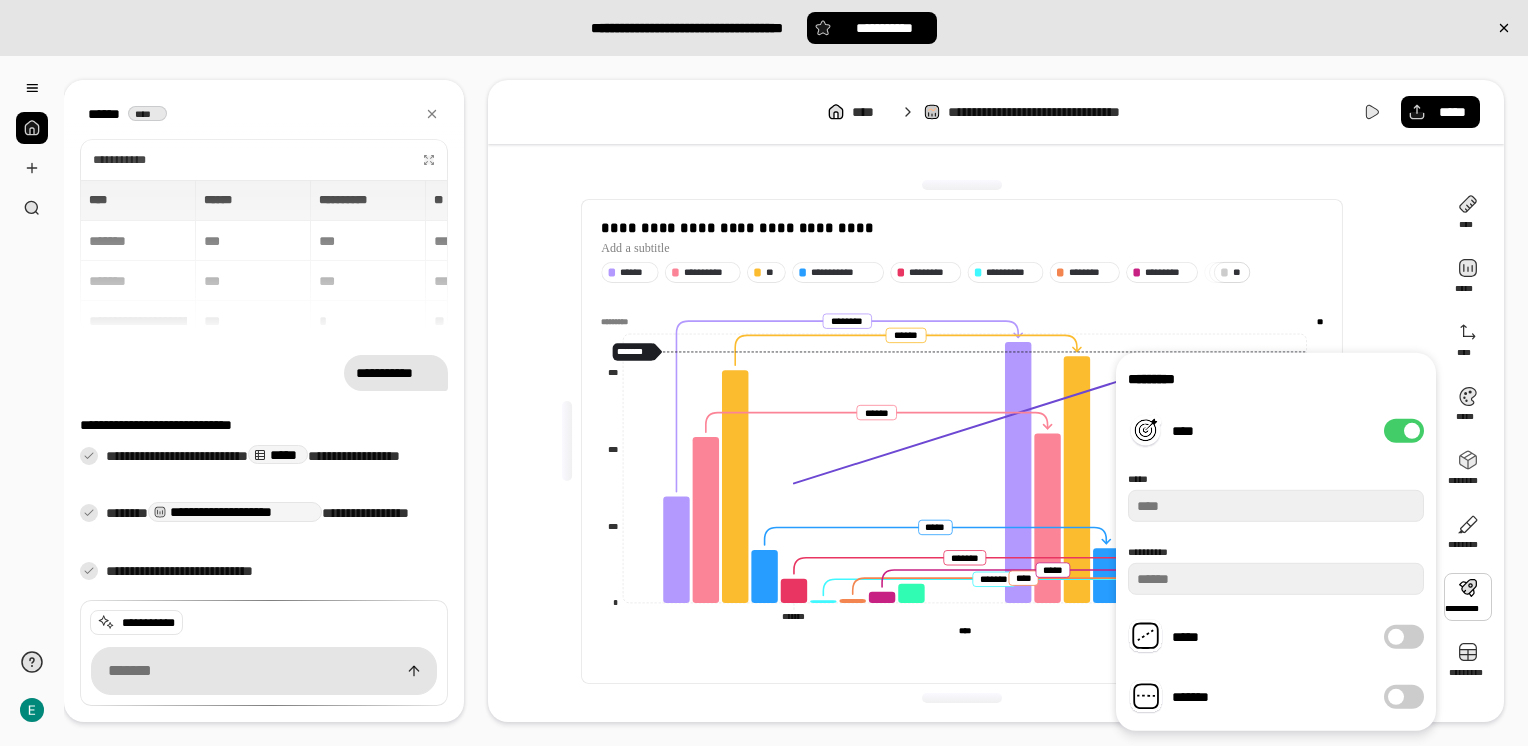 click on "****" at bounding box center [1404, 431] 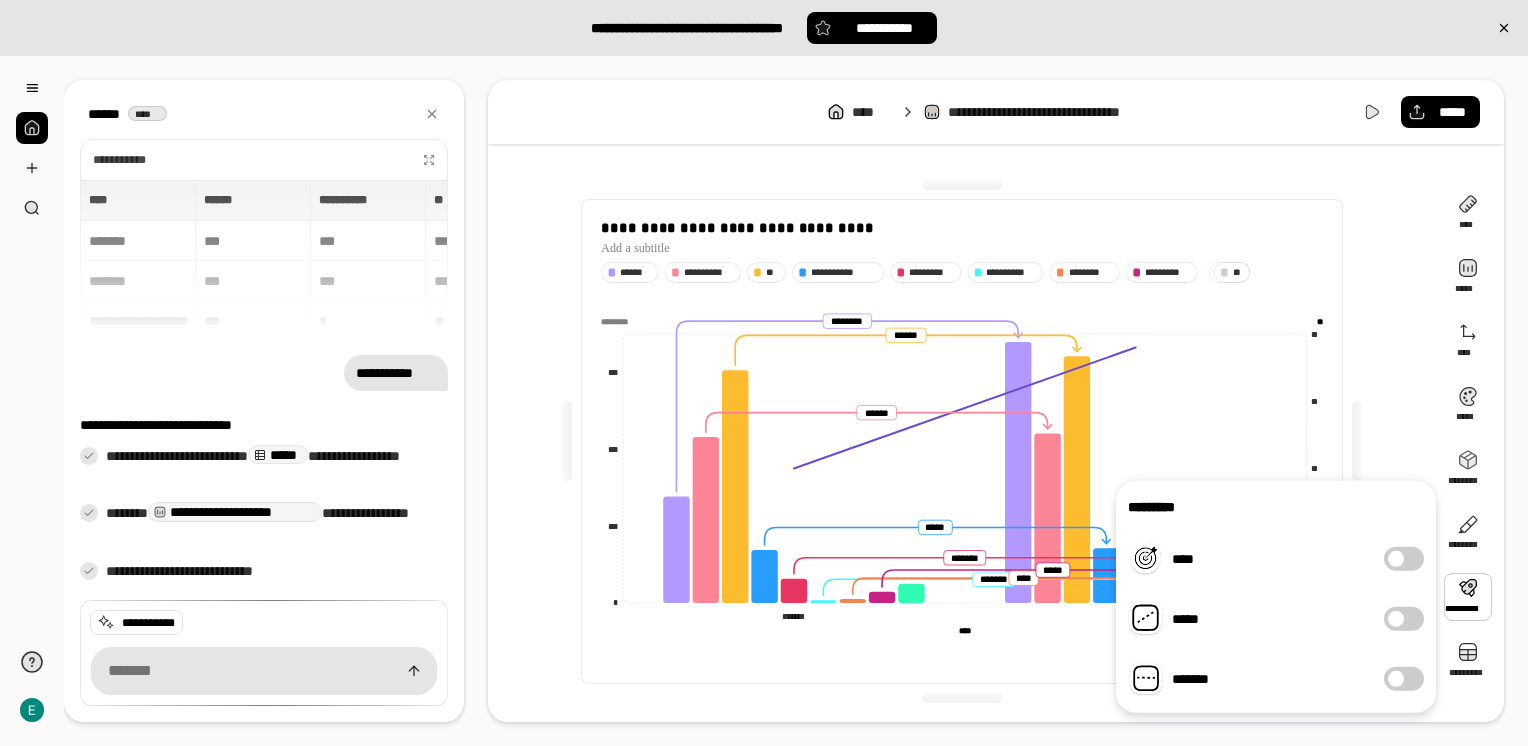 click on "**********" at bounding box center (962, 652) 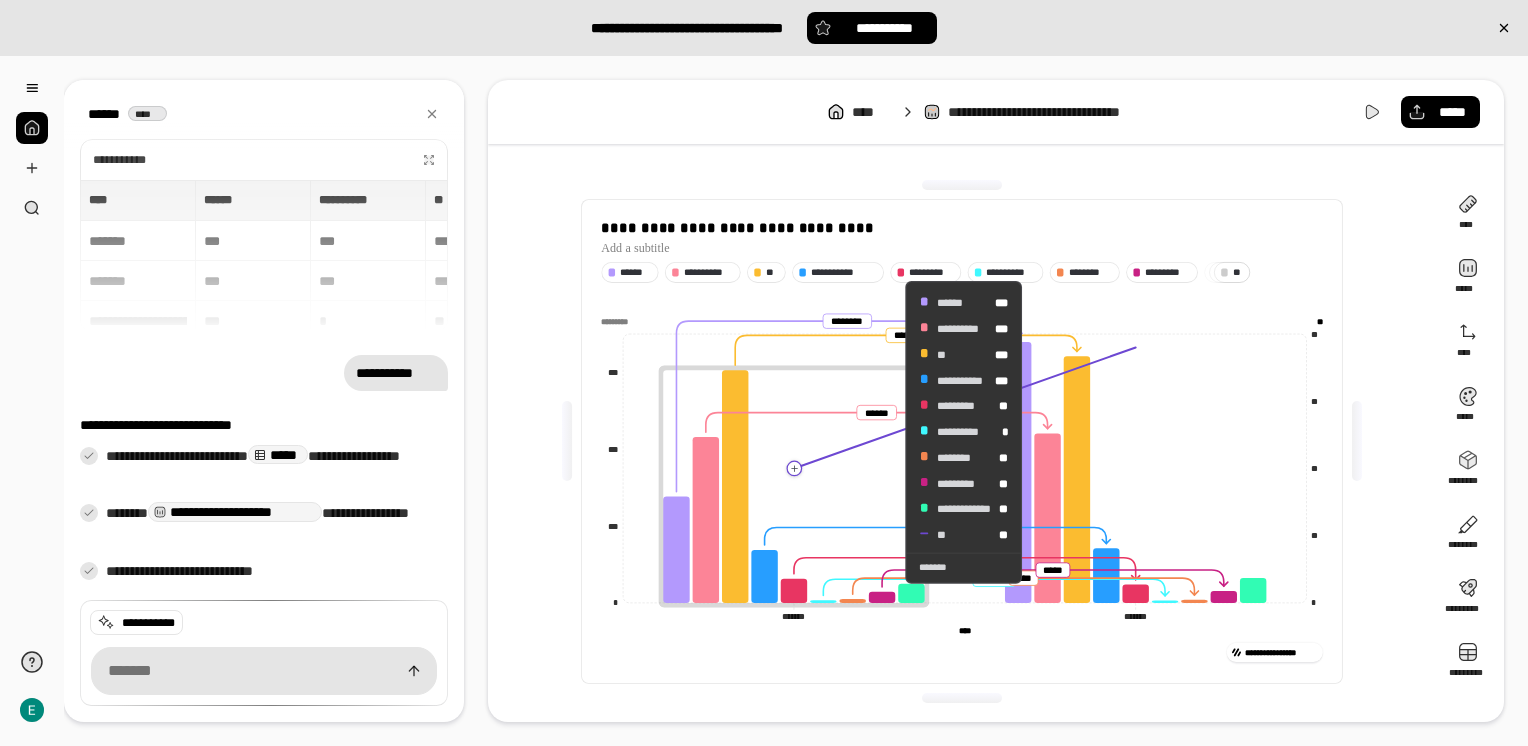 drag, startPoint x: 900, startPoint y: 432, endPoint x: 887, endPoint y: 432, distance: 13 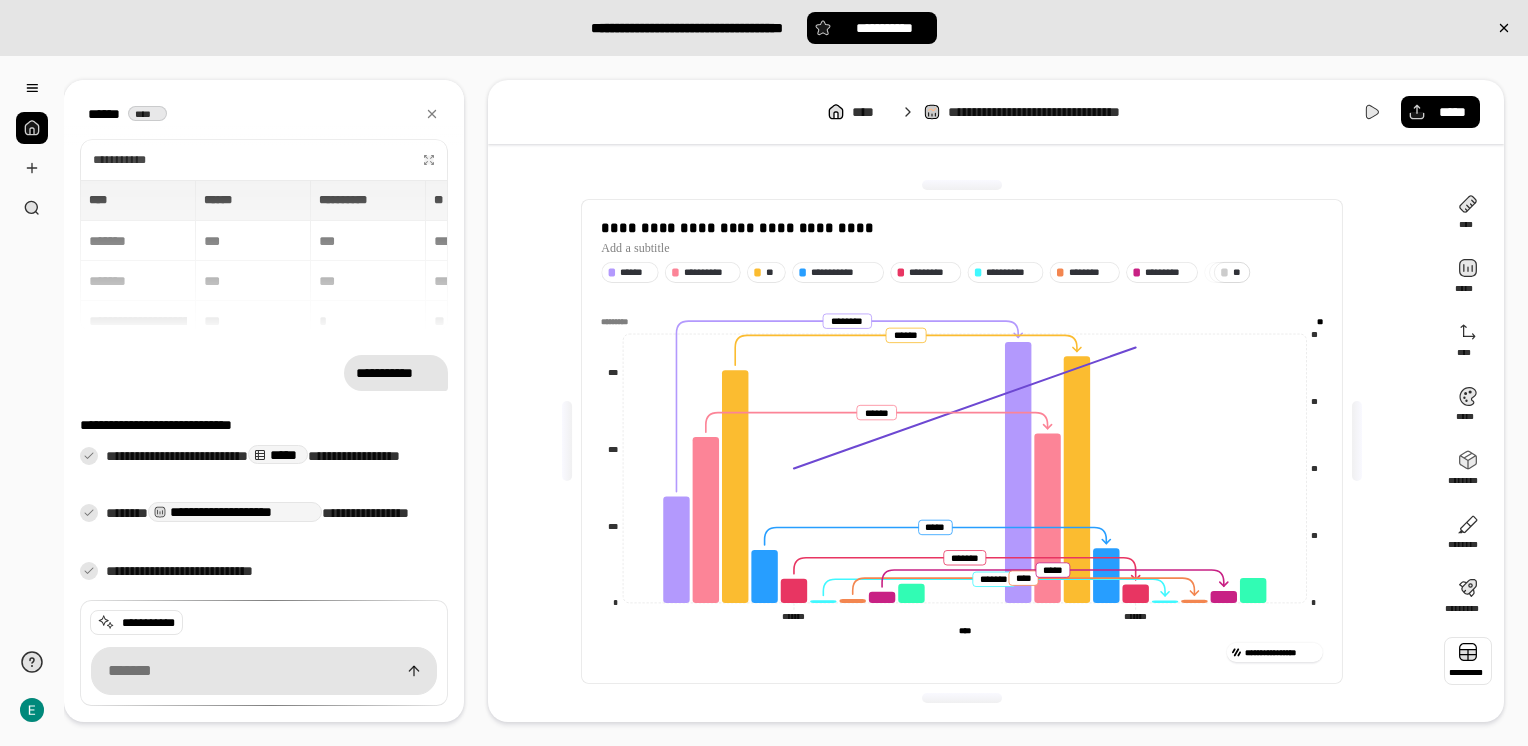 click at bounding box center [1468, 661] 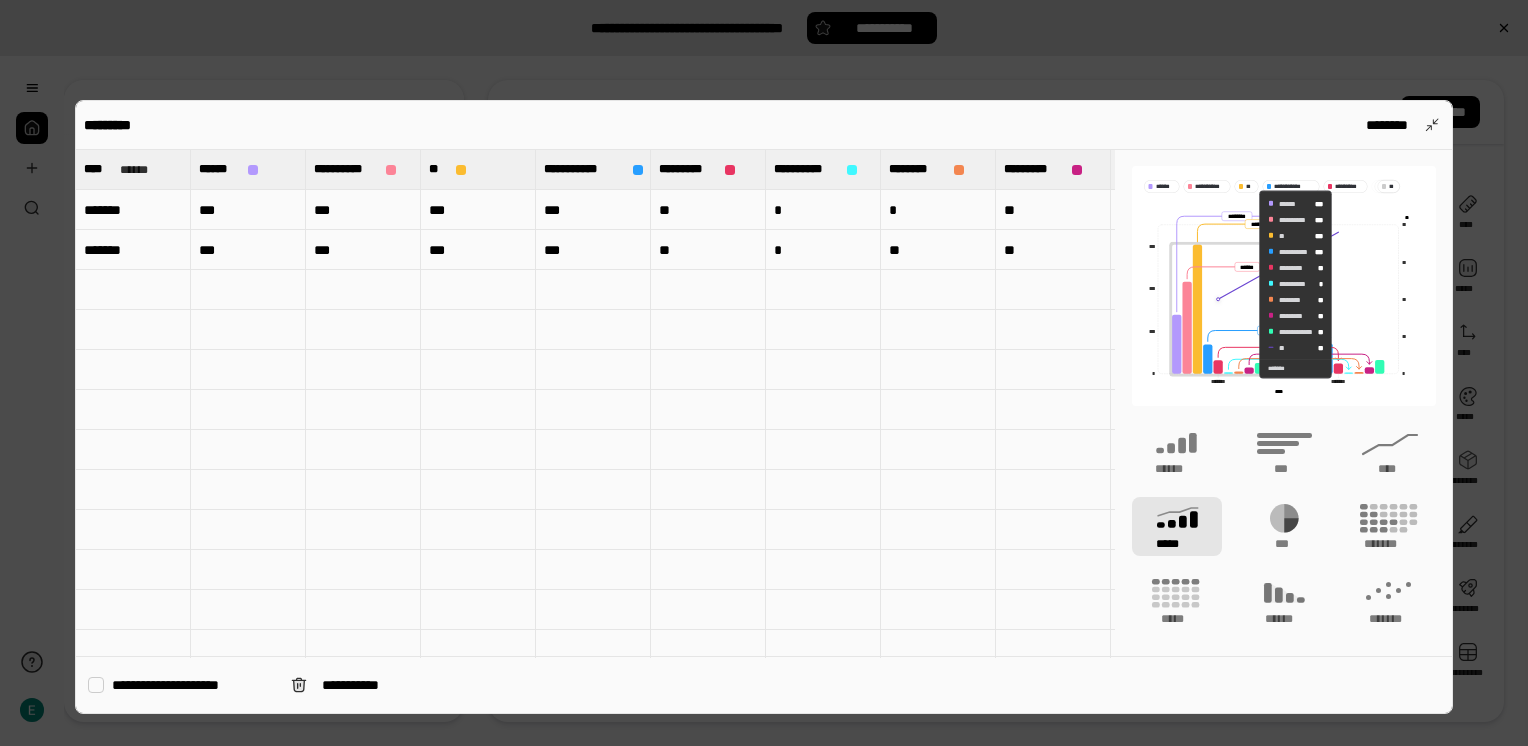 click 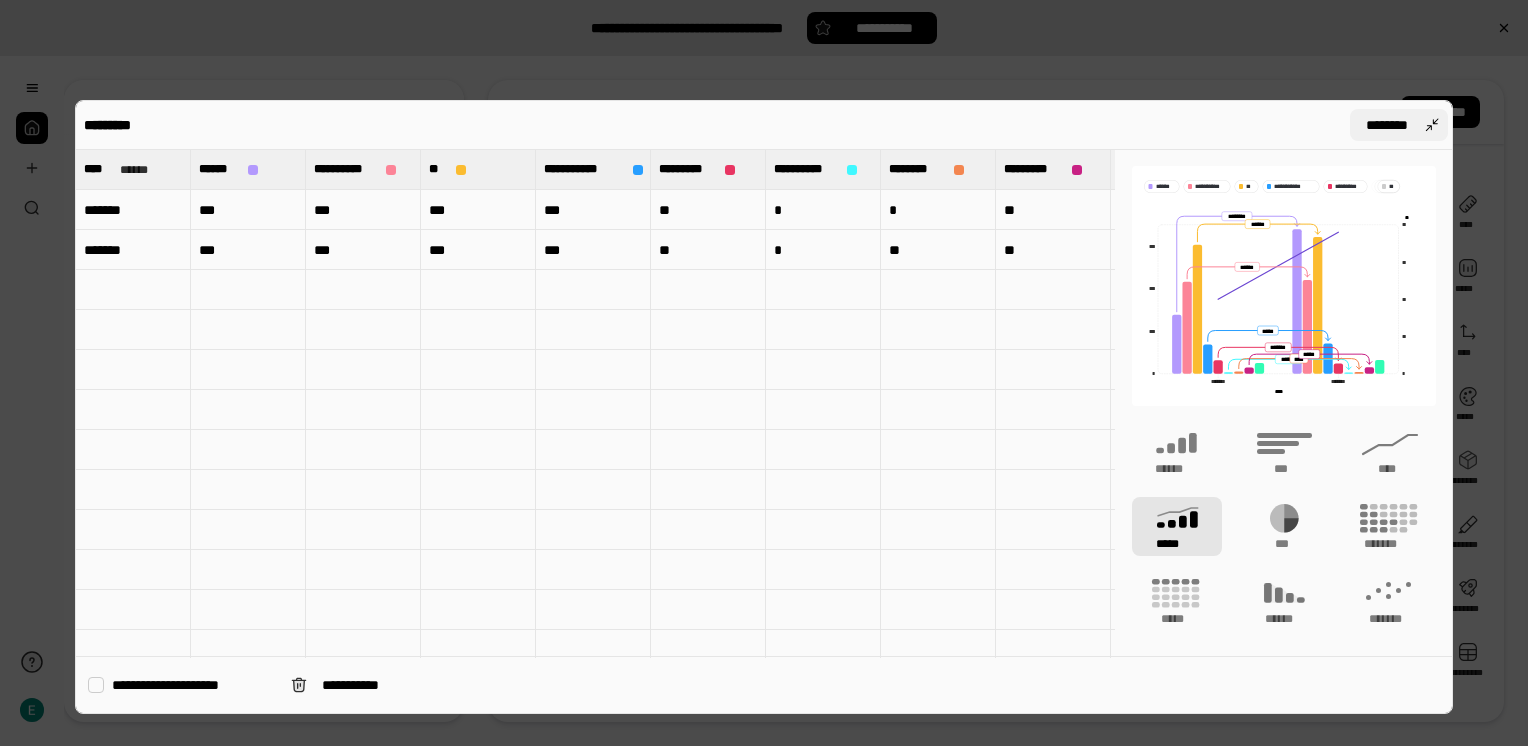 click on "********" at bounding box center (1399, 125) 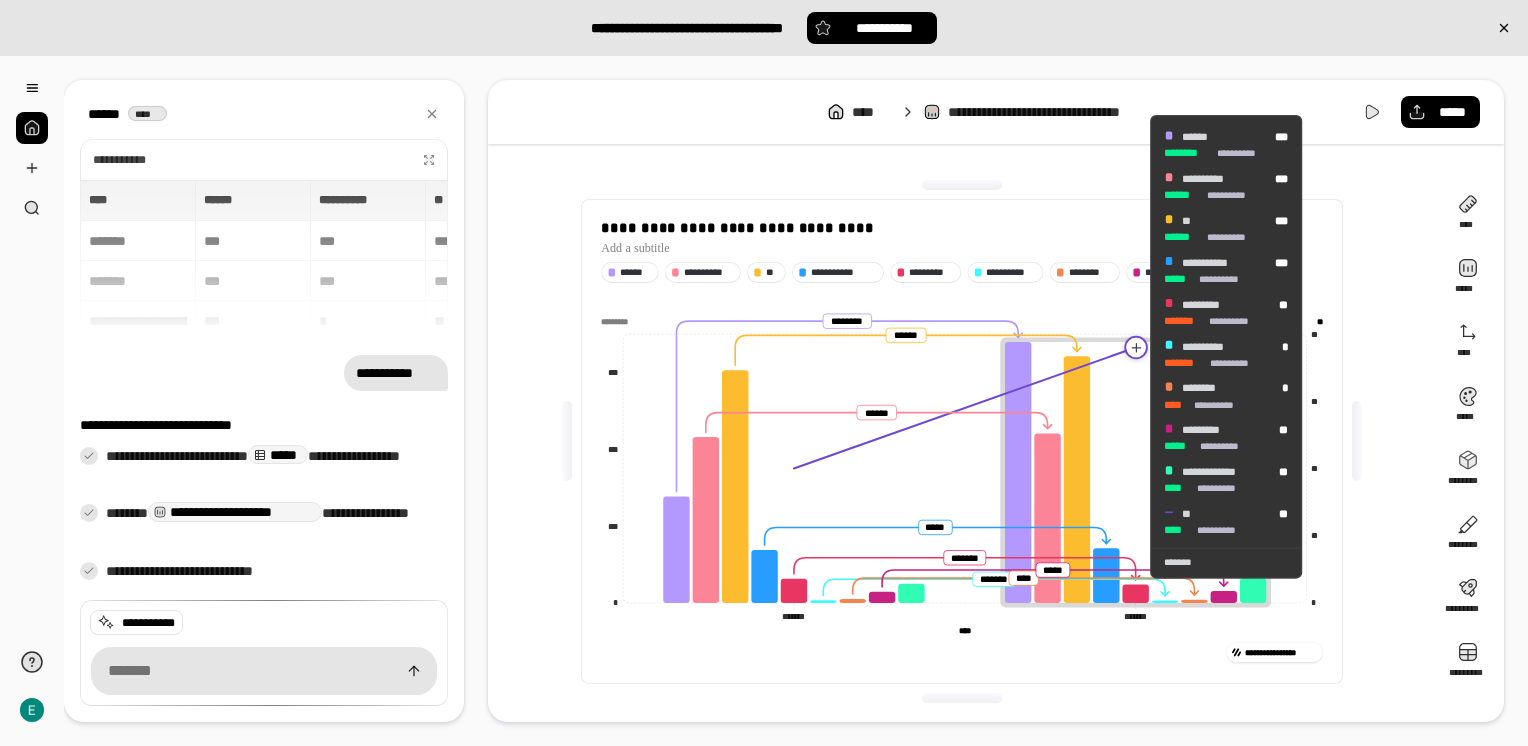 click 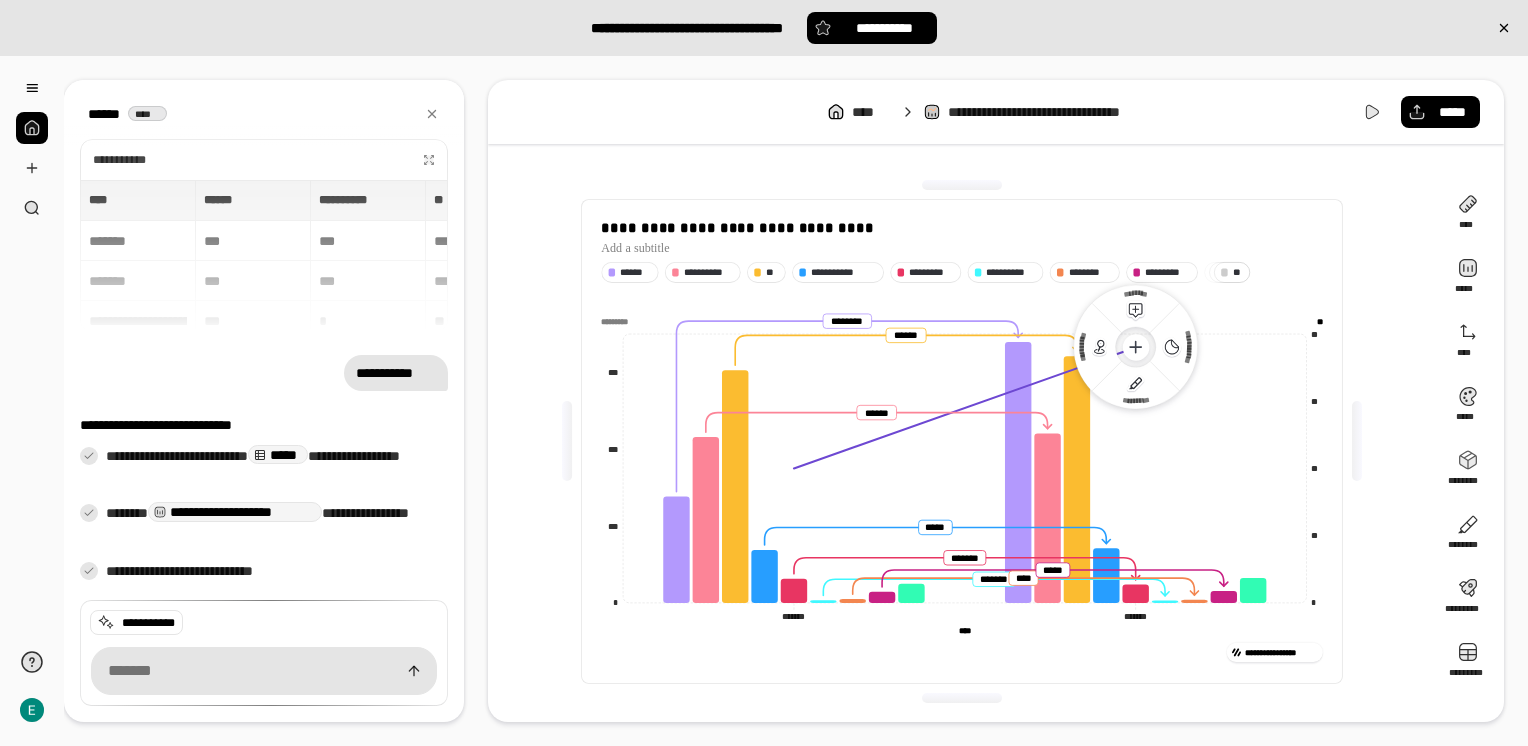 drag, startPoint x: 1132, startPoint y: 346, endPoint x: 1133, endPoint y: 360, distance: 14.035668 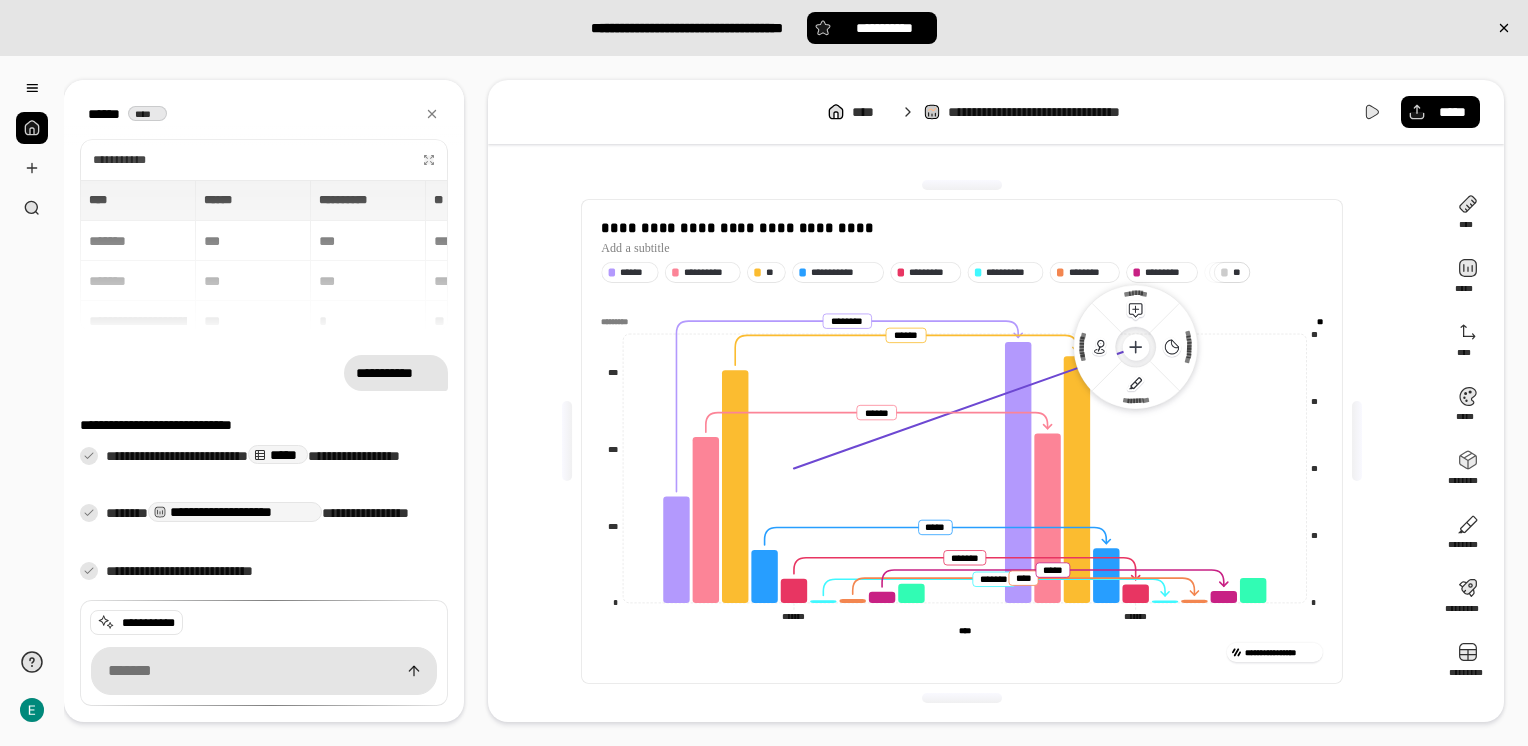 click 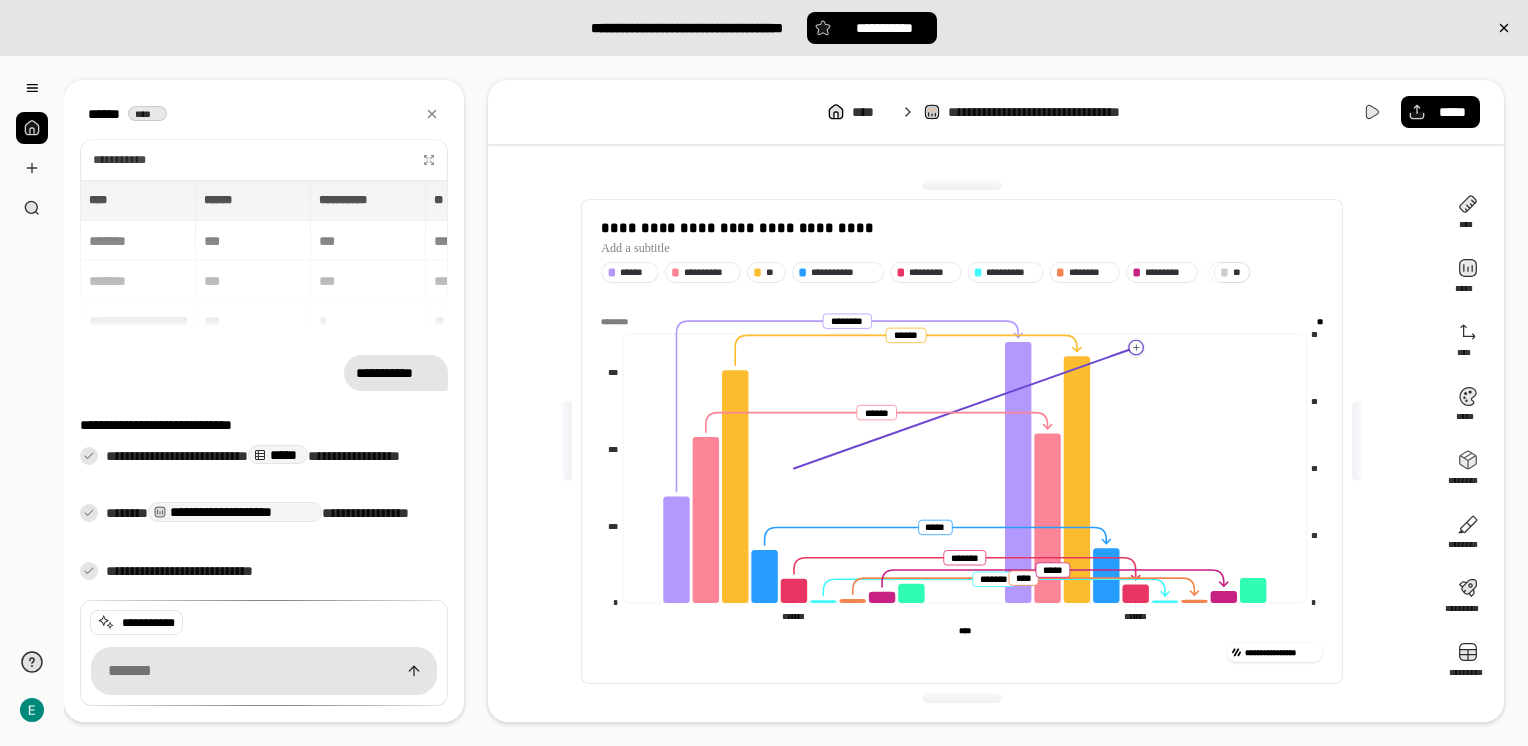 click 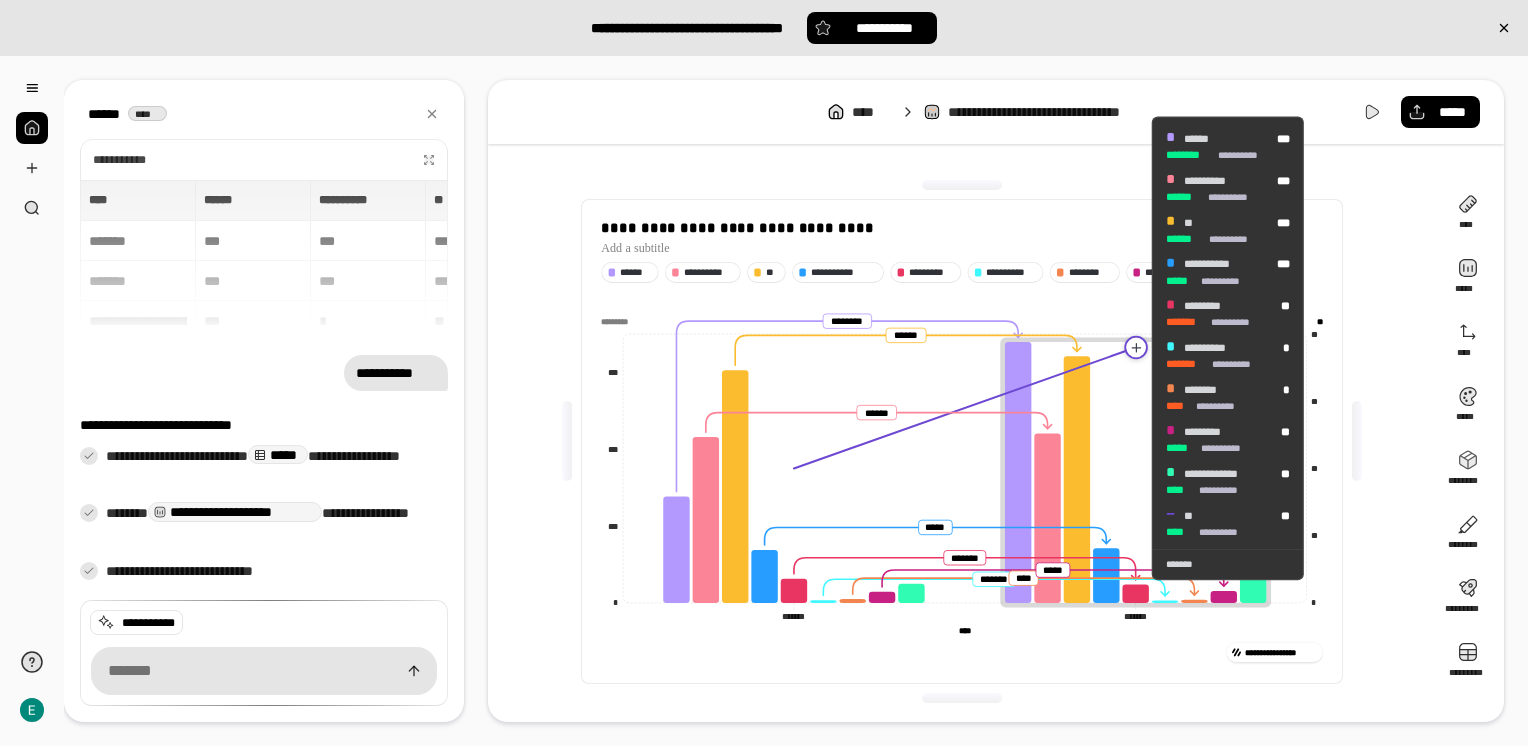click 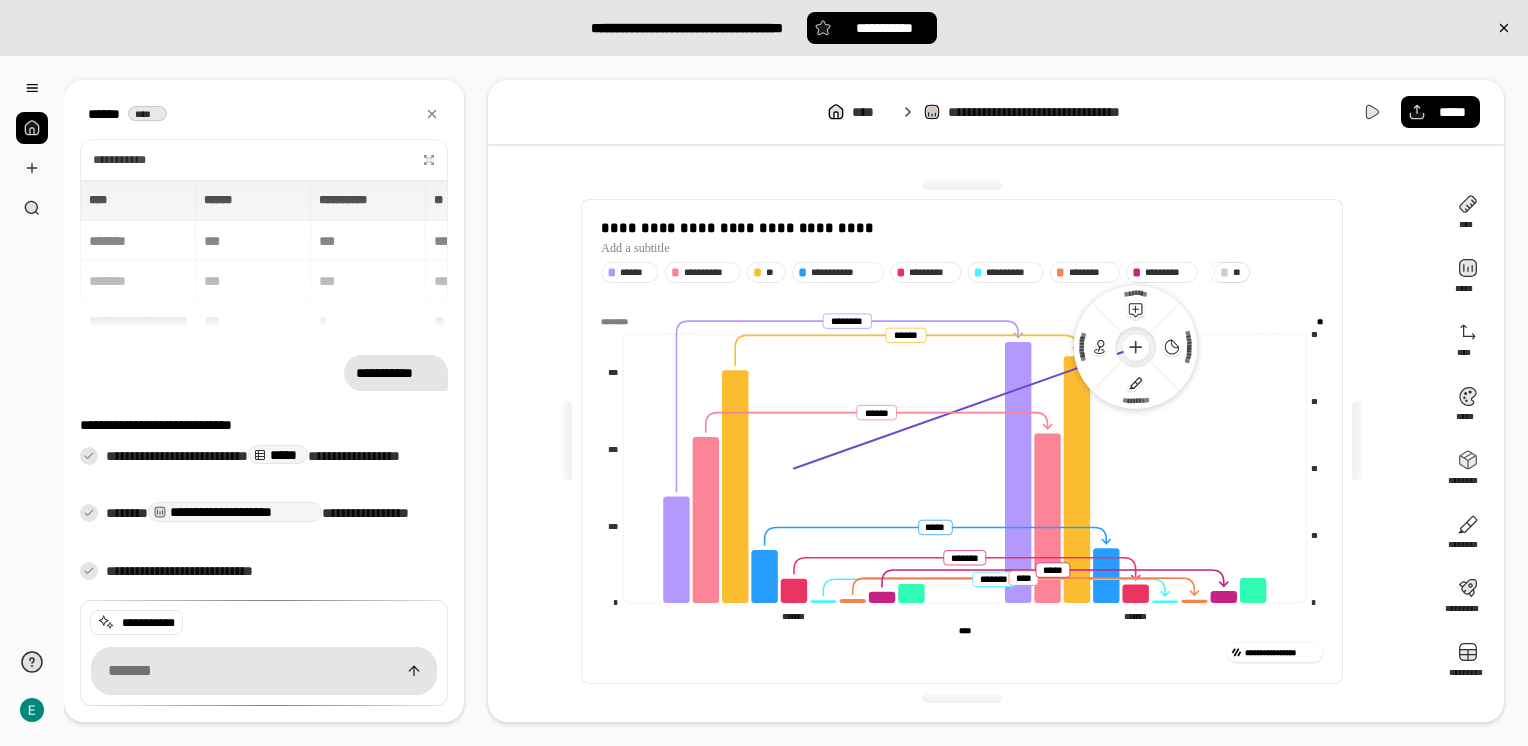 drag, startPoint x: 1133, startPoint y: 348, endPoint x: 907, endPoint y: 461, distance: 252.67567 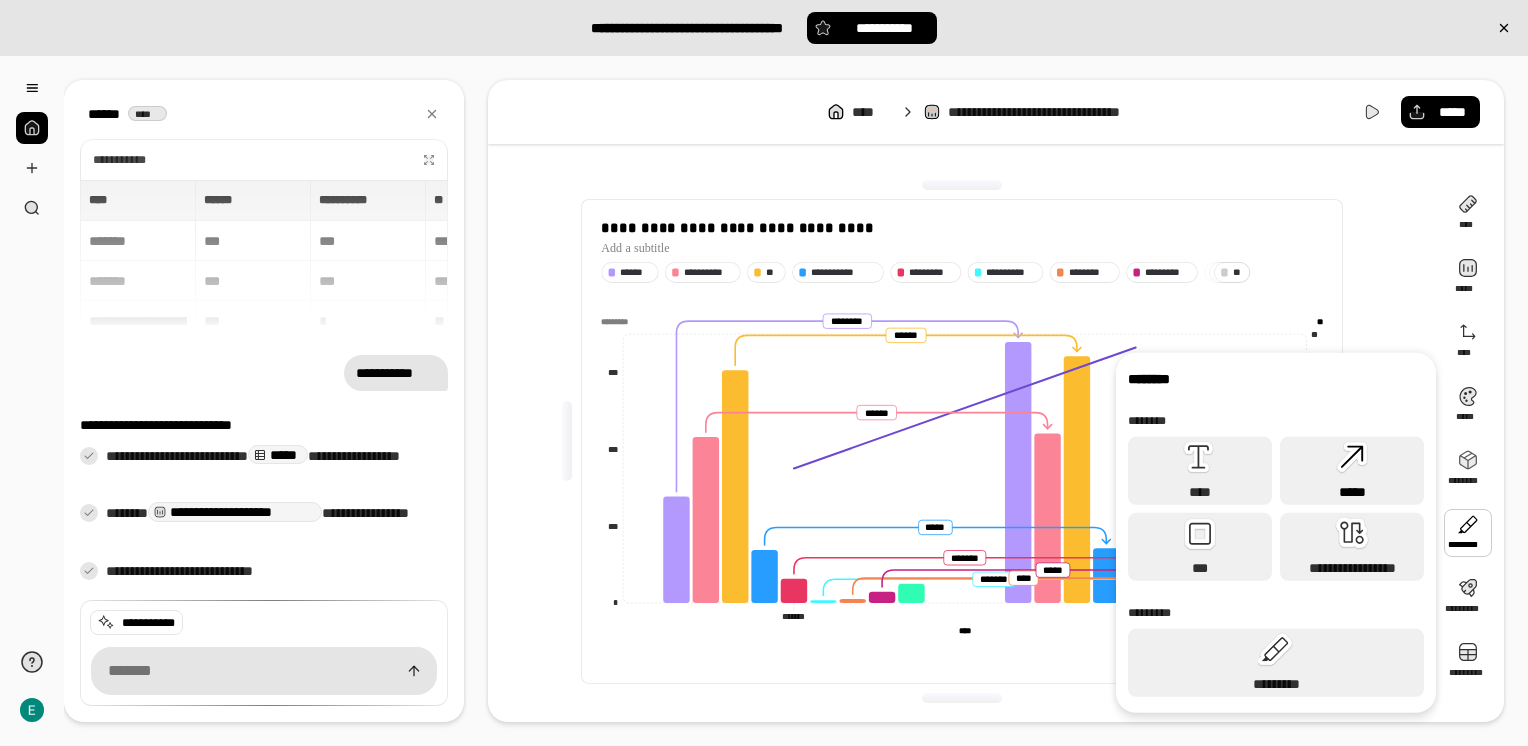 click on "*****" at bounding box center (1352, 492) 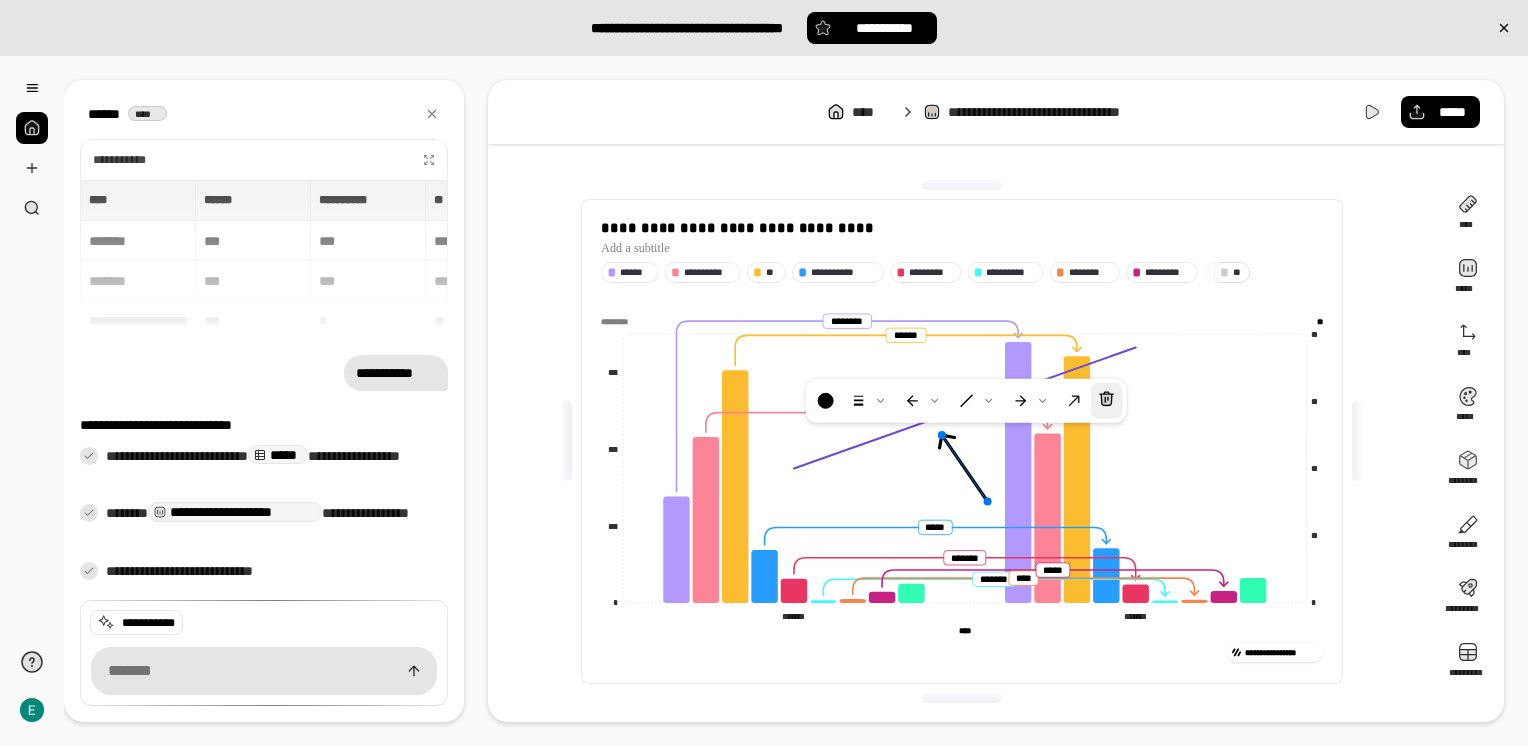 click 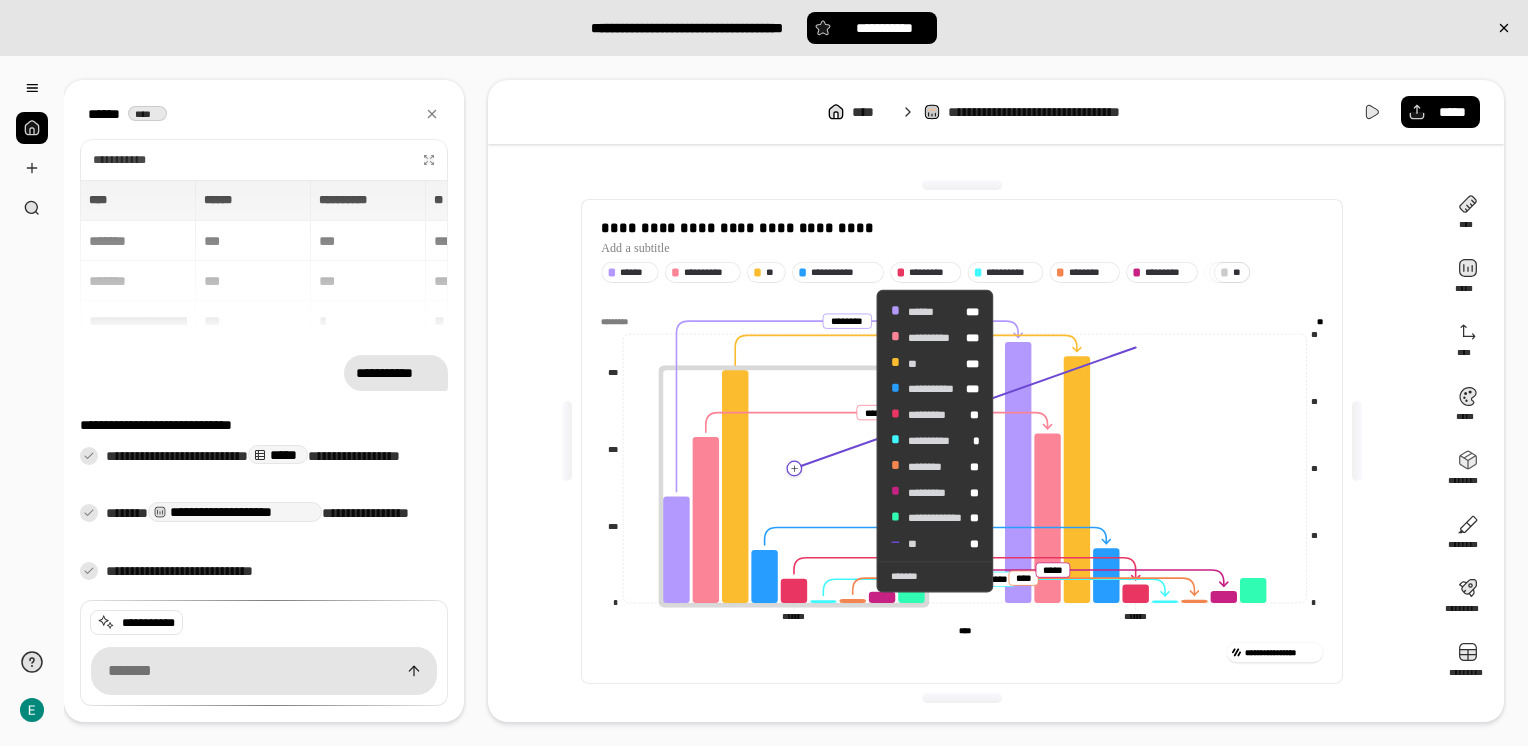 click 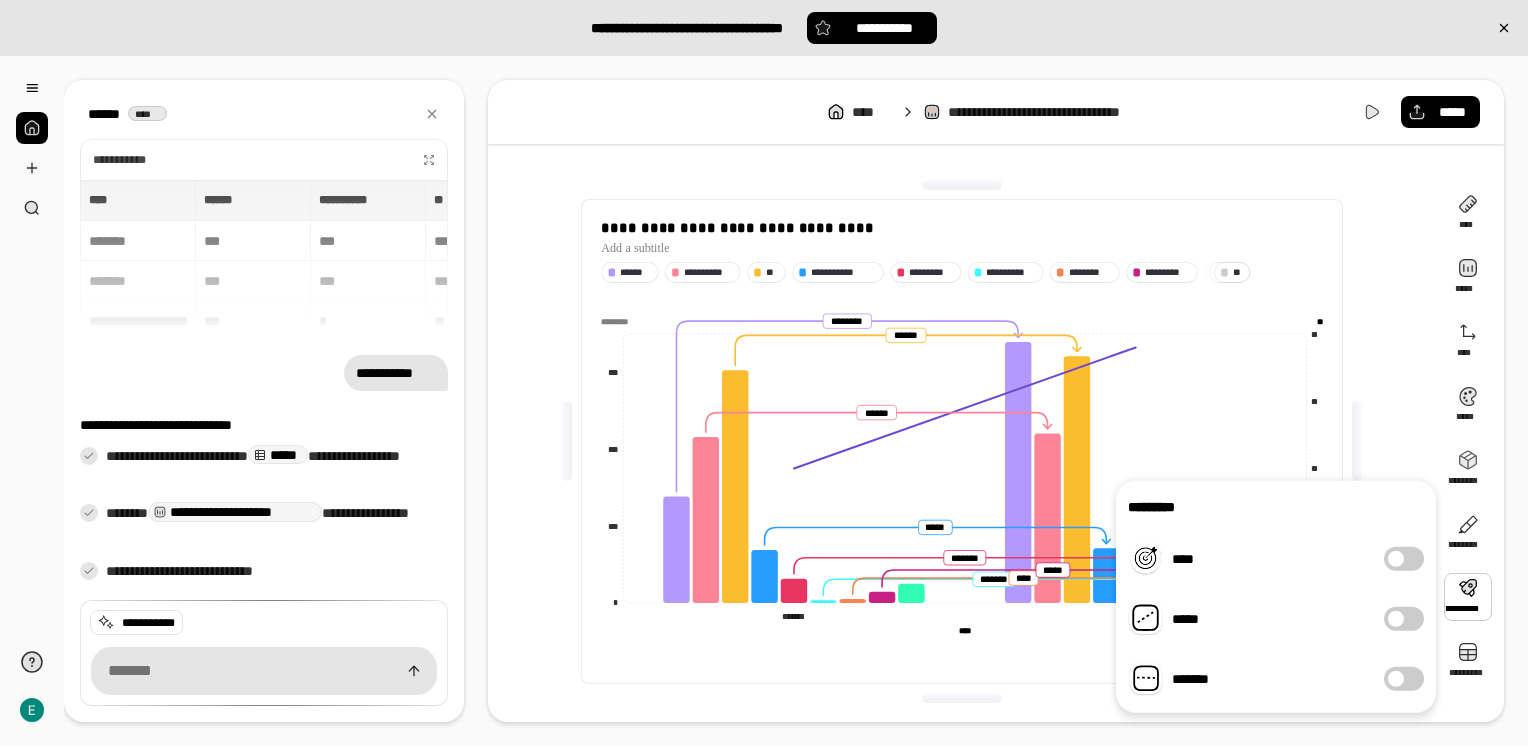 click on "****" at bounding box center [1404, 559] 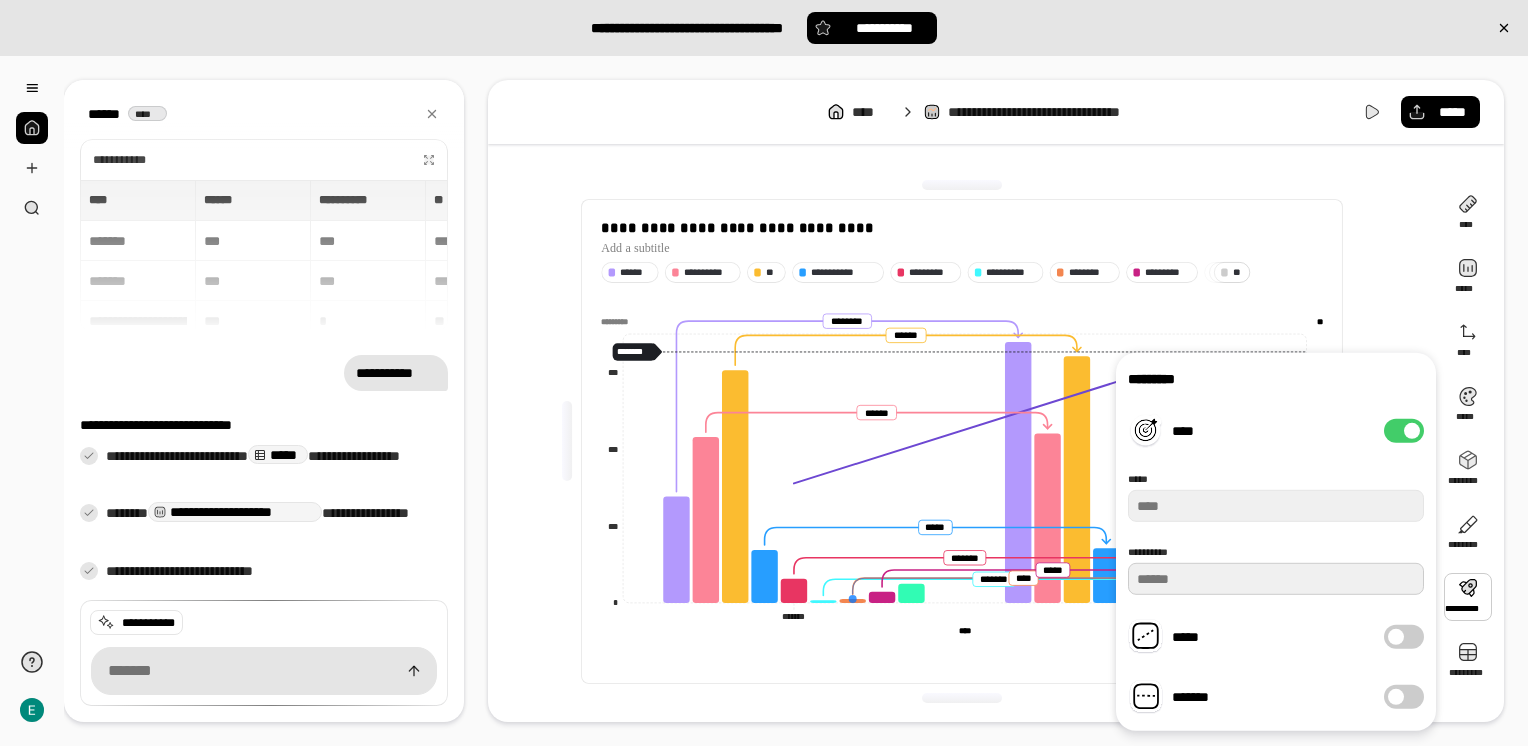 drag, startPoint x: 1287, startPoint y: 586, endPoint x: 1111, endPoint y: 578, distance: 176.18172 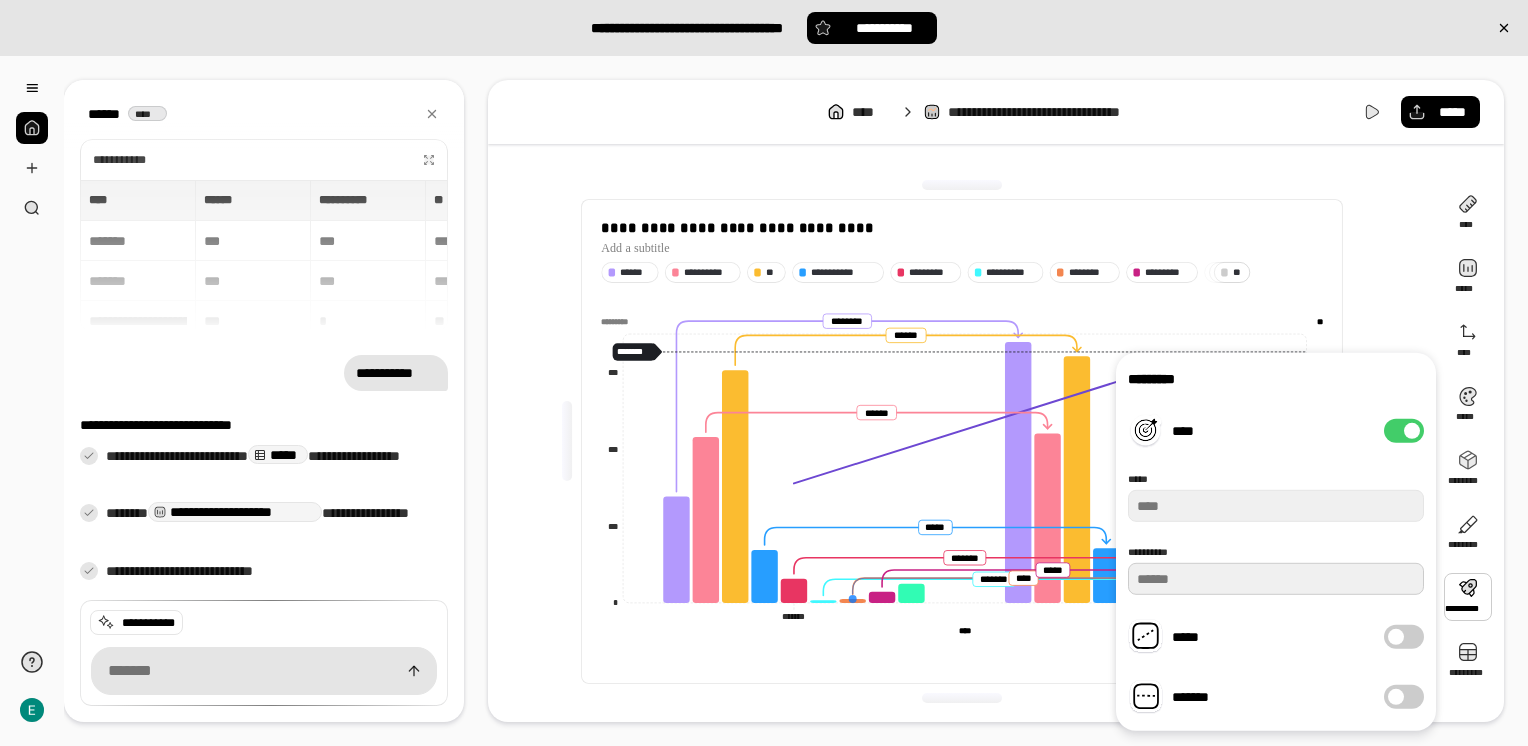 click on "**********" at bounding box center (764, 373) 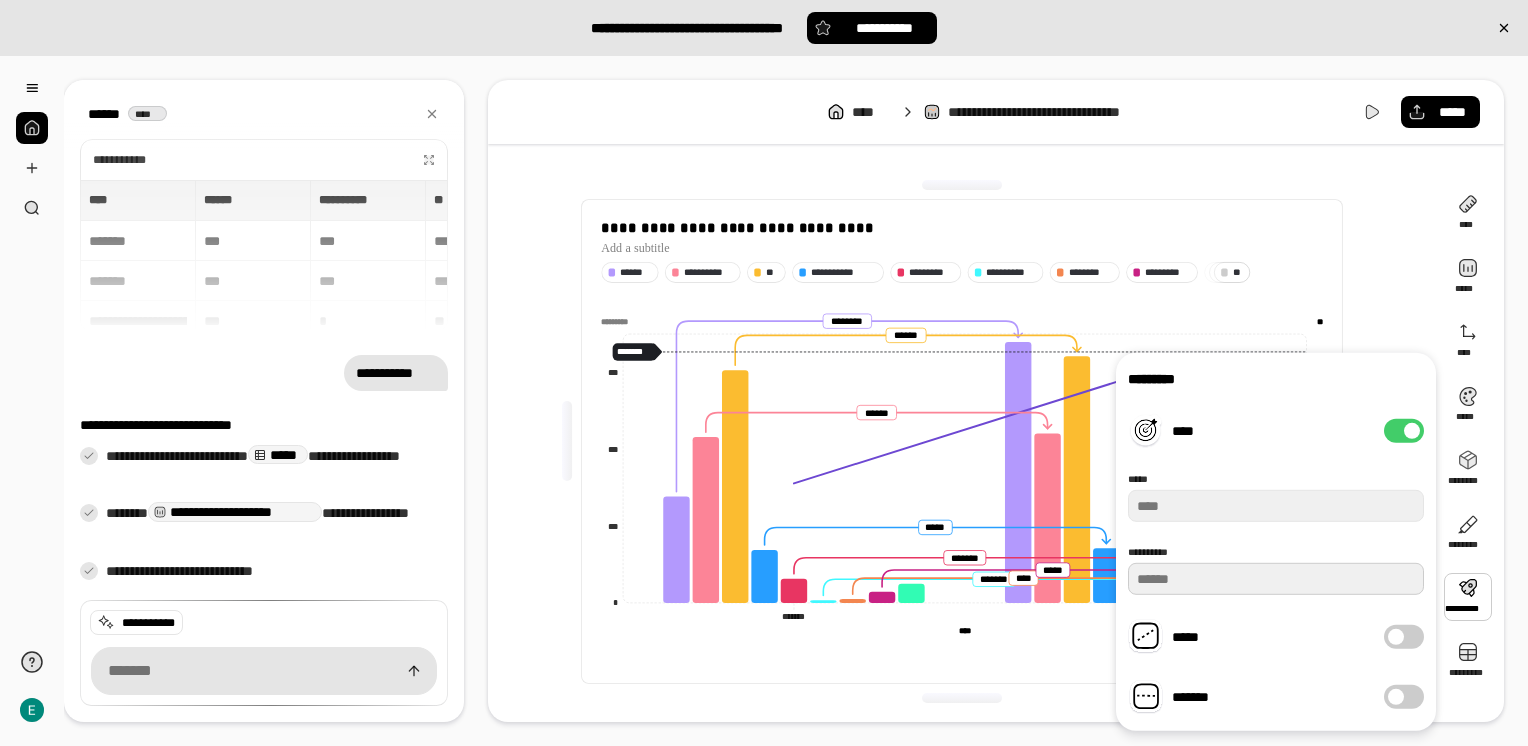 click on "**" at bounding box center (1276, 579) 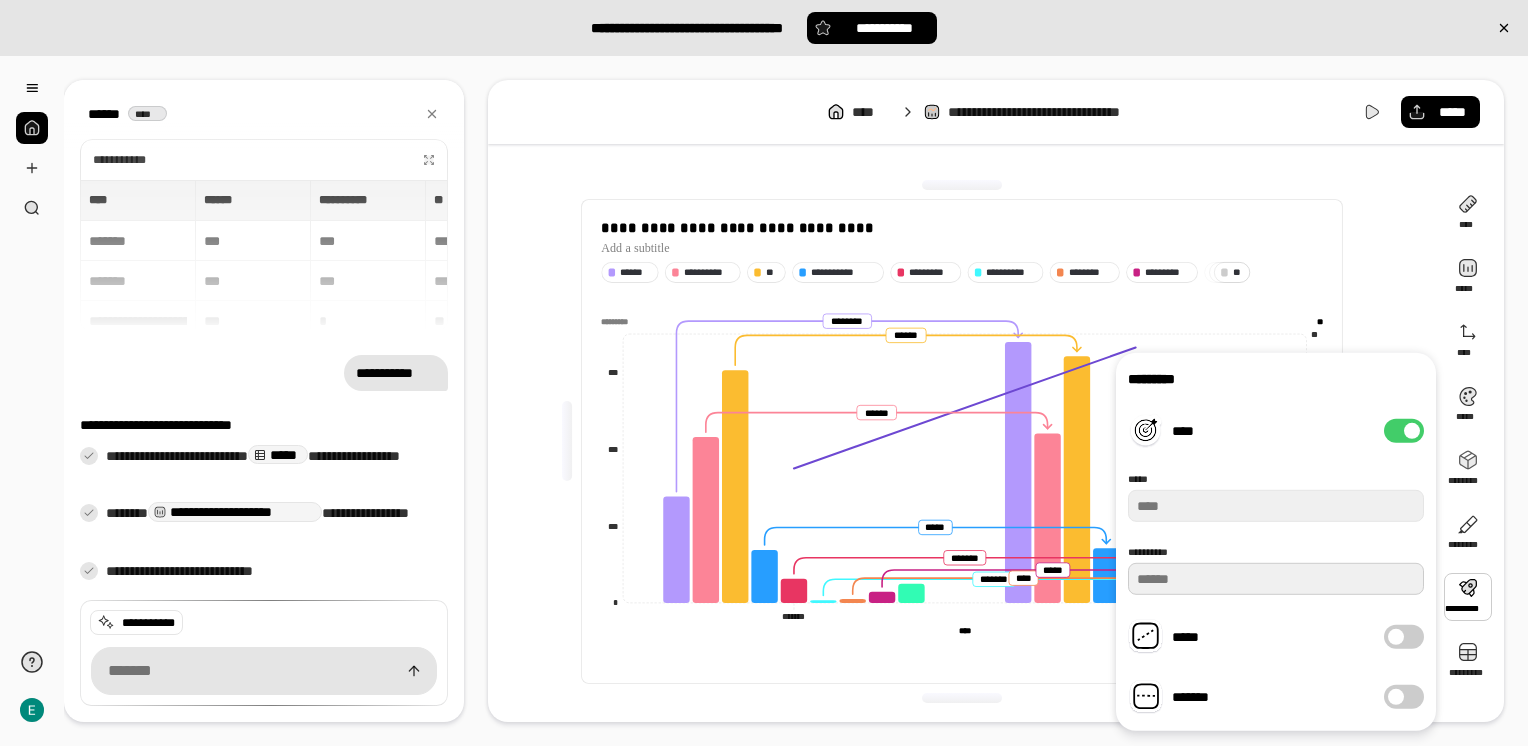 type 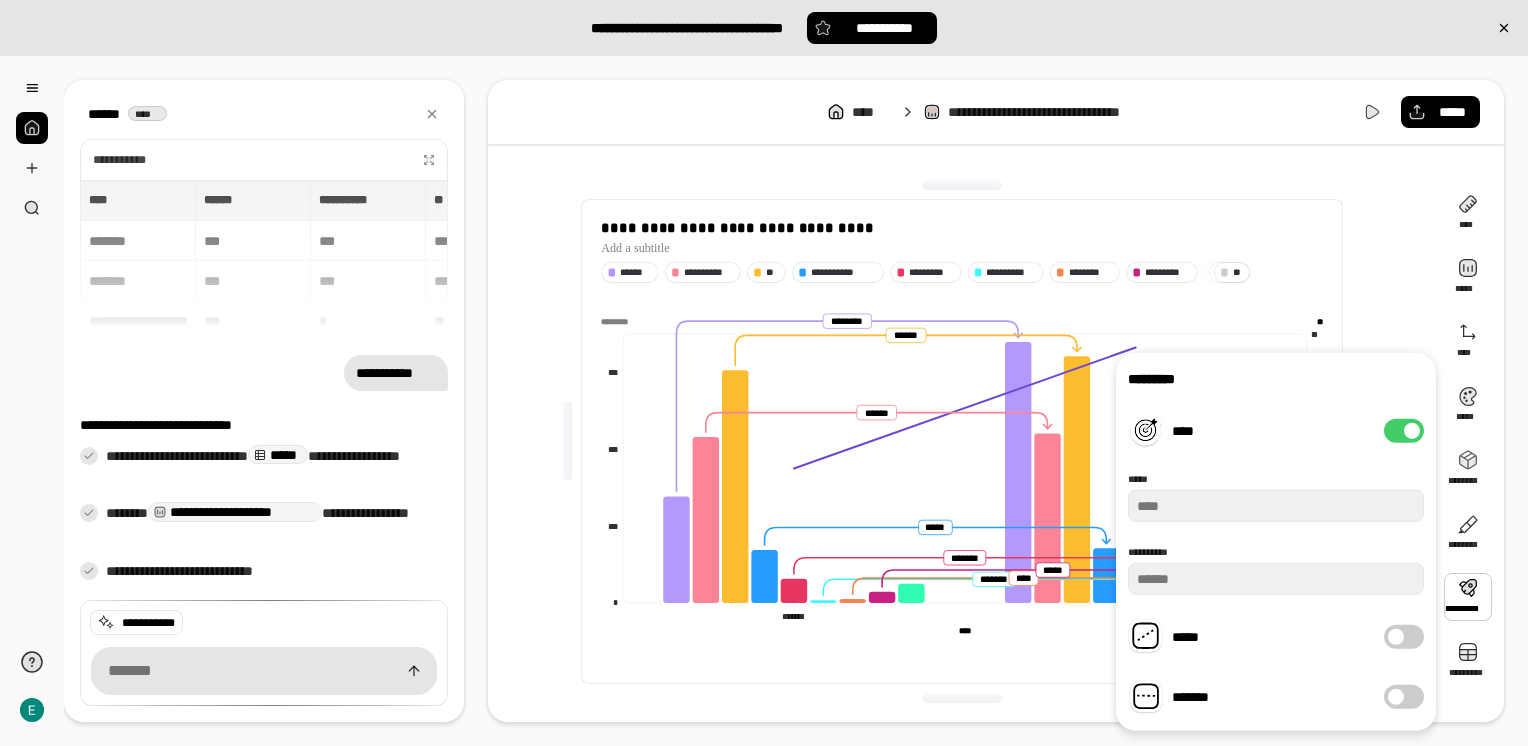 click on "****" at bounding box center [1404, 431] 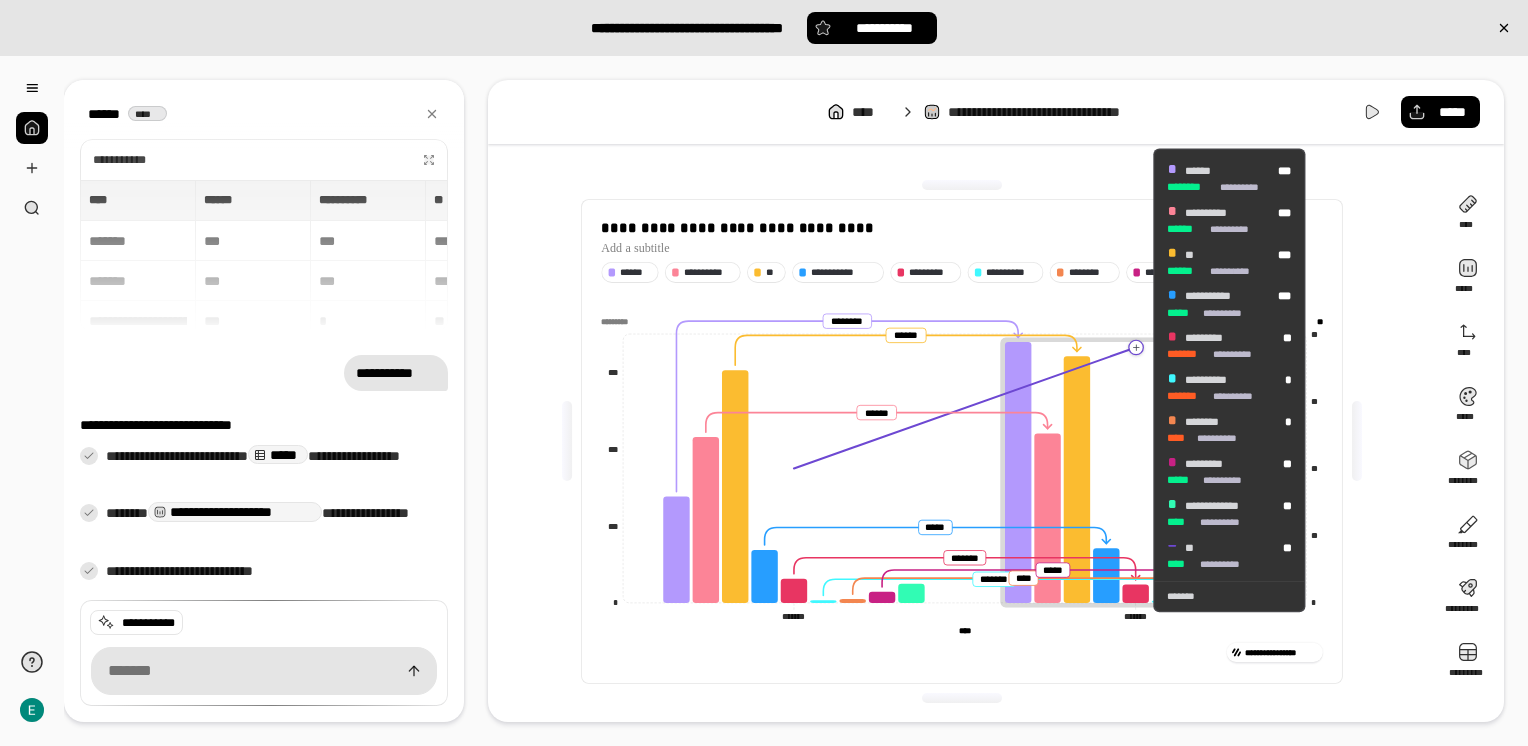 drag, startPoint x: 1134, startPoint y: 348, endPoint x: 1108, endPoint y: 367, distance: 32.202484 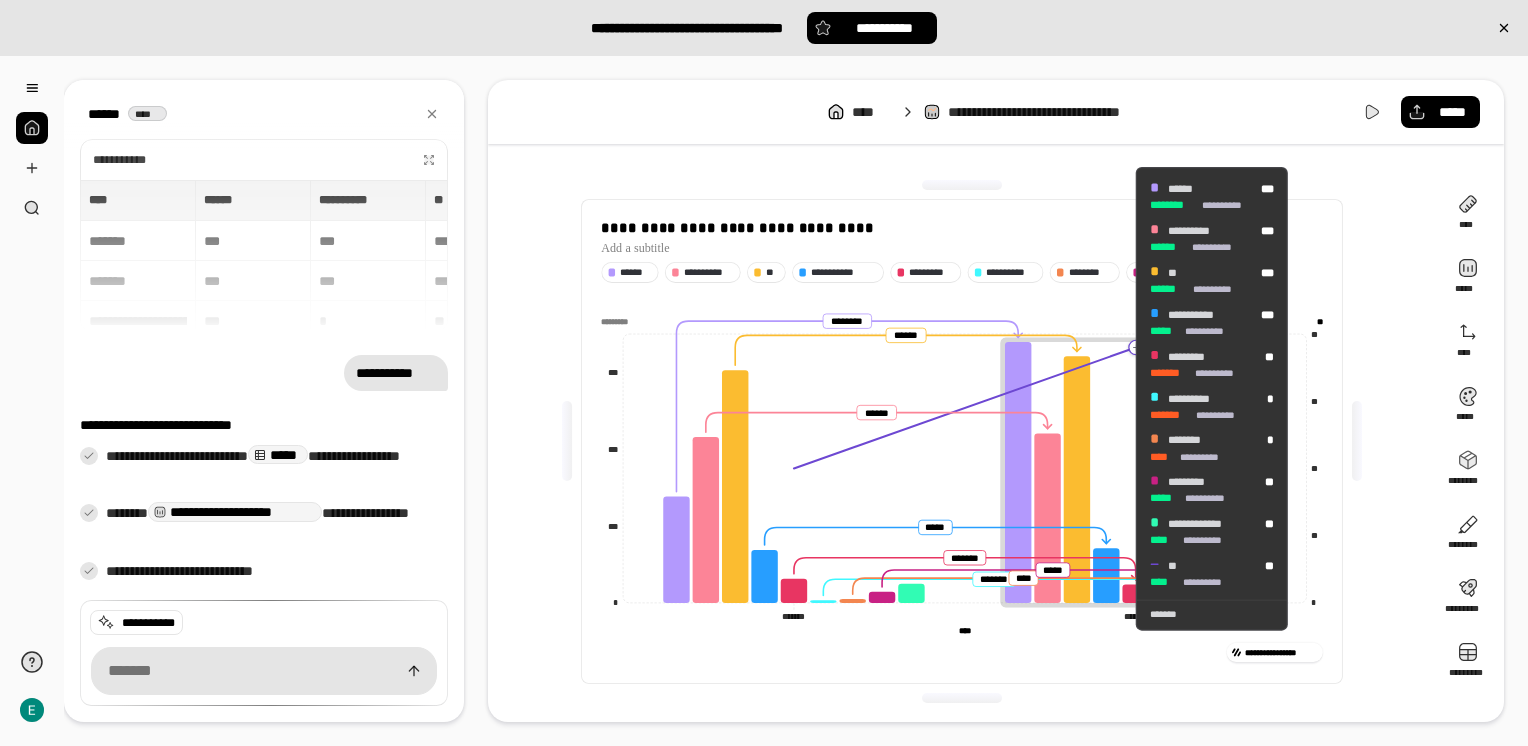 drag, startPoint x: 1096, startPoint y: 361, endPoint x: 1136, endPoint y: 366, distance: 40.311287 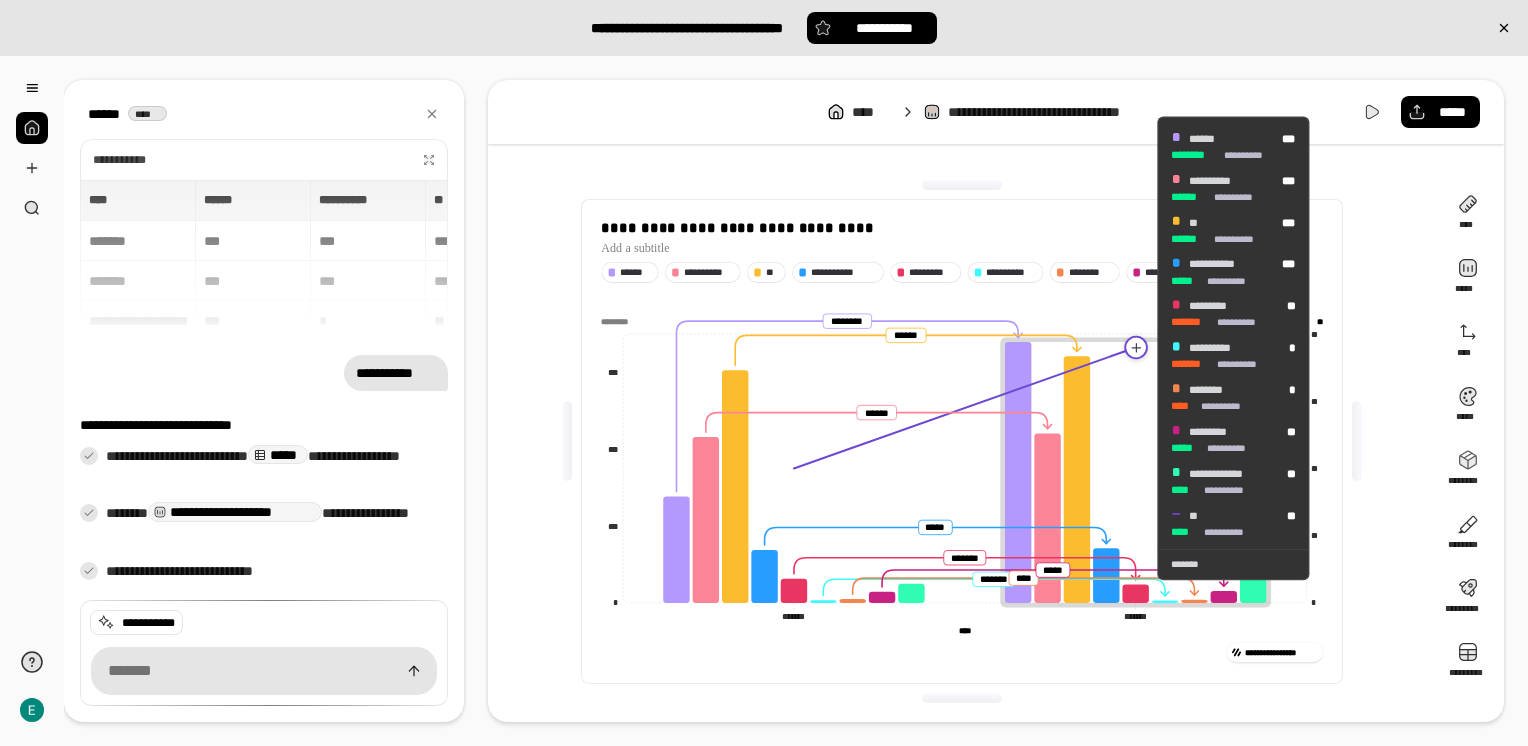 click 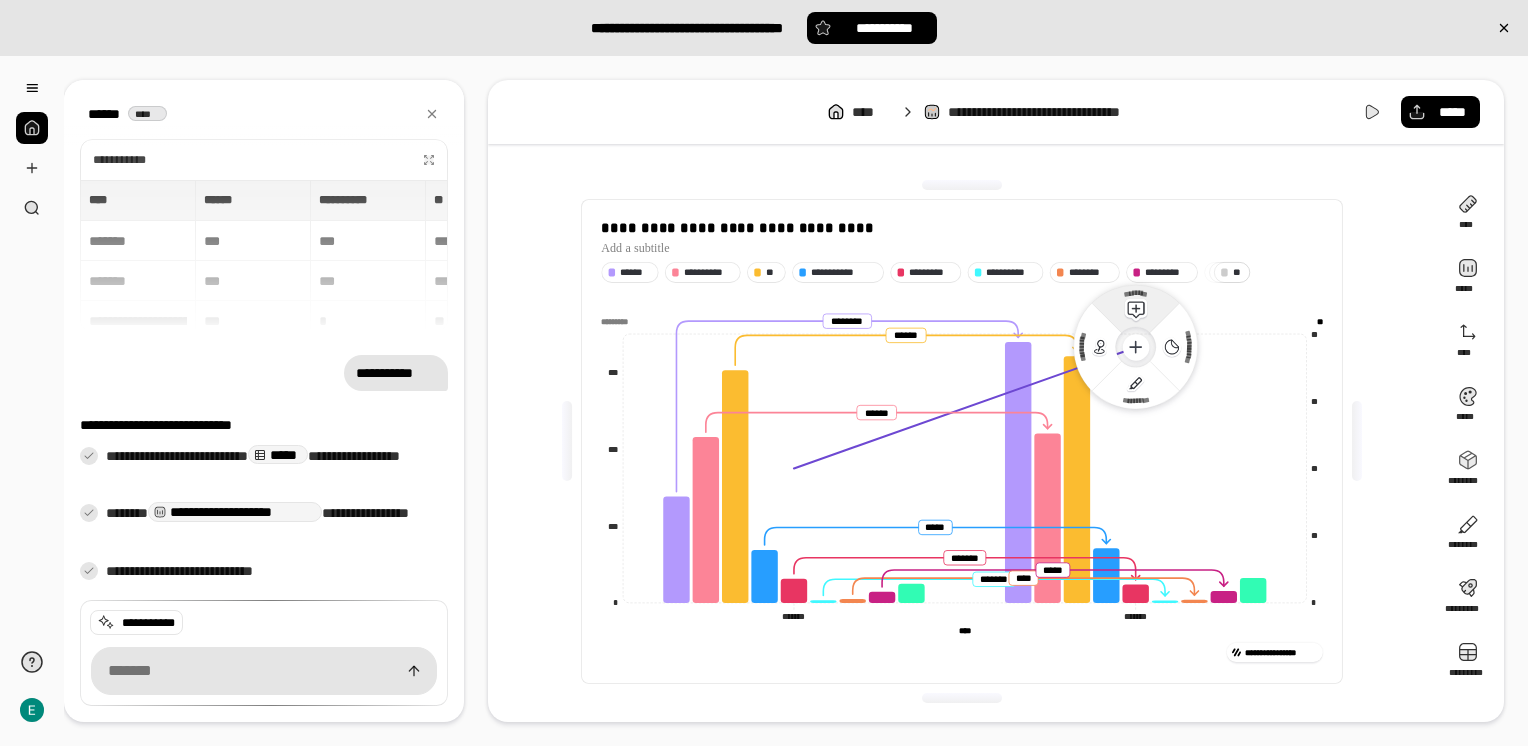 click 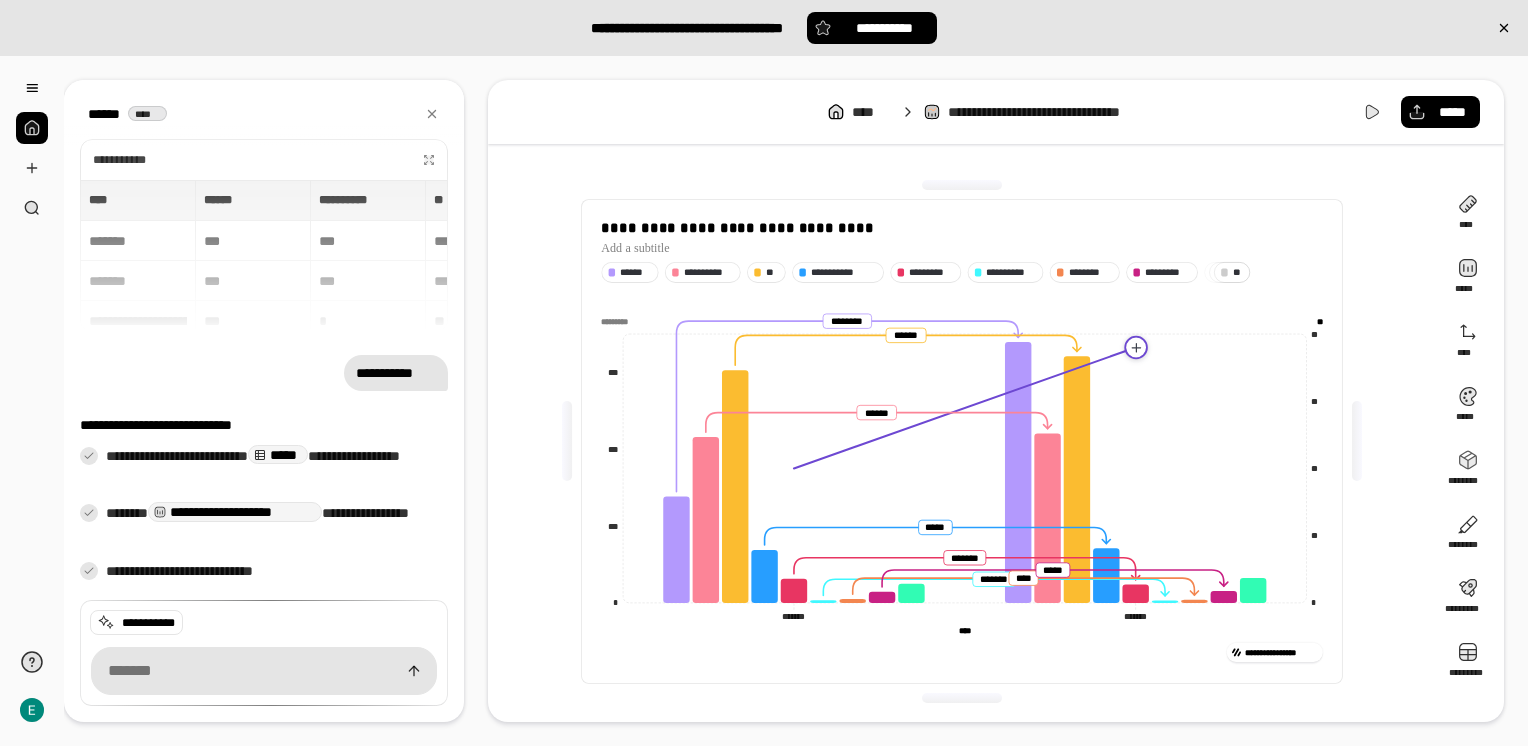 click 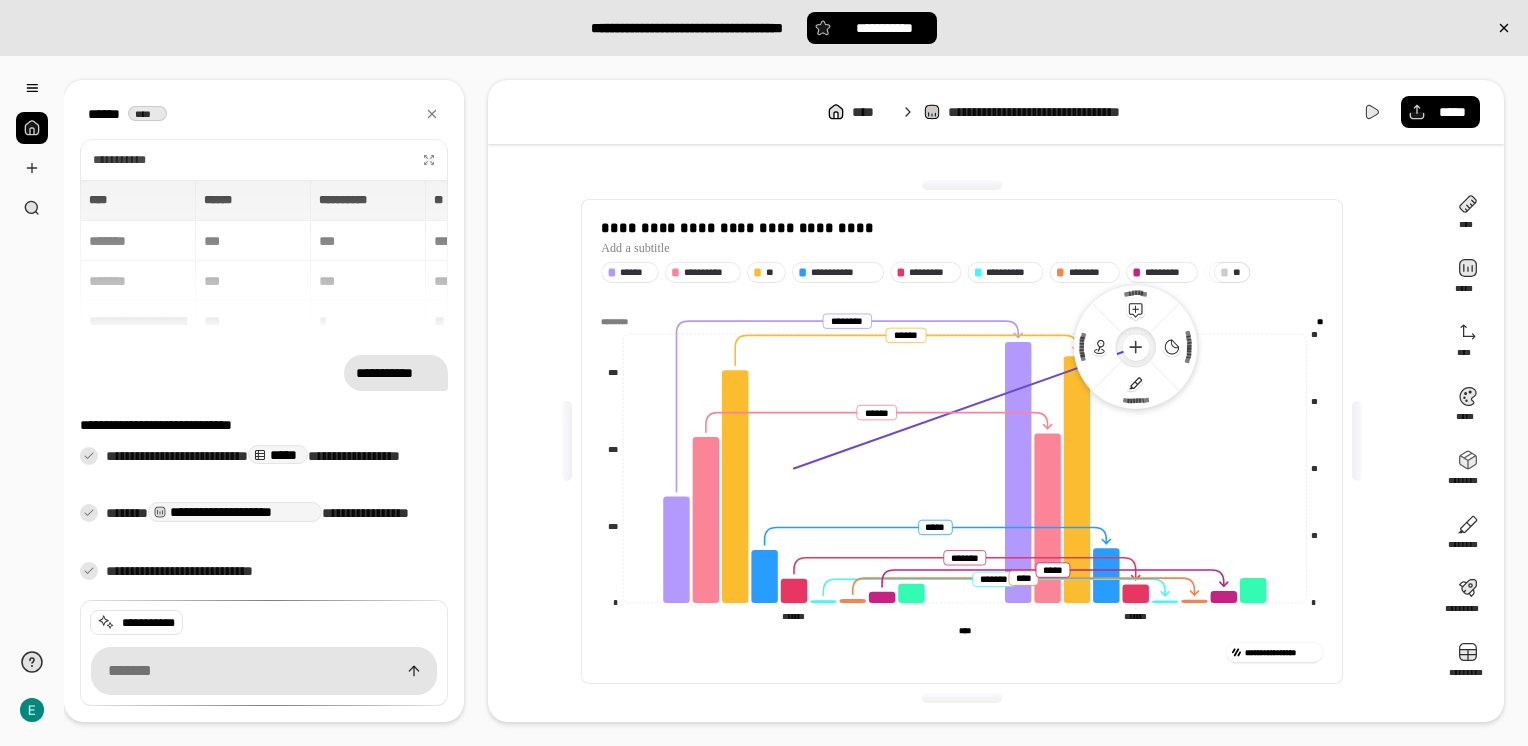 click 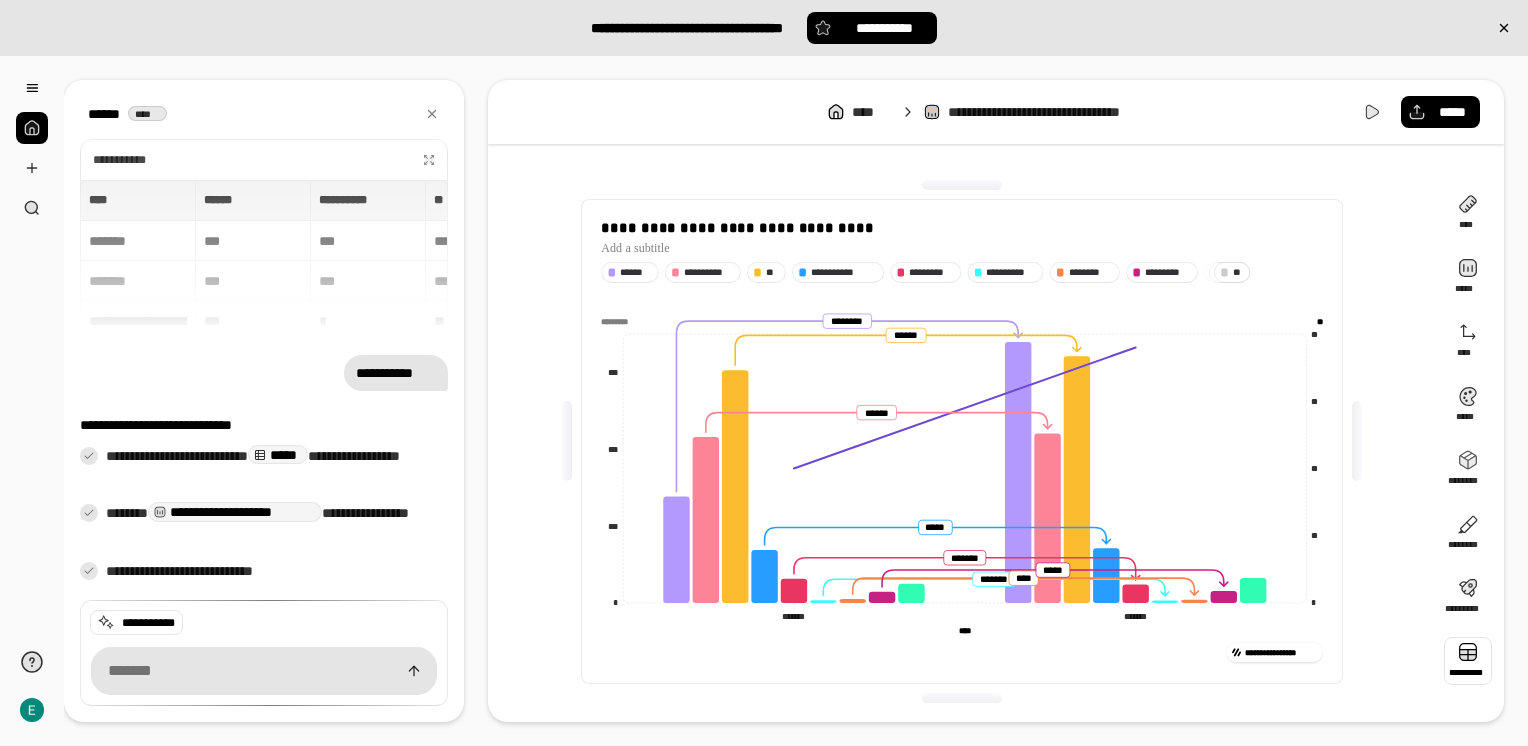 click at bounding box center [1468, 661] 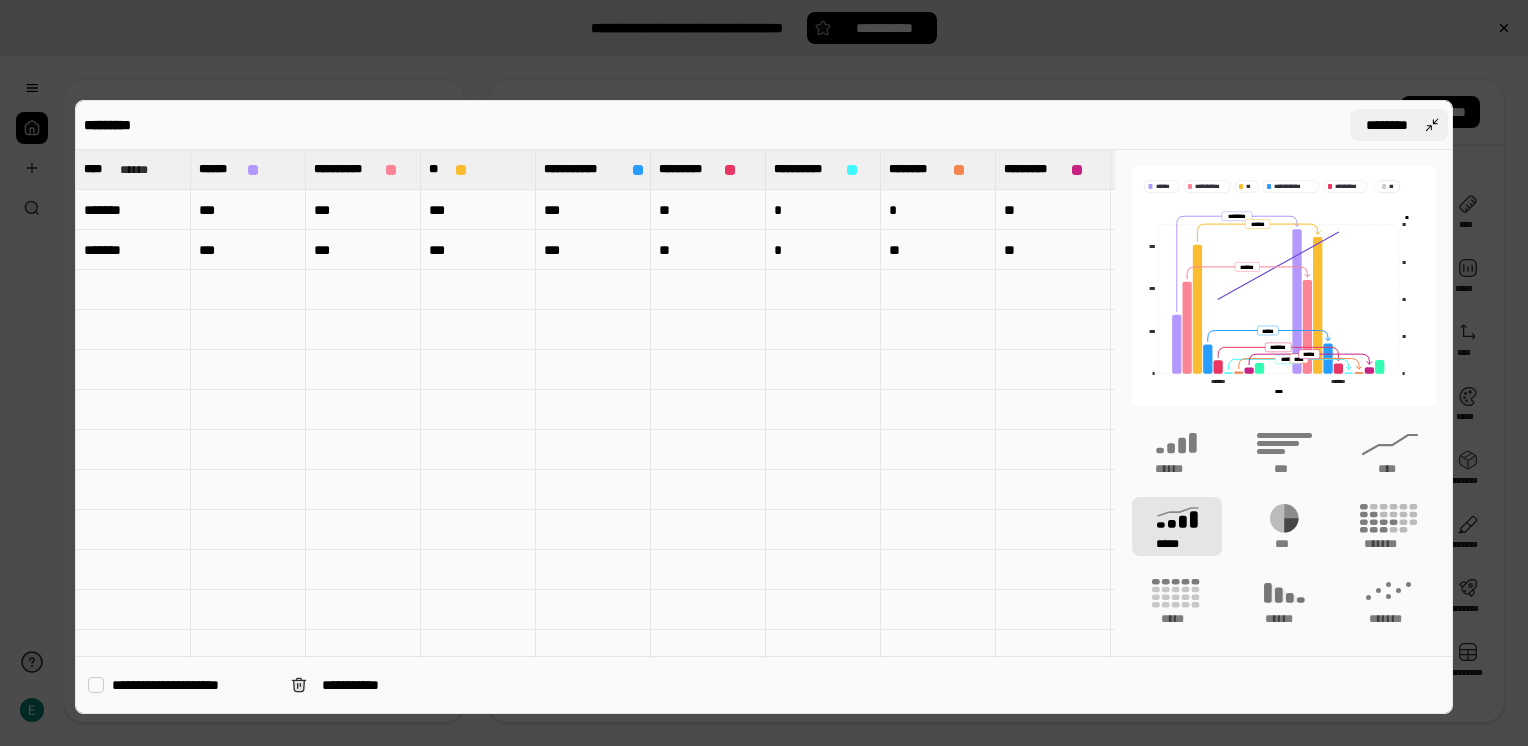click on "********" at bounding box center [1399, 125] 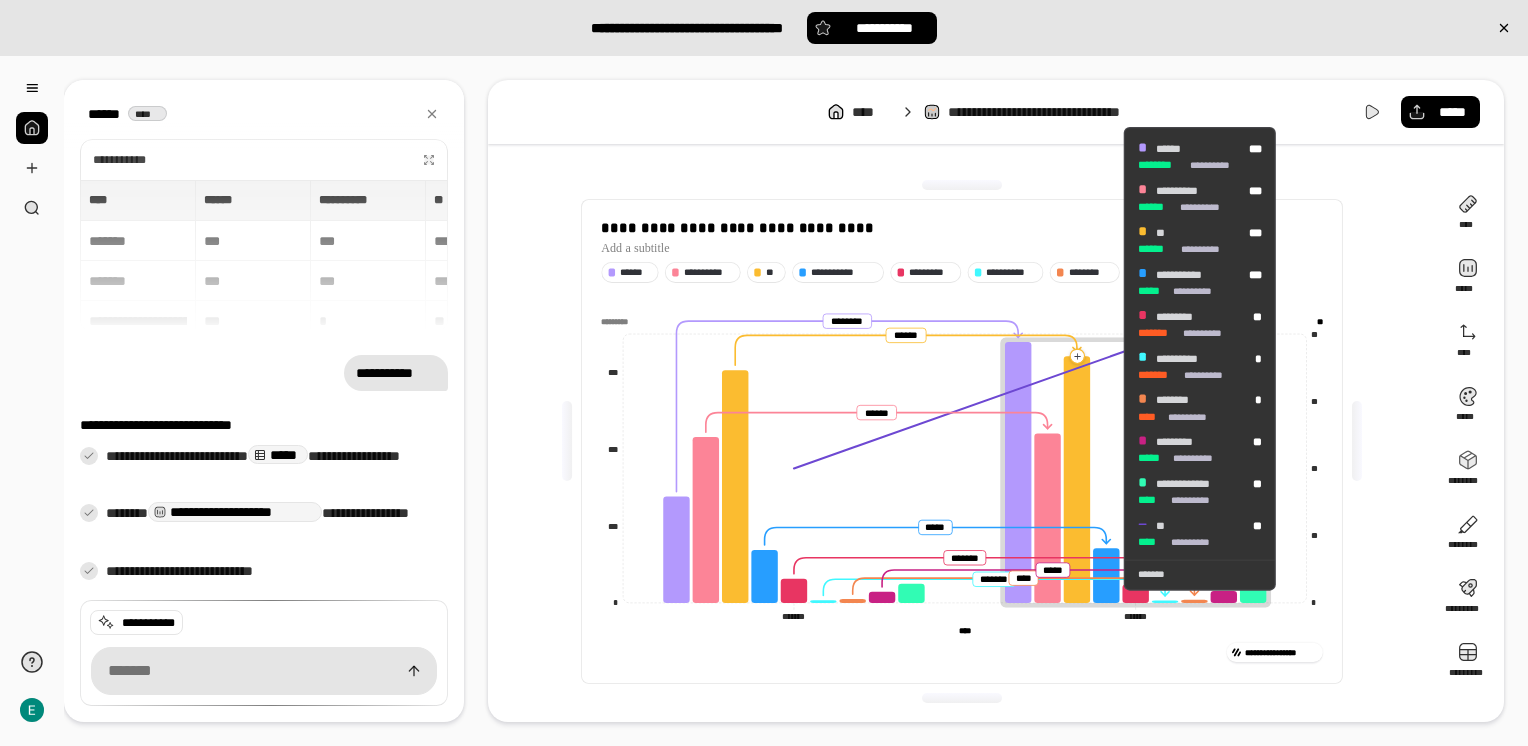 click 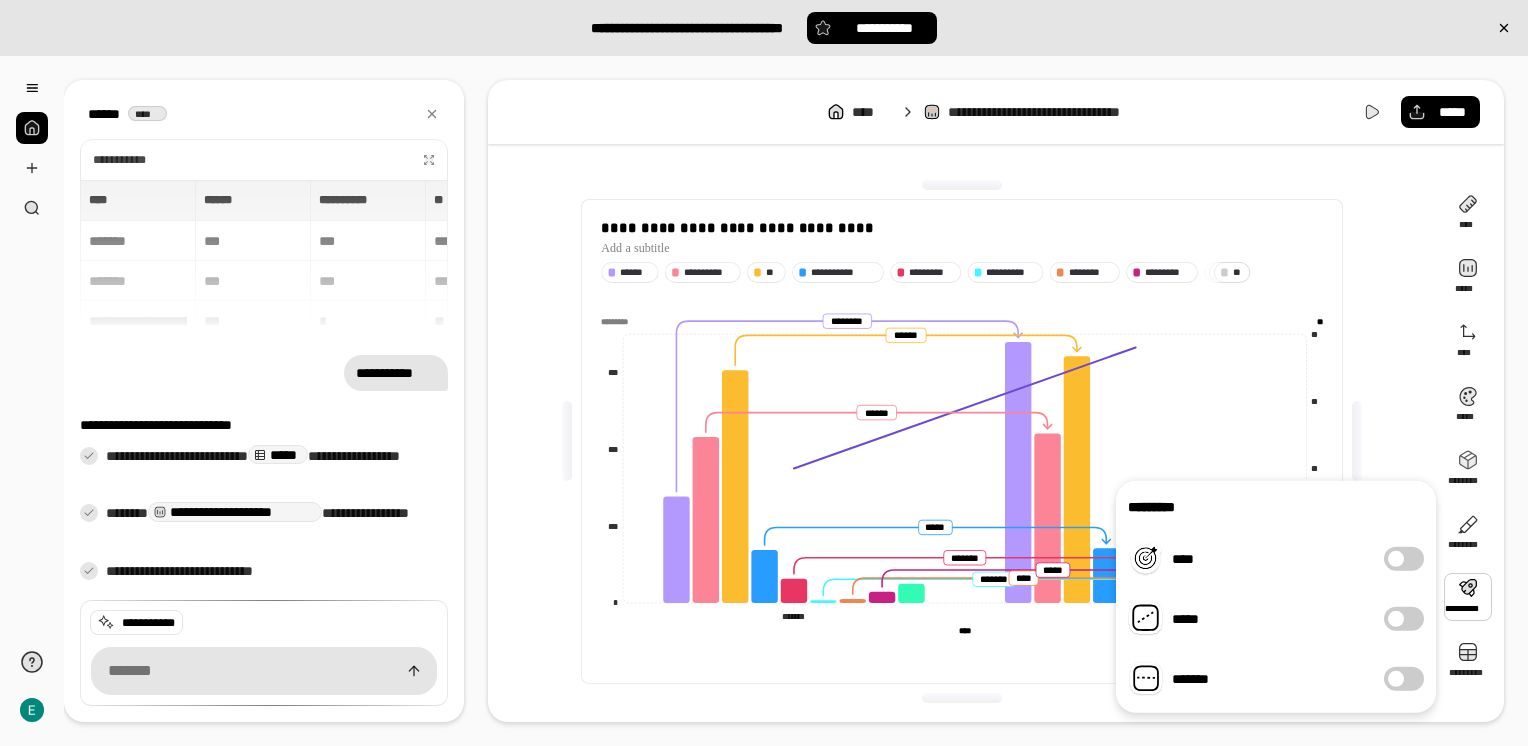 click at bounding box center [1468, 597] 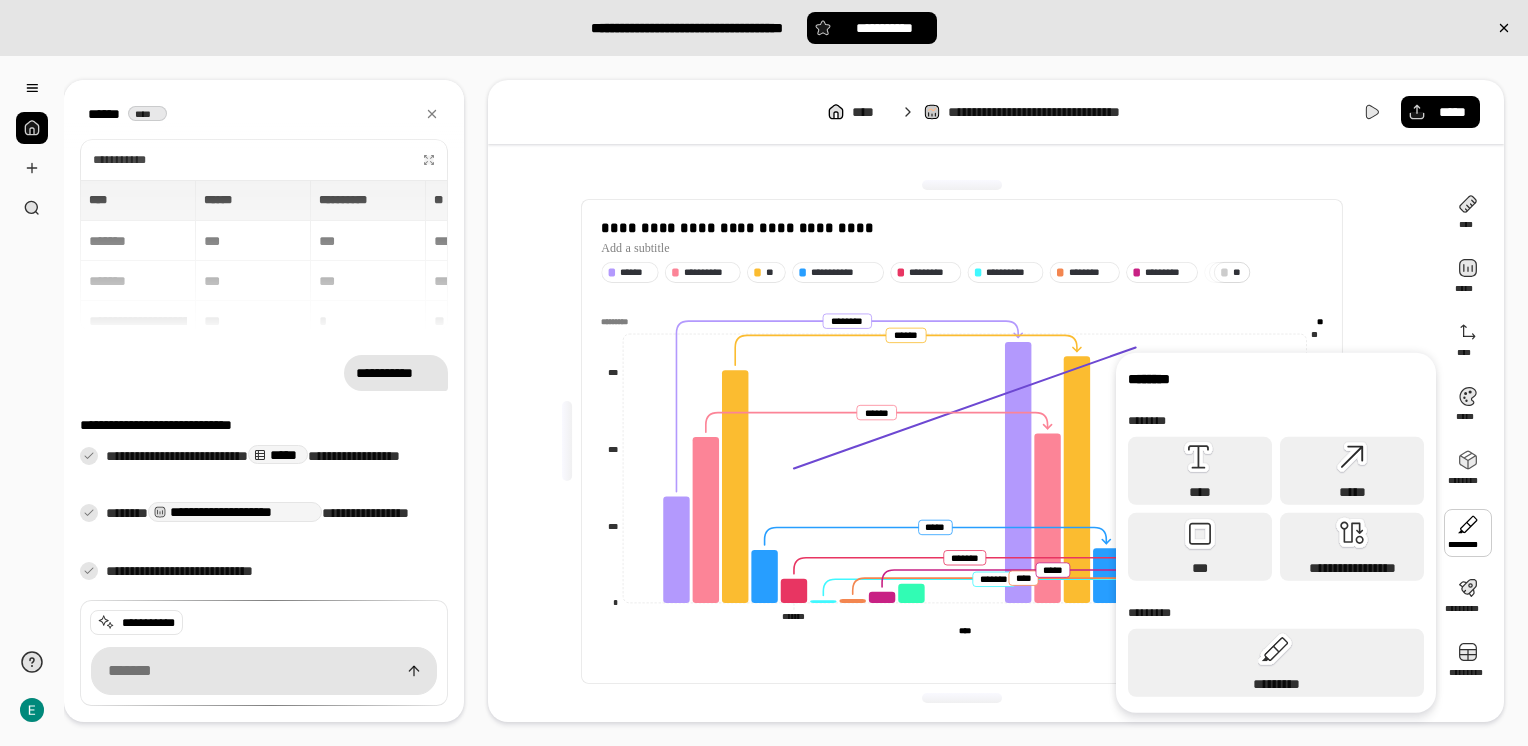click at bounding box center (1468, 533) 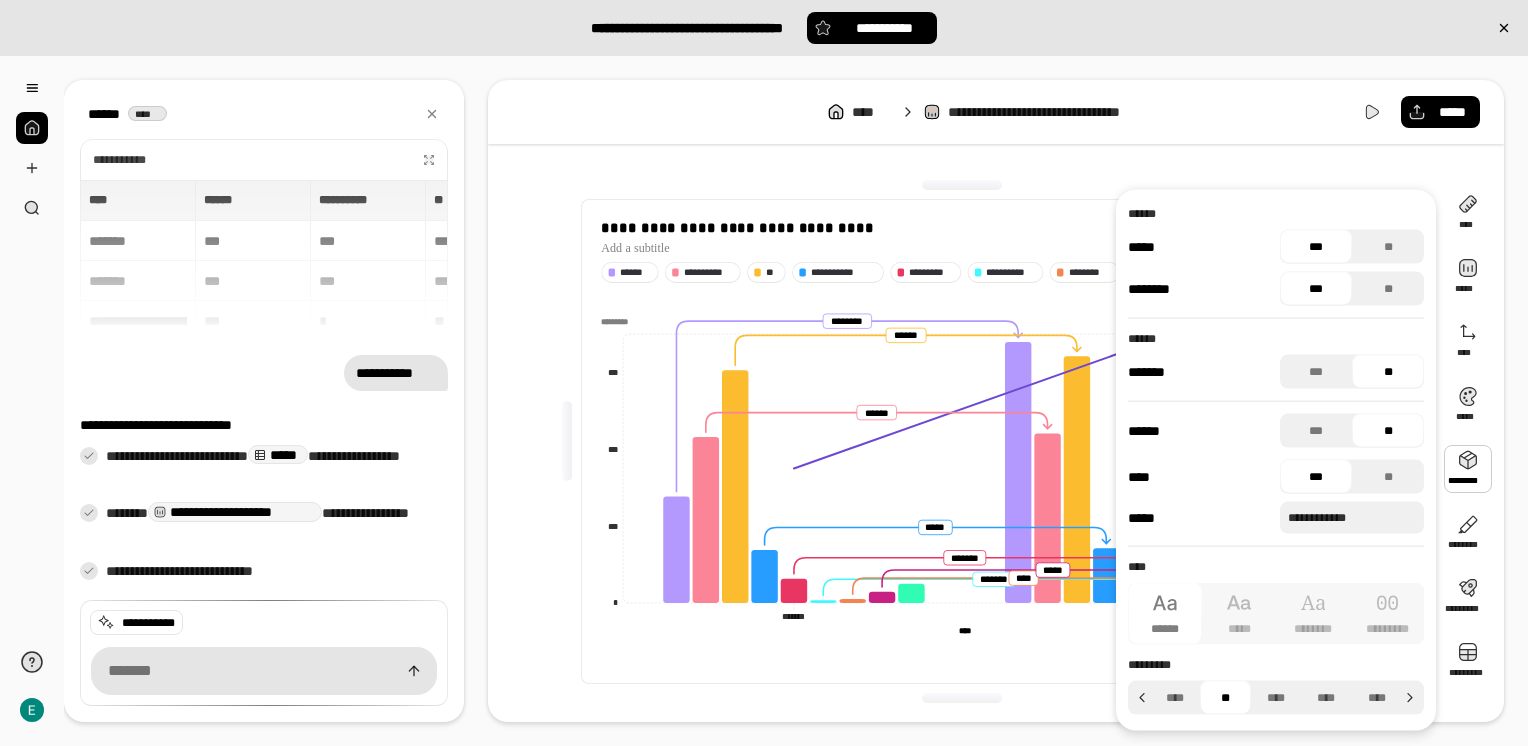 click at bounding box center [1468, 469] 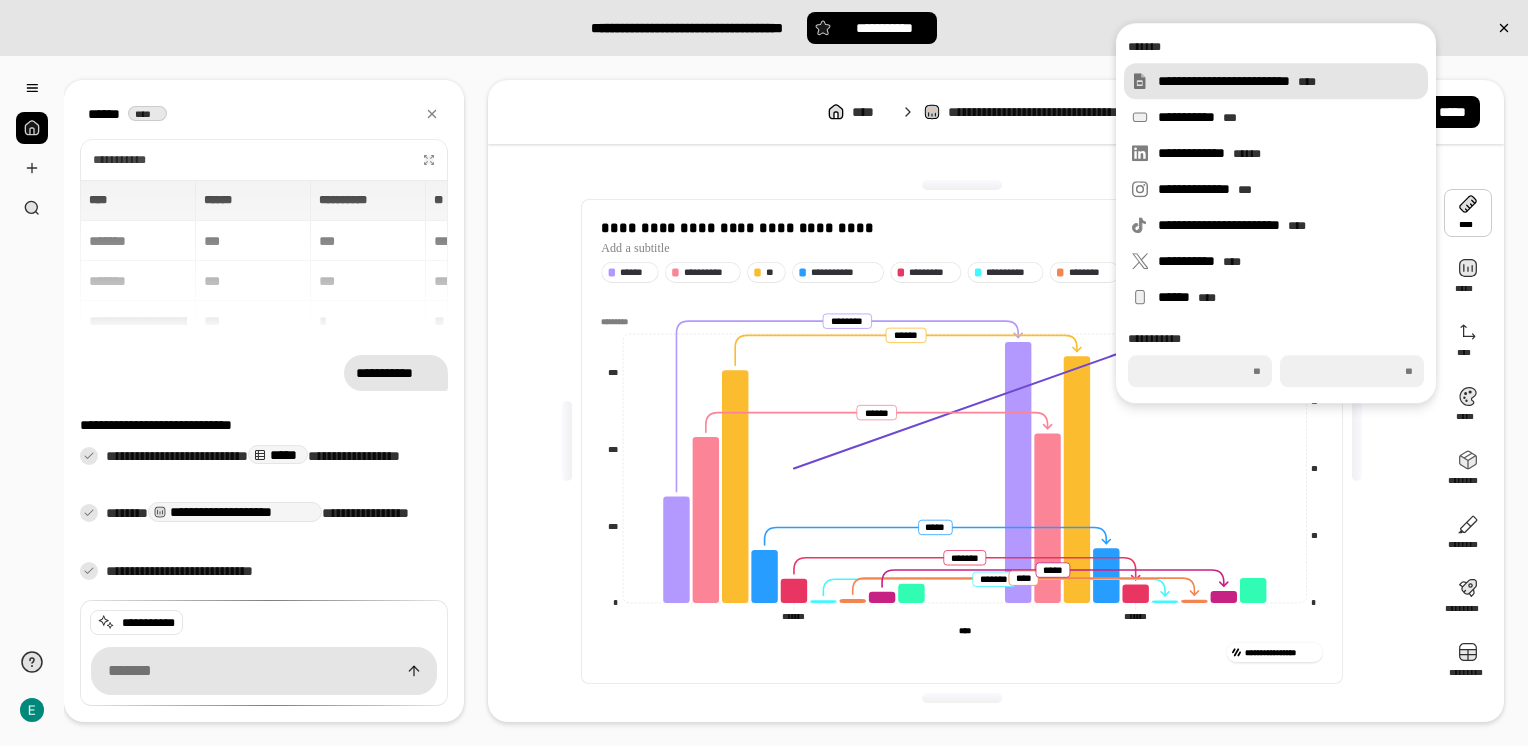 click on "**********" at bounding box center (1289, 81) 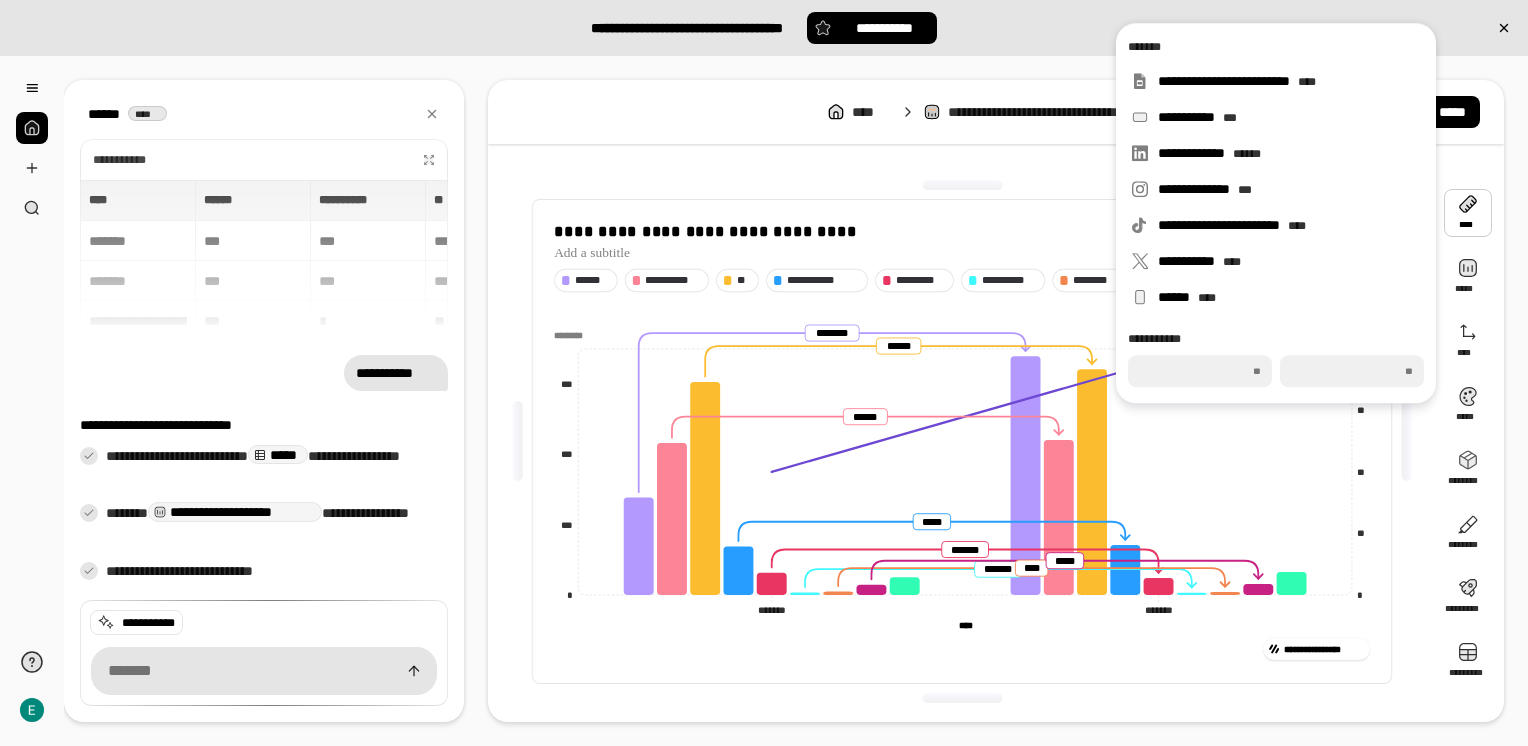 click on "**********" at bounding box center (962, 441) 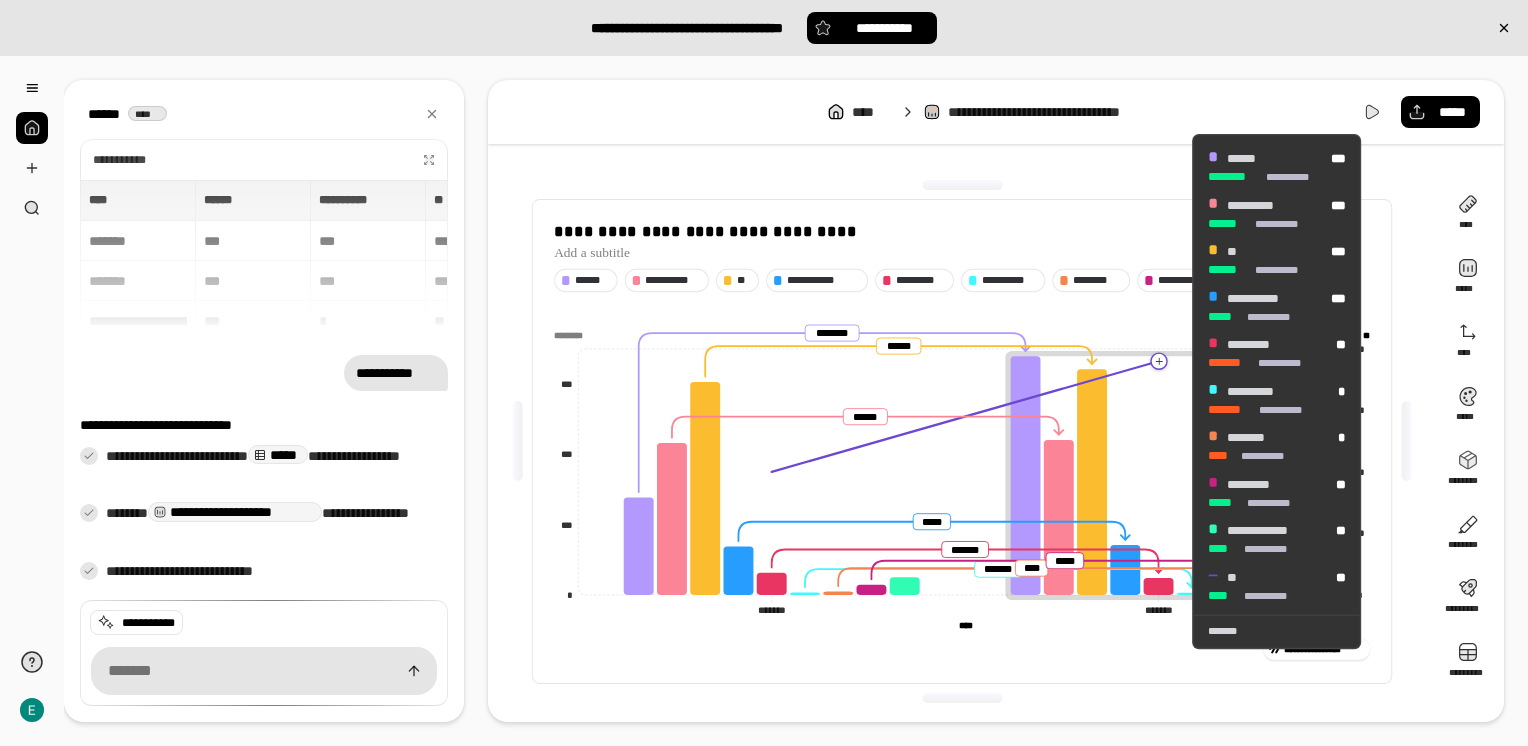 drag, startPoint x: 767, startPoint y: 469, endPoint x: 1172, endPoint y: 390, distance: 412.633 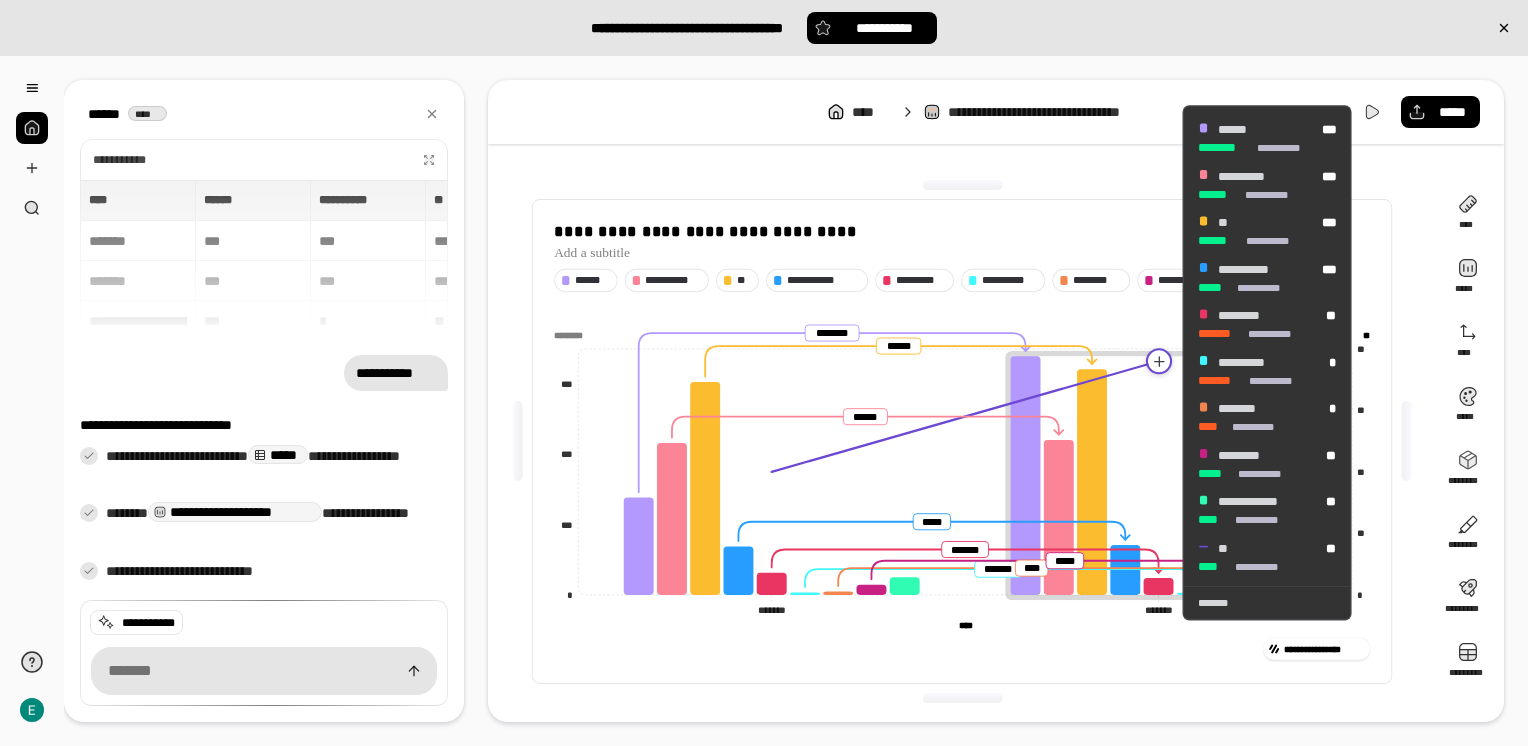 click 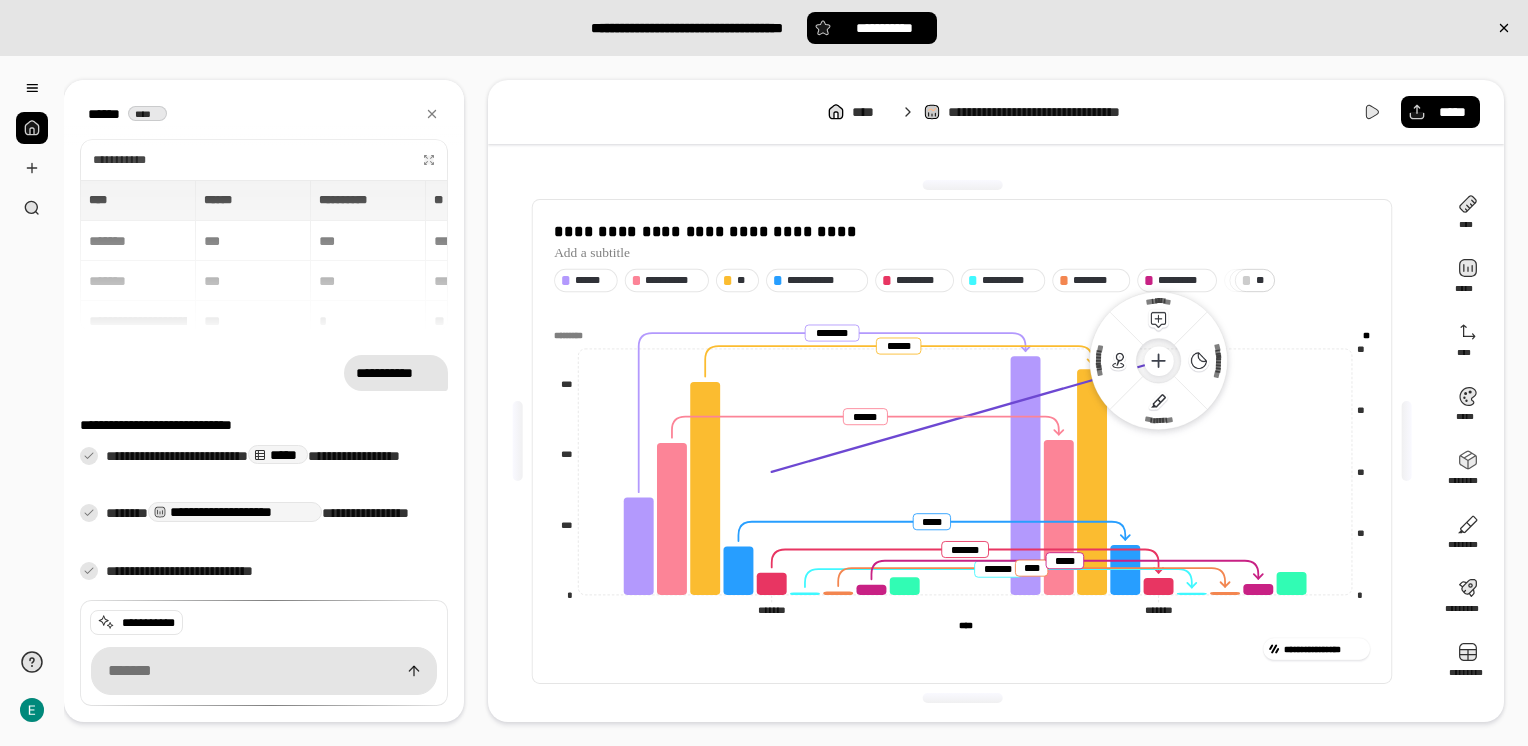 click 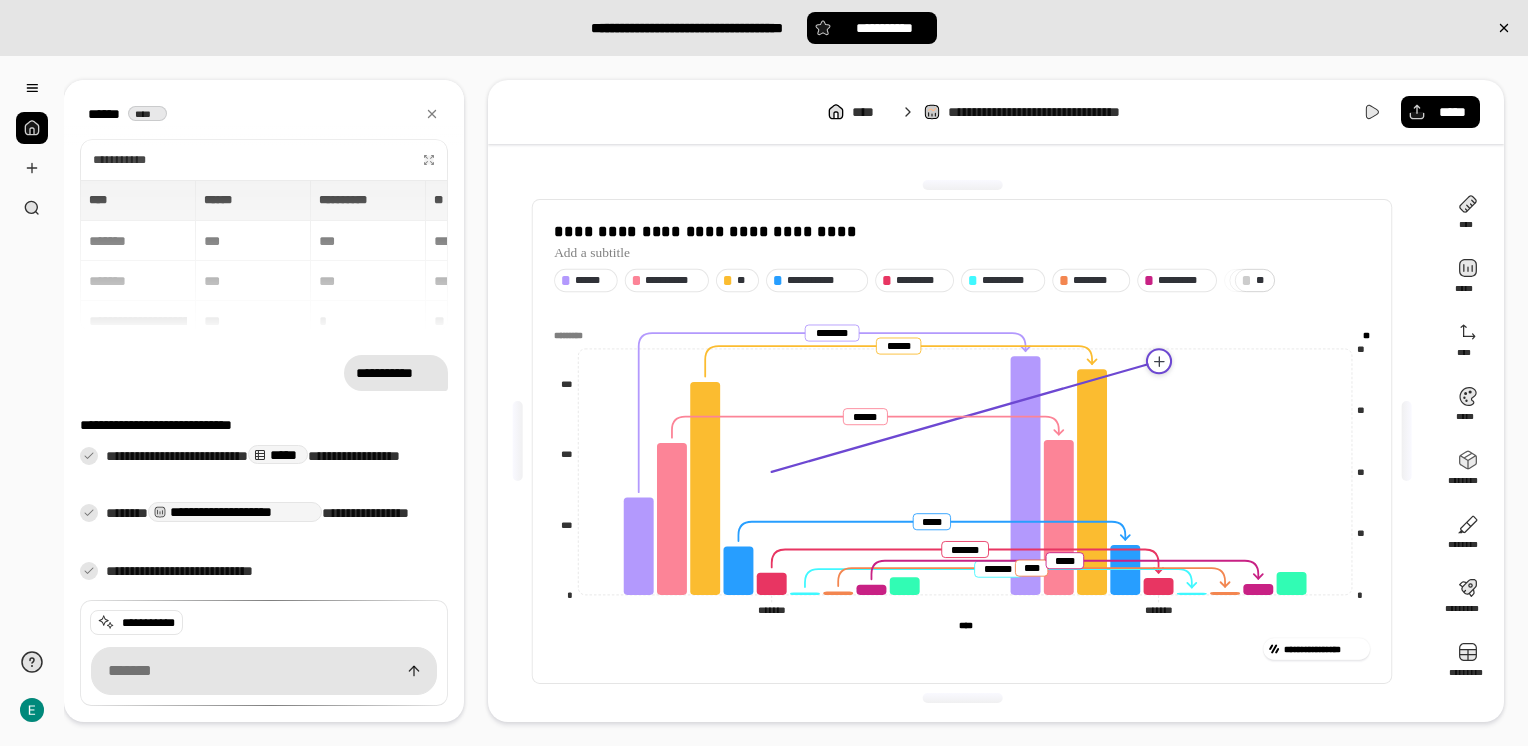 click 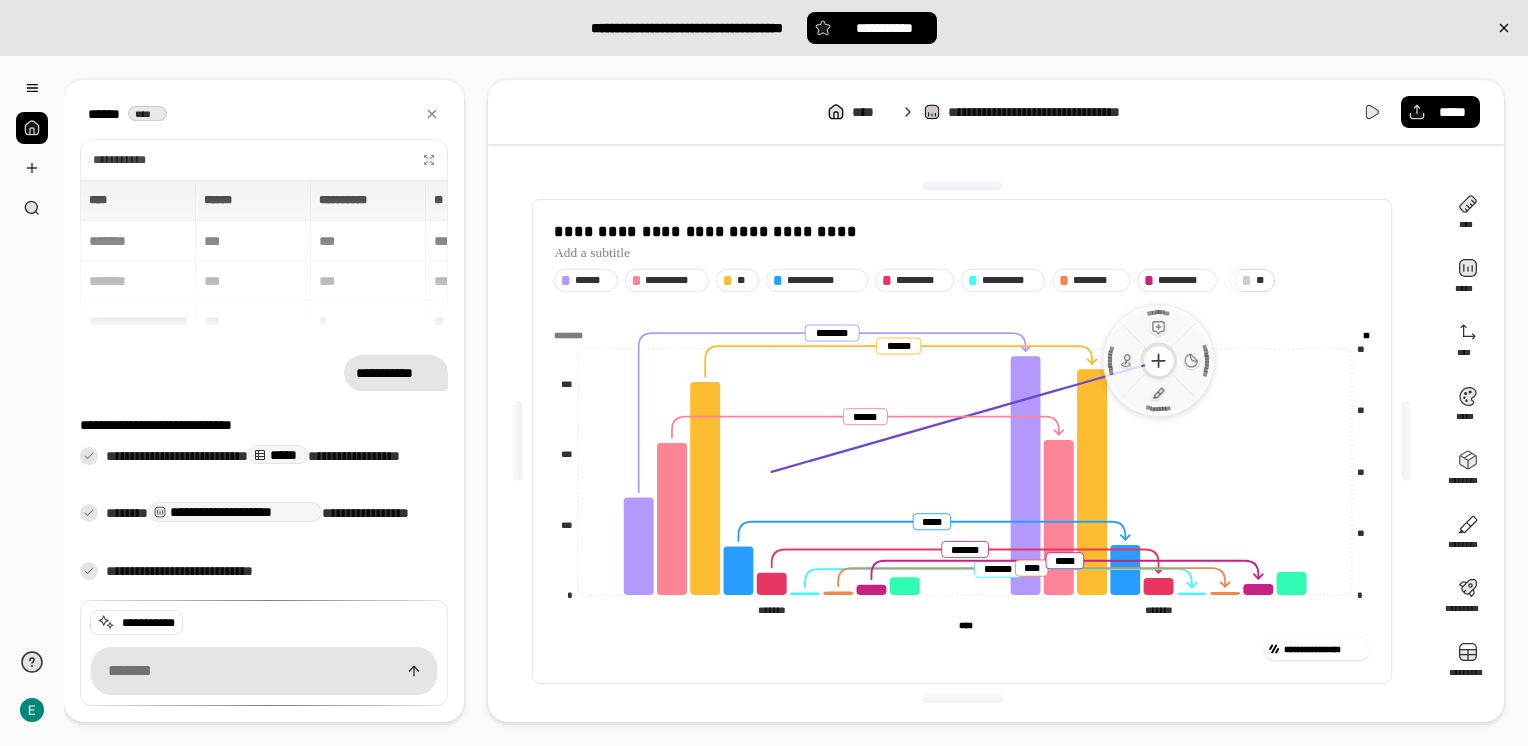 click 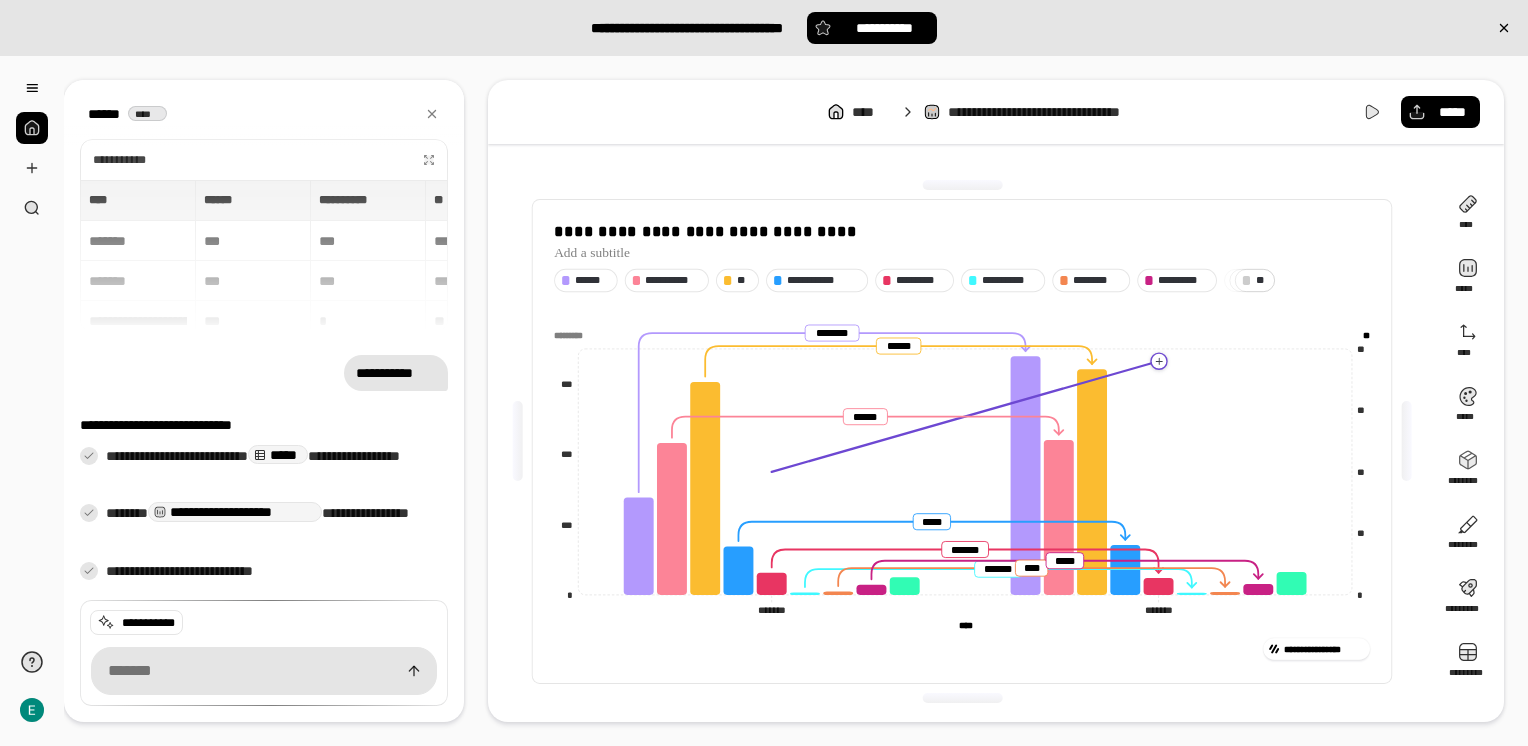 click 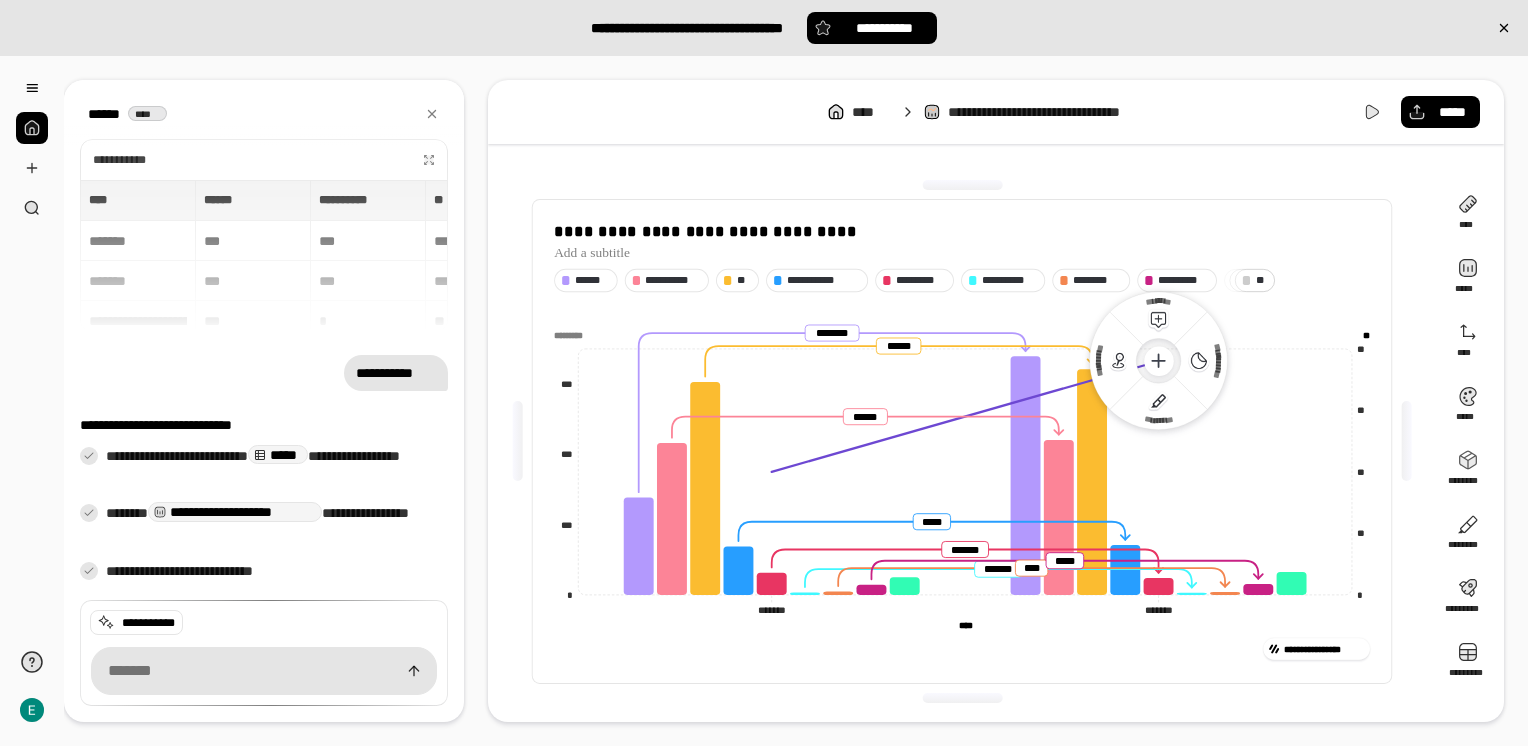 click 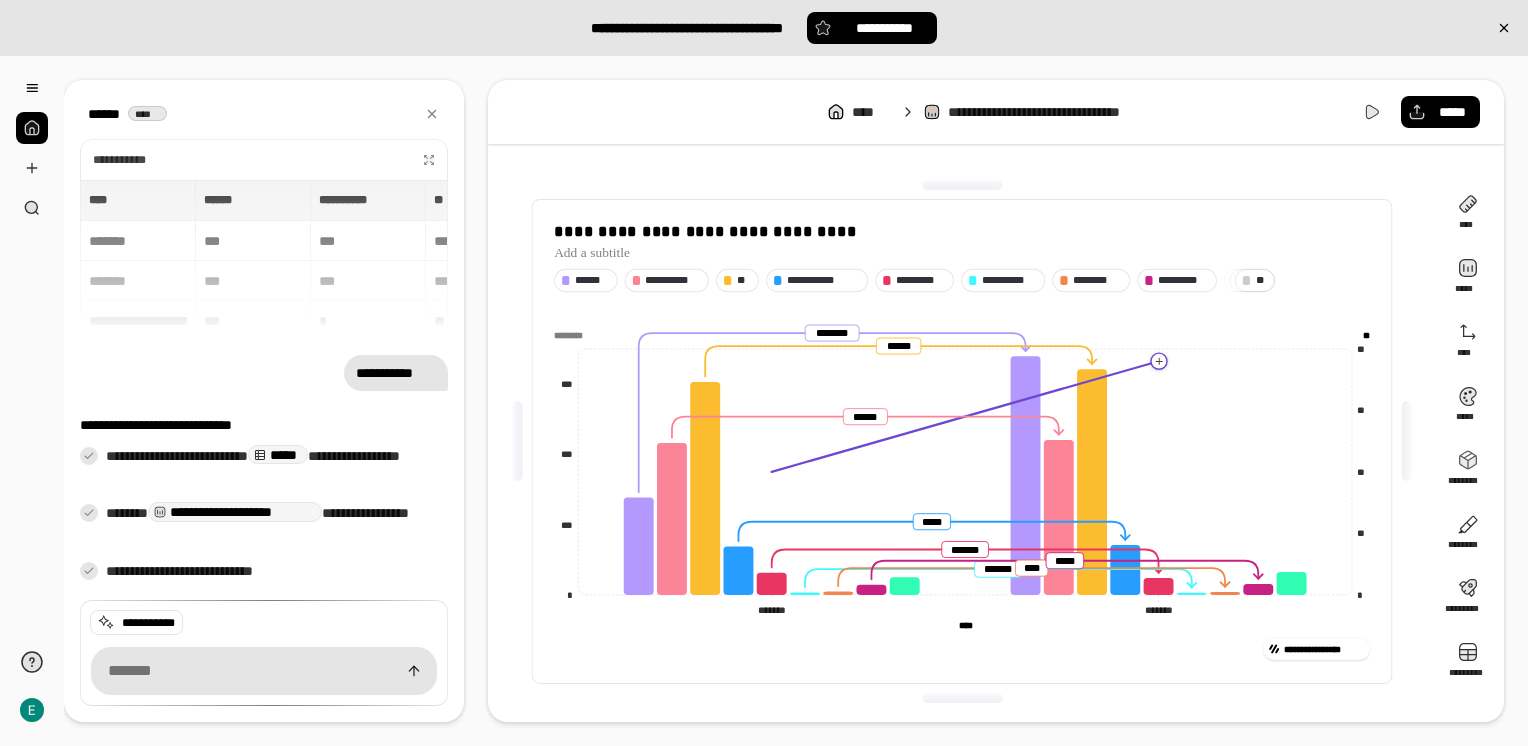 click 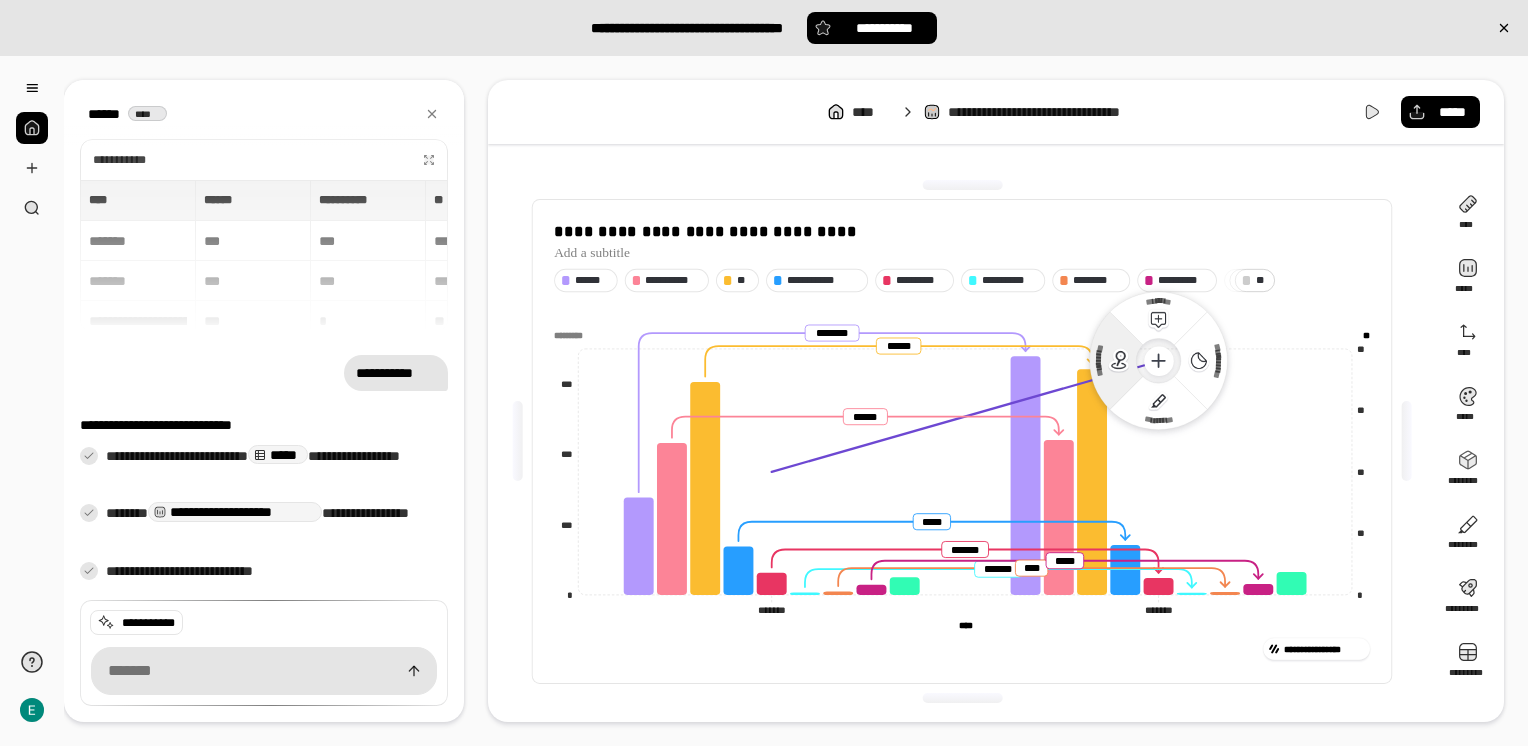 click on "**********" 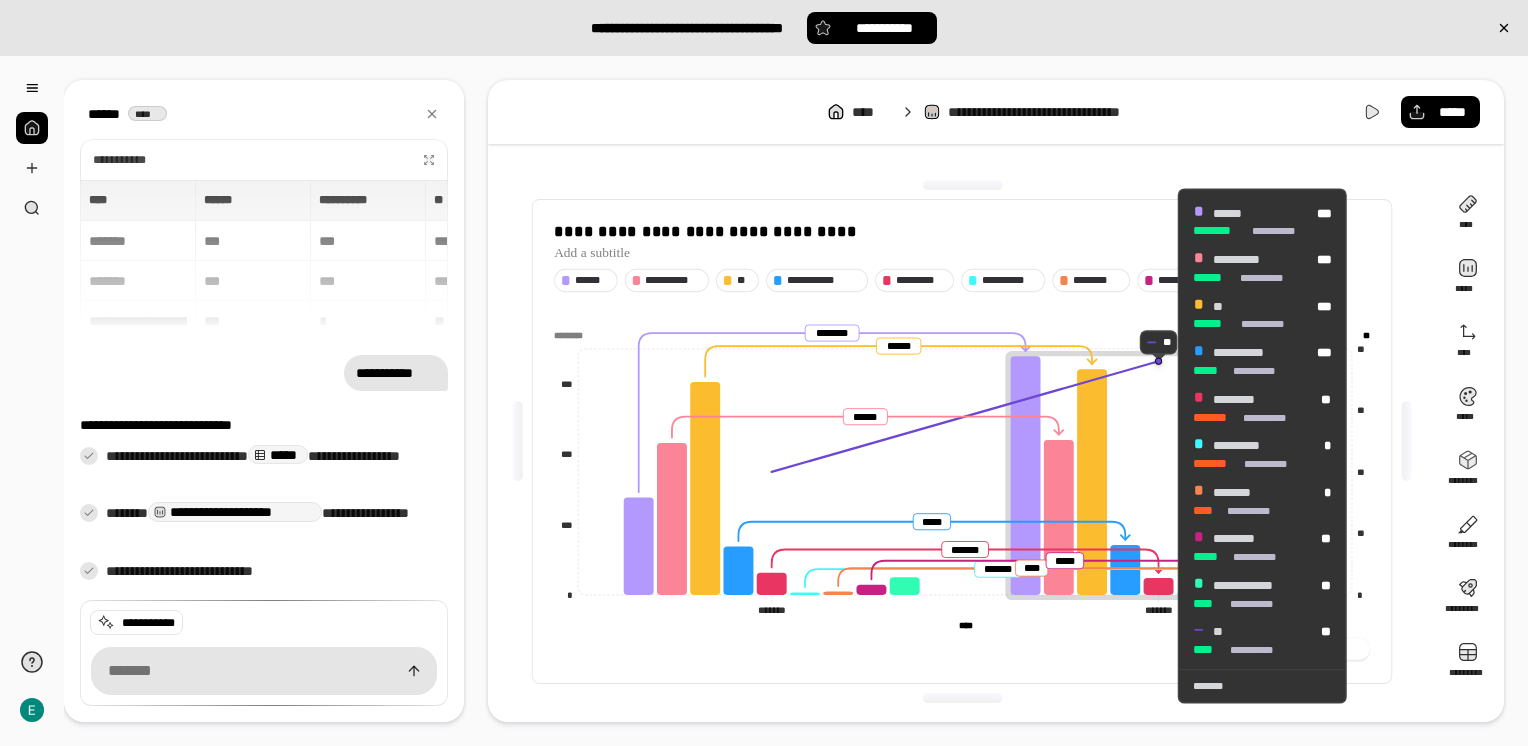 click 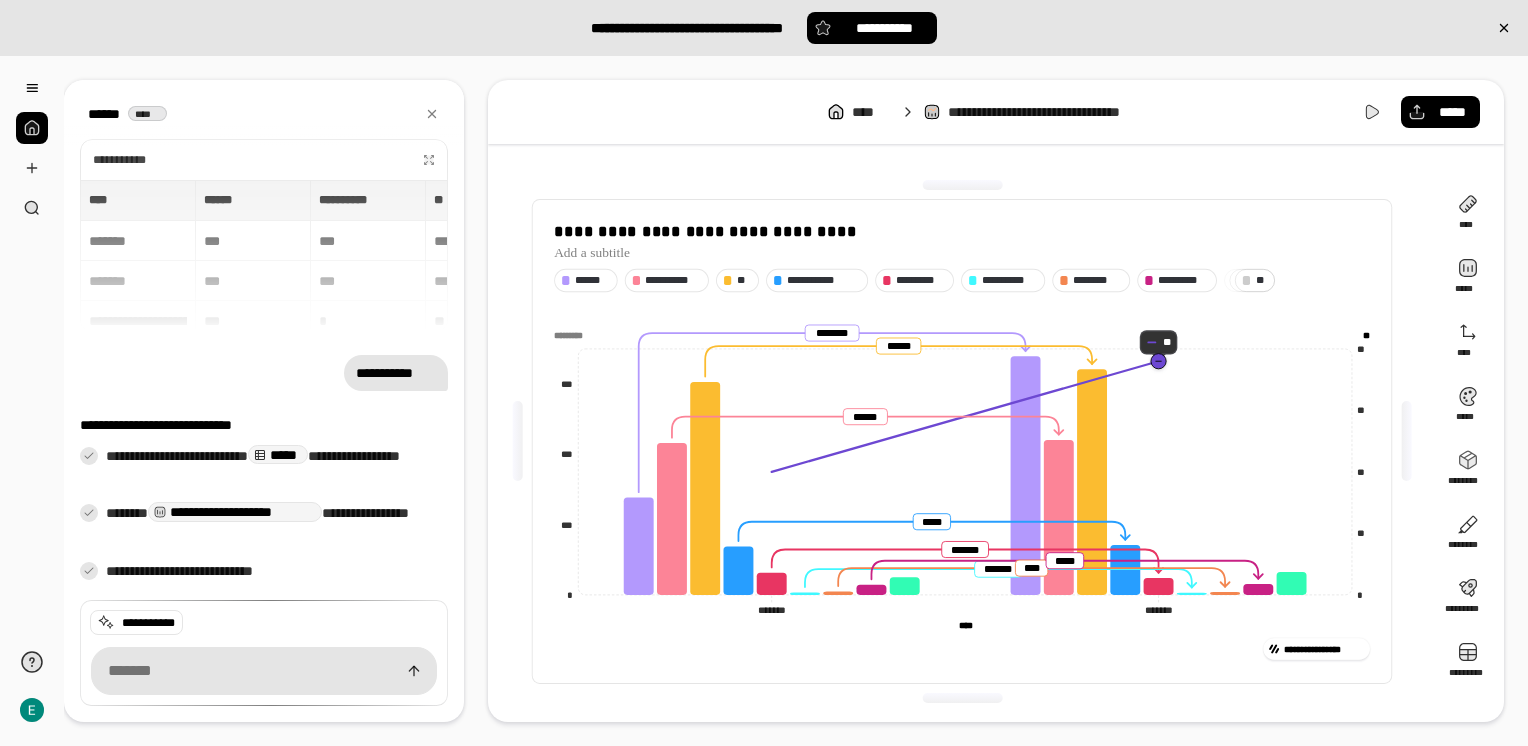 click 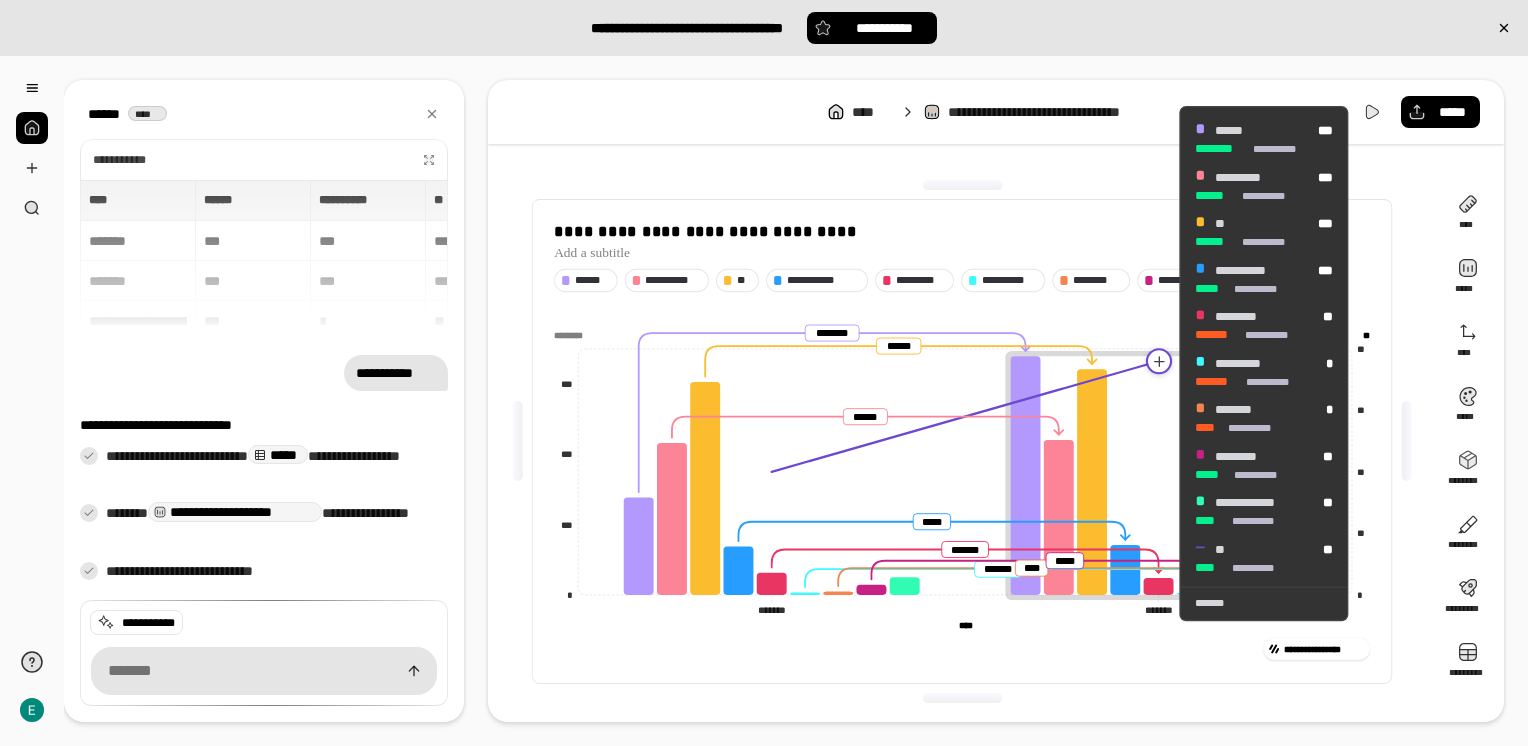click 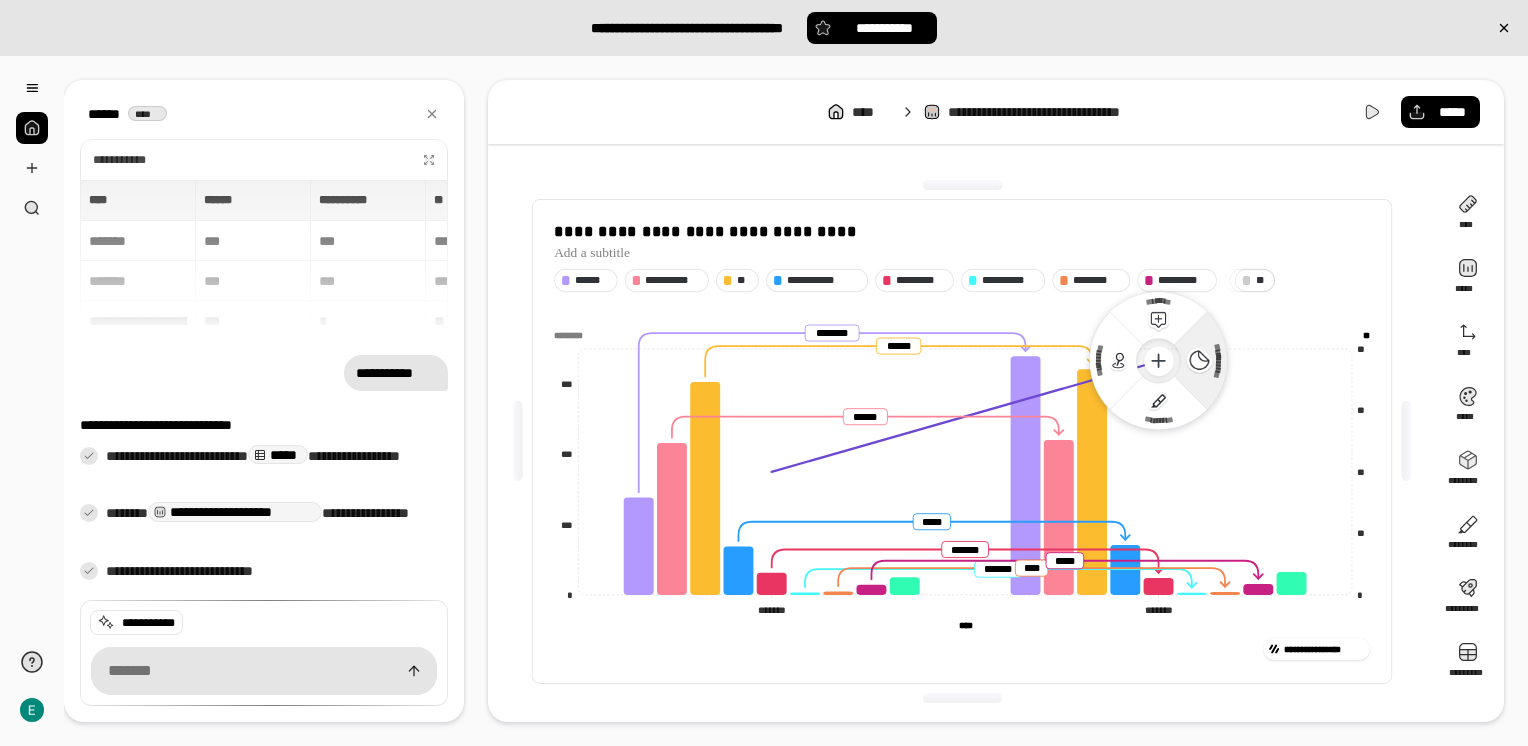 click 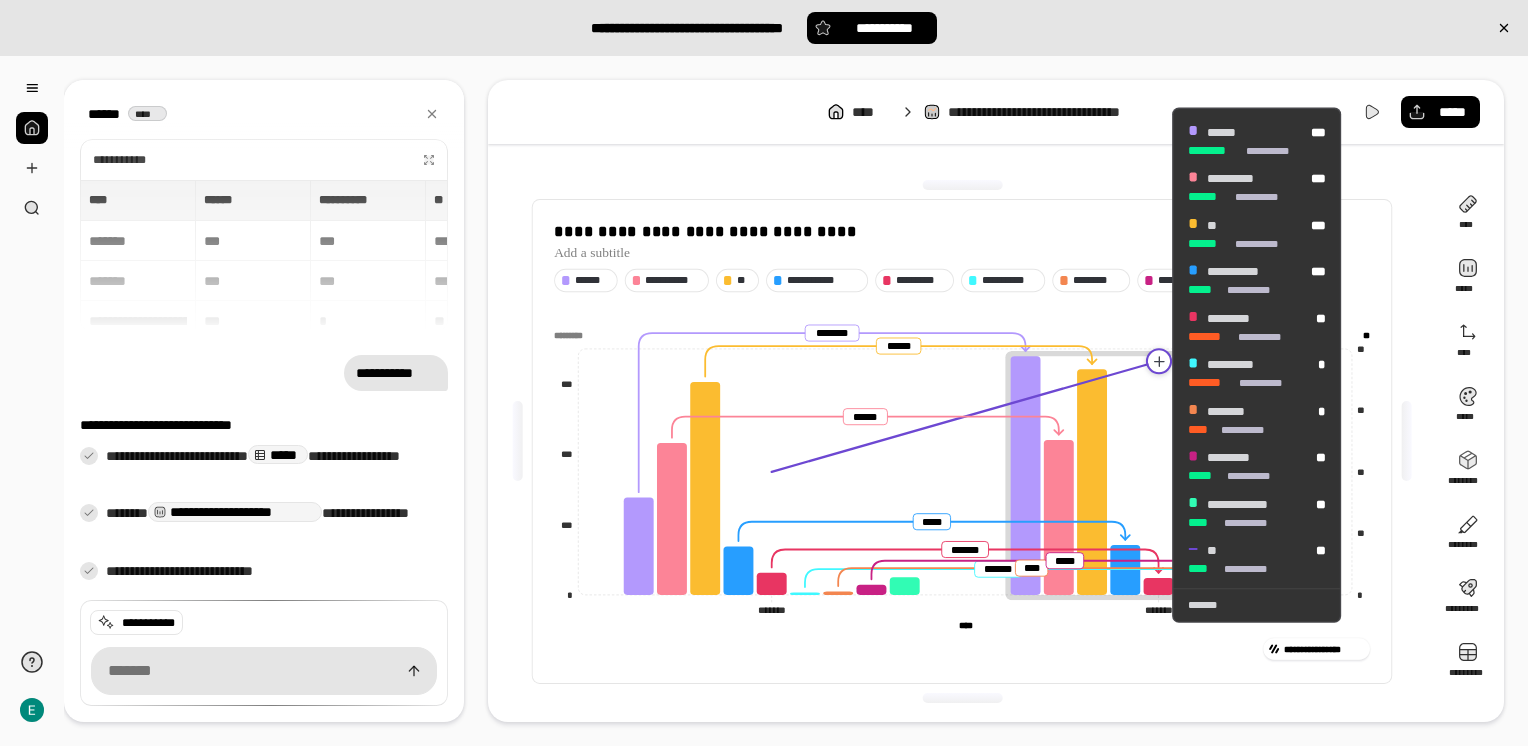 click 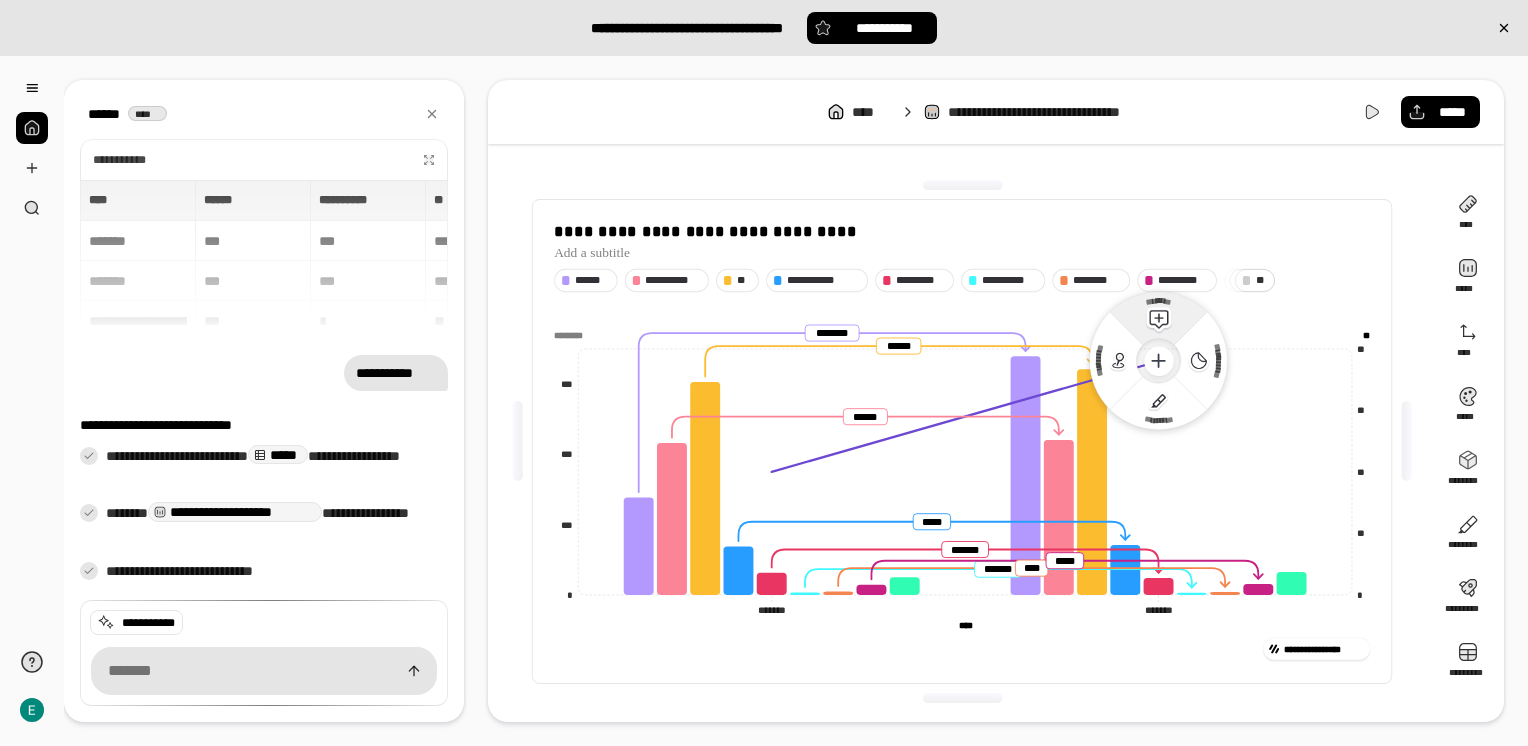 click 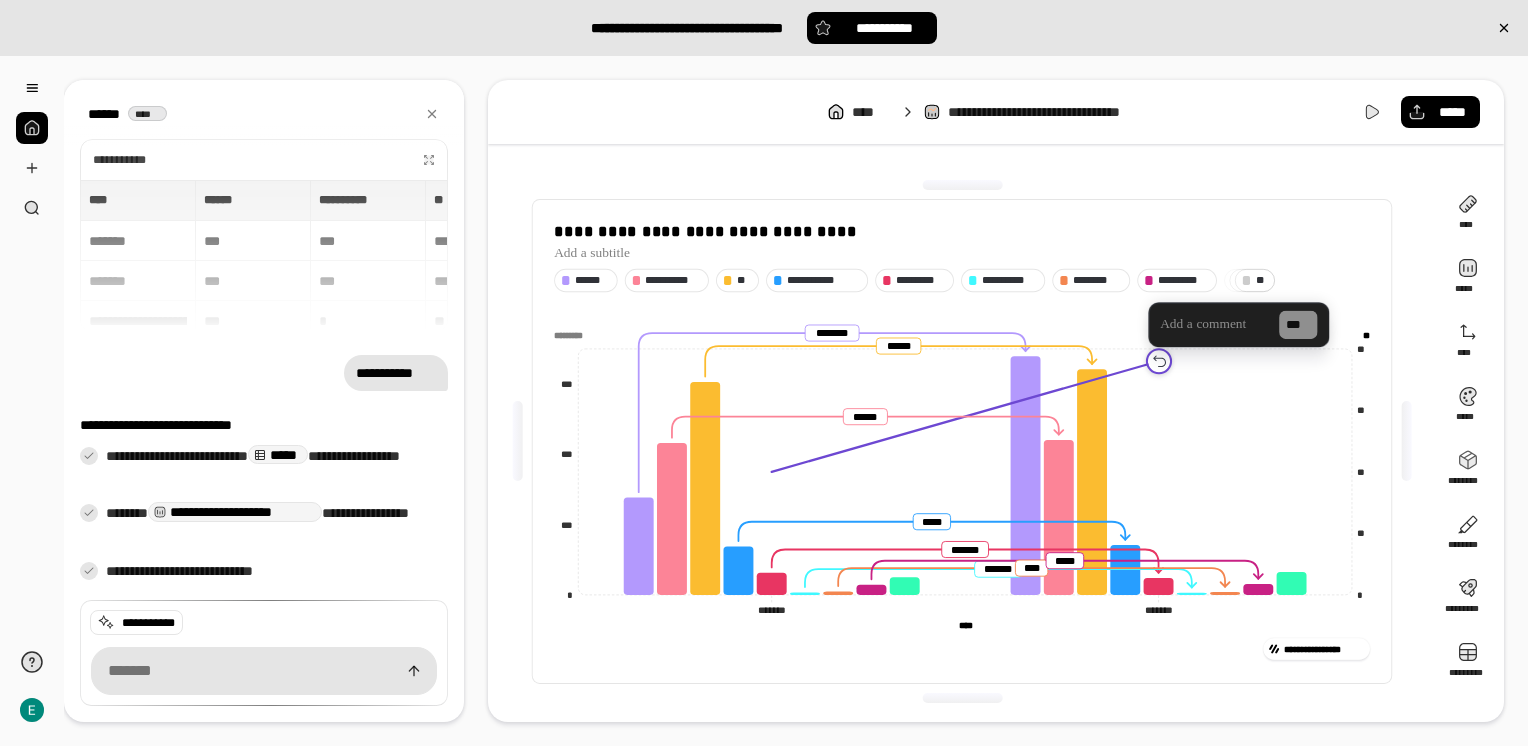 click 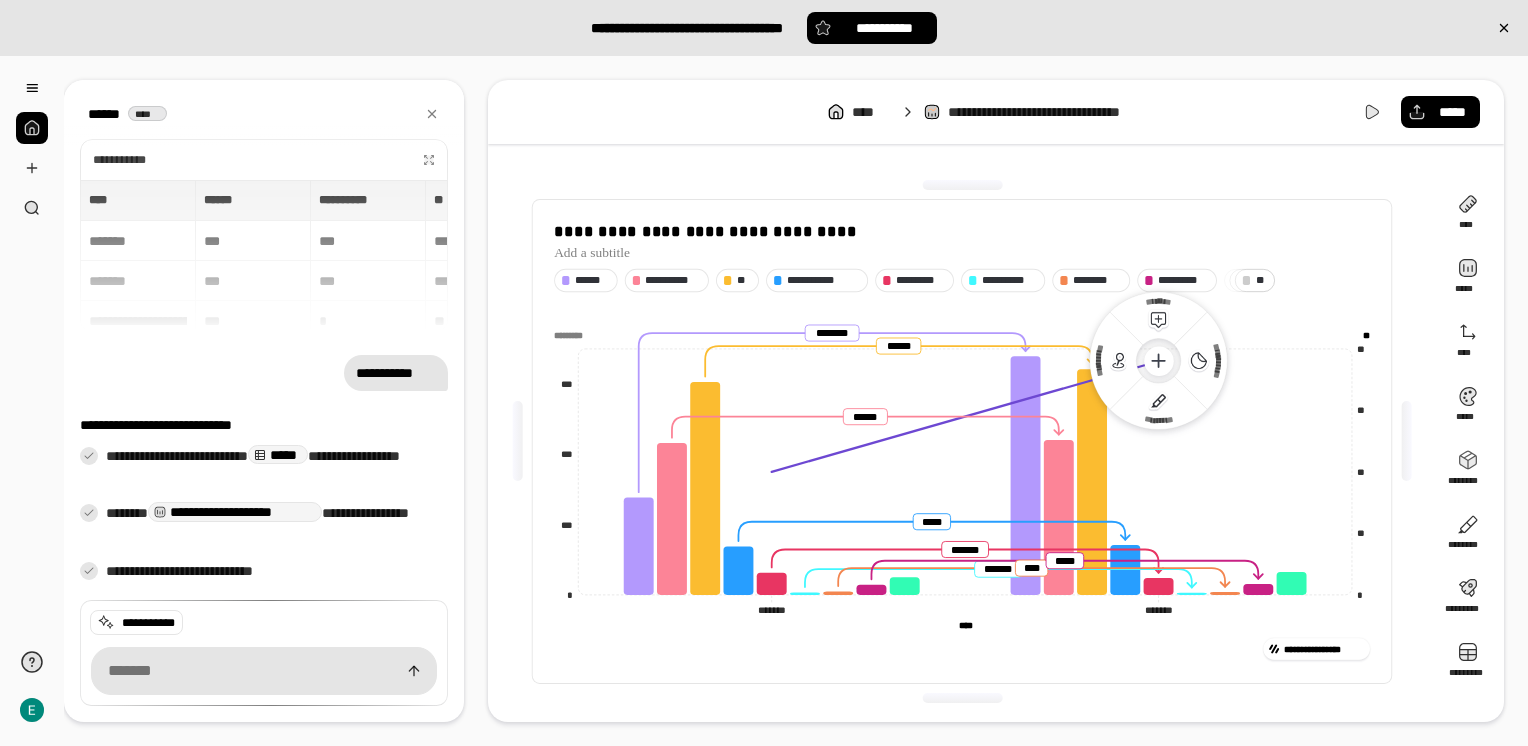 click 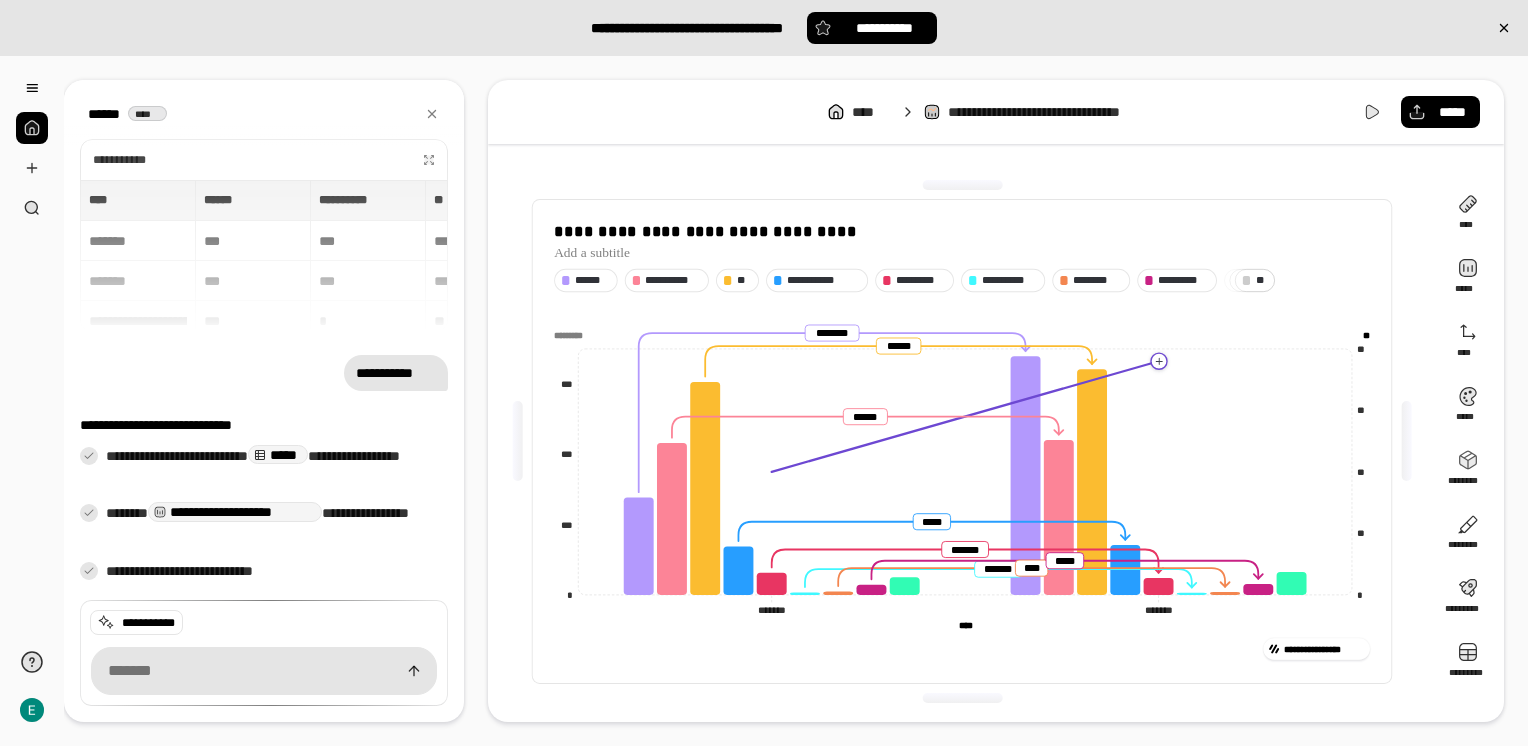 click 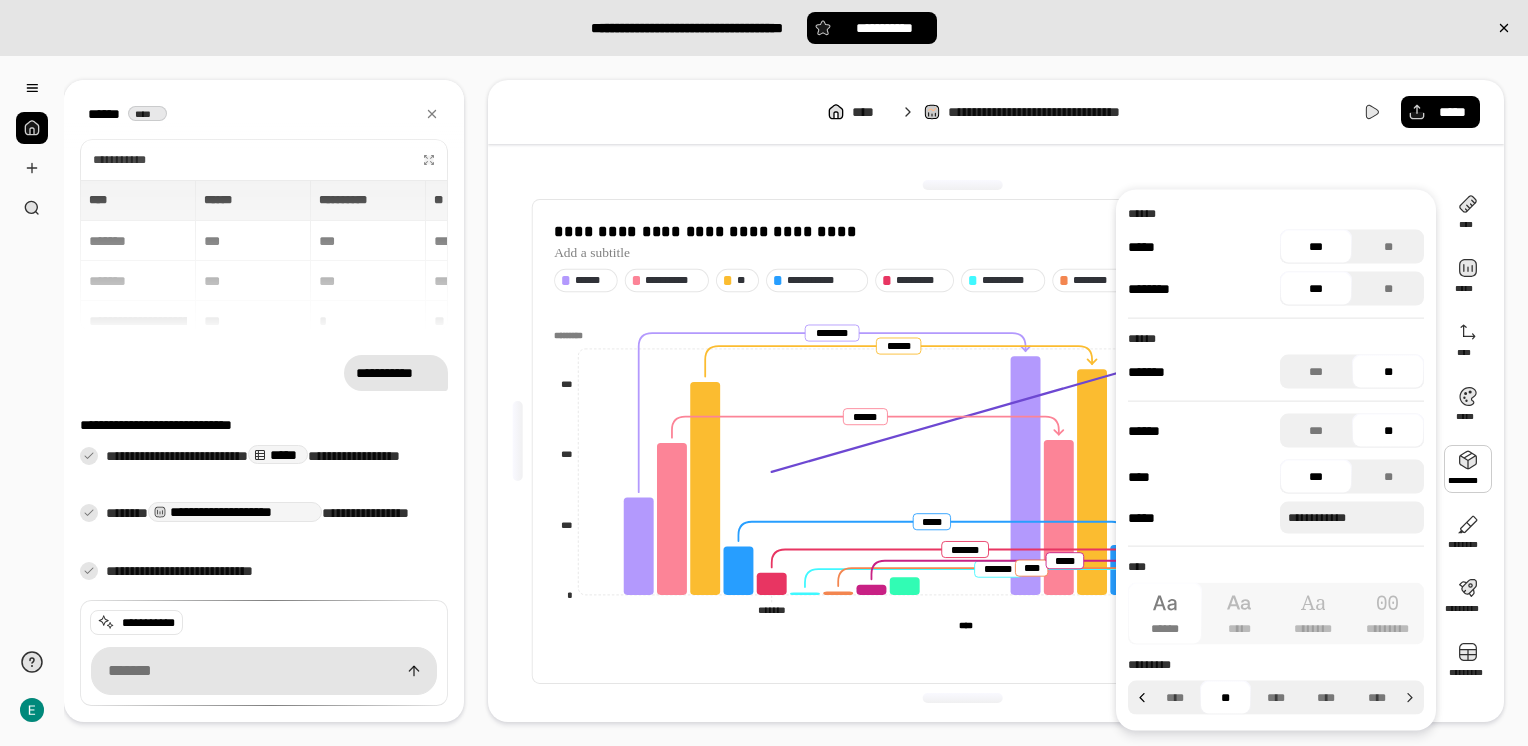 click 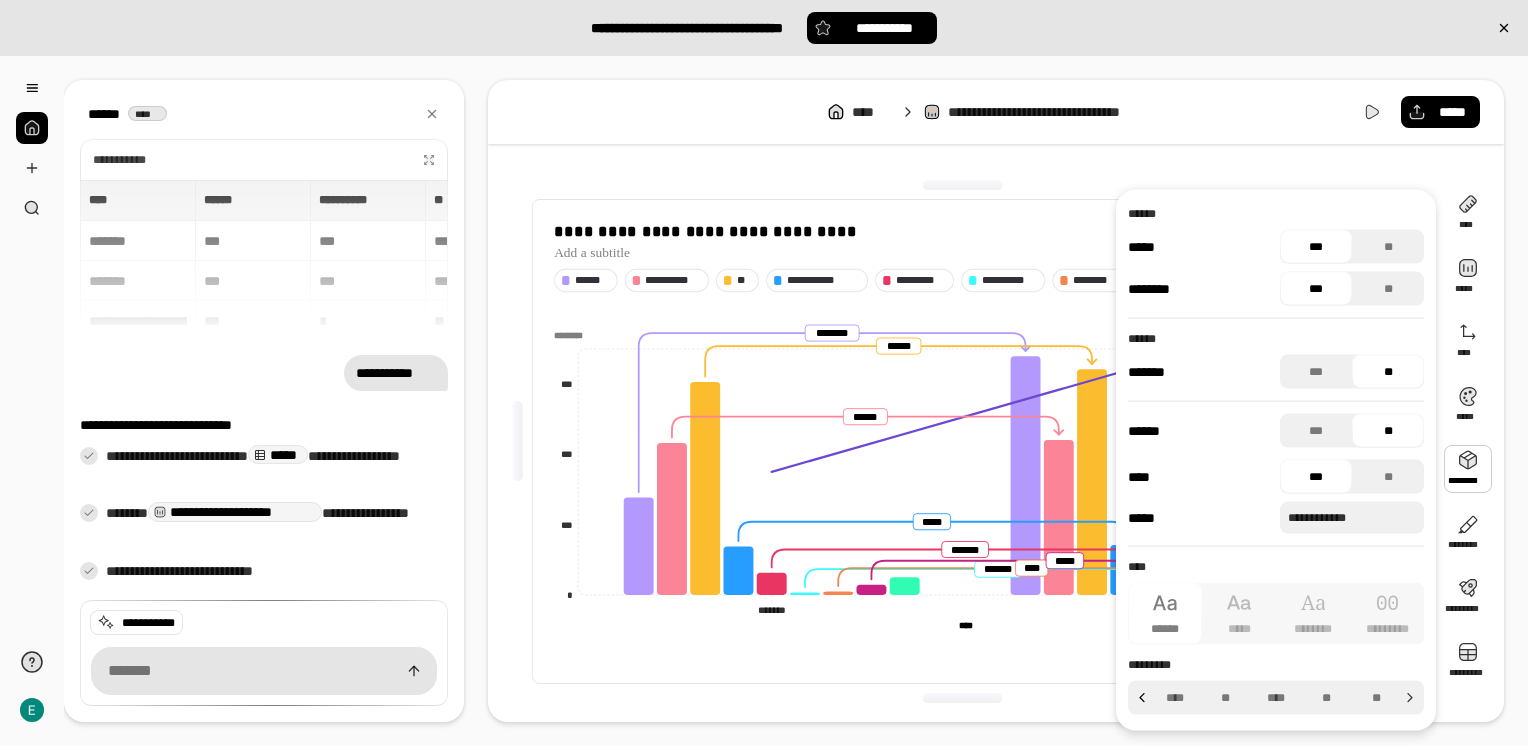 click 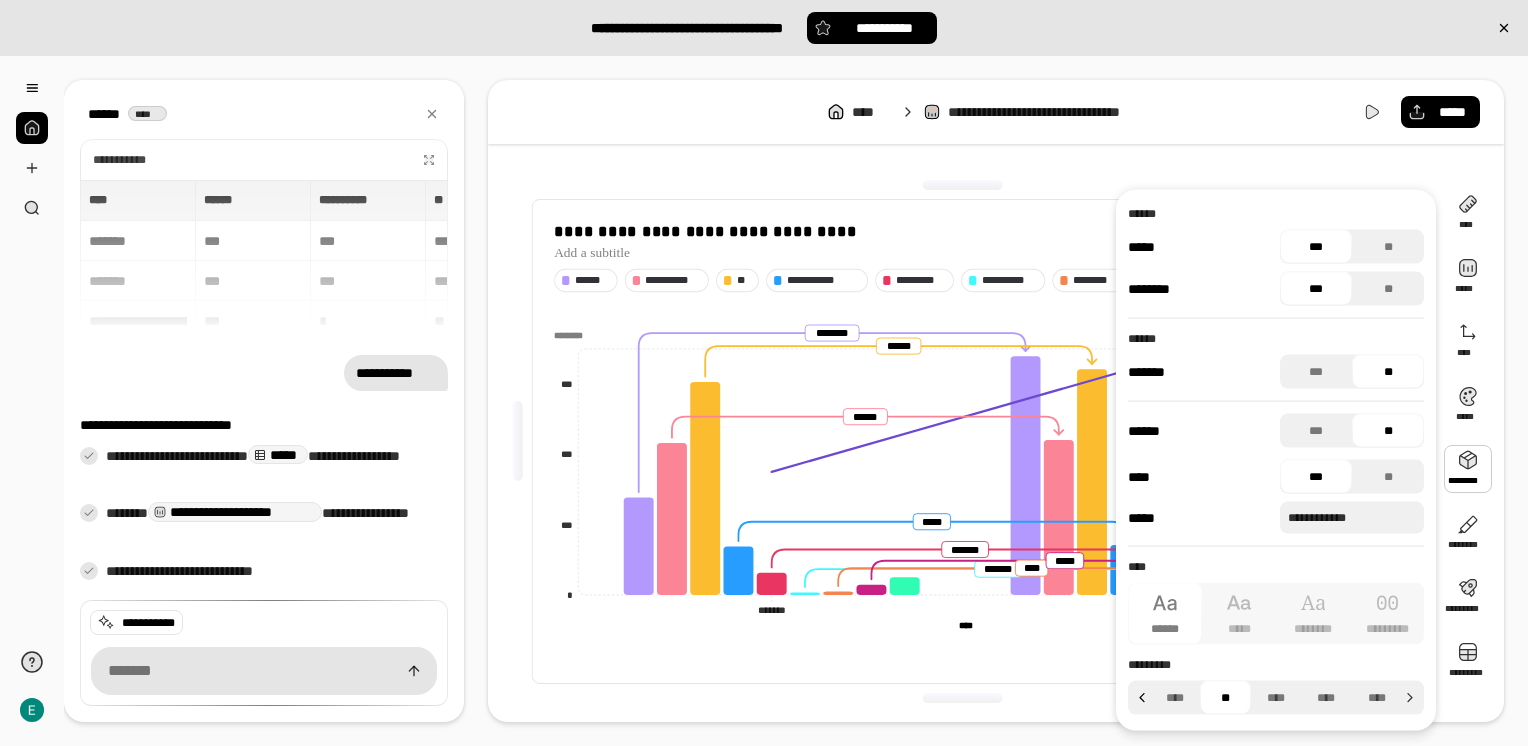 click 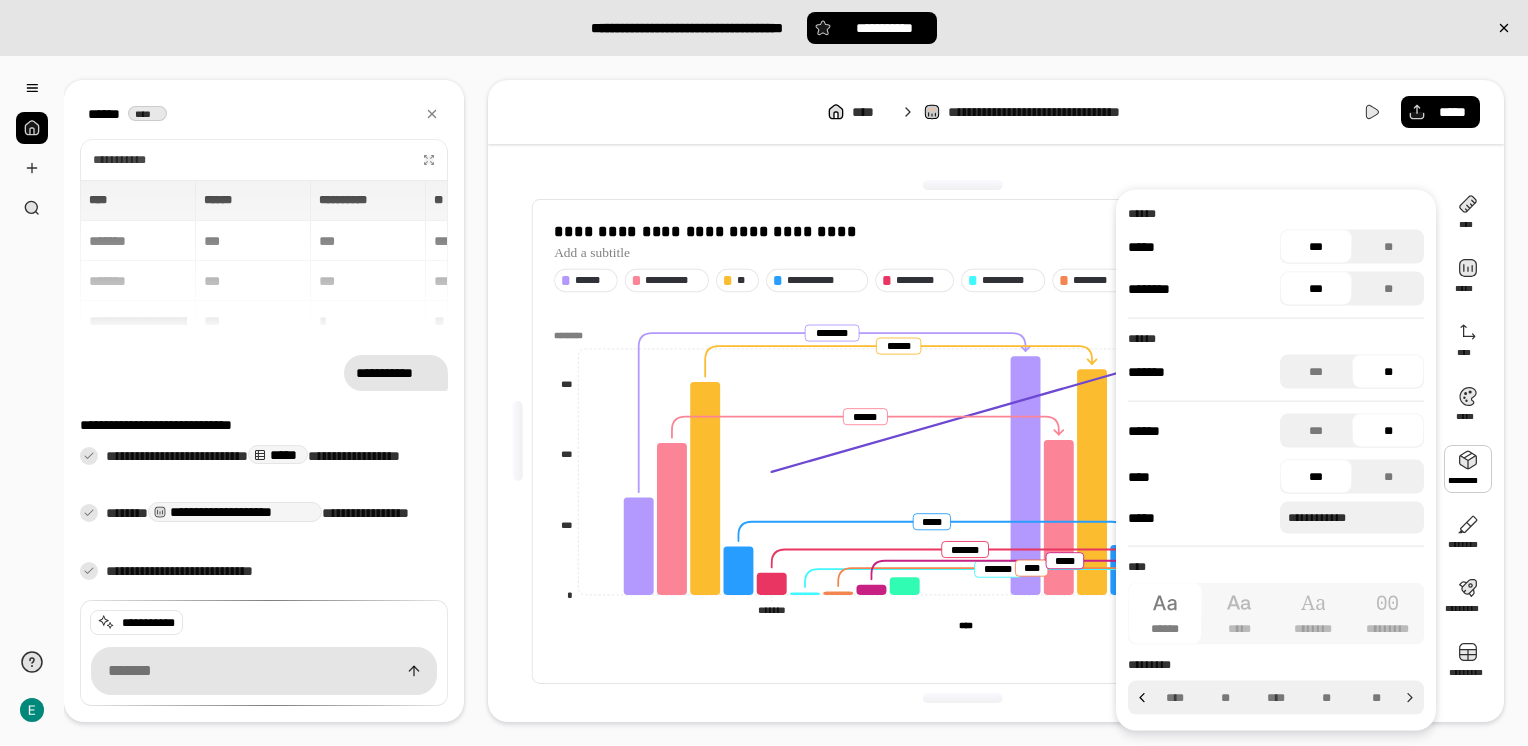 click 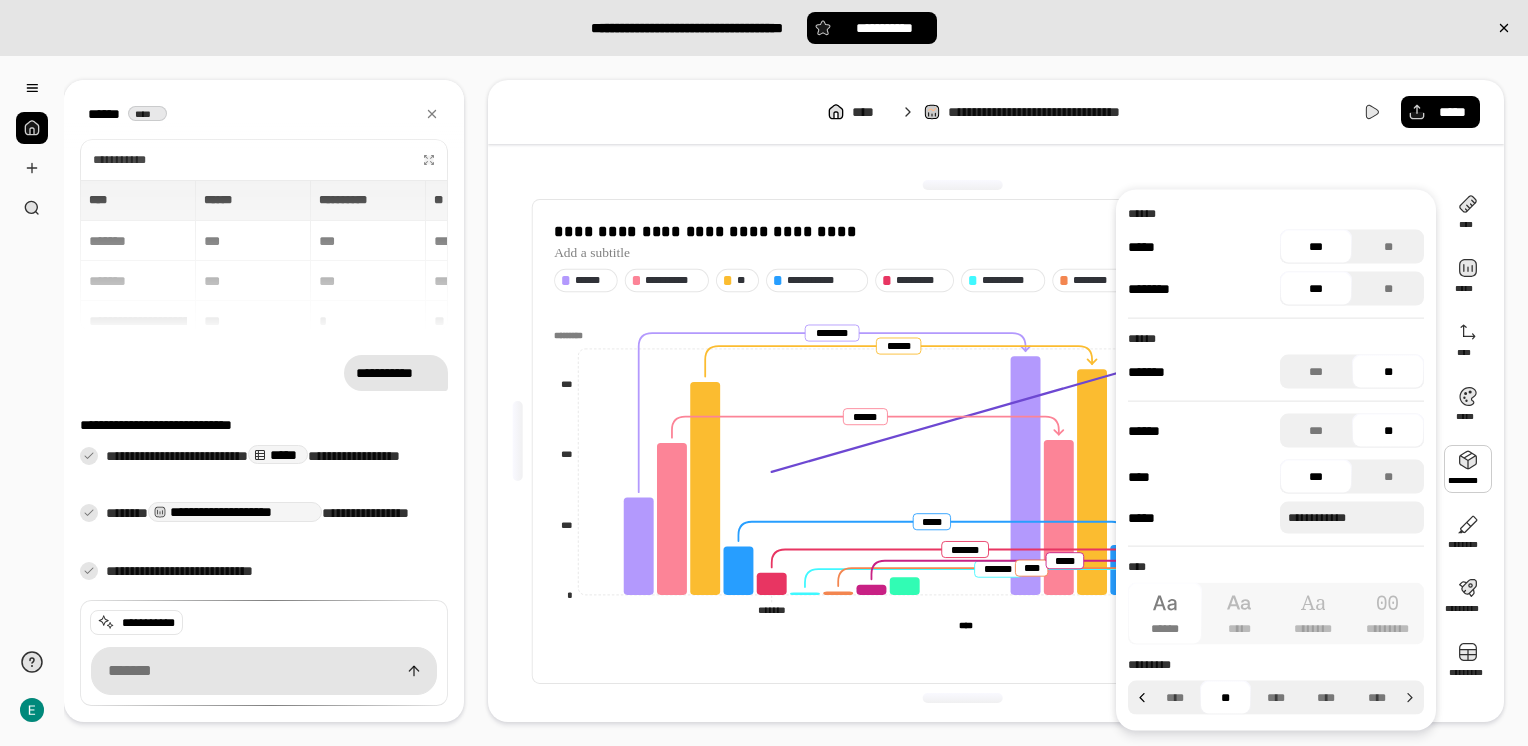 click 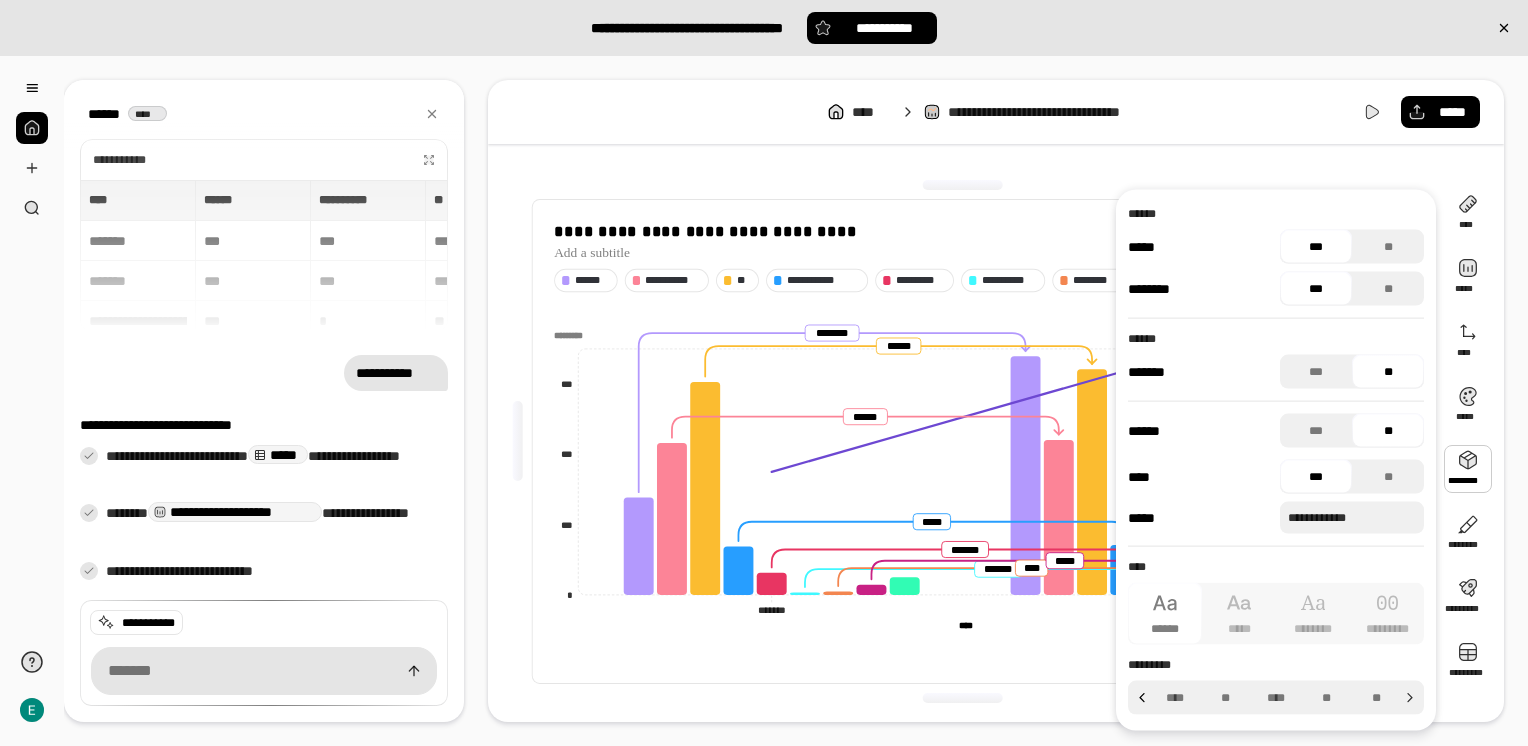 click 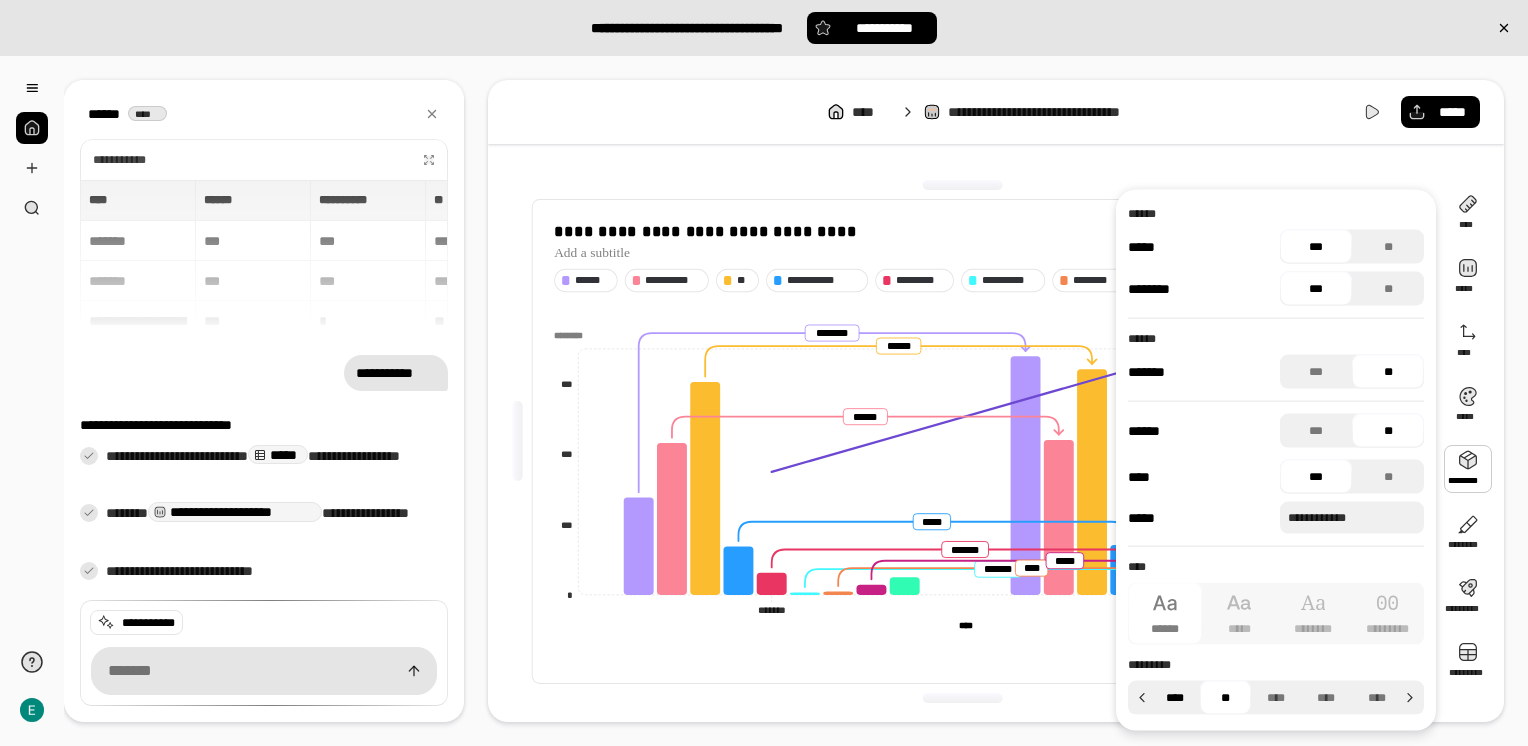 click on "****" at bounding box center (1175, 698) 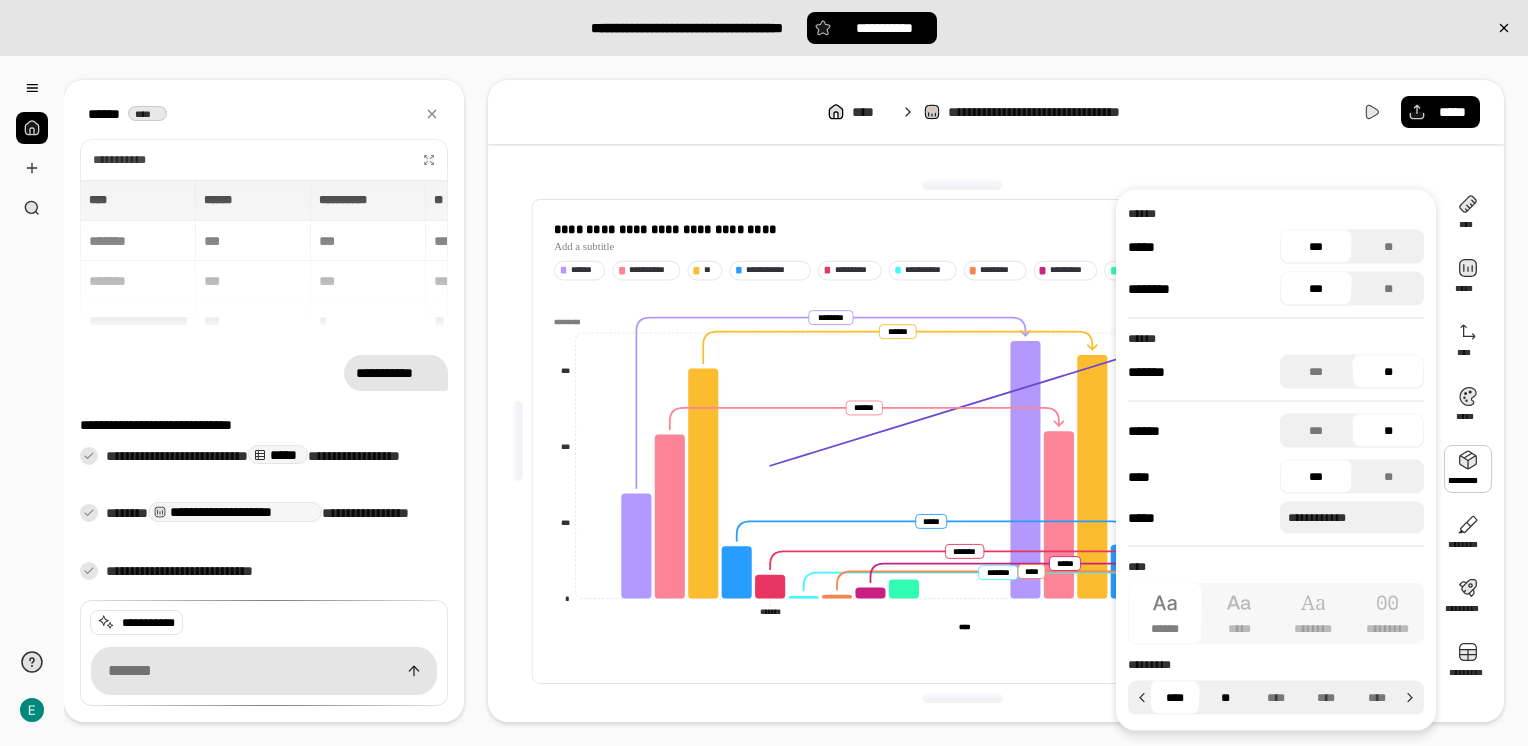 click on "**" at bounding box center [1225, 698] 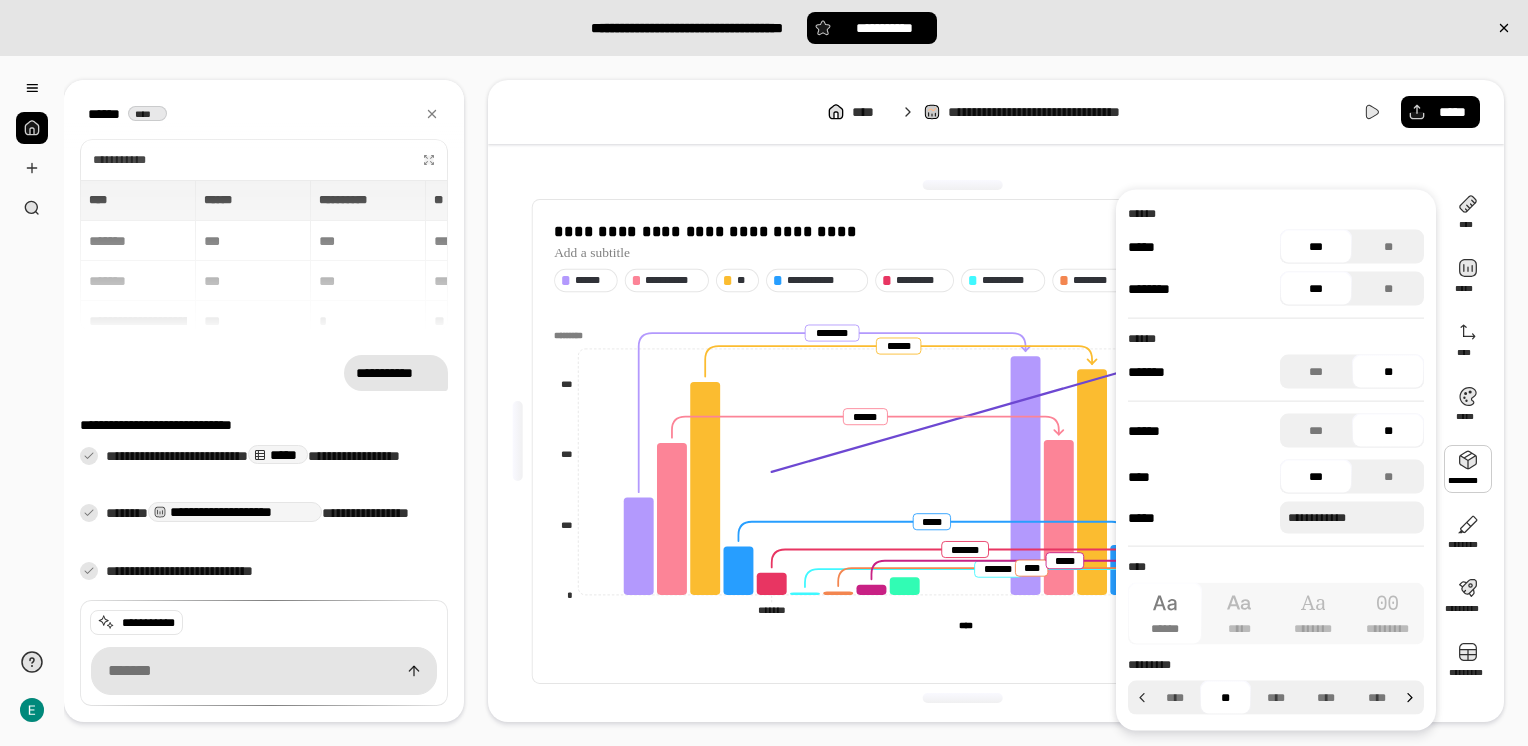 click 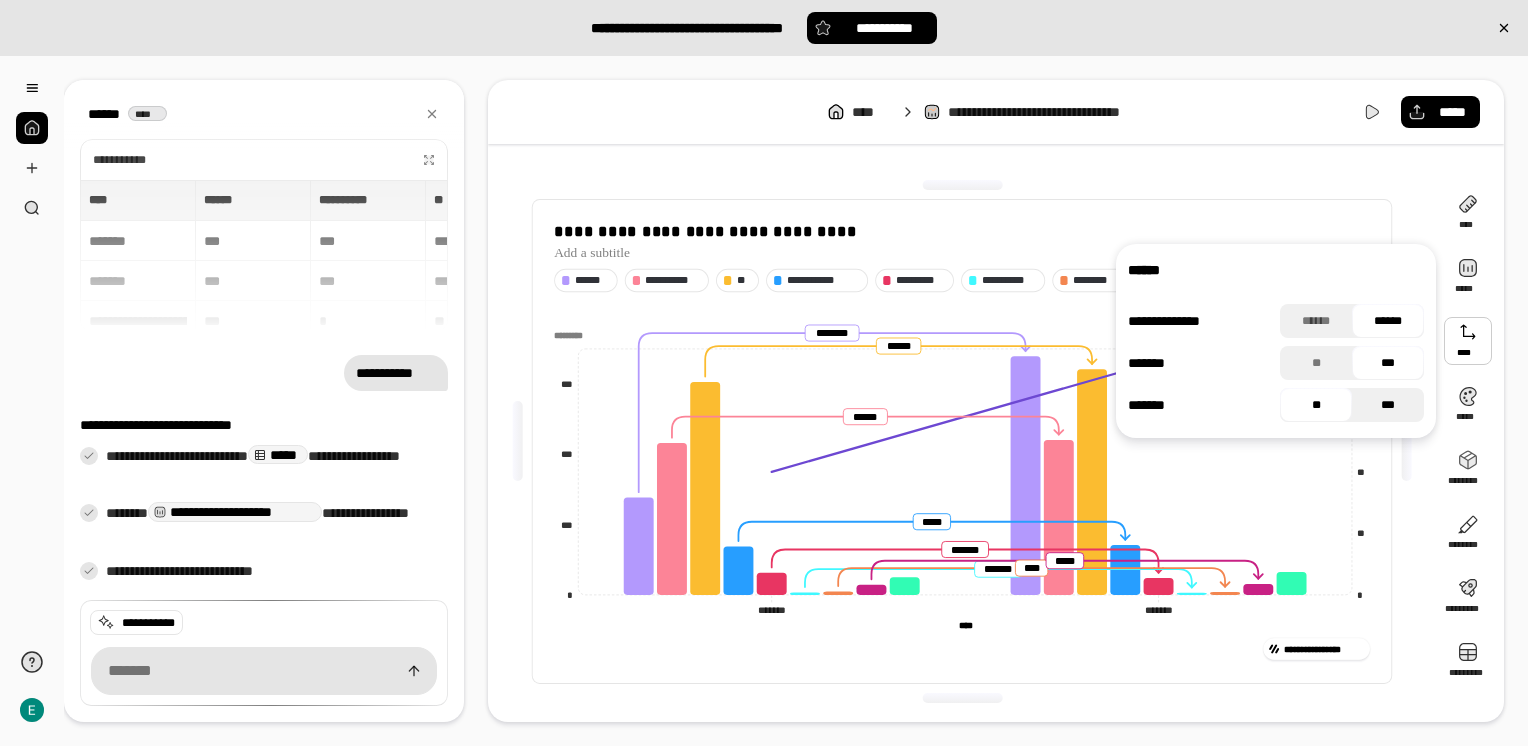 click on "***" at bounding box center [1388, 405] 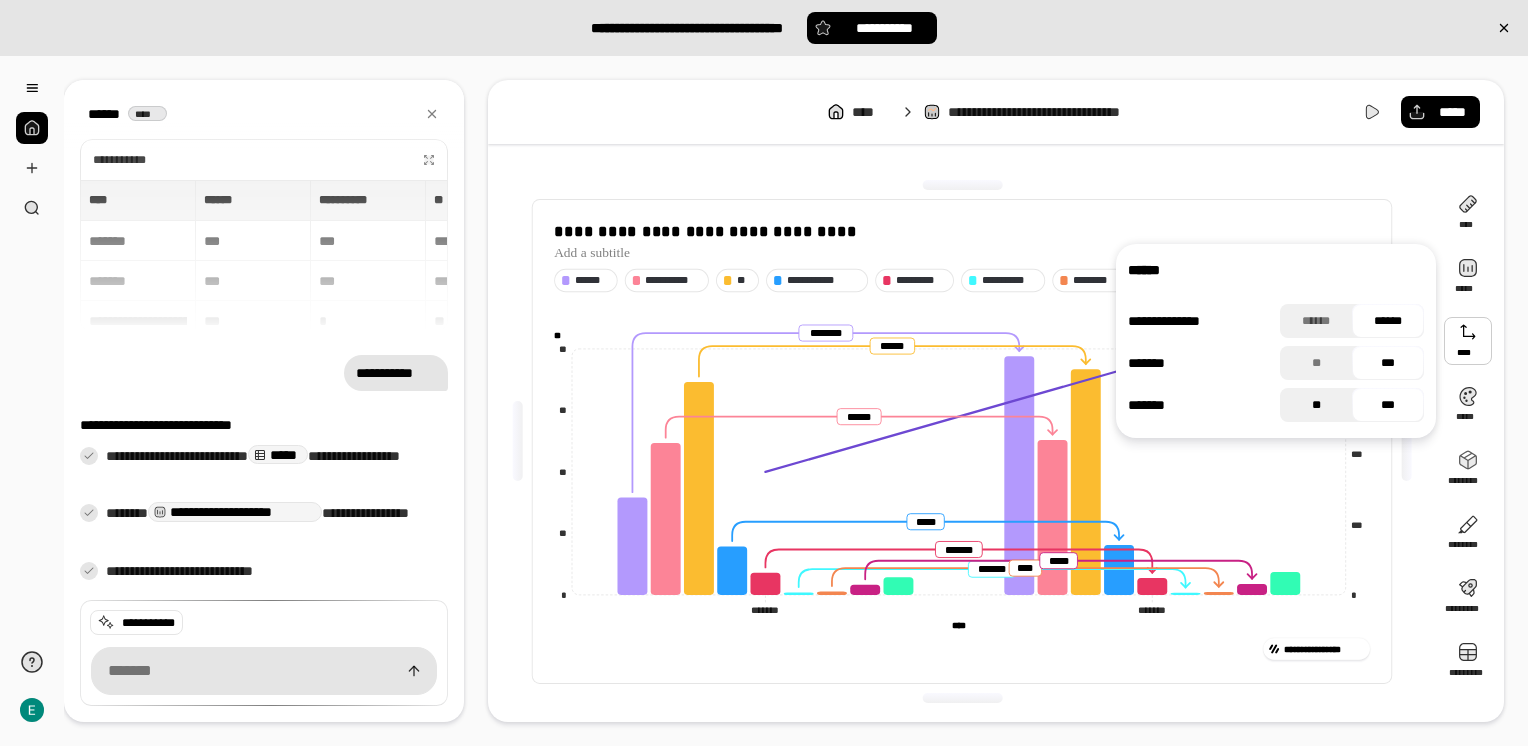 click on "**" at bounding box center (1316, 405) 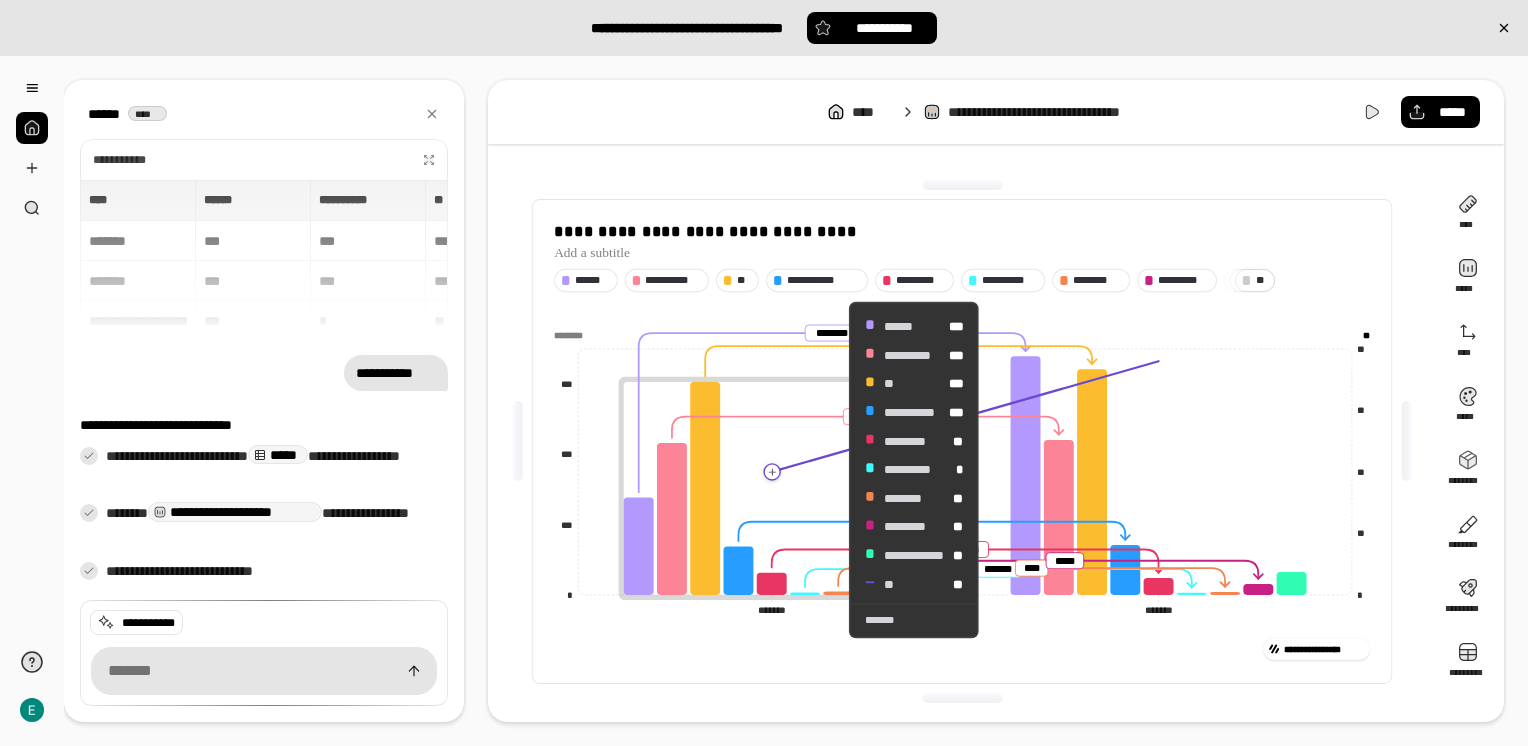 drag, startPoint x: 827, startPoint y: 453, endPoint x: 828, endPoint y: 470, distance: 17.029387 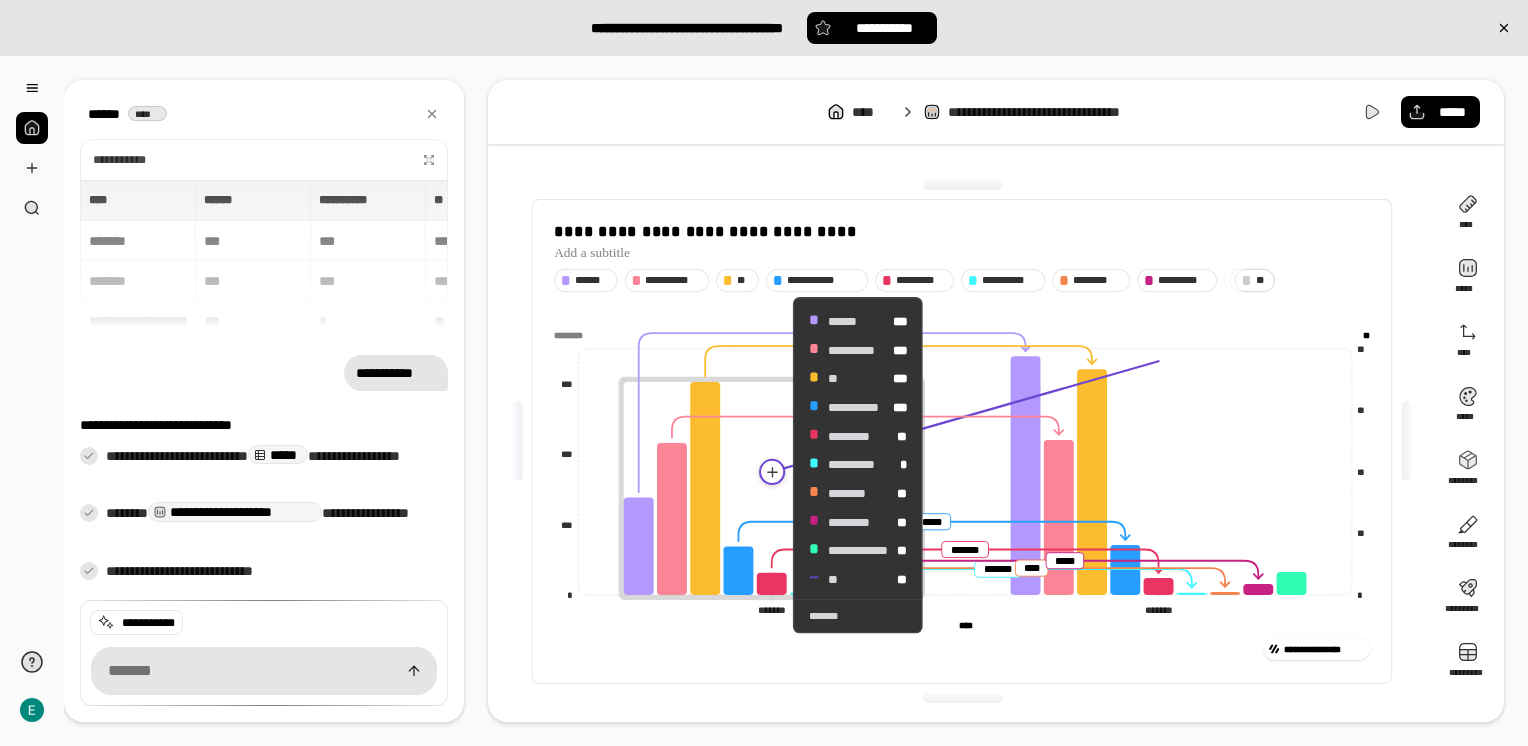 drag, startPoint x: 772, startPoint y: 465, endPoint x: 1181, endPoint y: 370, distance: 419.8881 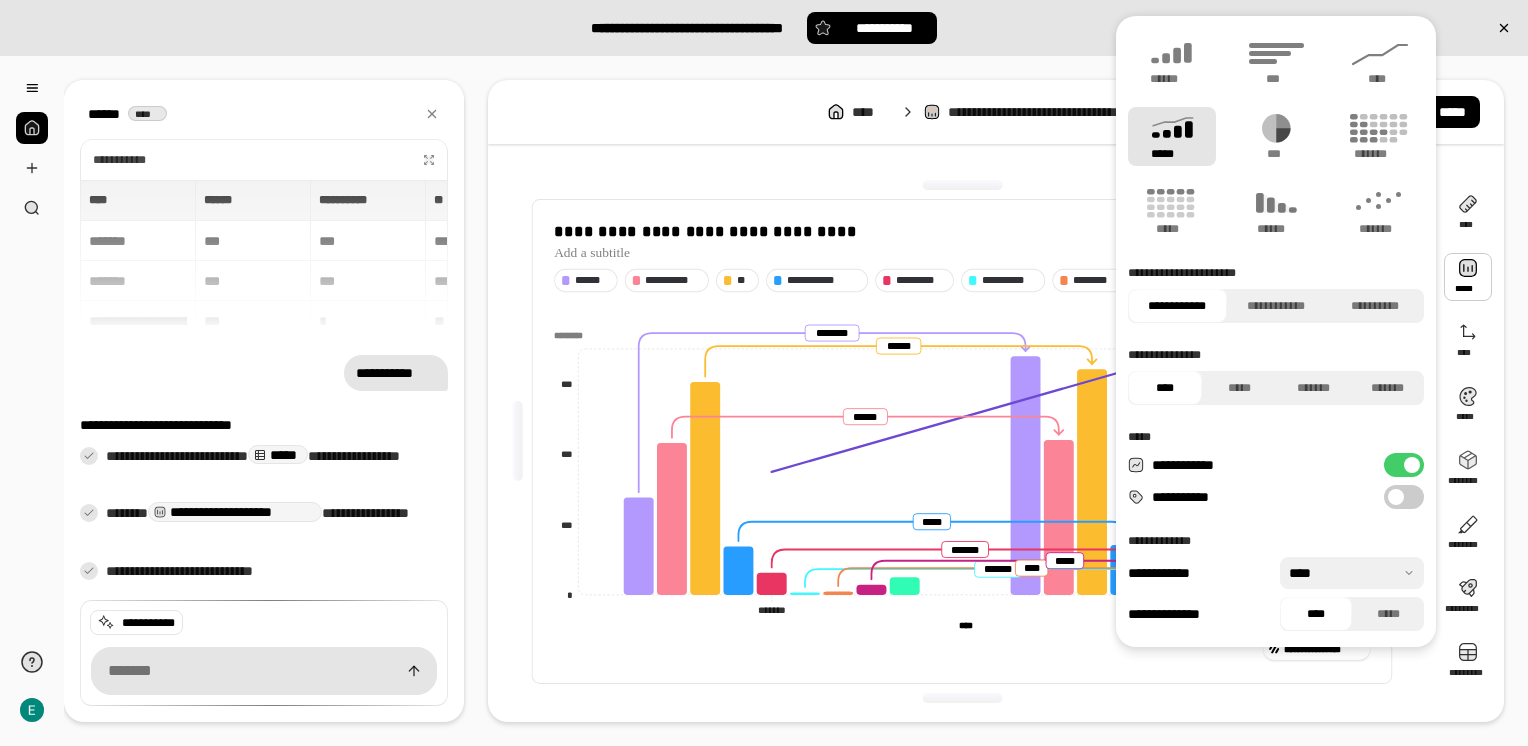 click on "*****" at bounding box center (1172, 136) 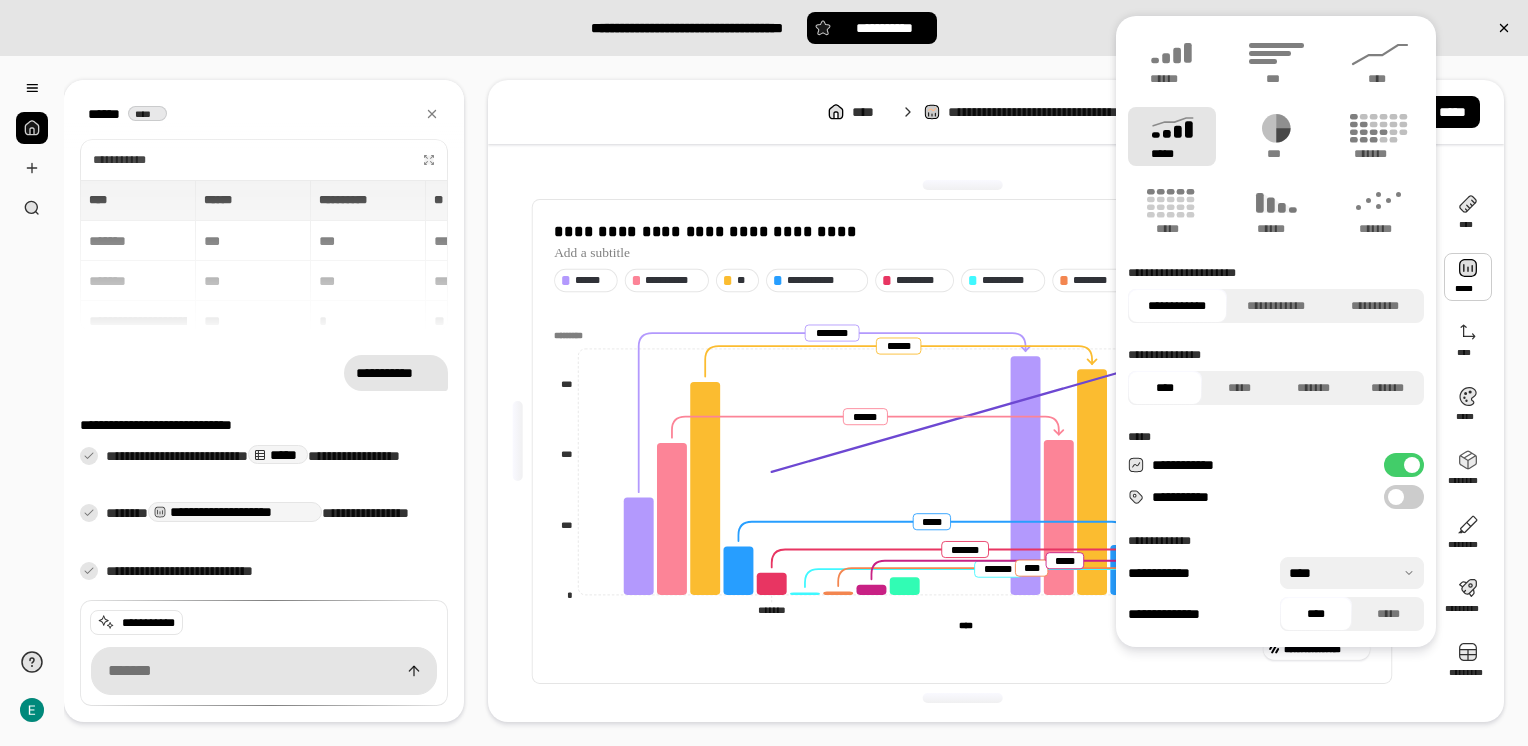 click on "**********" at bounding box center (1404, 465) 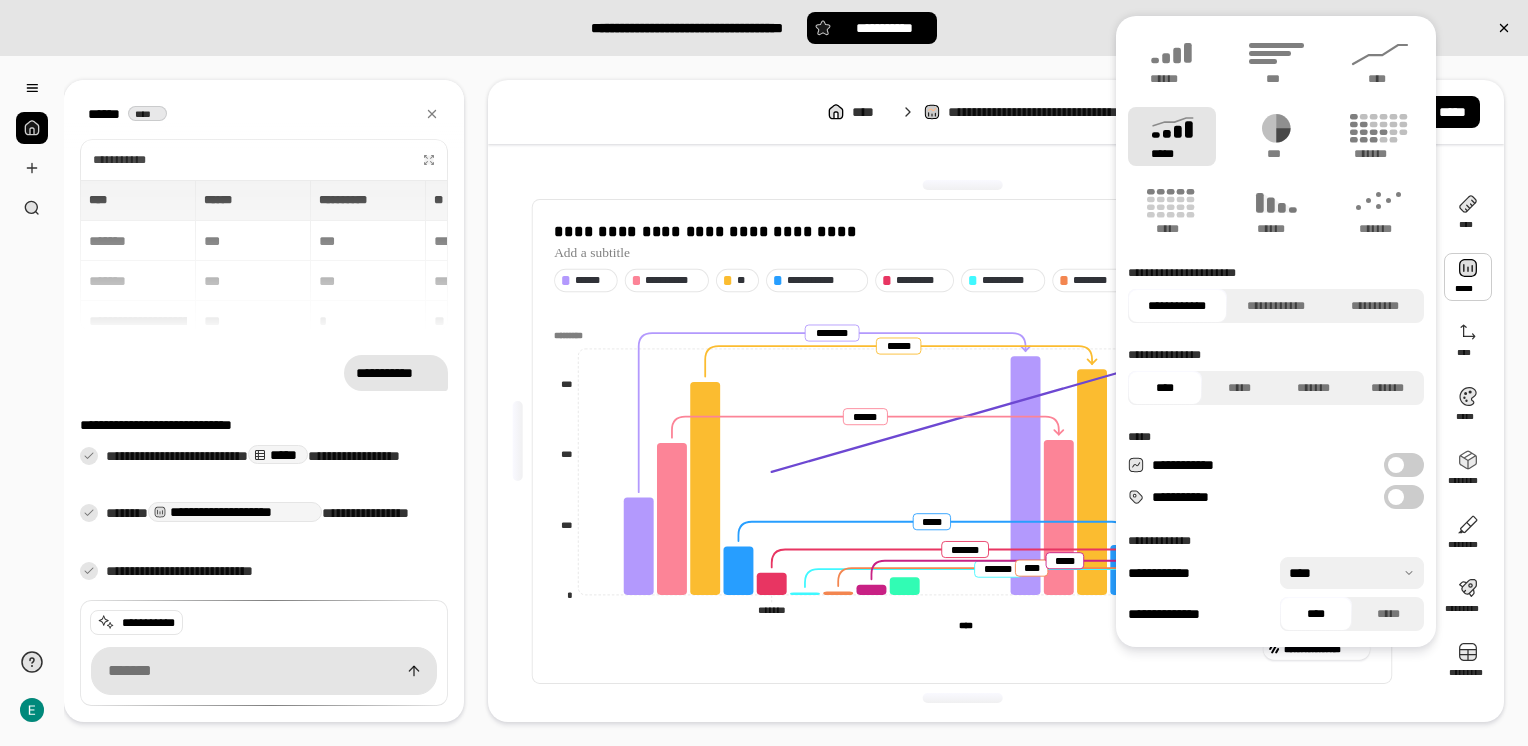 click on "**********" at bounding box center [1404, 465] 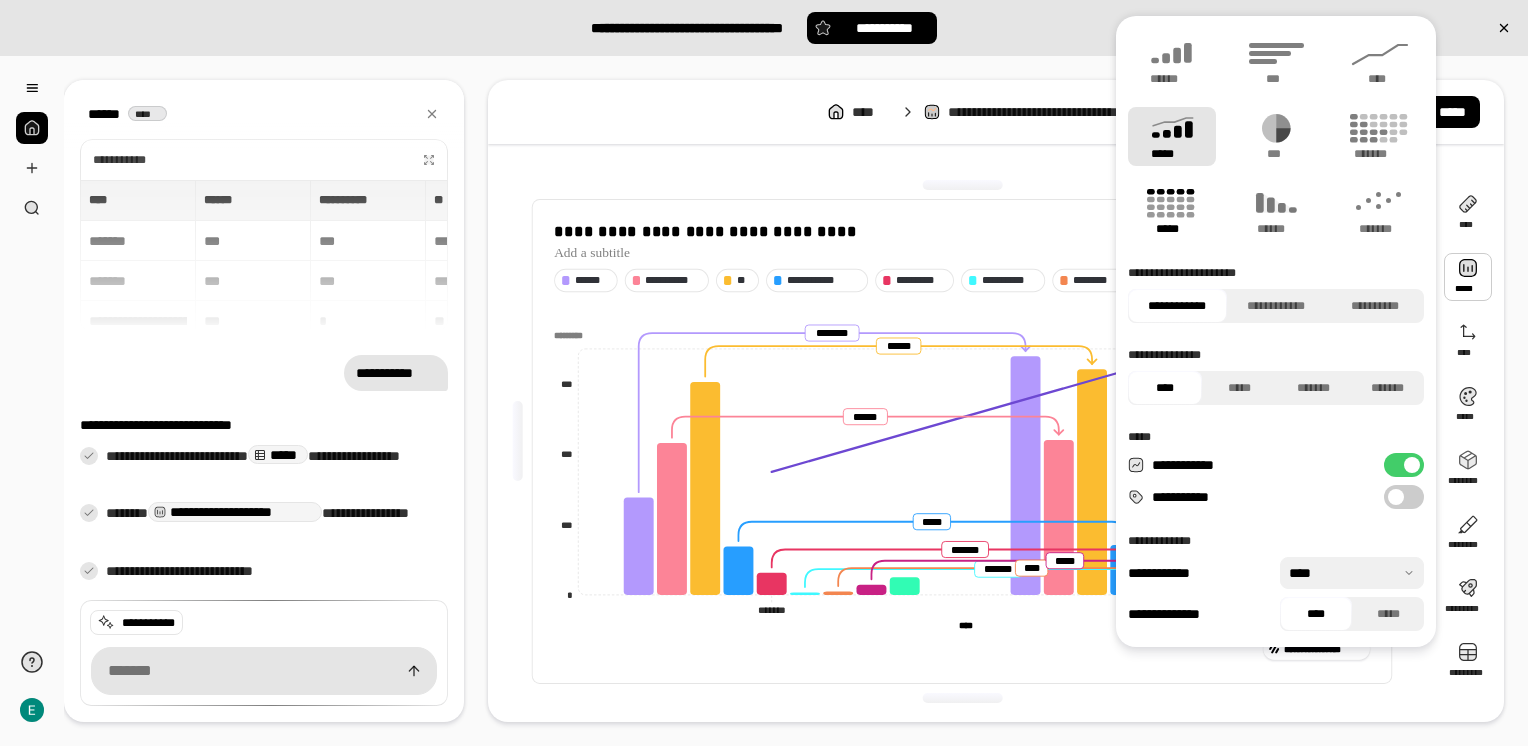 click 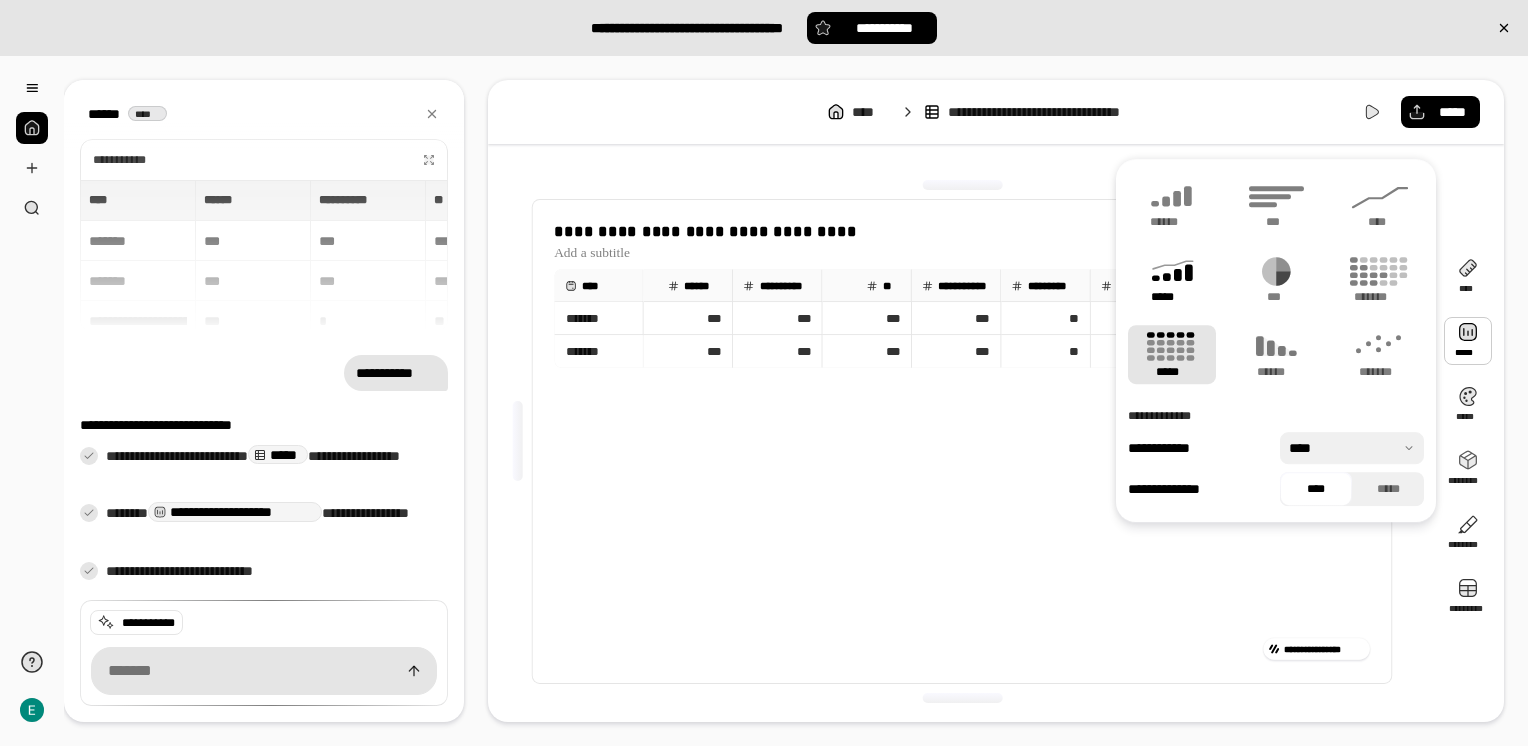 click 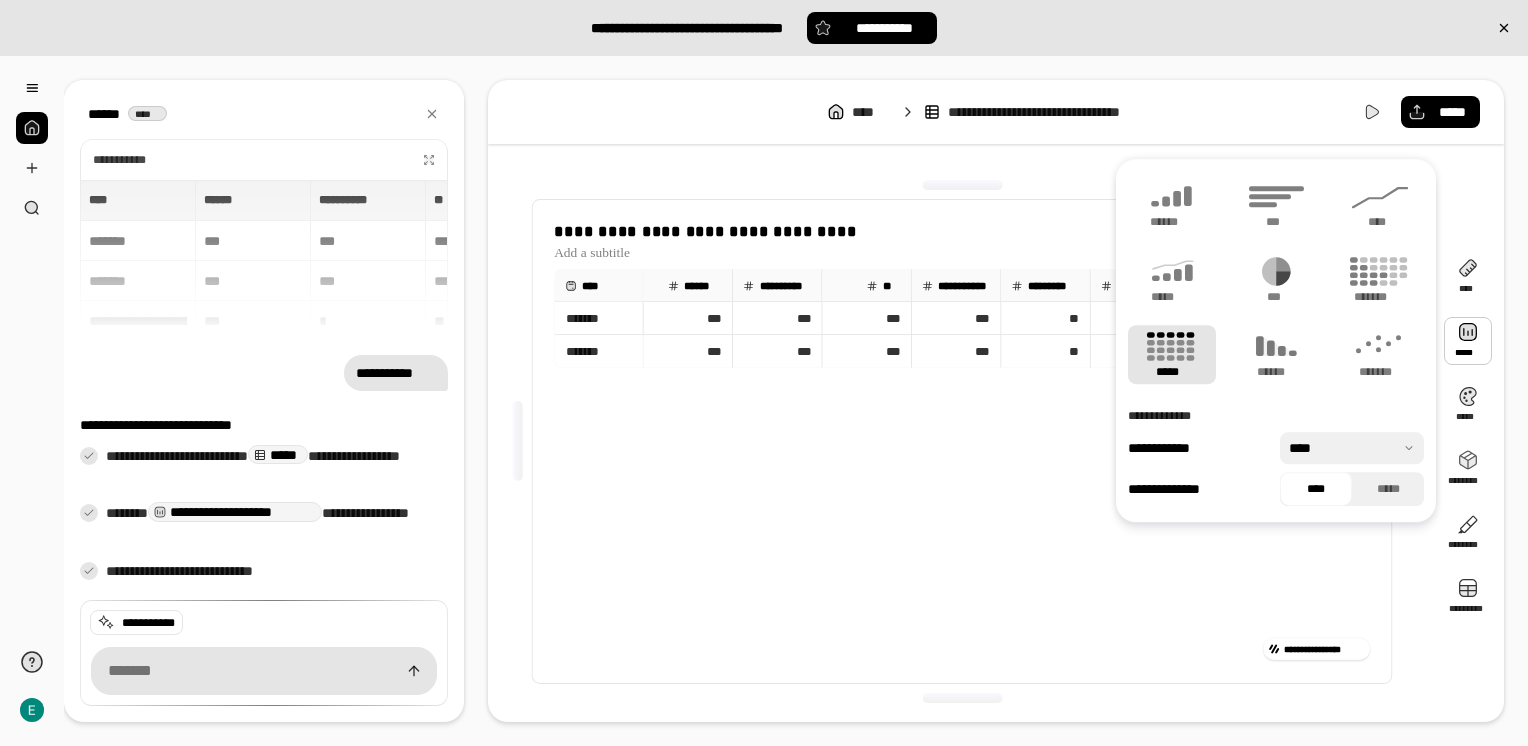 click on "**********" at bounding box center (996, 112) 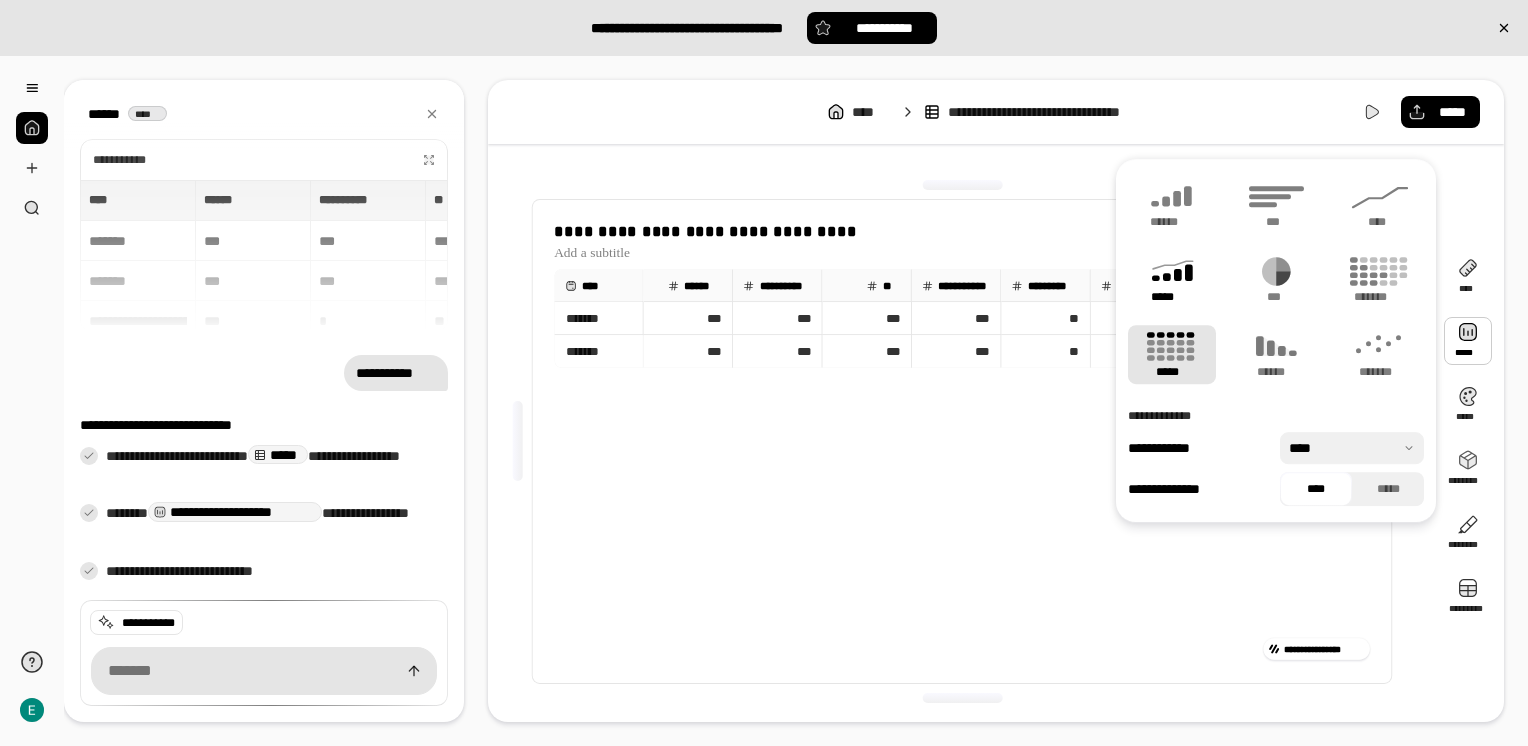 click 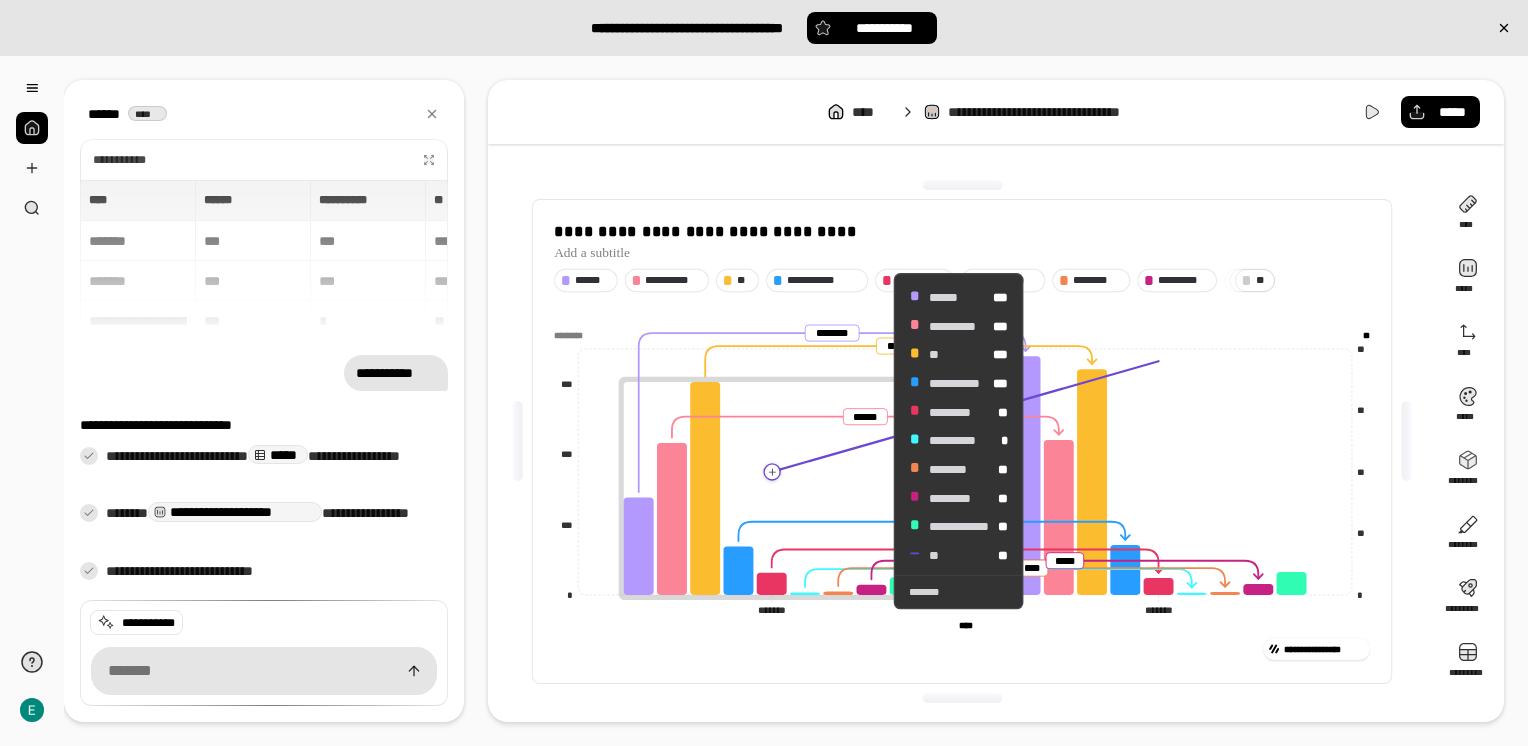 click 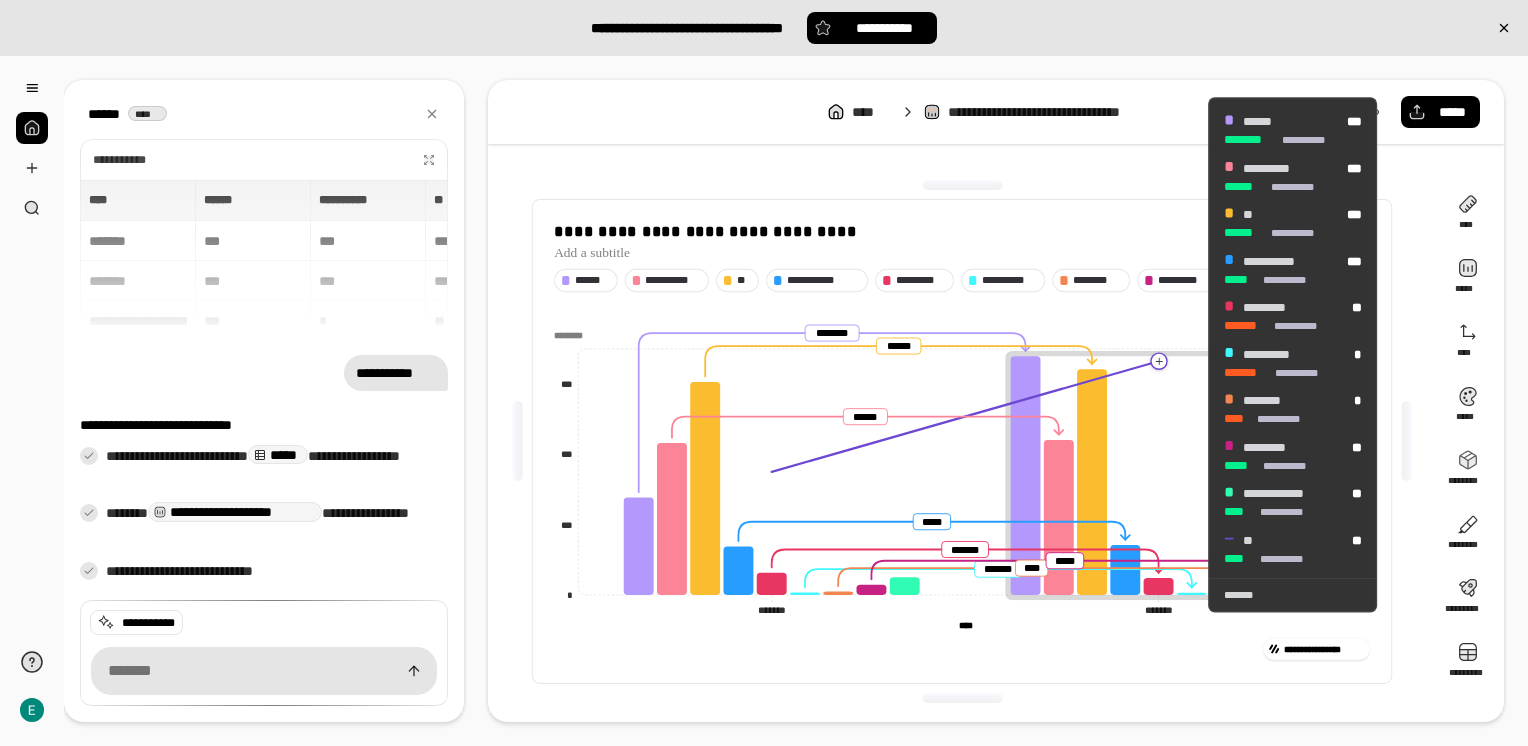 click 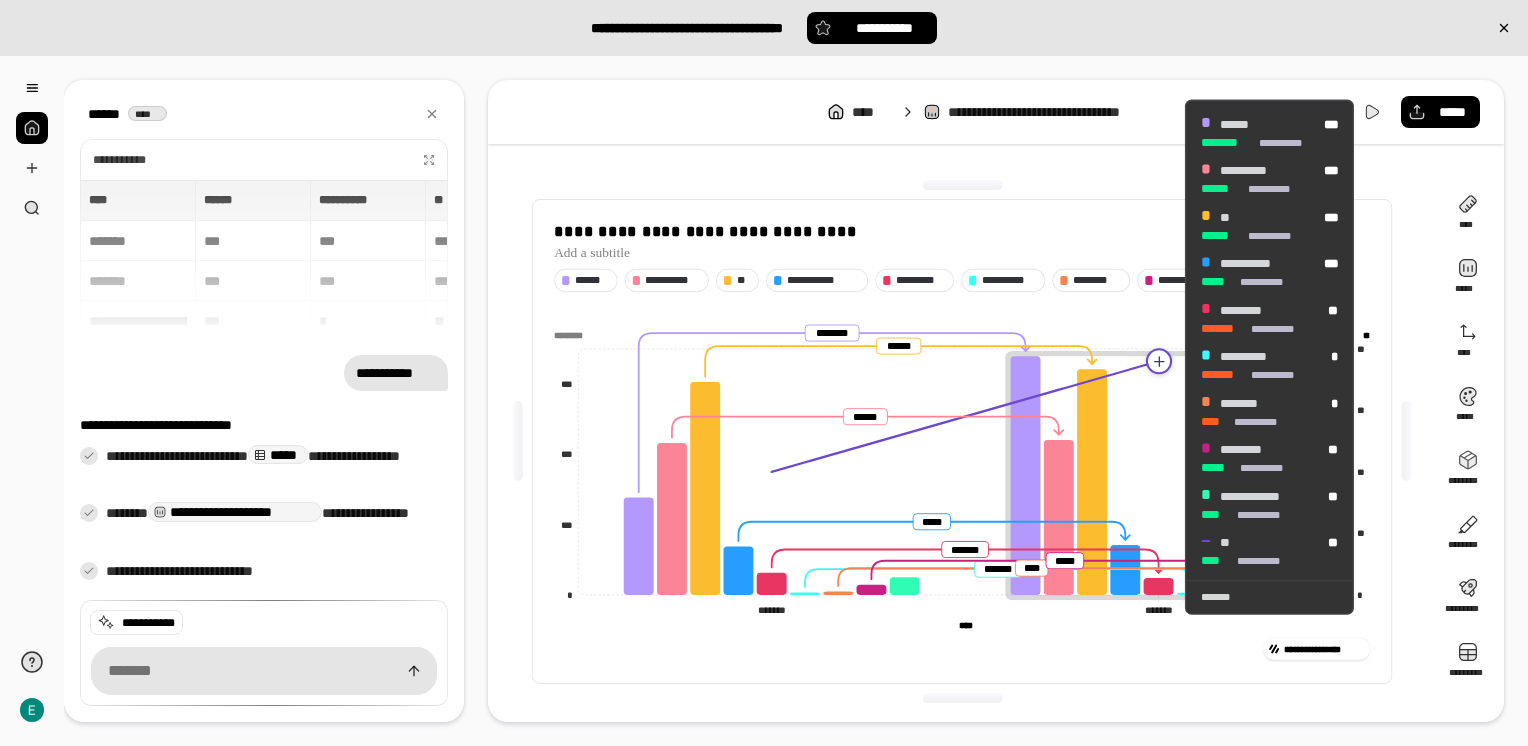 click 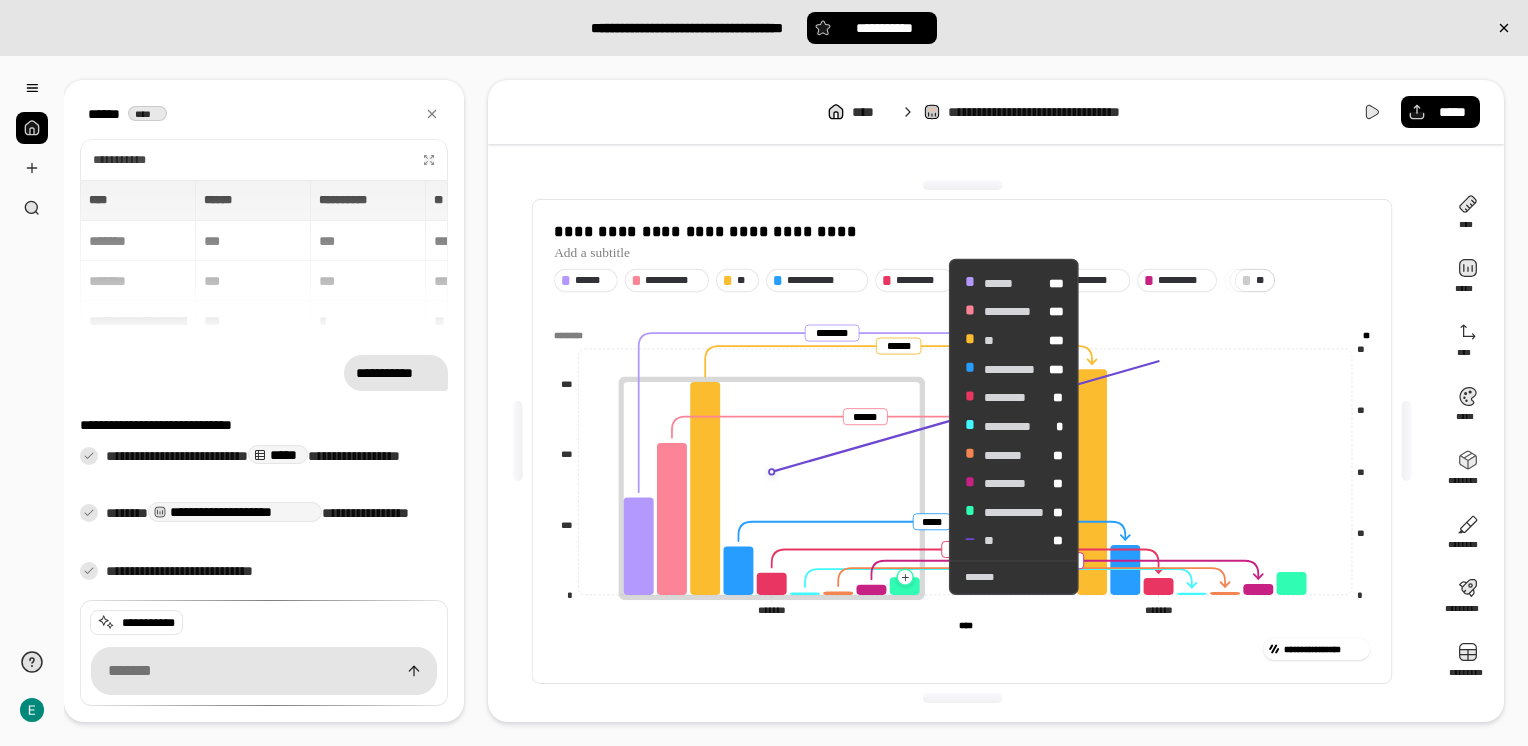 click 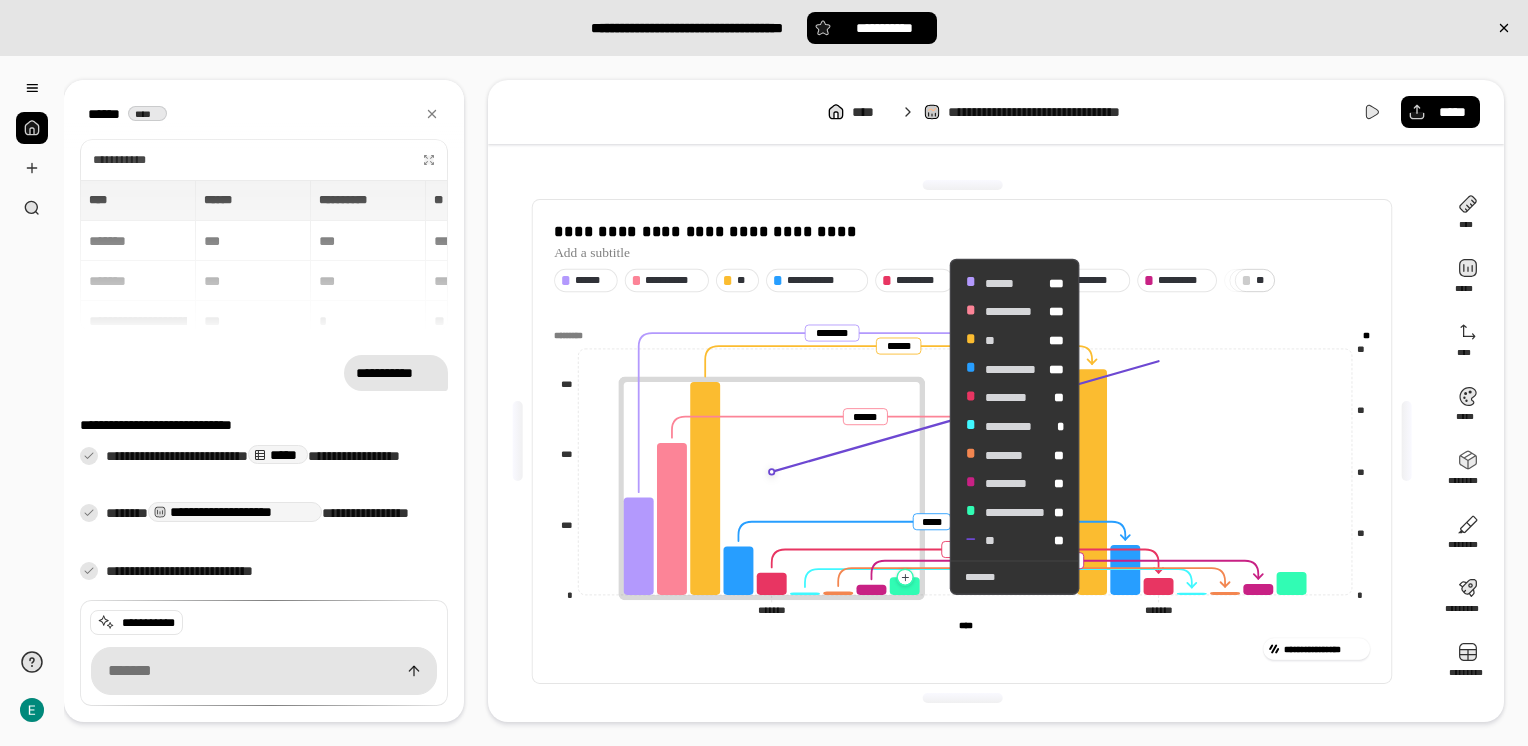click 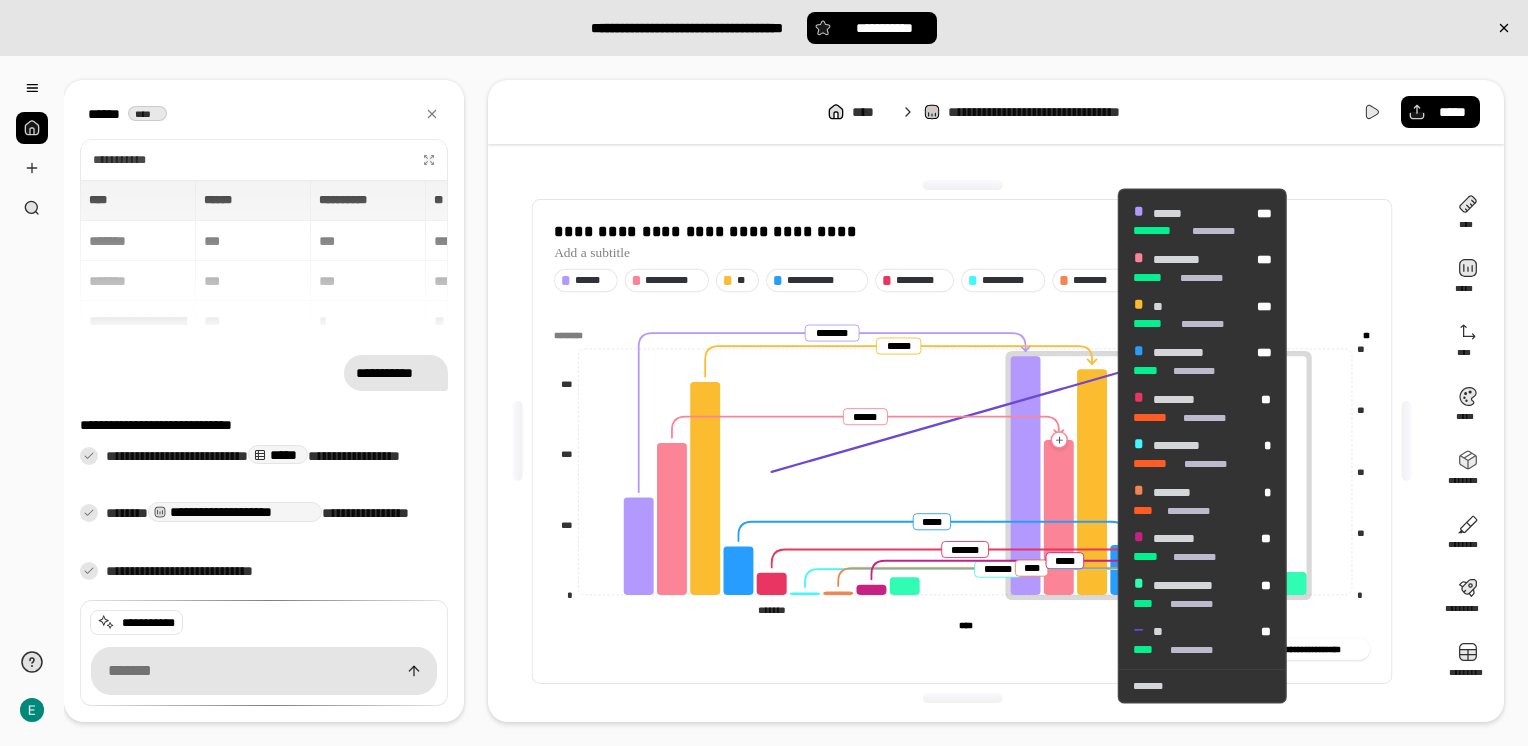 drag, startPoint x: 768, startPoint y: 477, endPoint x: 1147, endPoint y: 423, distance: 382.82764 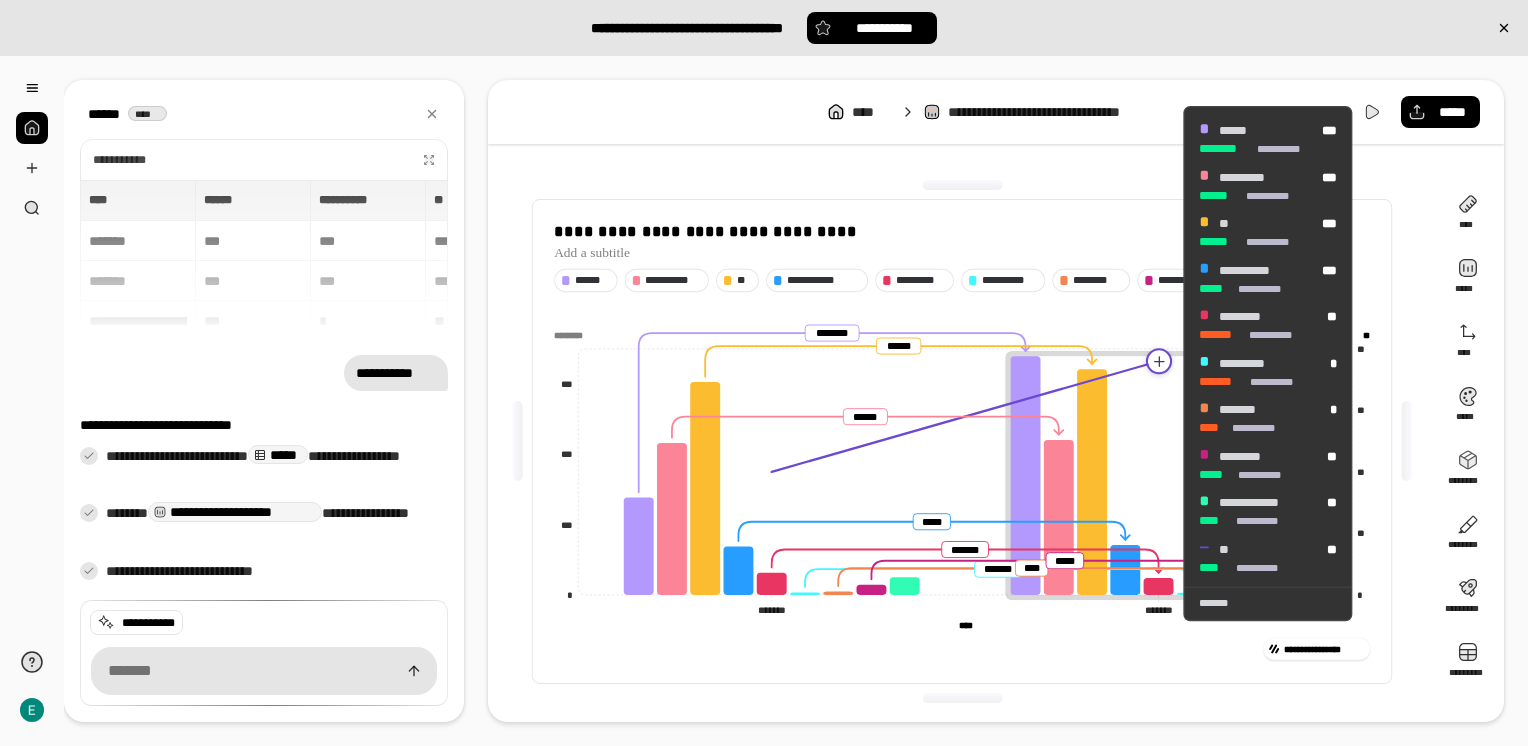 drag, startPoint x: 1163, startPoint y: 363, endPoint x: 1148, endPoint y: 415, distance: 54.120235 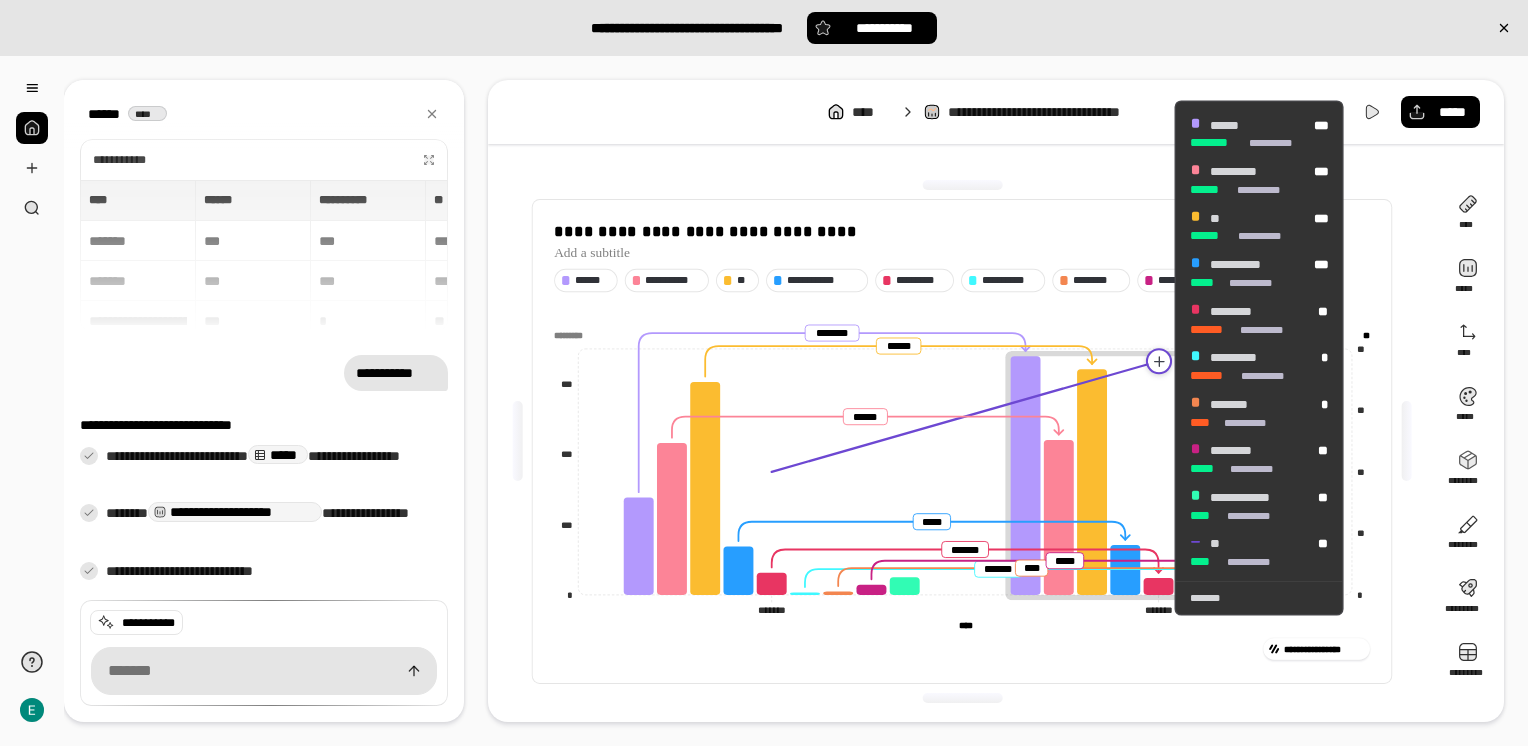 click 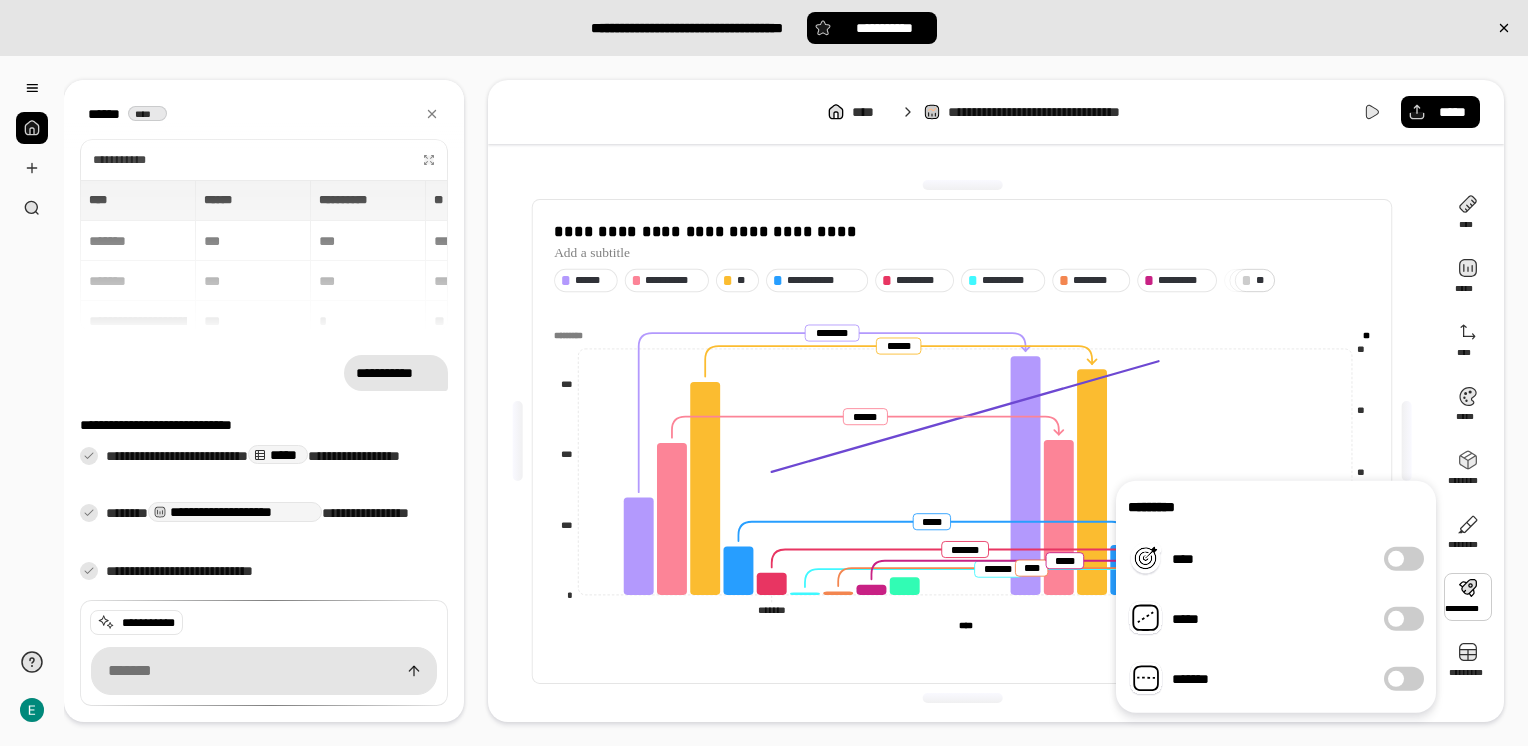 click at bounding box center [1468, 597] 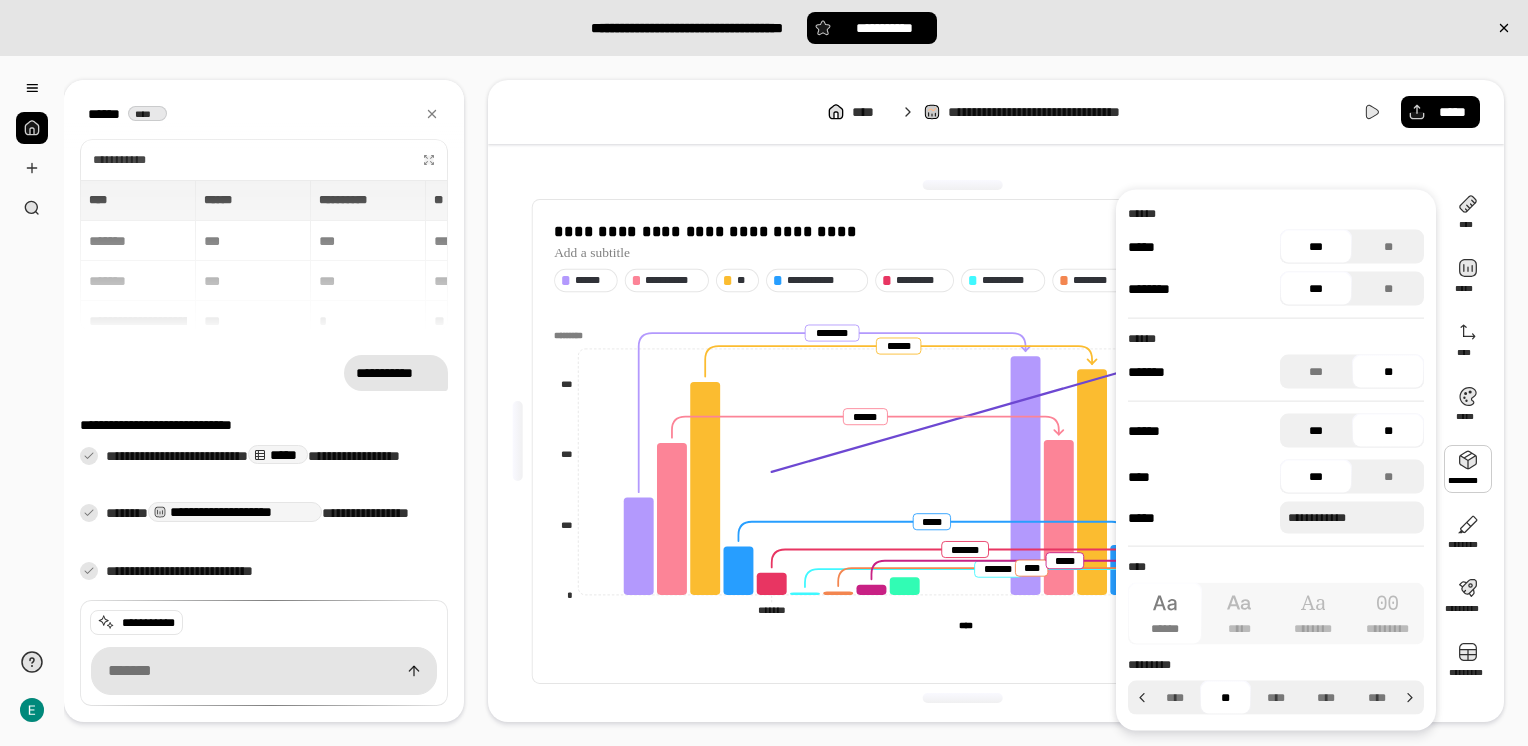 click on "***" at bounding box center [1316, 431] 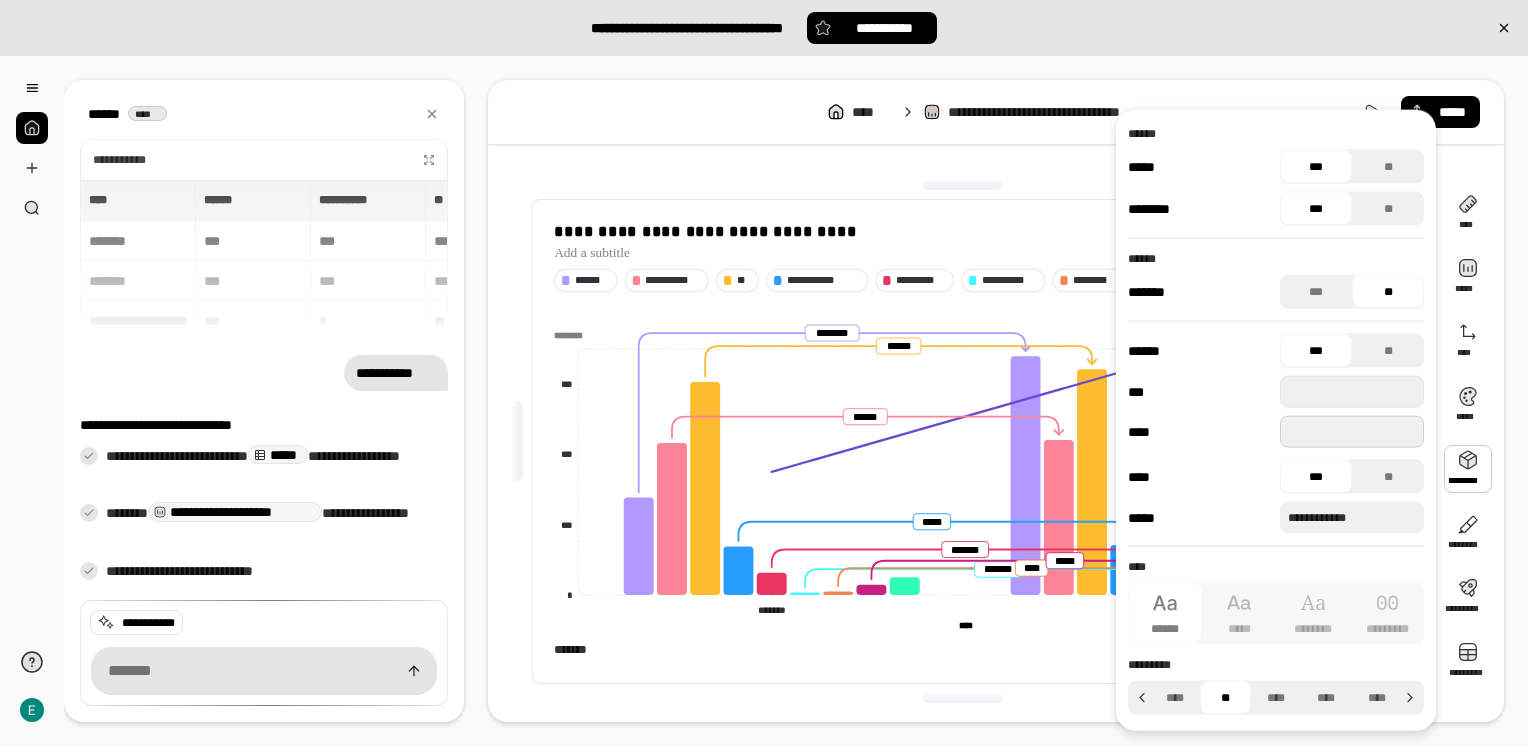 click at bounding box center [1352, 432] 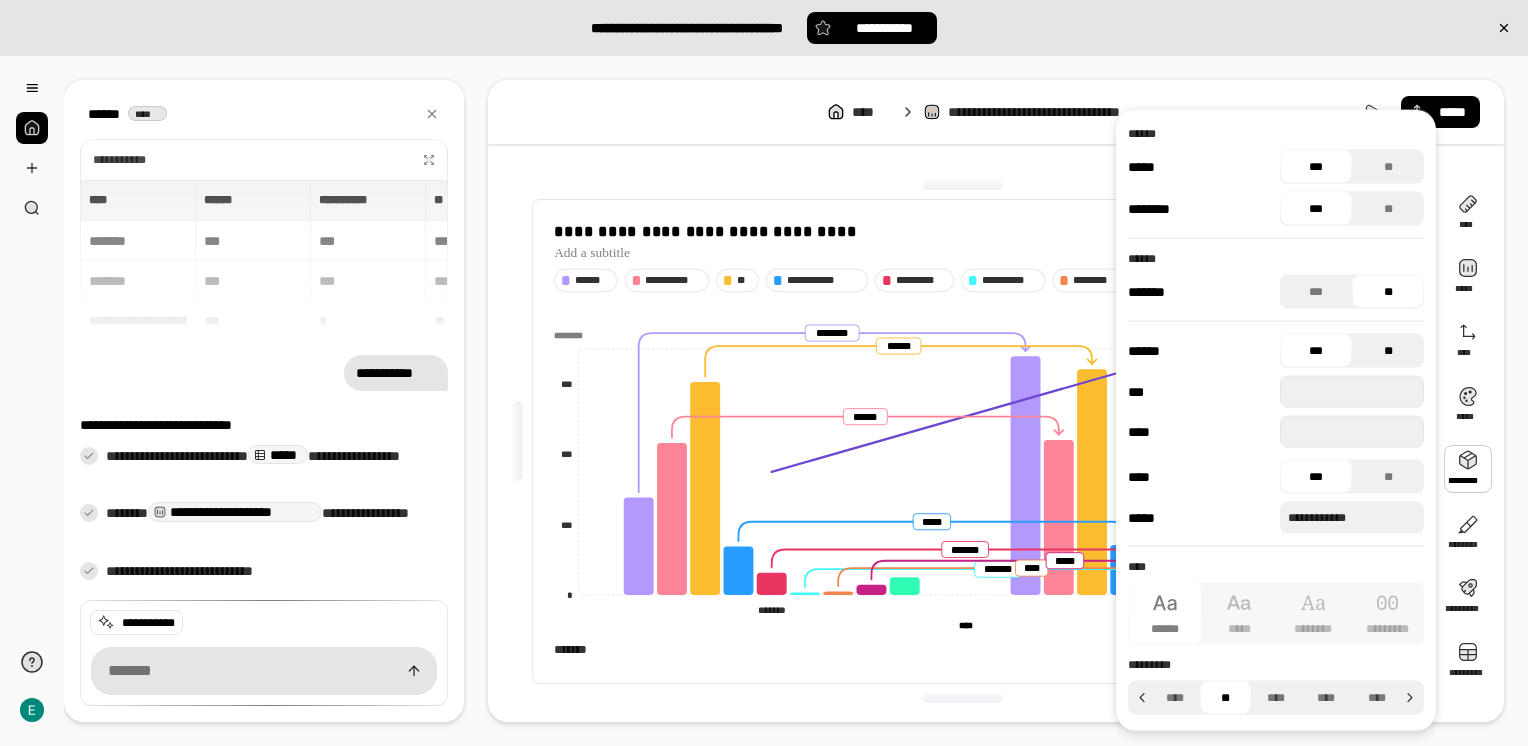 click on "**" at bounding box center (1388, 351) 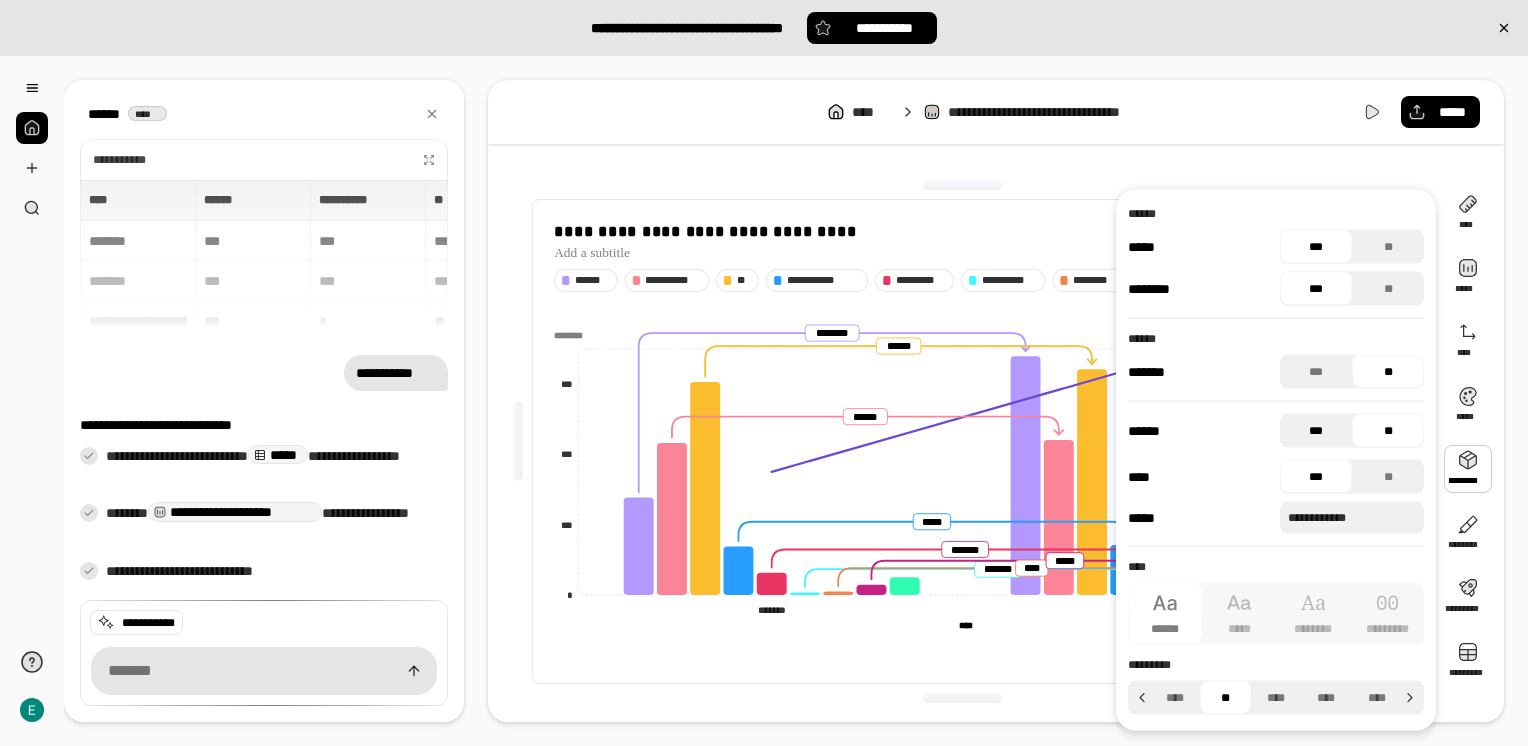 click on "***" at bounding box center (1316, 431) 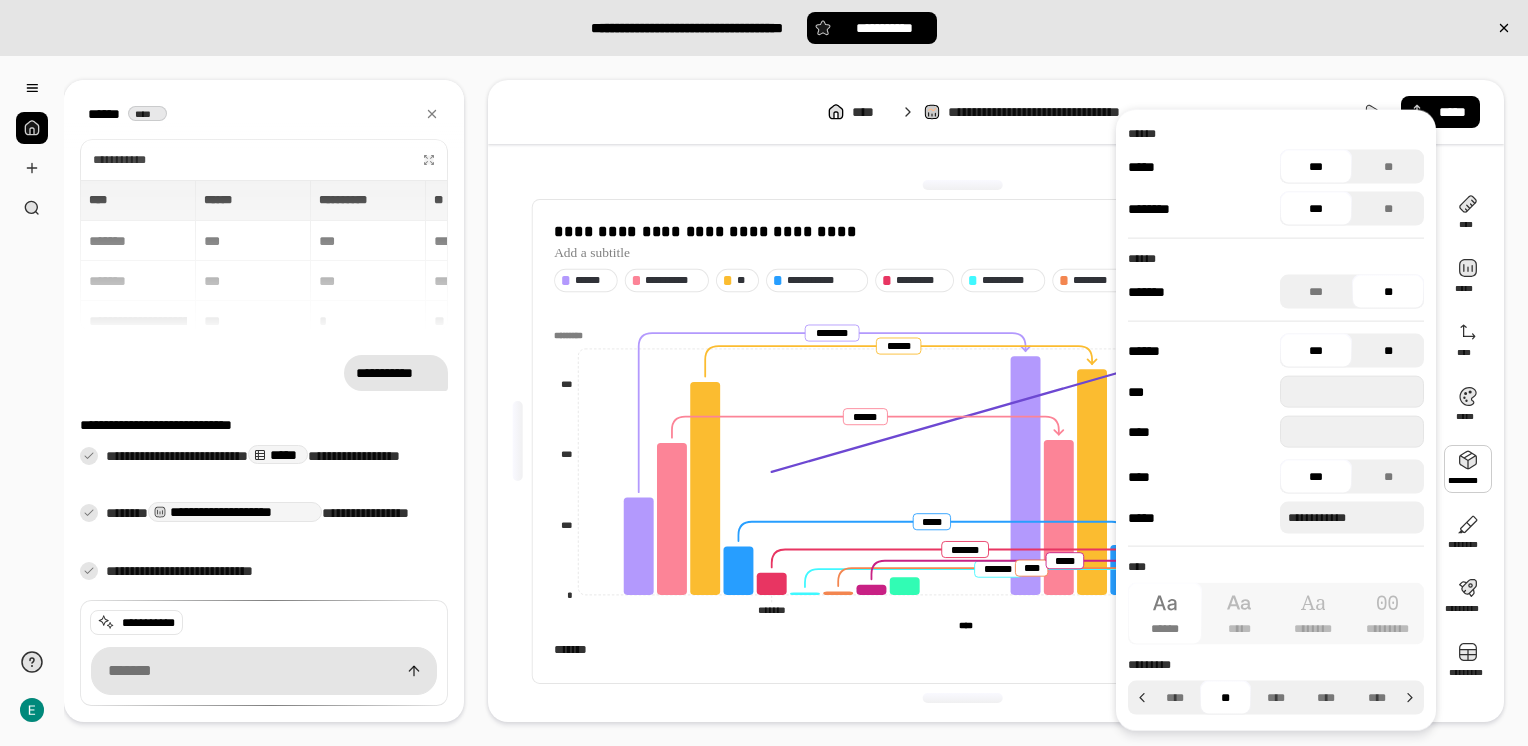 click on "**" at bounding box center [1388, 351] 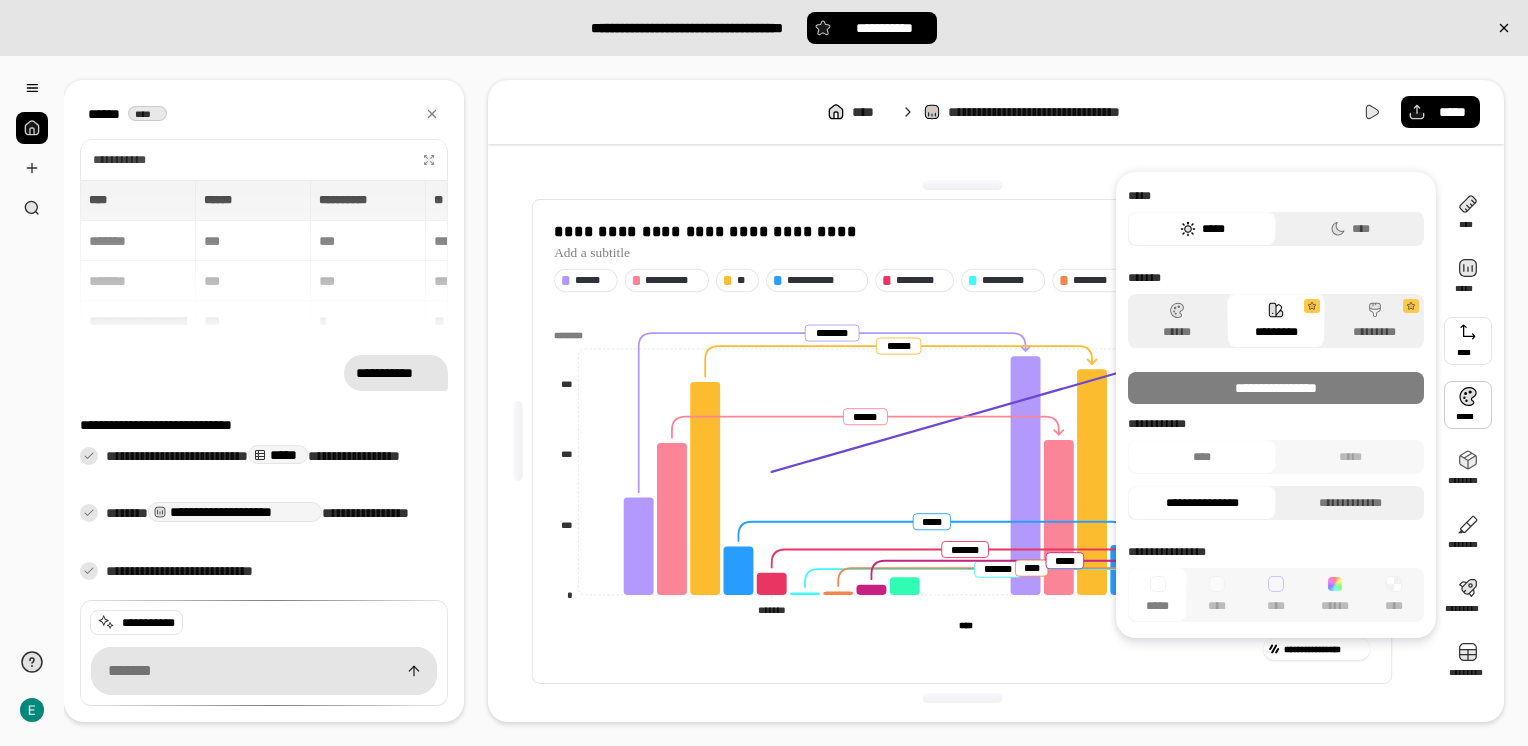 click at bounding box center [1468, 341] 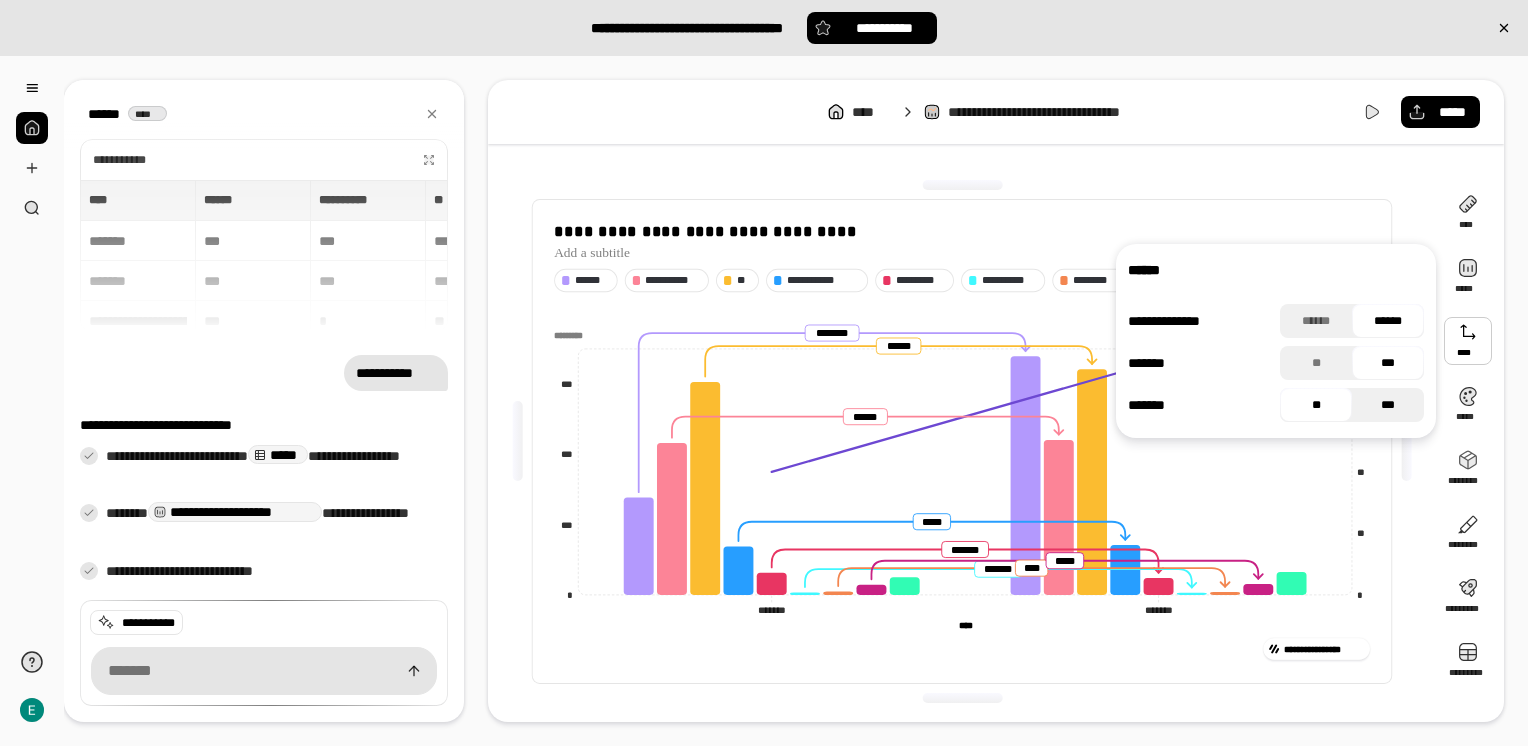 click on "***" at bounding box center (1388, 405) 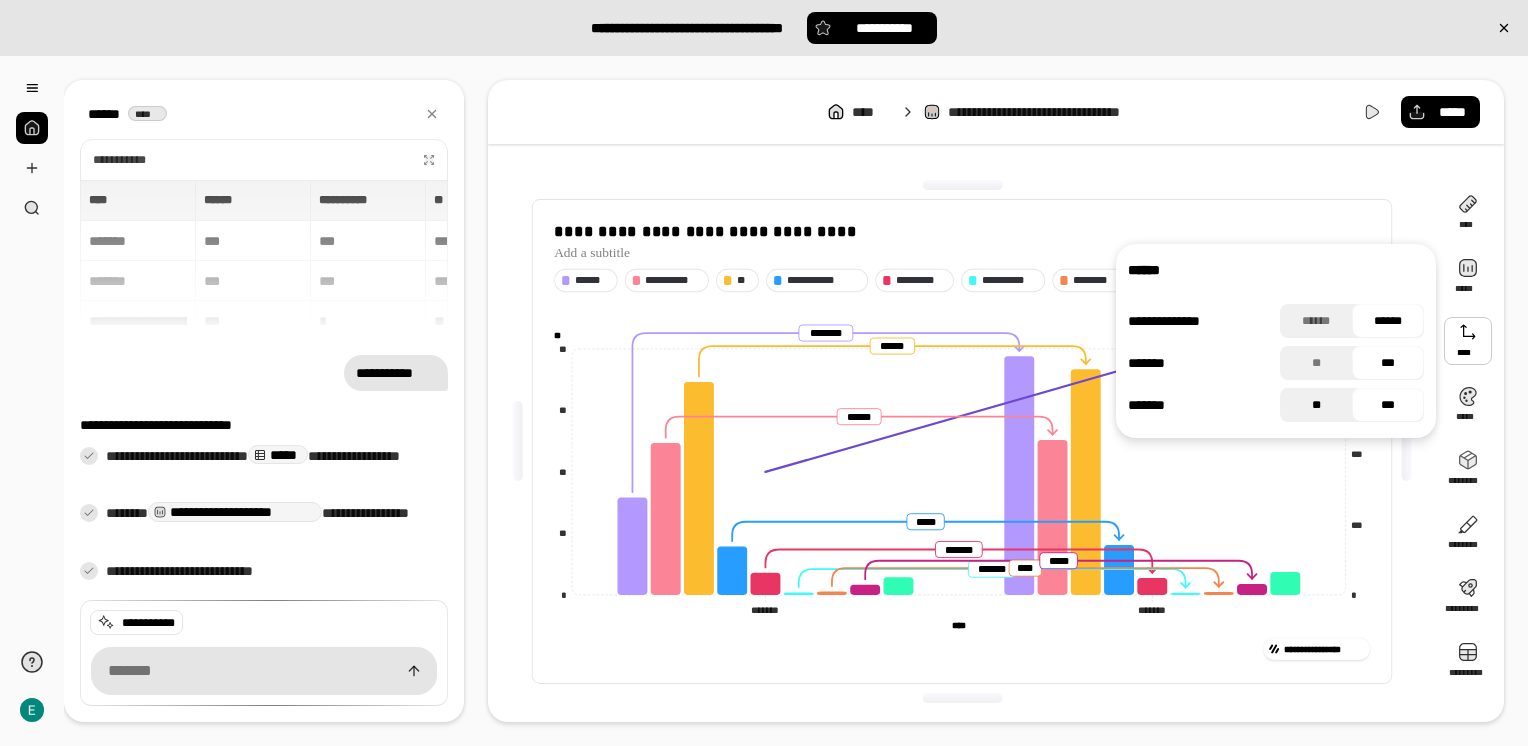 click on "**" at bounding box center [1316, 405] 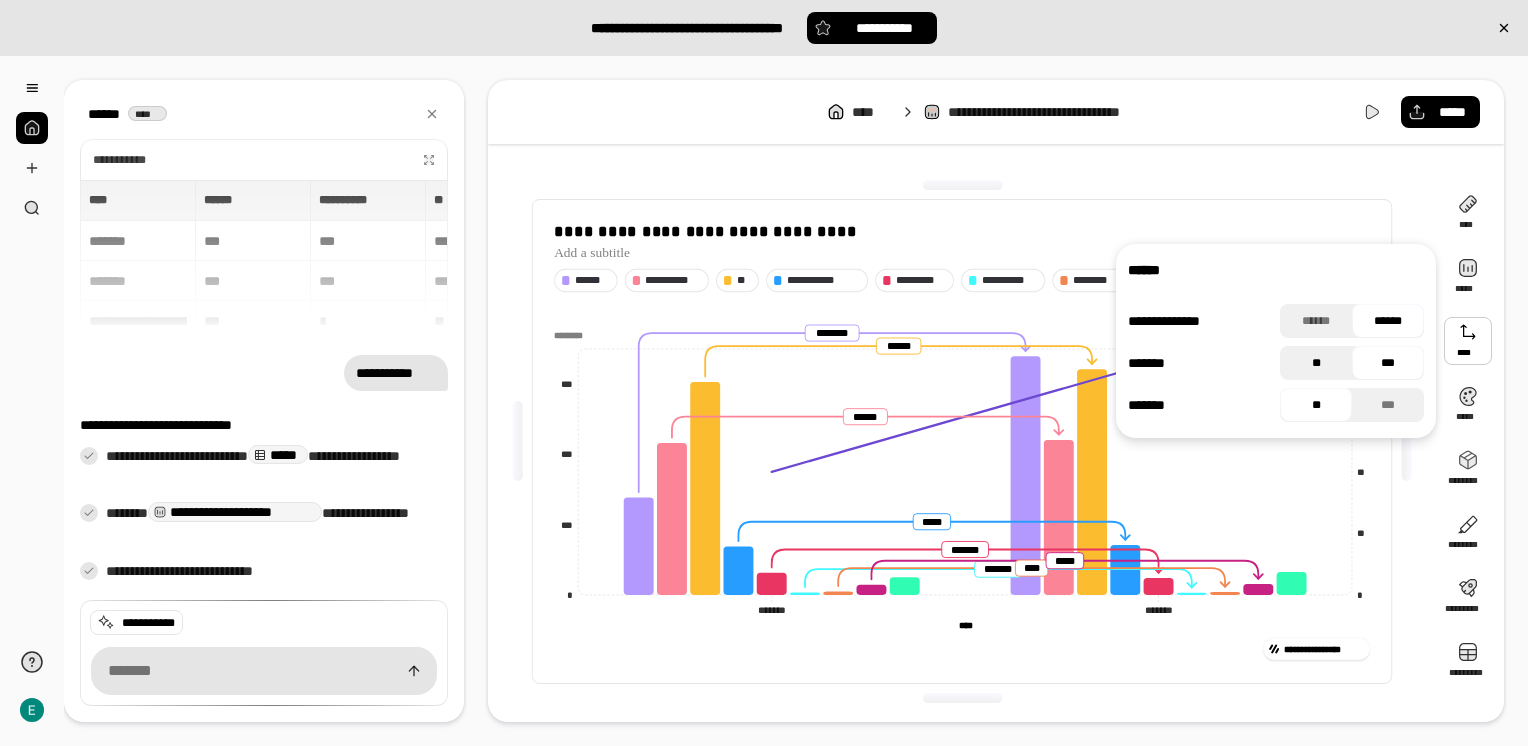 click on "**" at bounding box center (1316, 363) 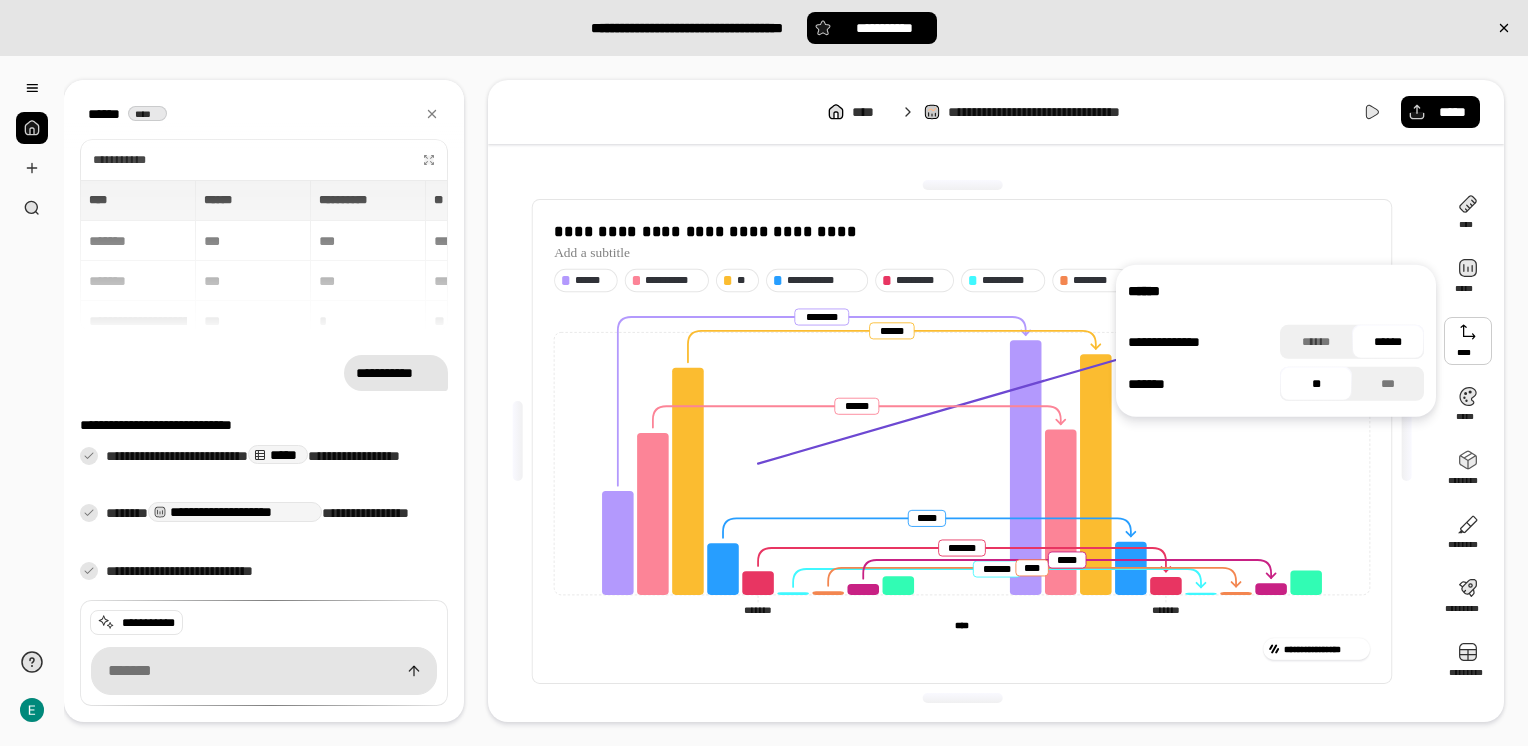 click on "******" at bounding box center [1388, 342] 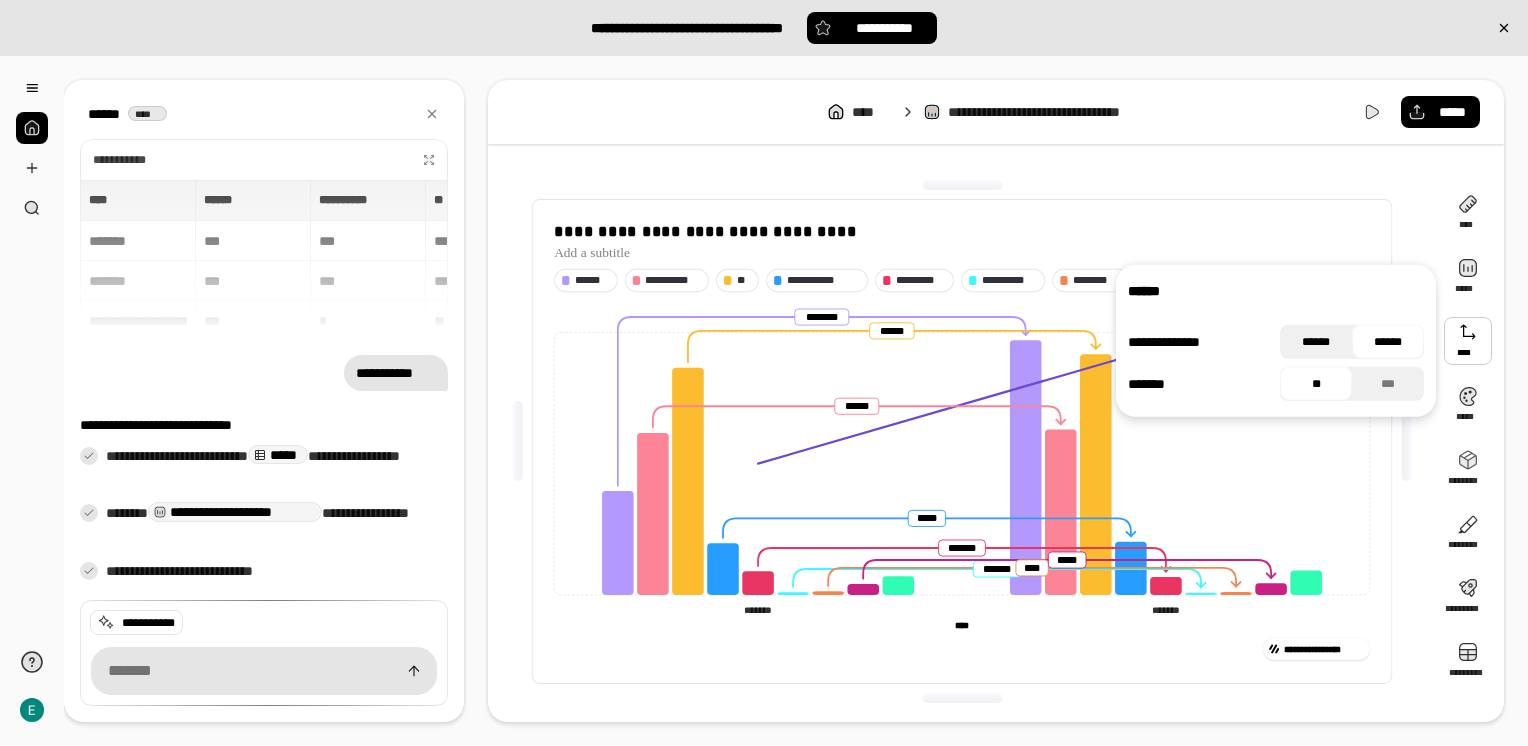 click on "******" at bounding box center [1316, 342] 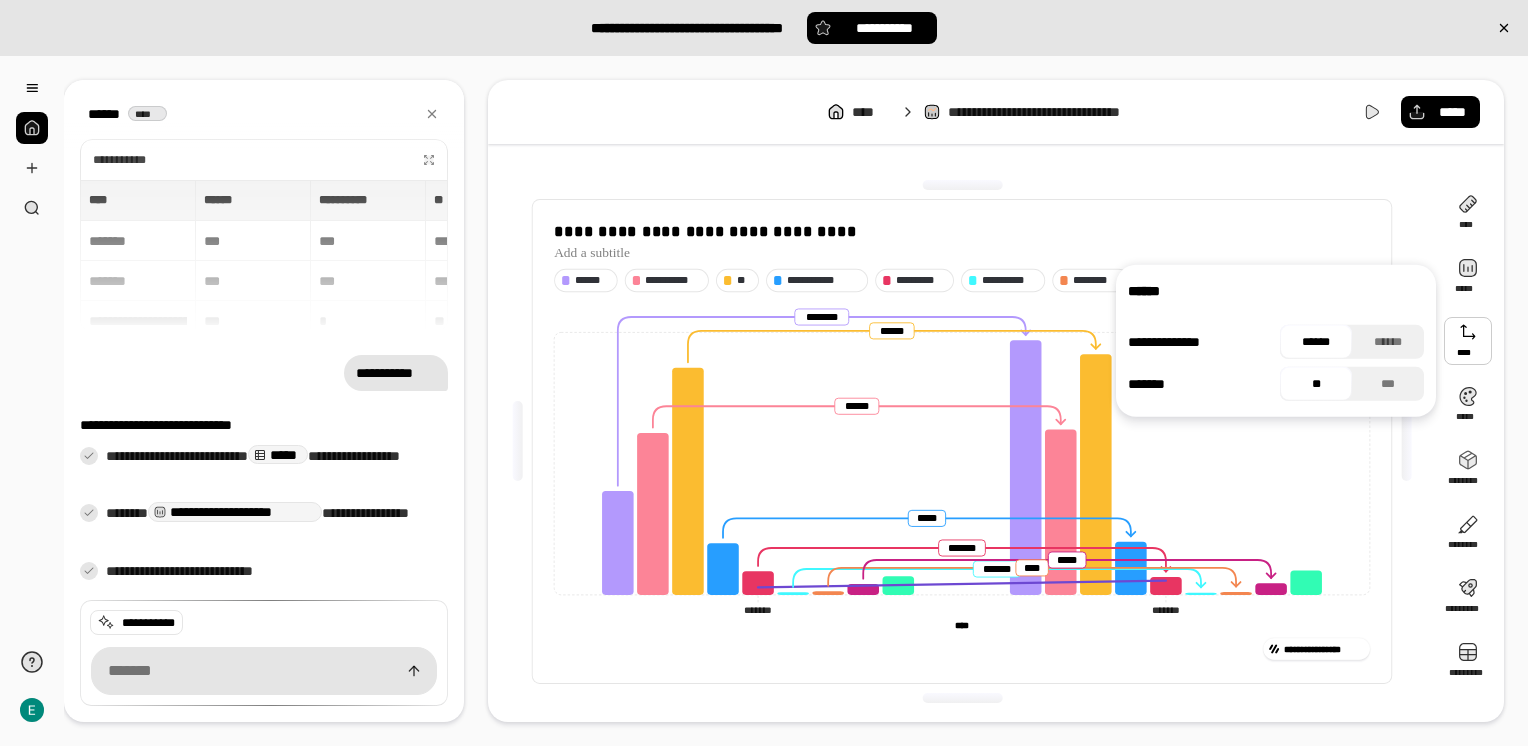 click on "******" at bounding box center (1316, 342) 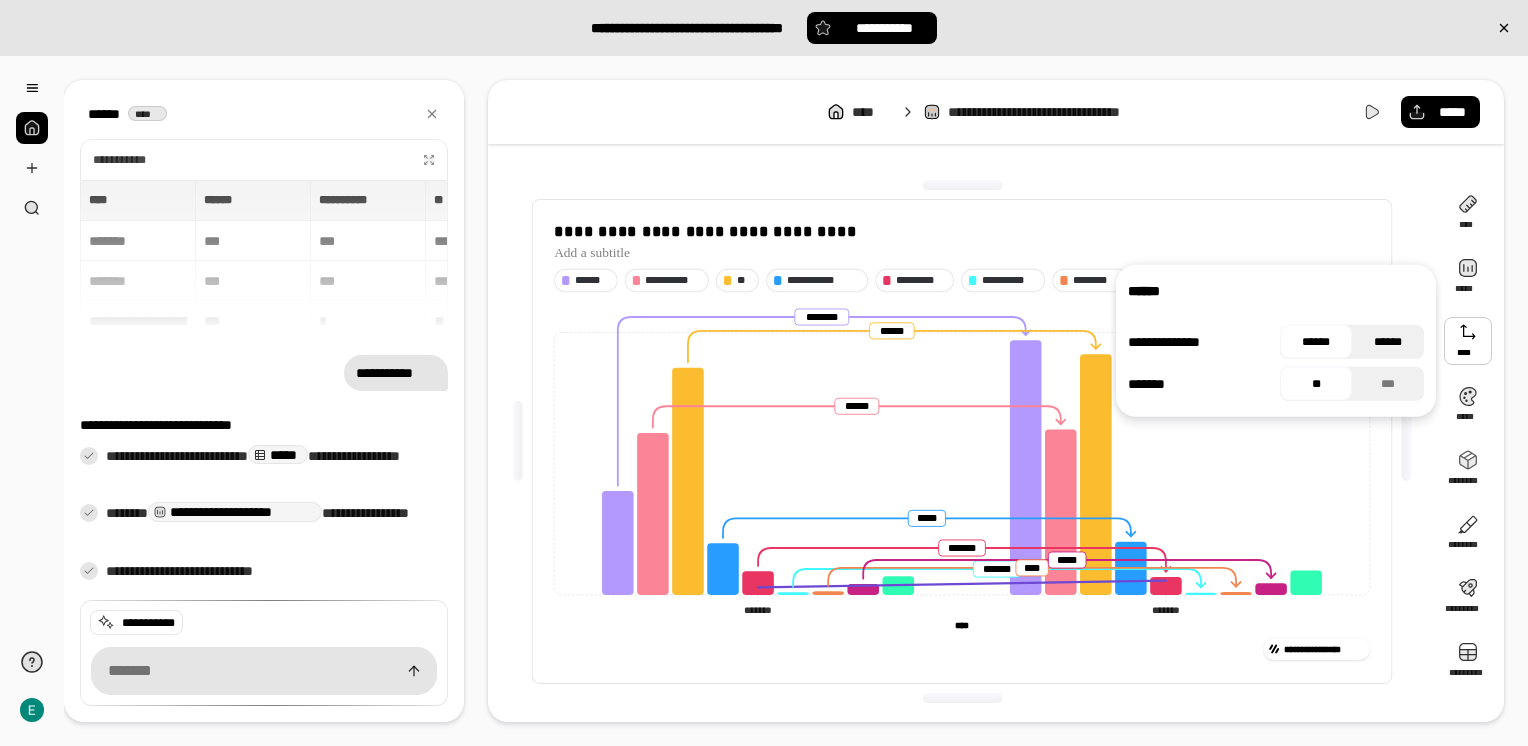 click on "******" at bounding box center [1388, 342] 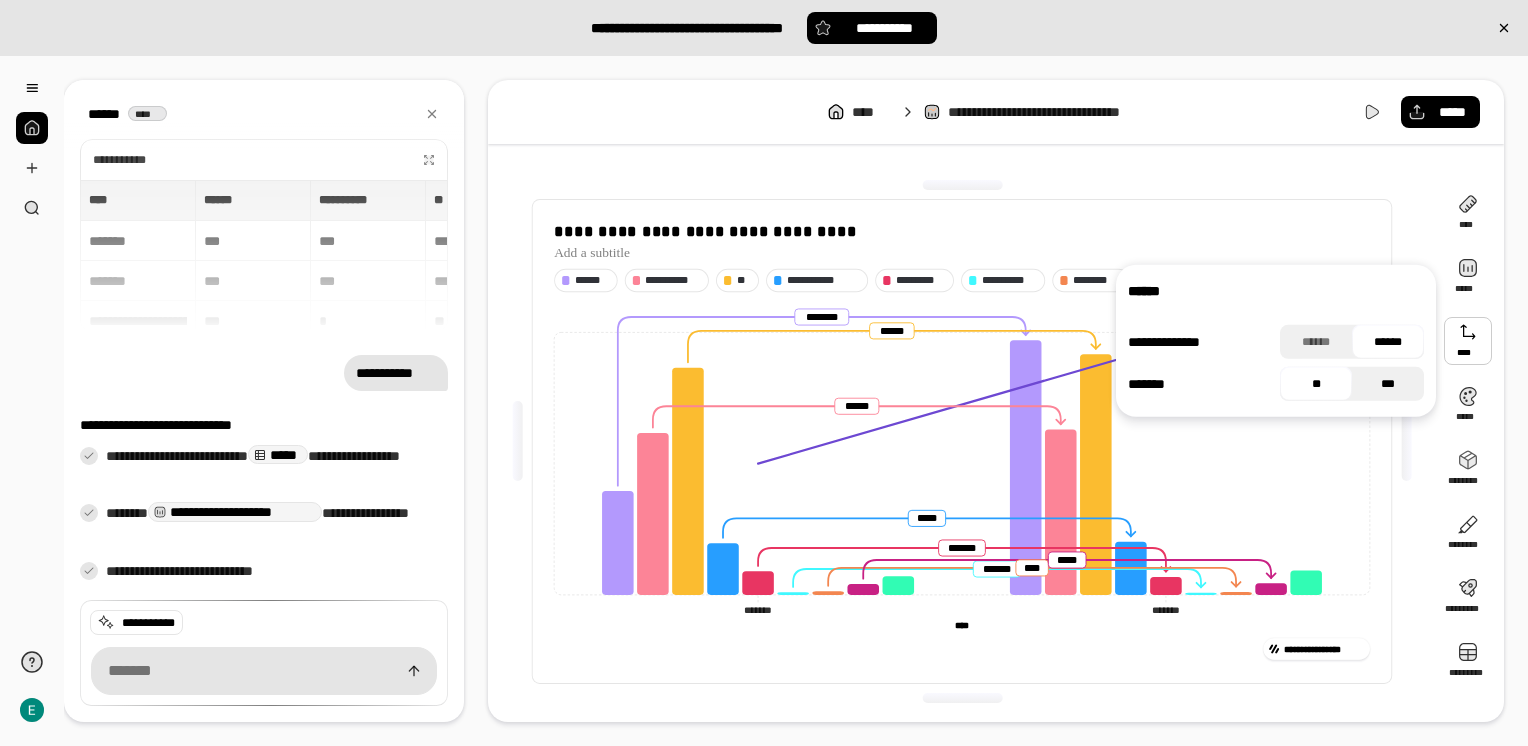 click on "***" at bounding box center [1388, 384] 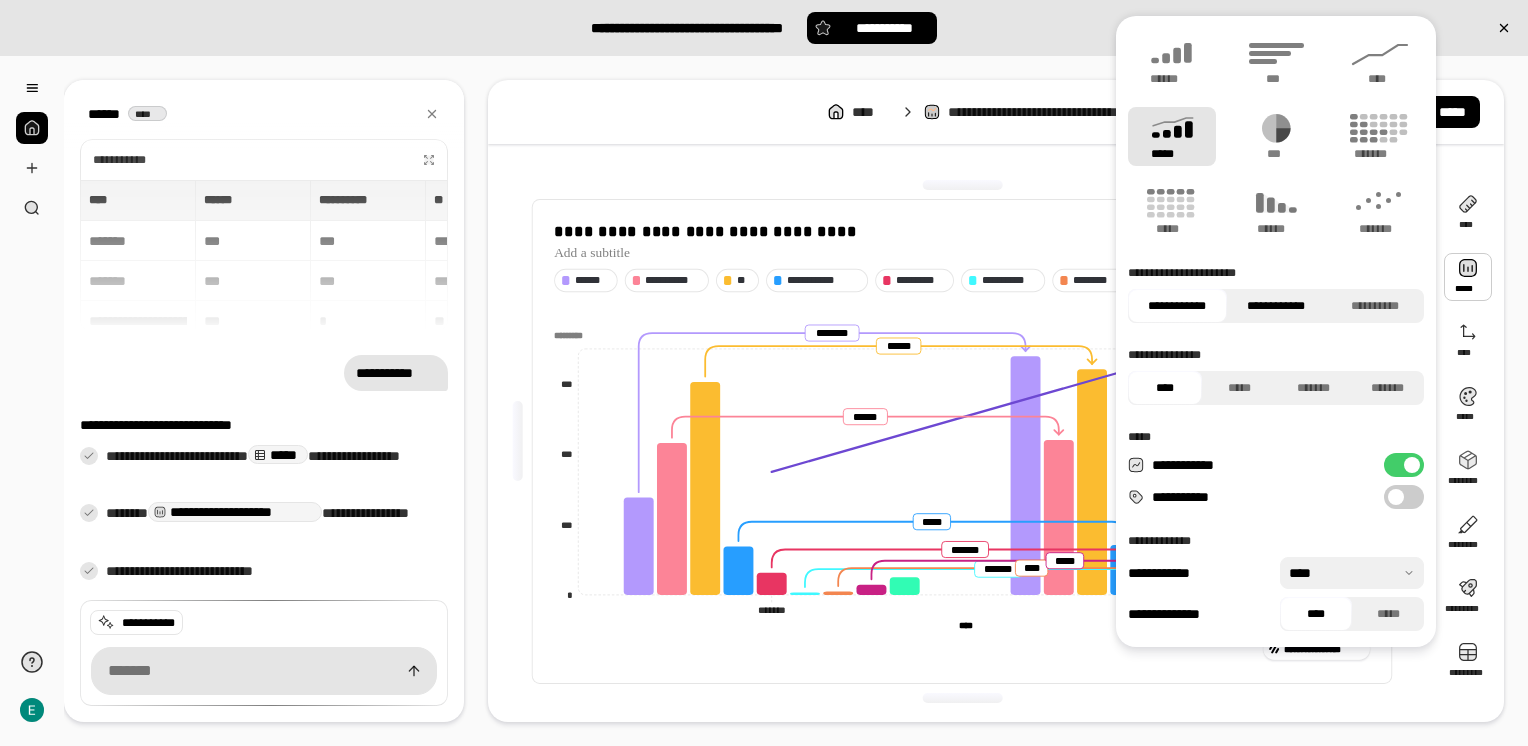 click on "**********" at bounding box center [1276, 306] 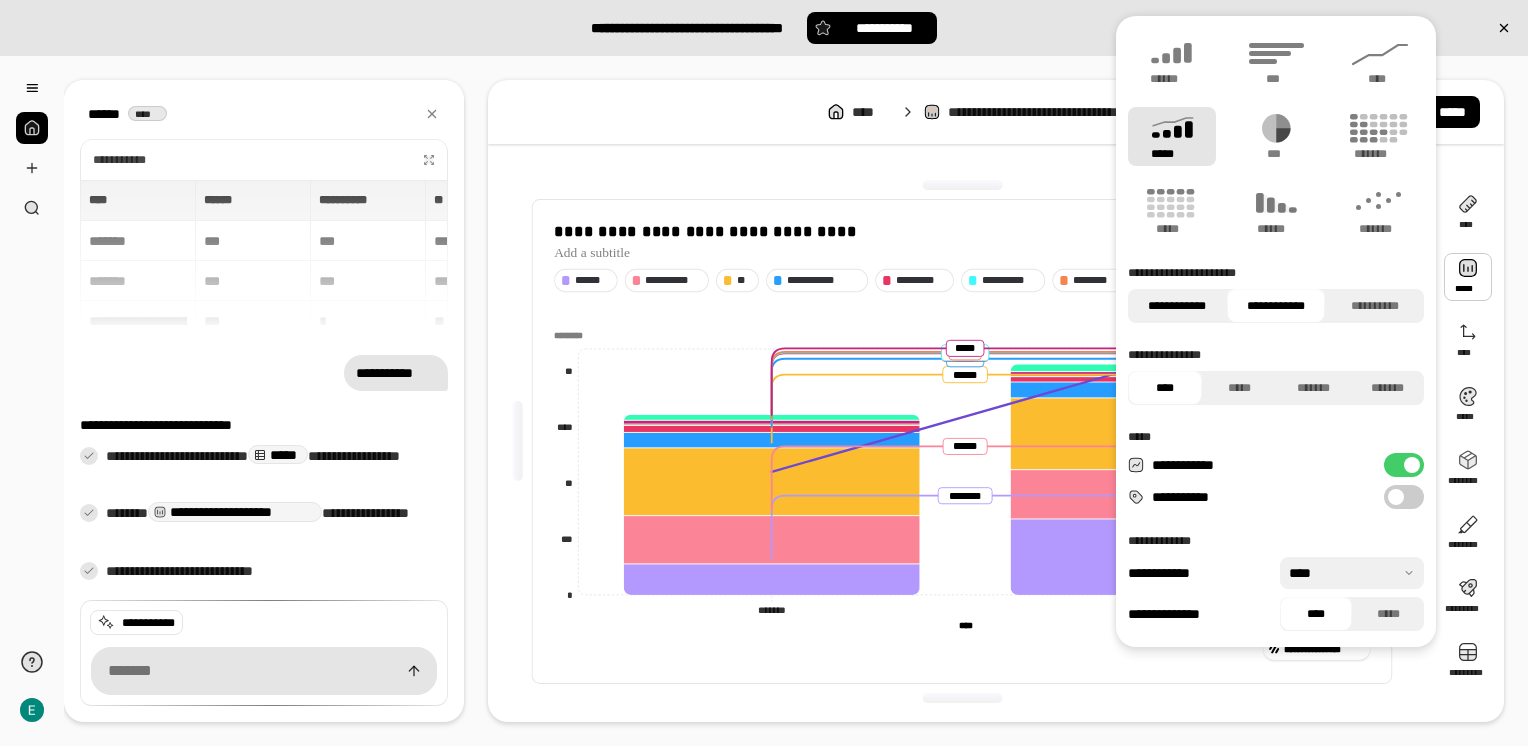 click on "**********" at bounding box center [1177, 306] 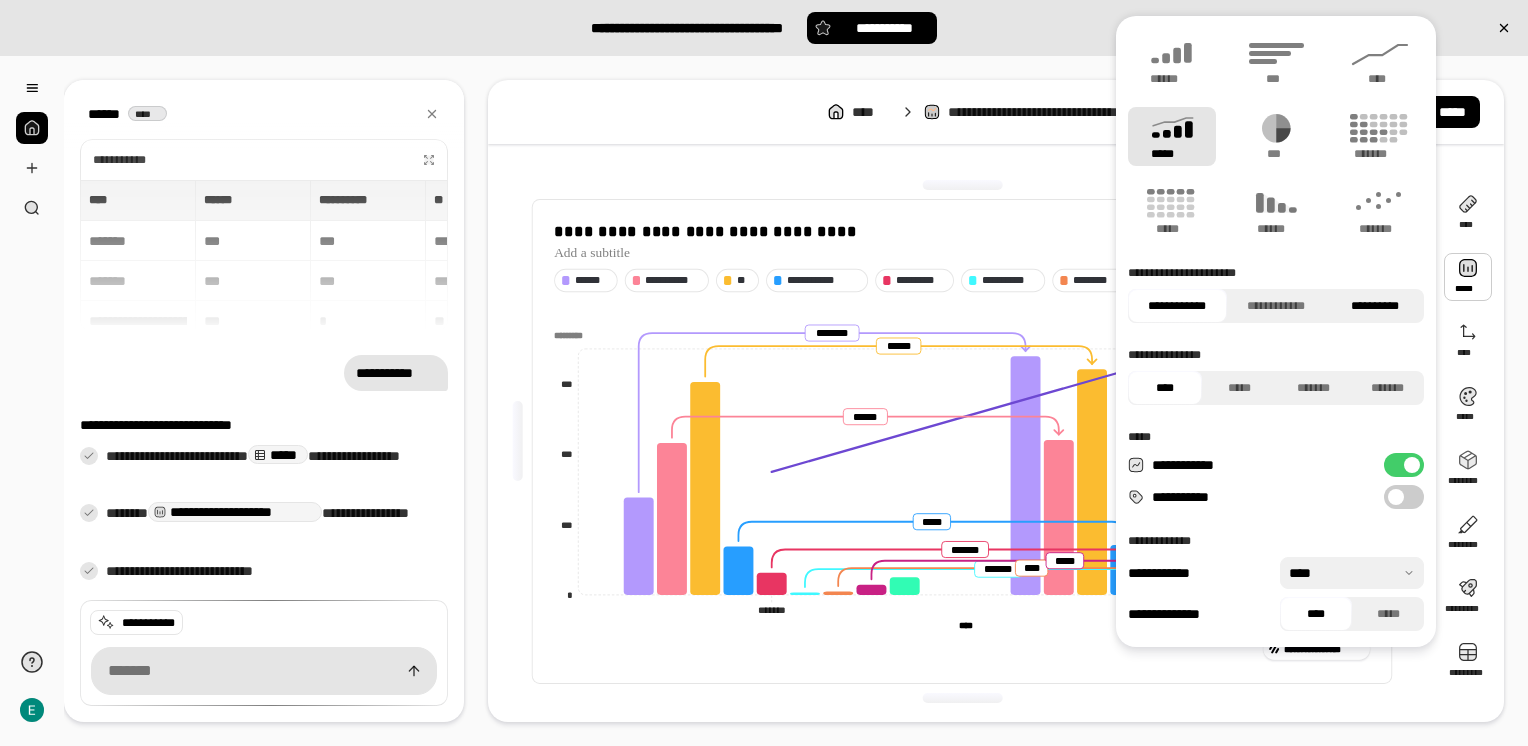 click on "**********" at bounding box center (1374, 306) 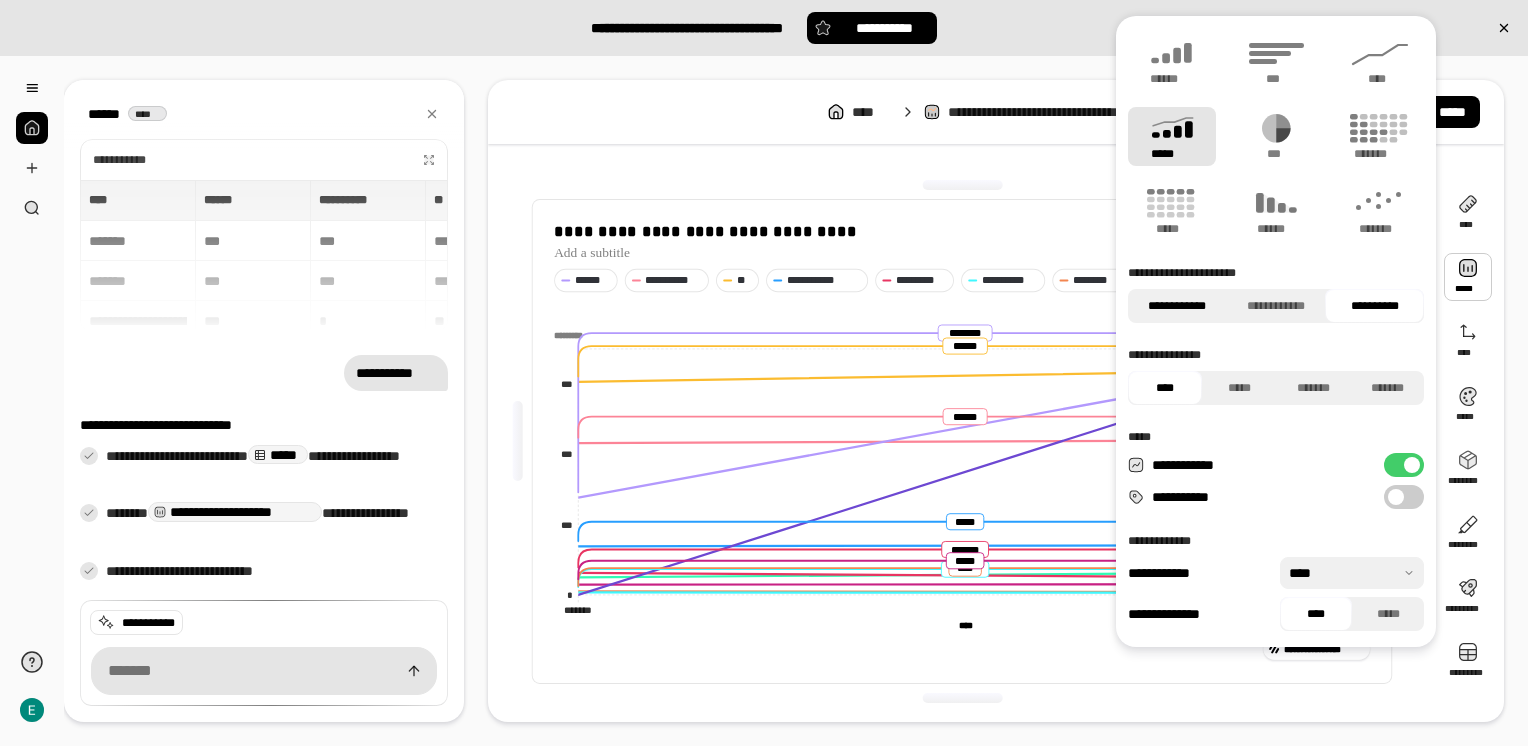 click on "**********" at bounding box center (1177, 306) 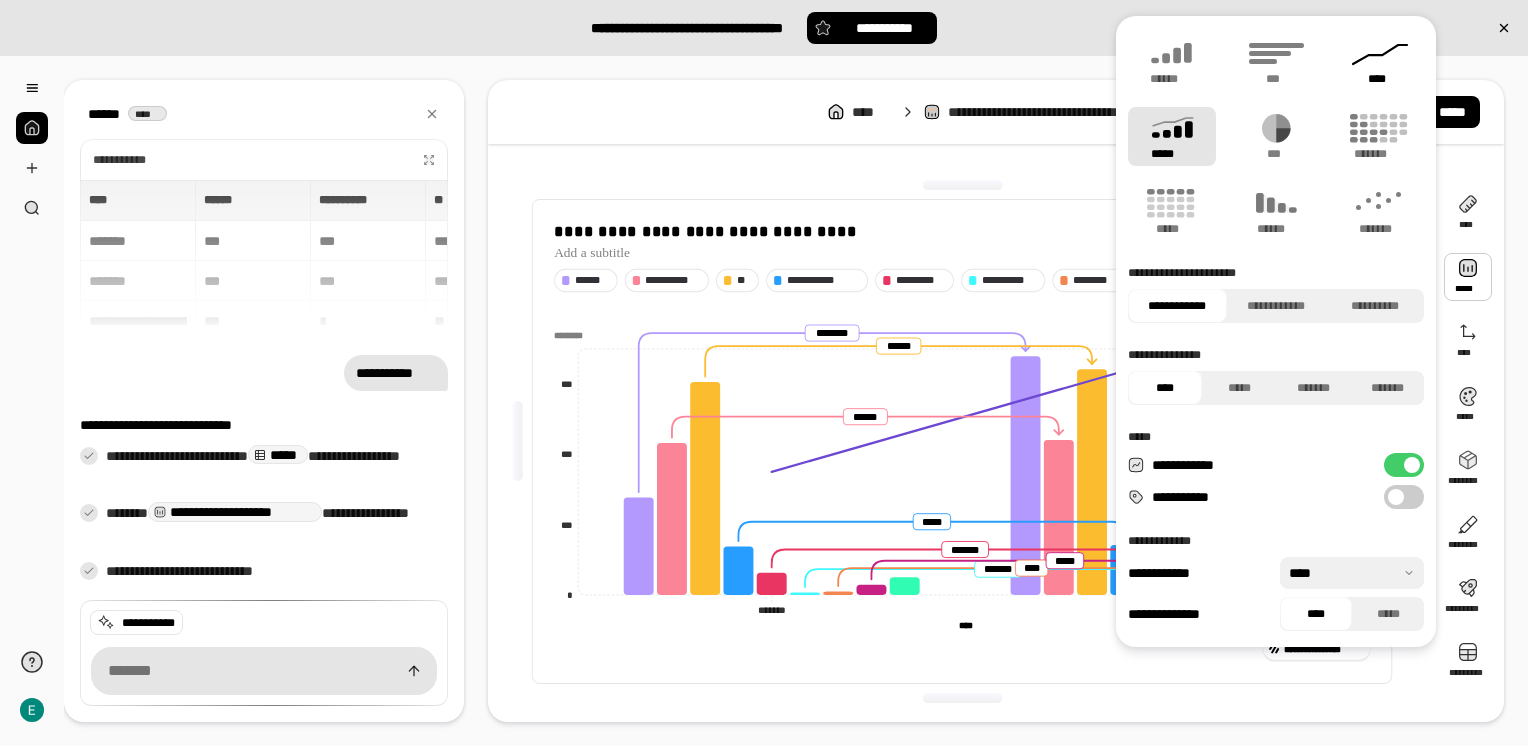 click 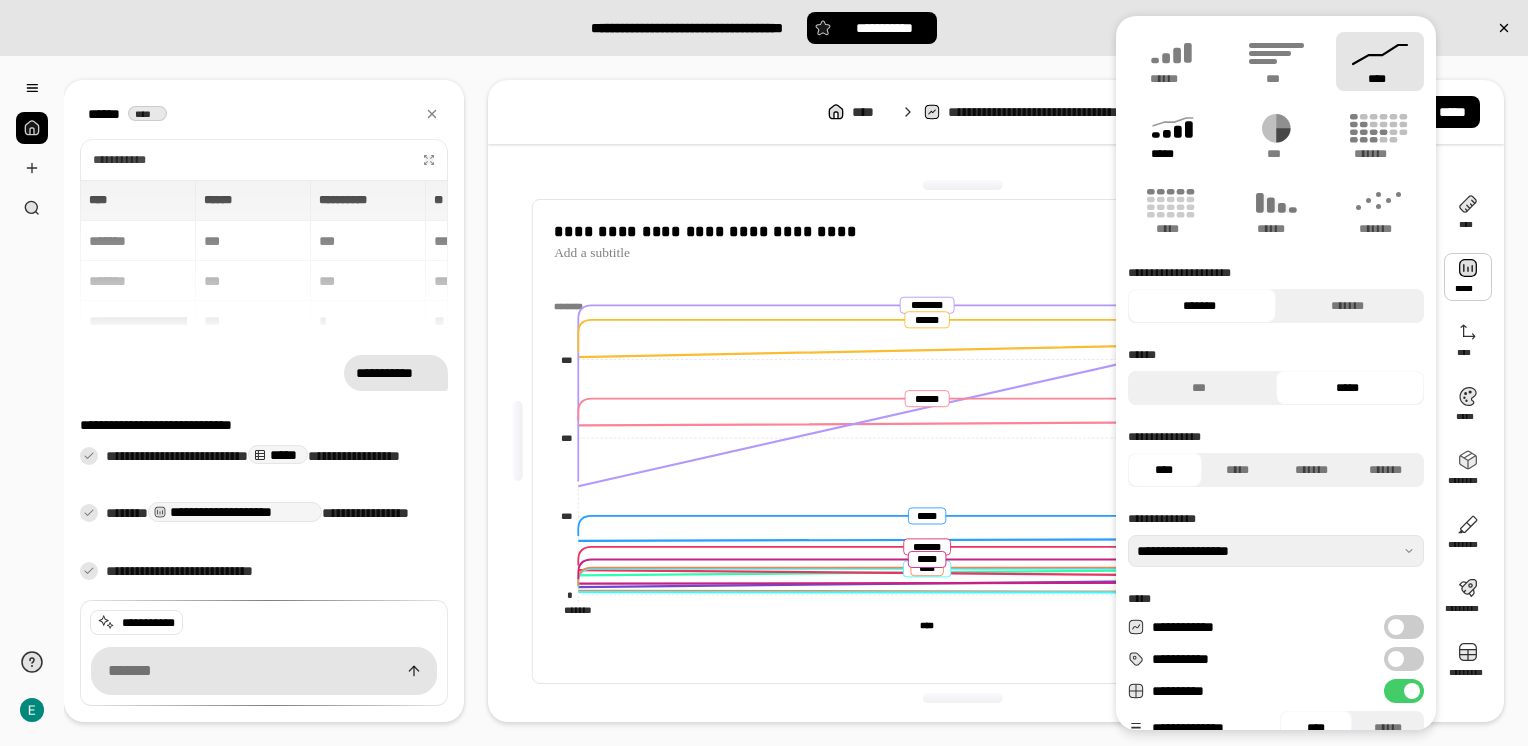 click 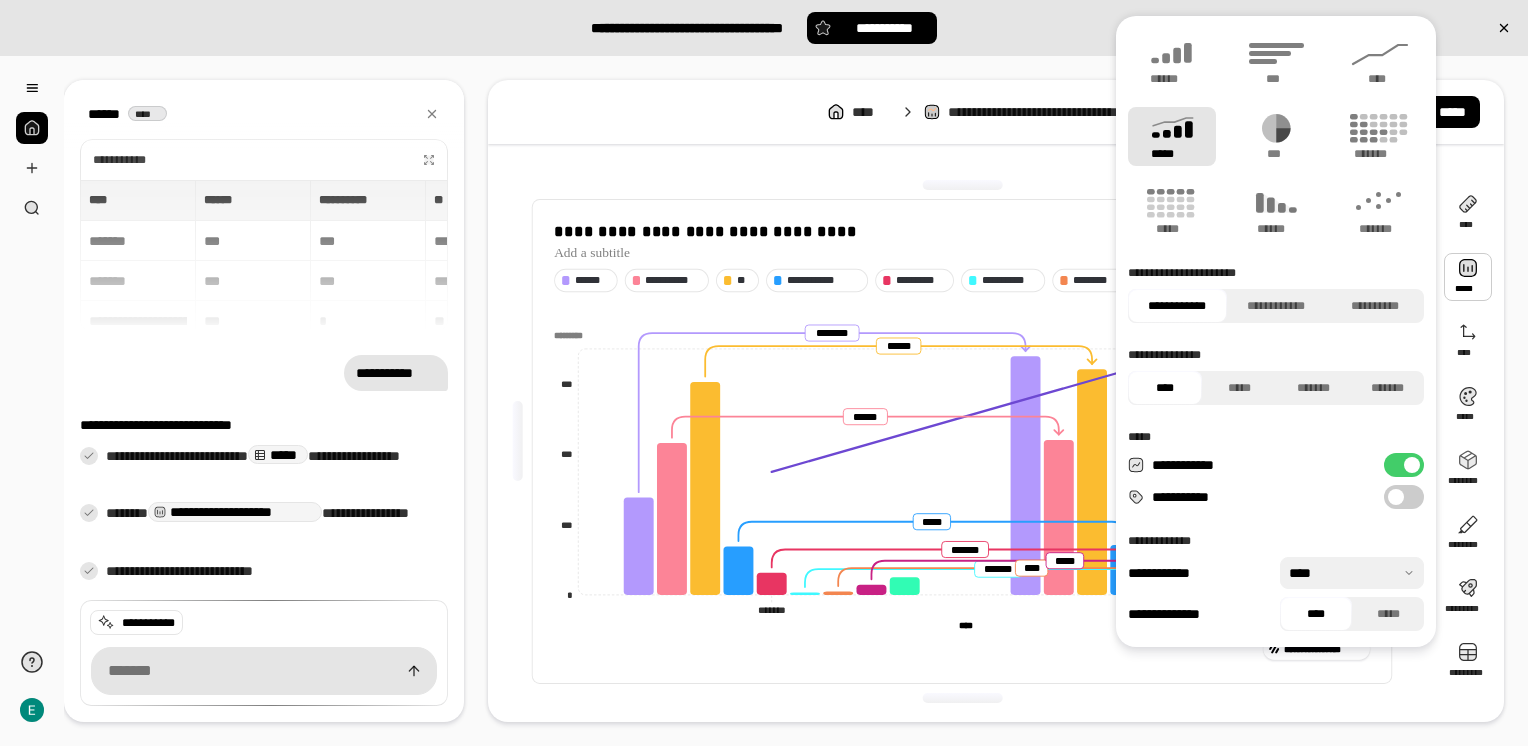 click on "**********" at bounding box center [277, 572] 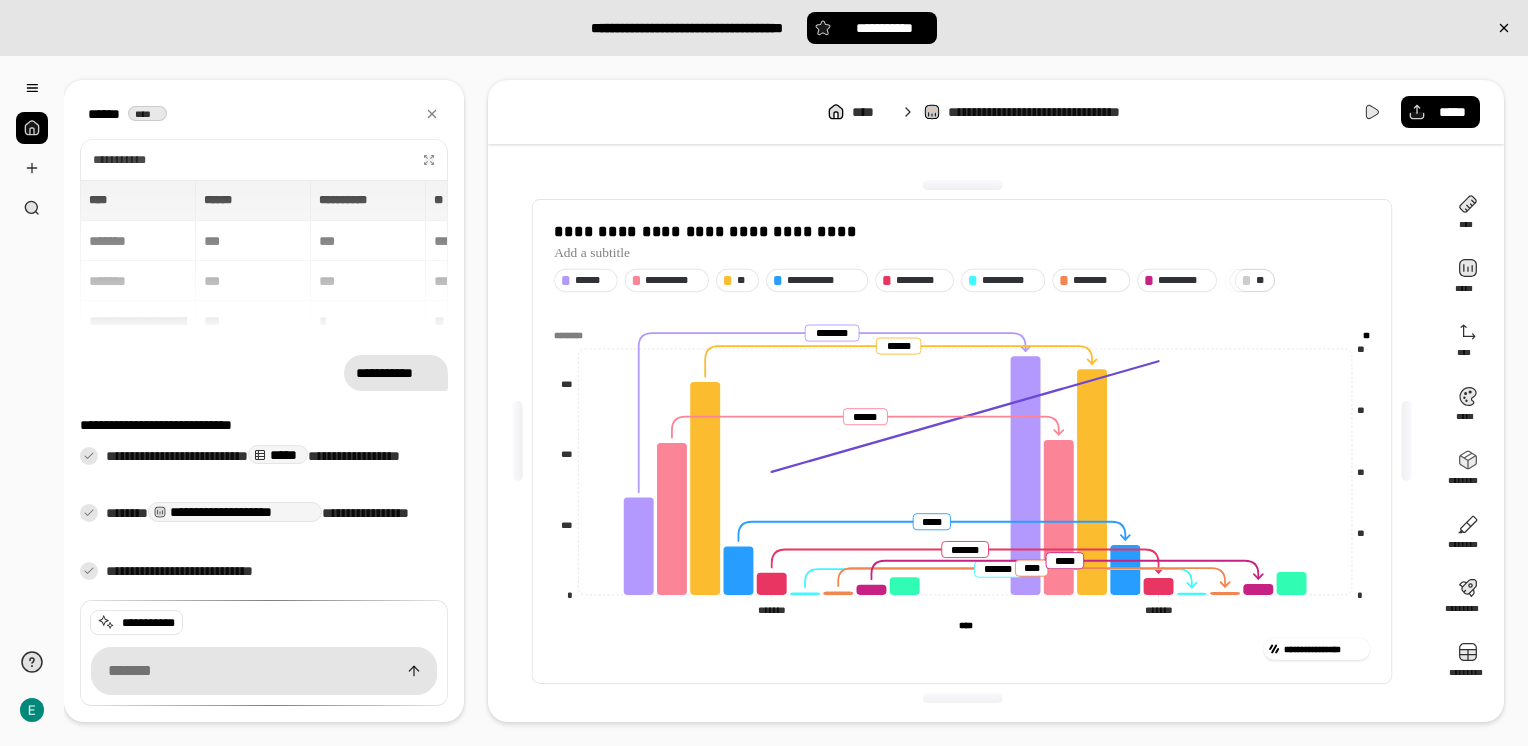 click on "**********" at bounding box center (264, 373) 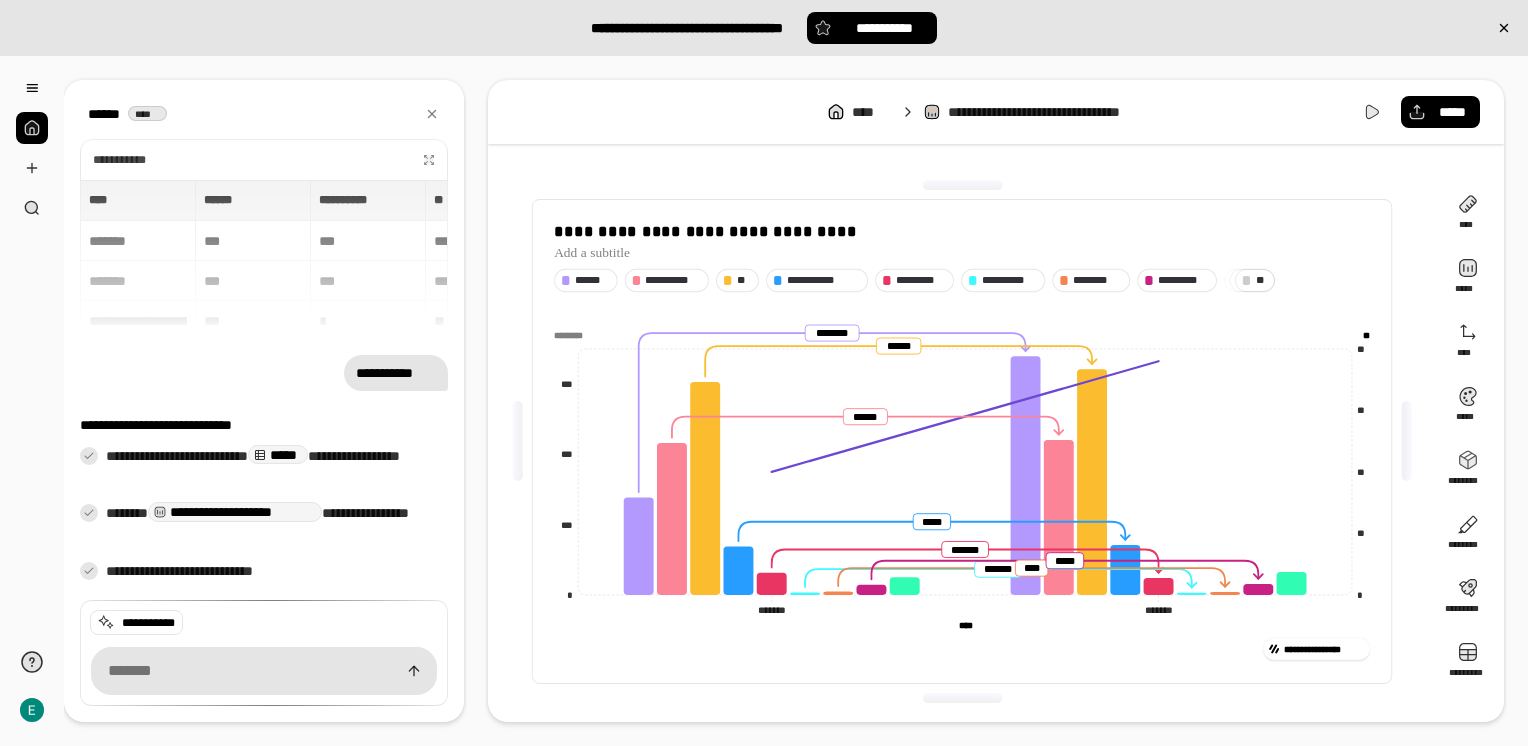 click on "**********" at bounding box center (1324, 649) 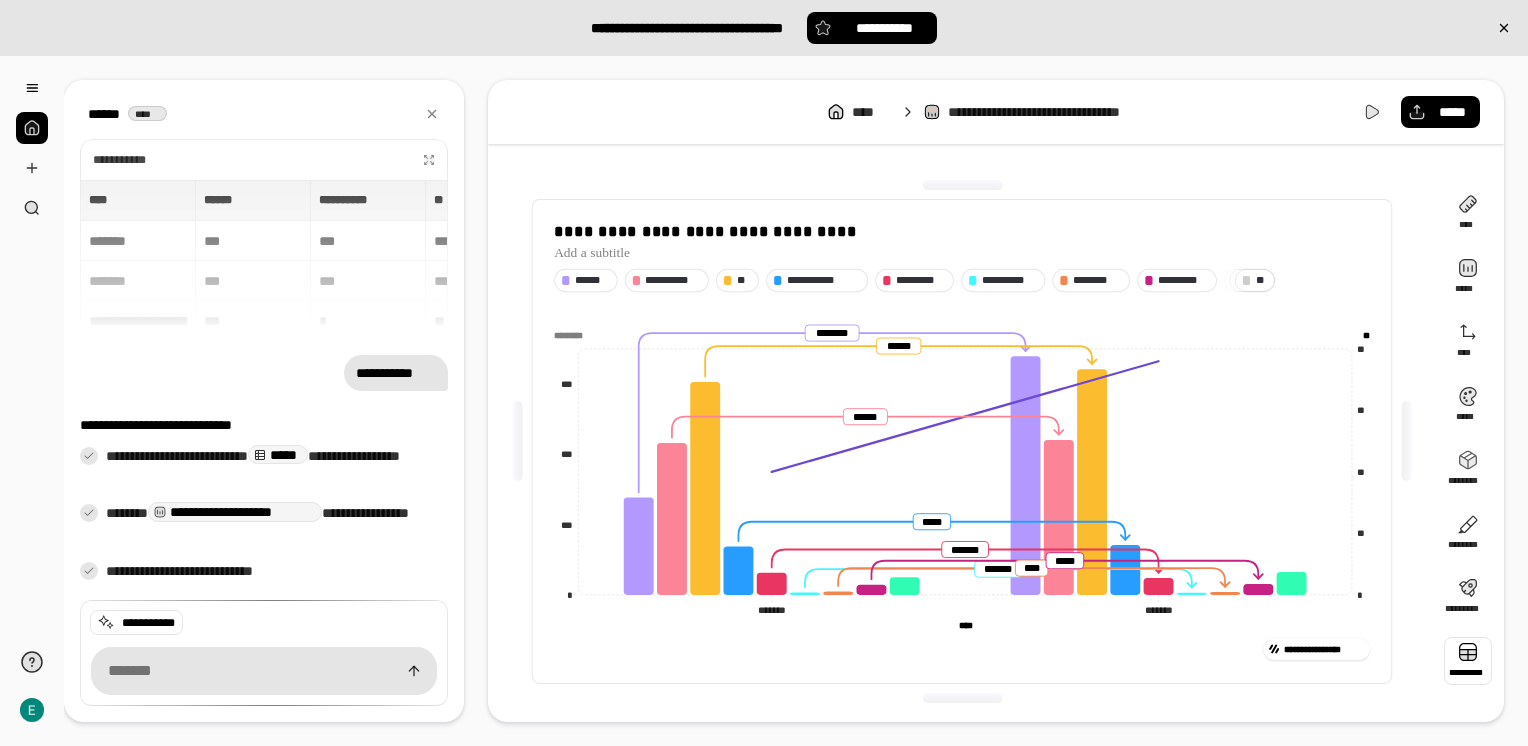 click at bounding box center [1468, 661] 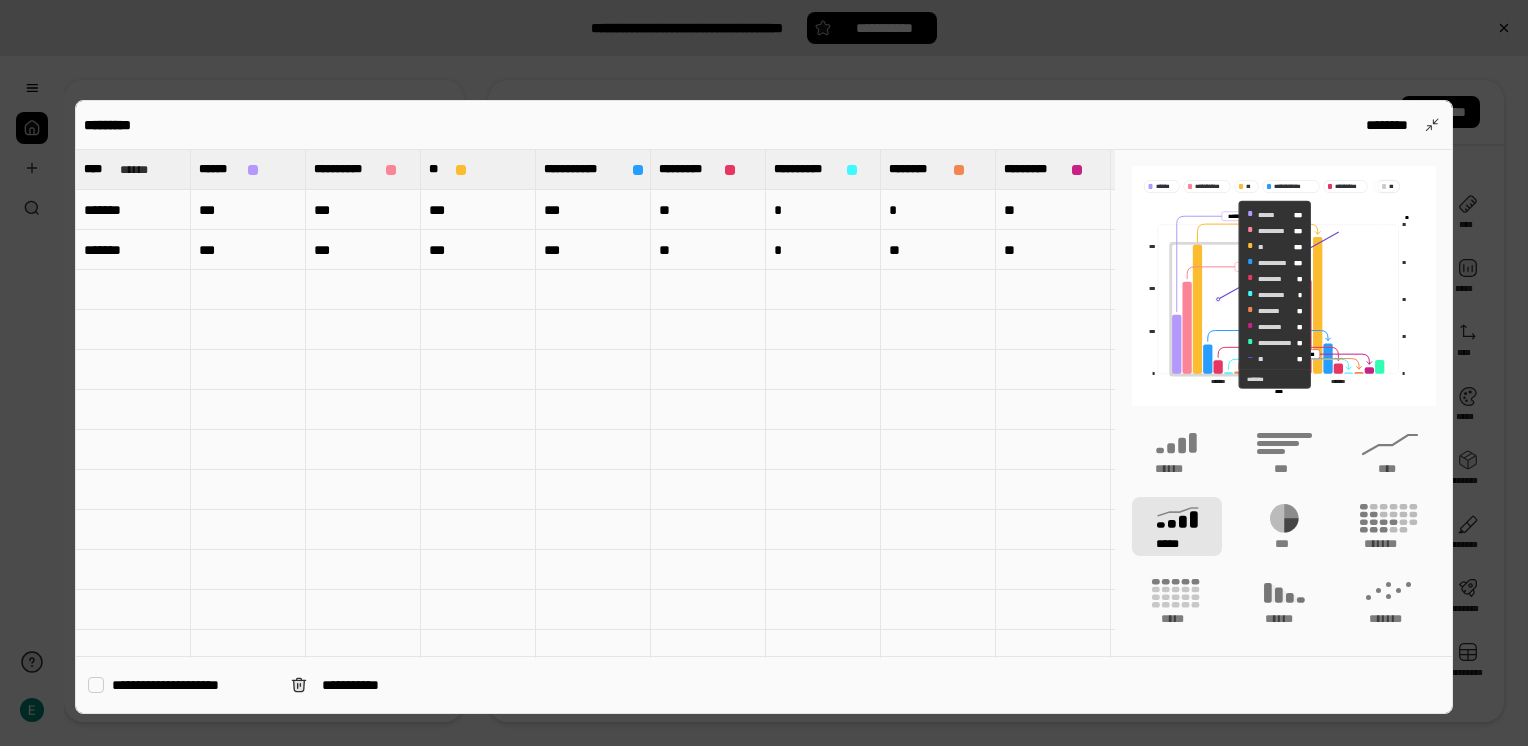 click 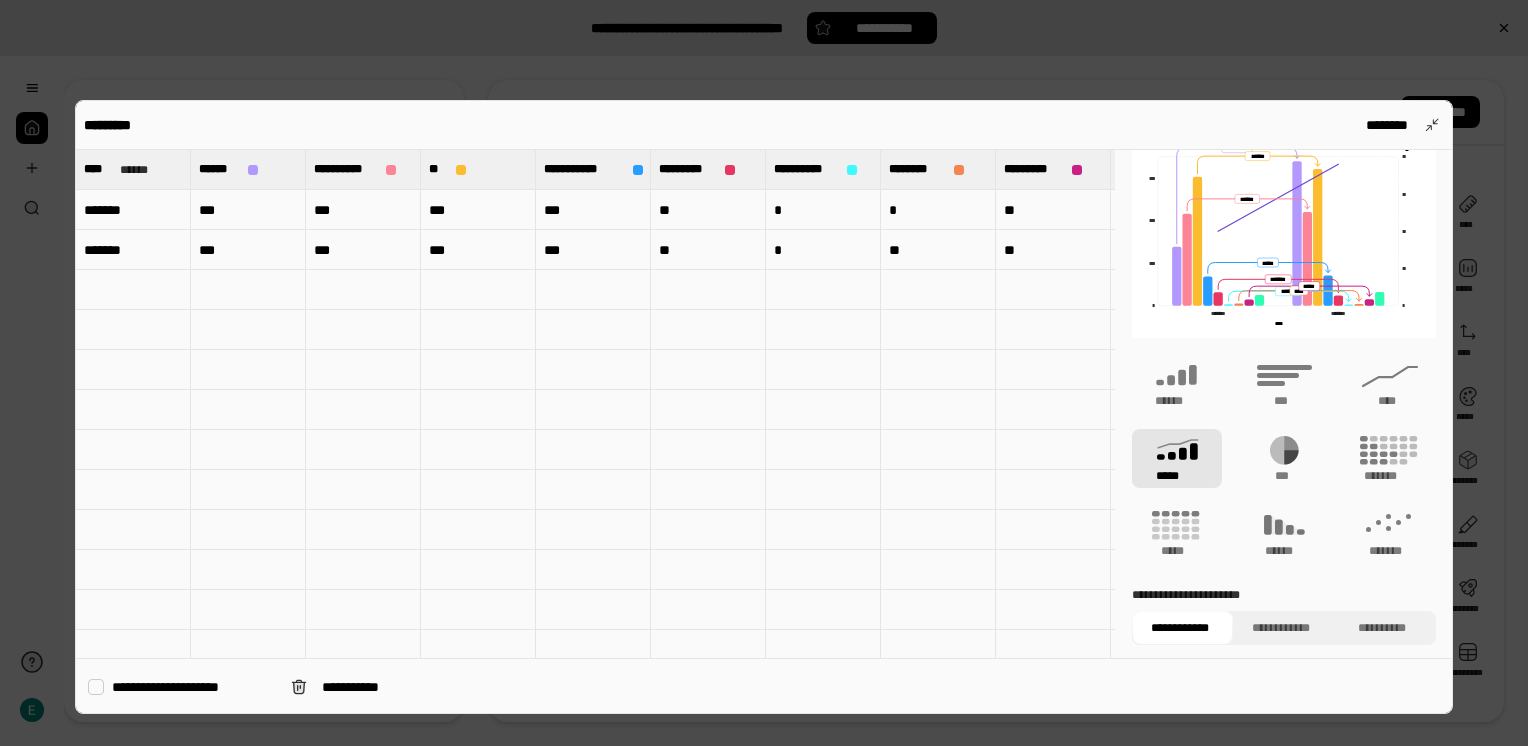 scroll, scrollTop: 132, scrollLeft: 0, axis: vertical 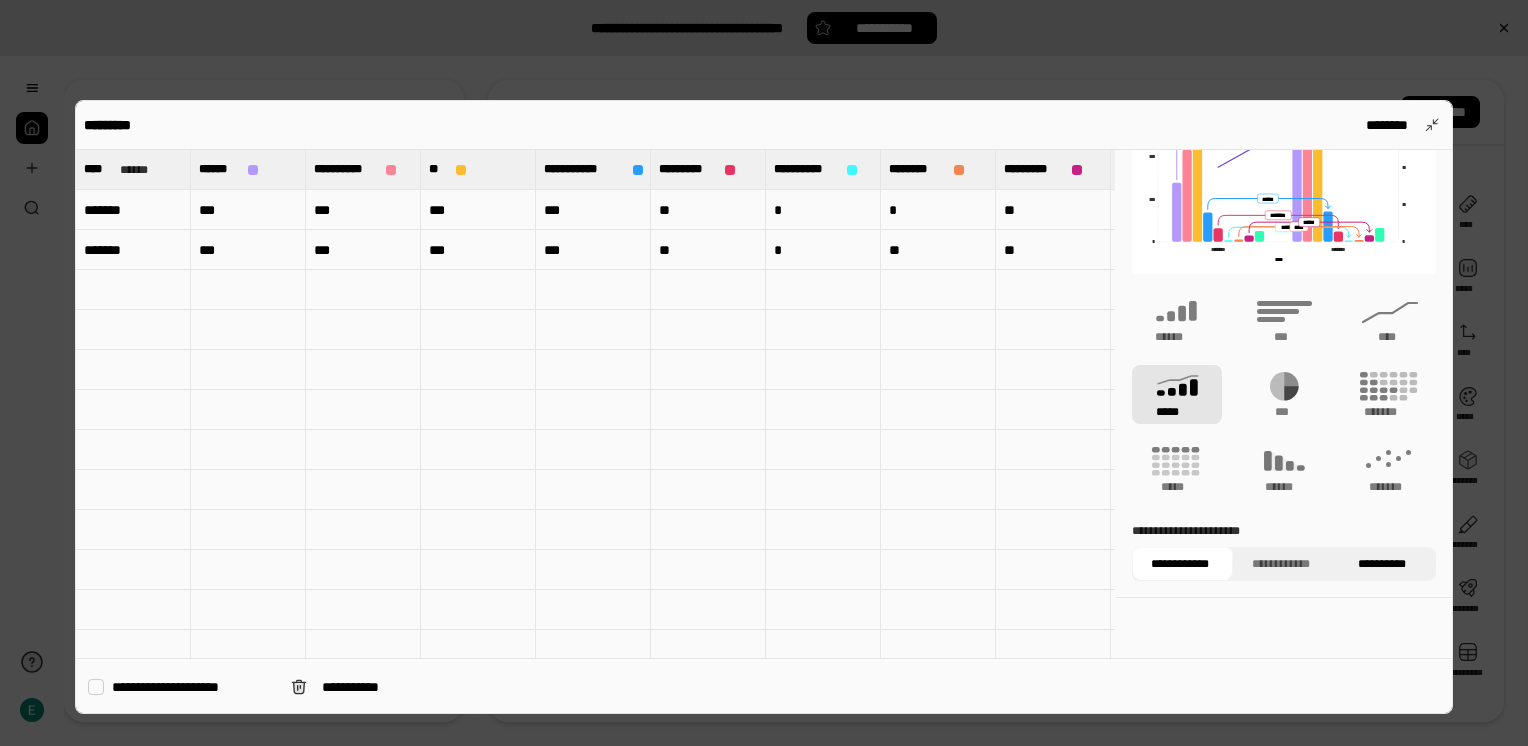 click on "**********" at bounding box center (1382, 564) 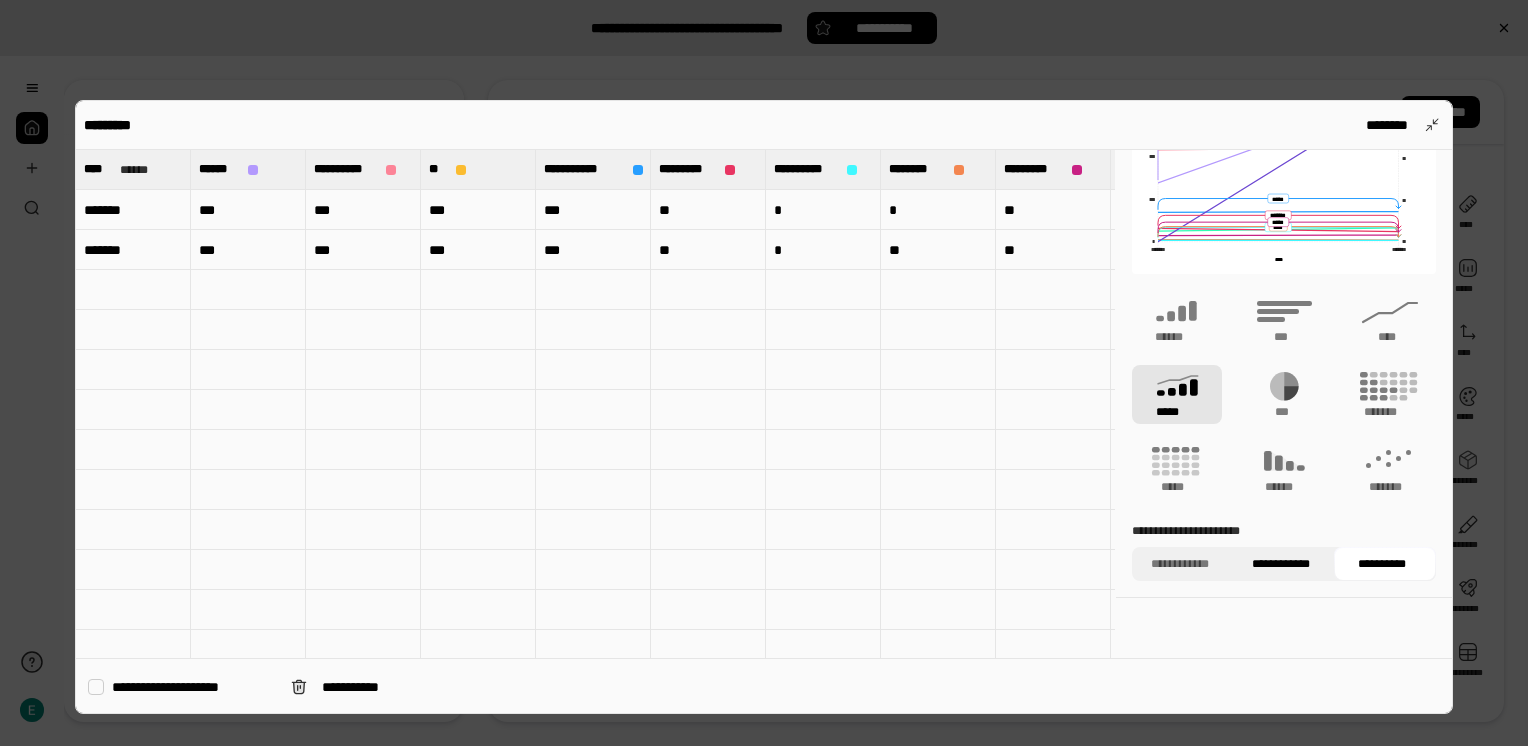 click on "**********" at bounding box center (1281, 564) 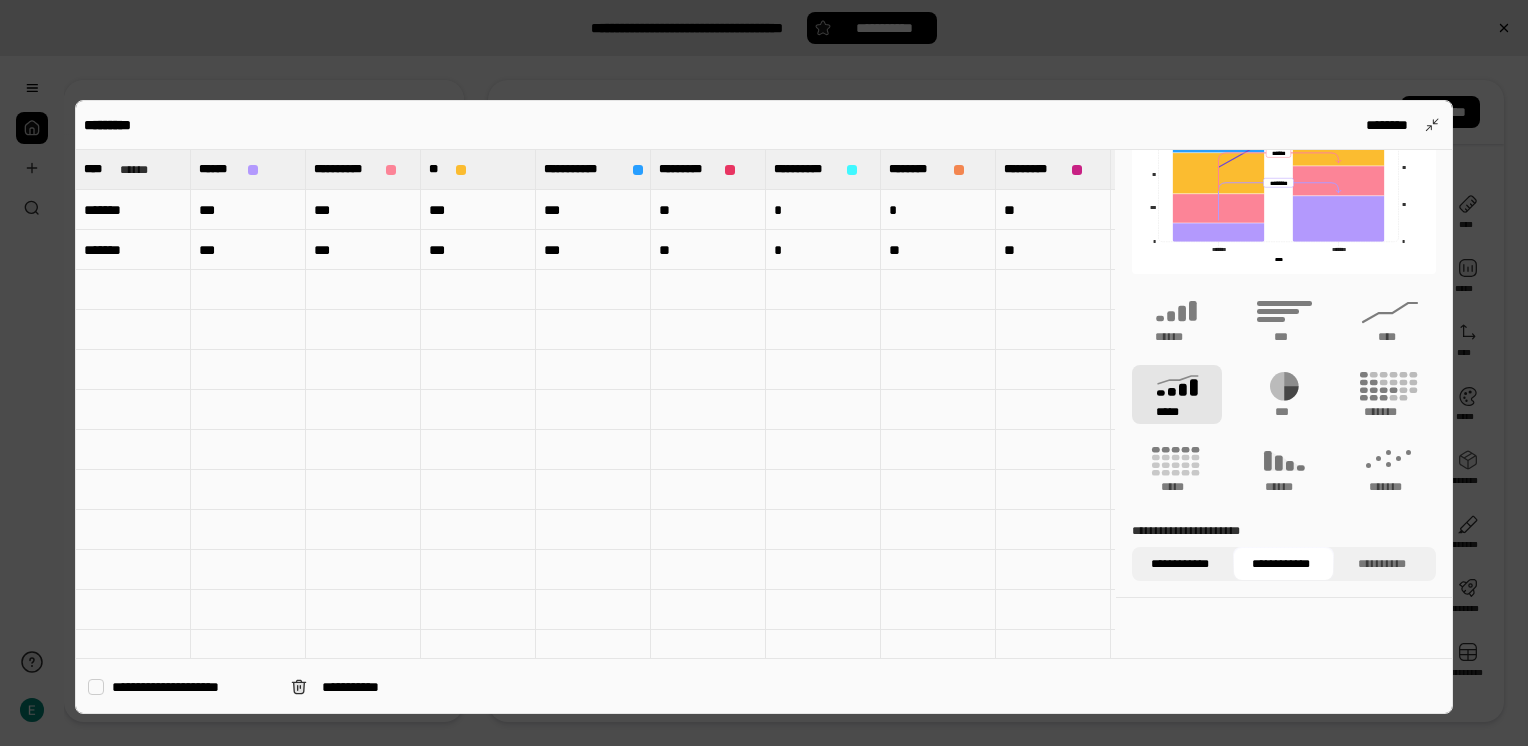 click on "**********" at bounding box center [1180, 564] 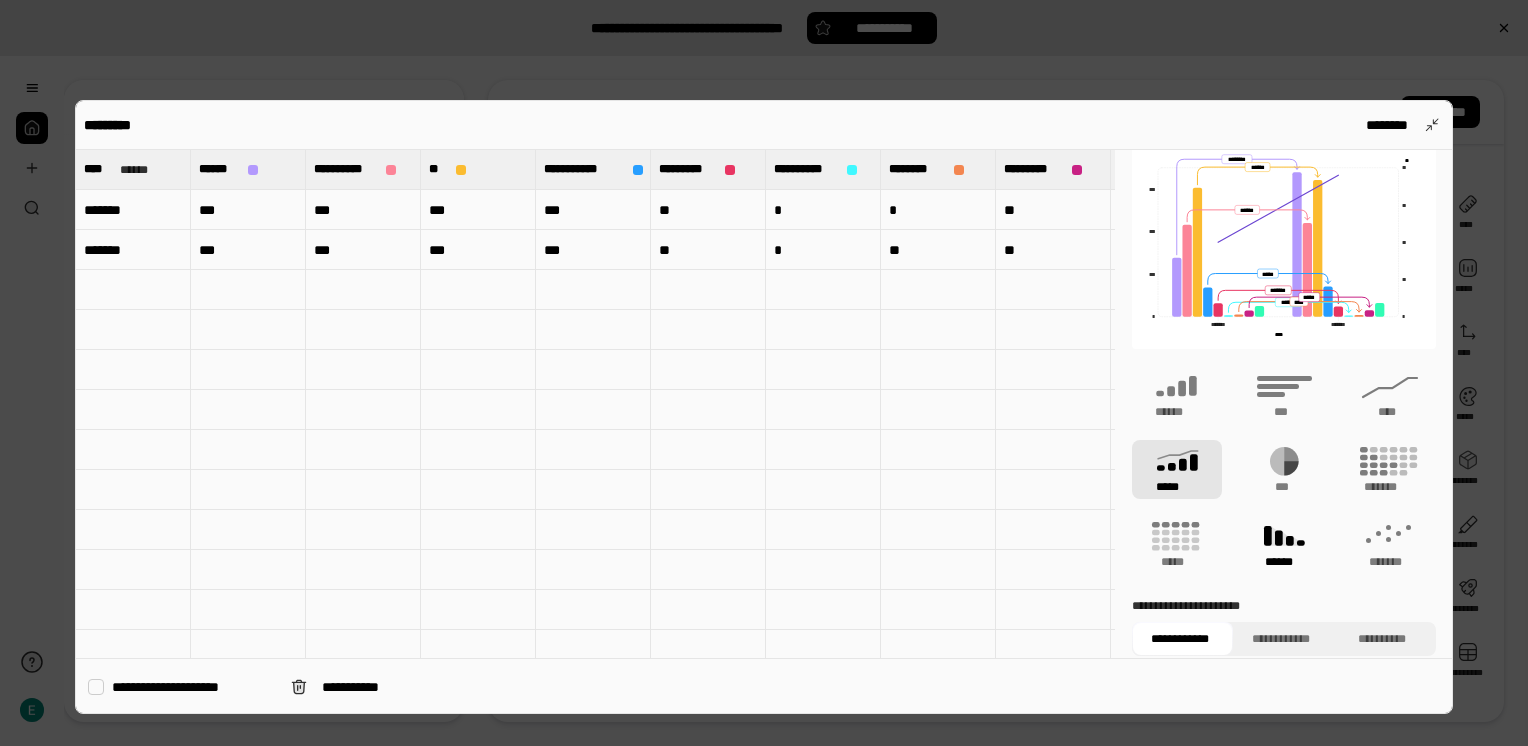 scroll, scrollTop: 0, scrollLeft: 0, axis: both 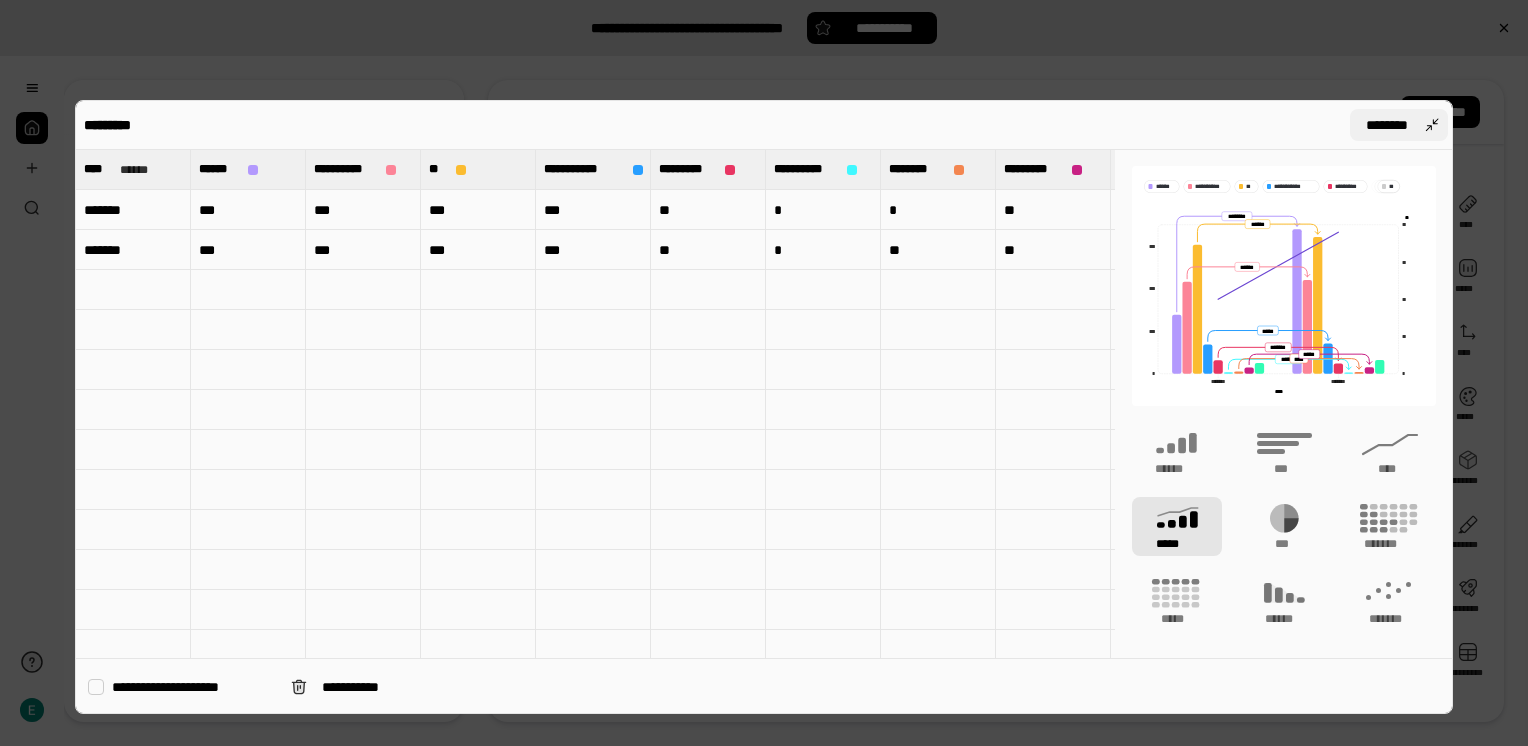 click on "********" at bounding box center (1399, 125) 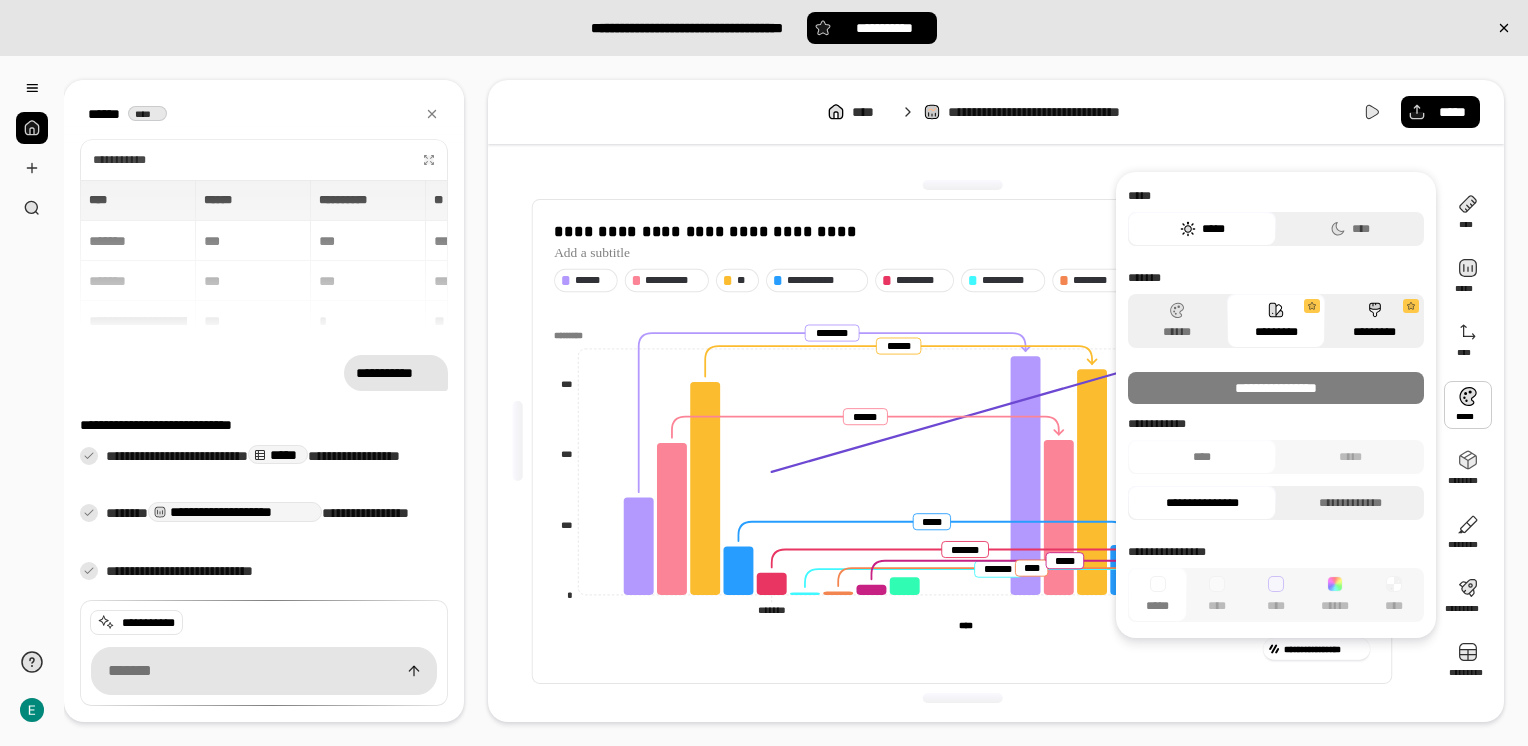 click on "*********" at bounding box center (1374, 321) 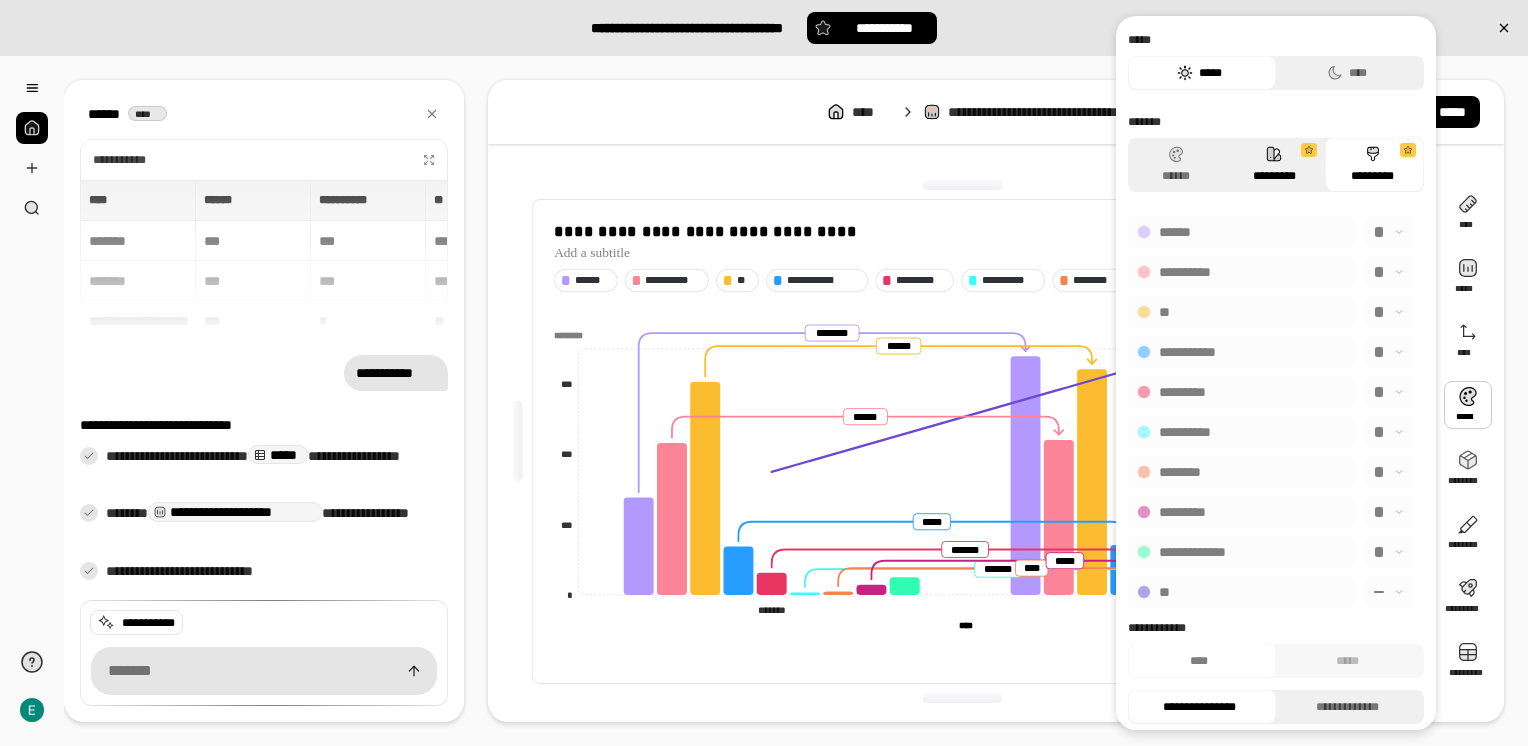 click on "*********" at bounding box center (1274, 165) 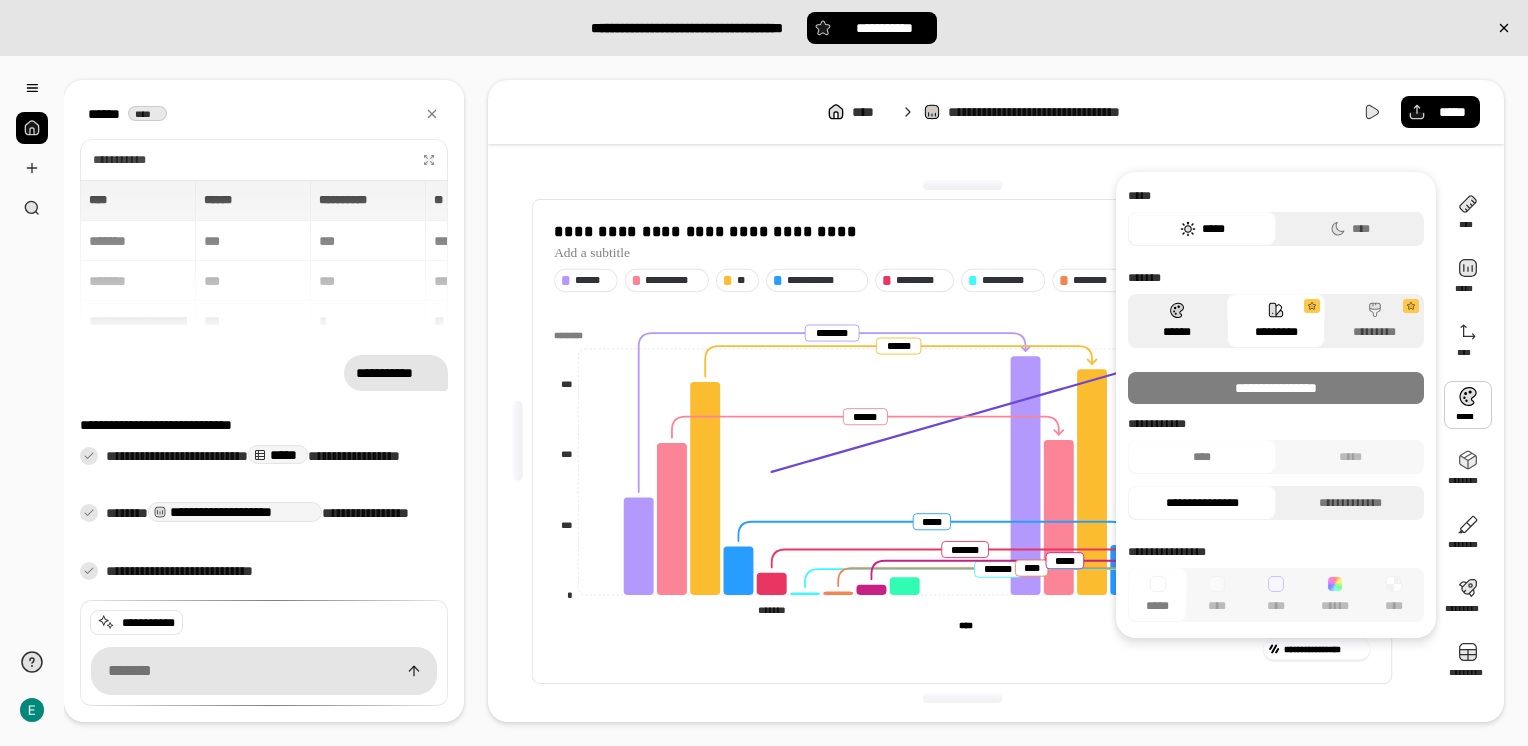 click on "******" at bounding box center (1177, 321) 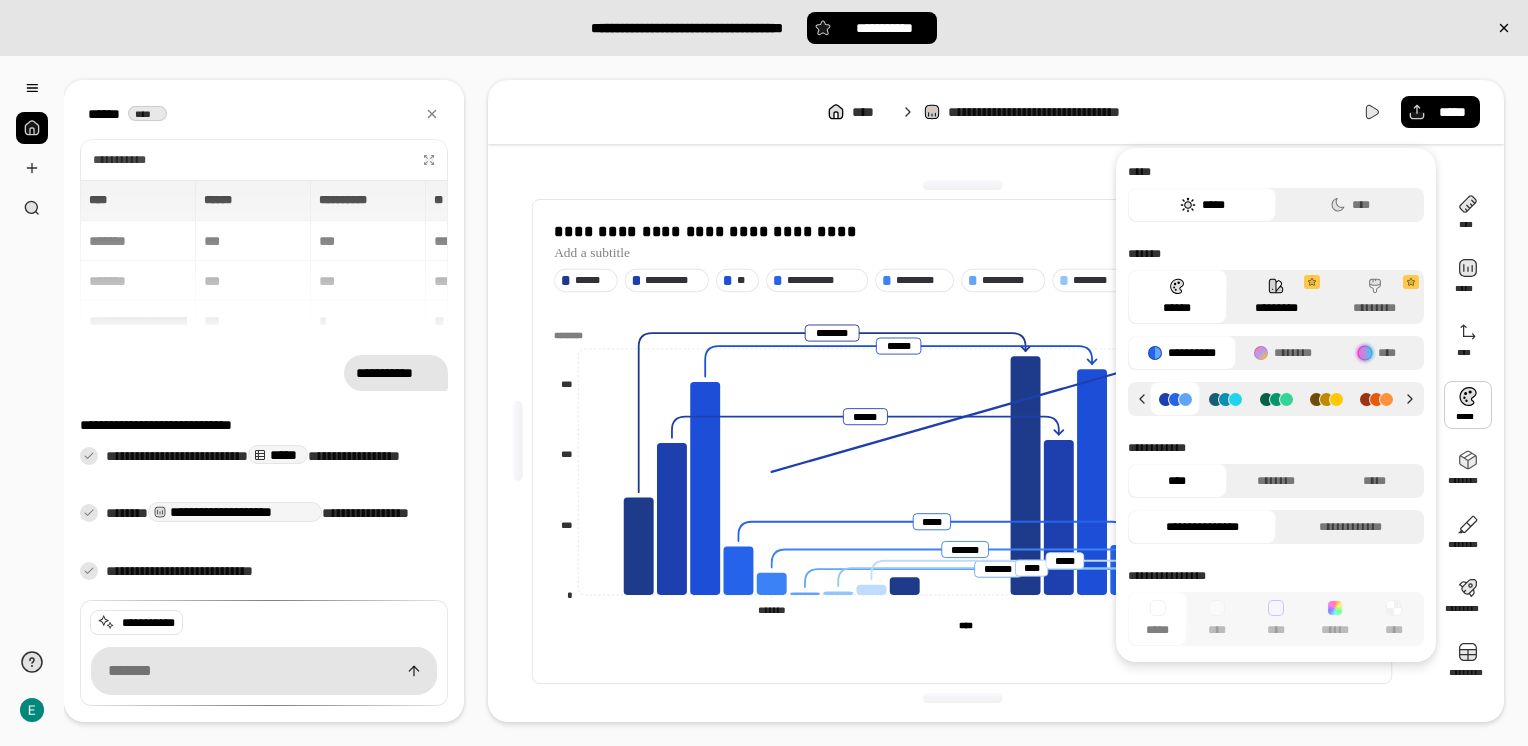 click on "*********" at bounding box center [1276, 297] 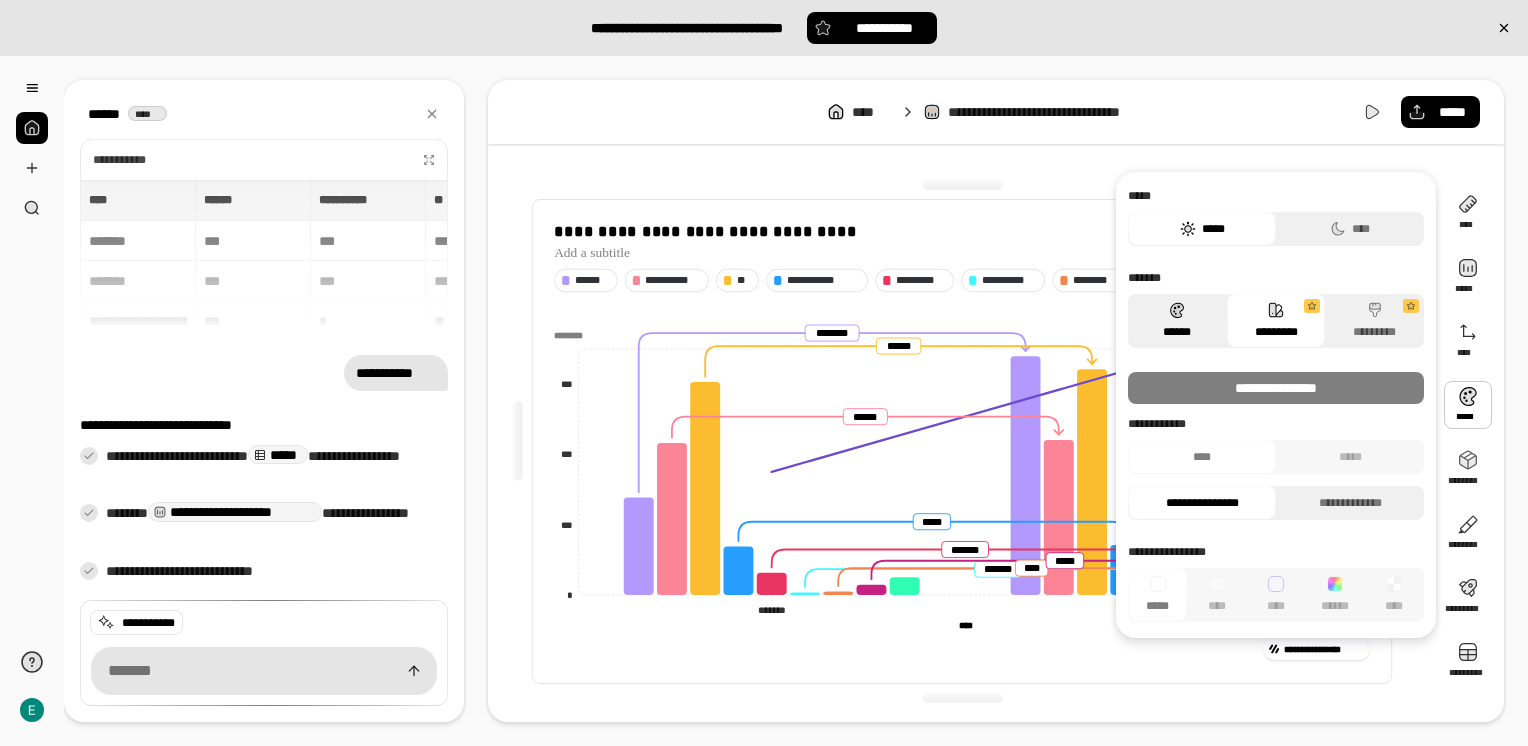 click on "******" at bounding box center [1177, 321] 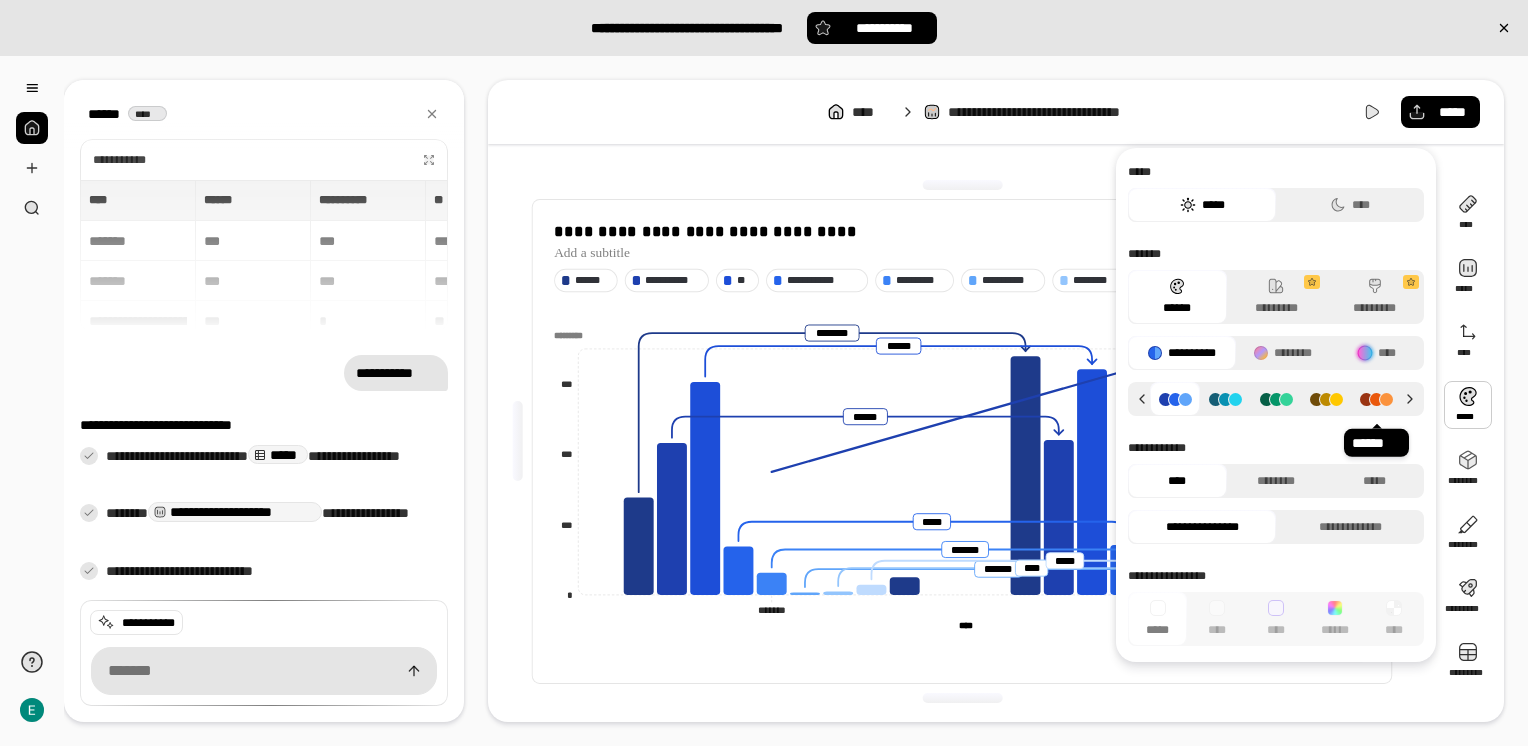 click 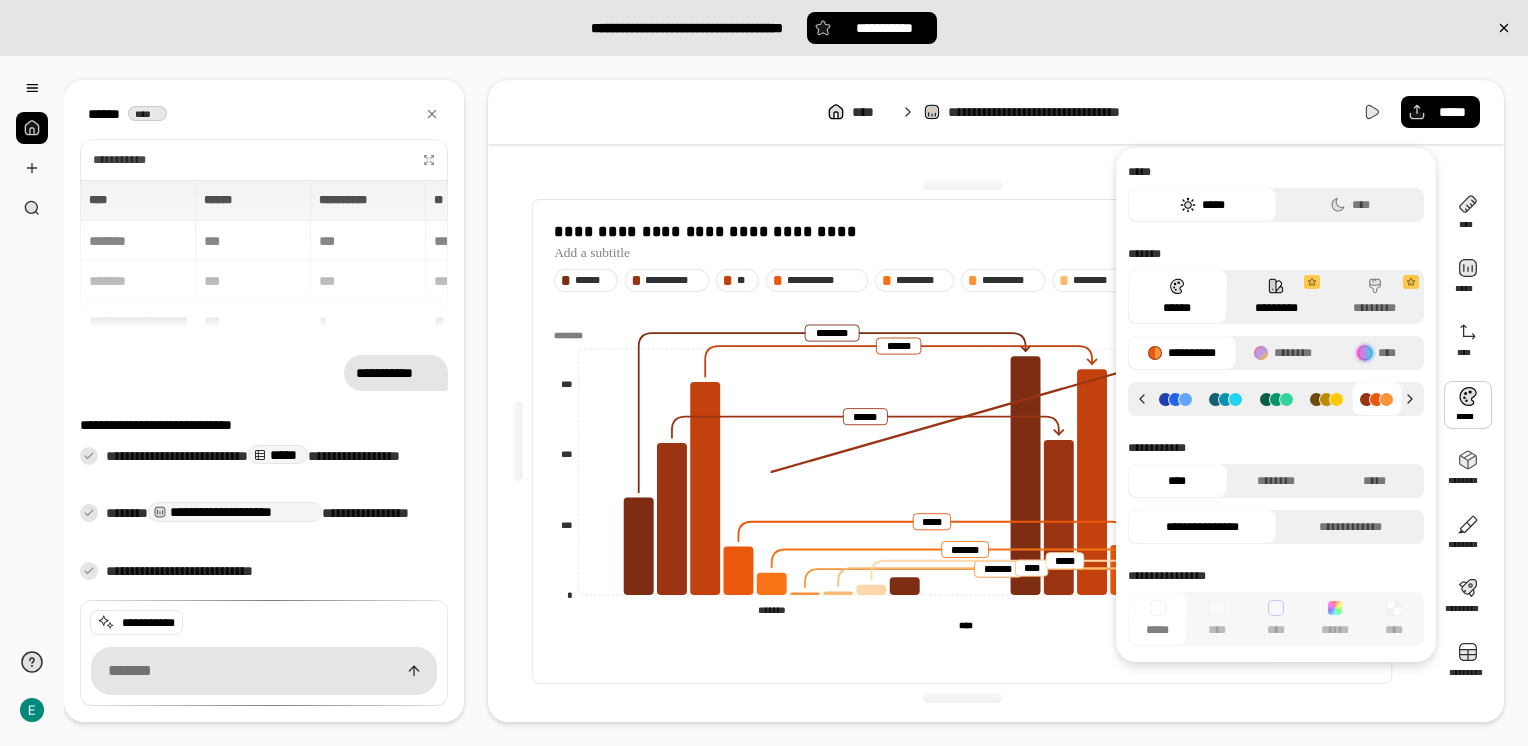 click on "*********" at bounding box center (1276, 297) 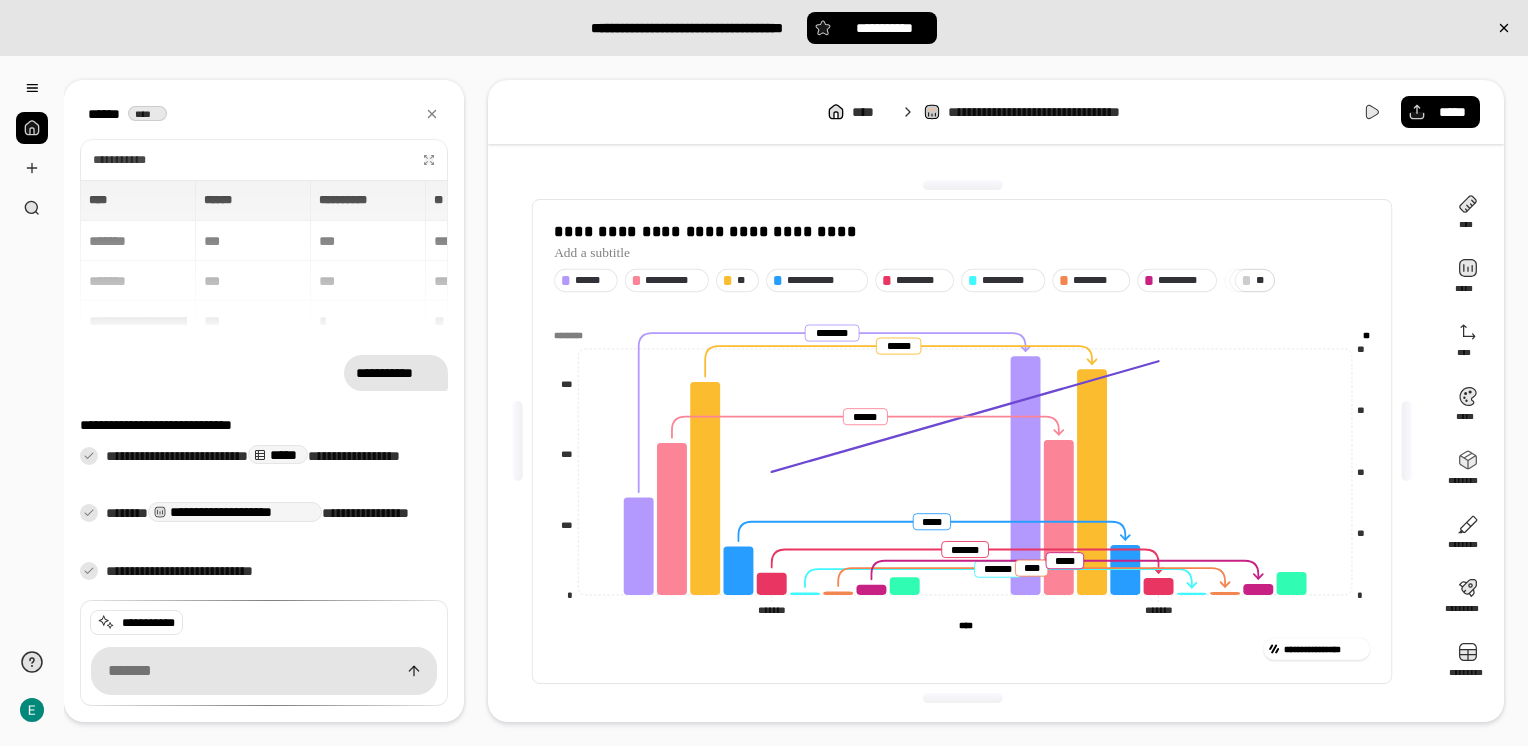 click on "**********" at bounding box center [962, 441] 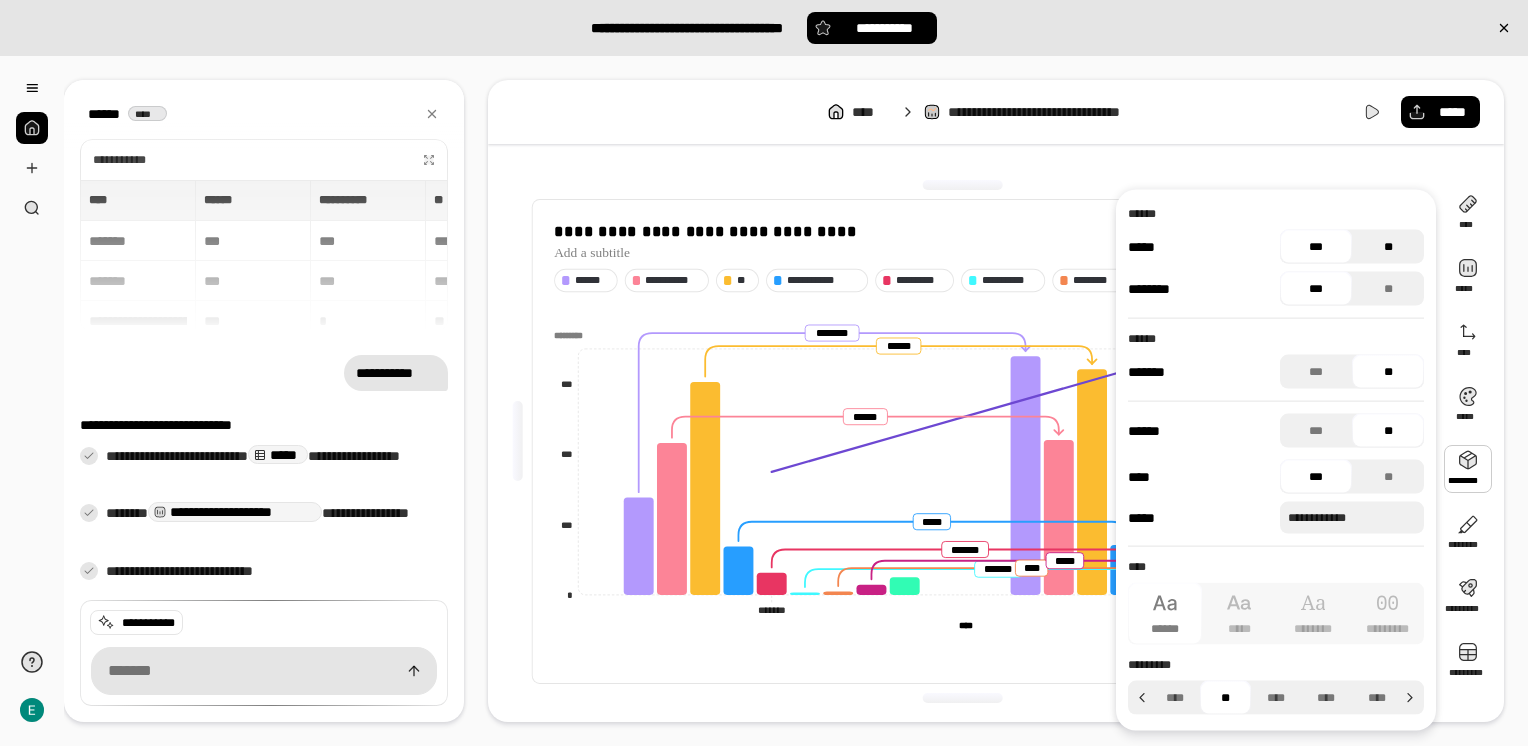 click on "**" at bounding box center (1388, 247) 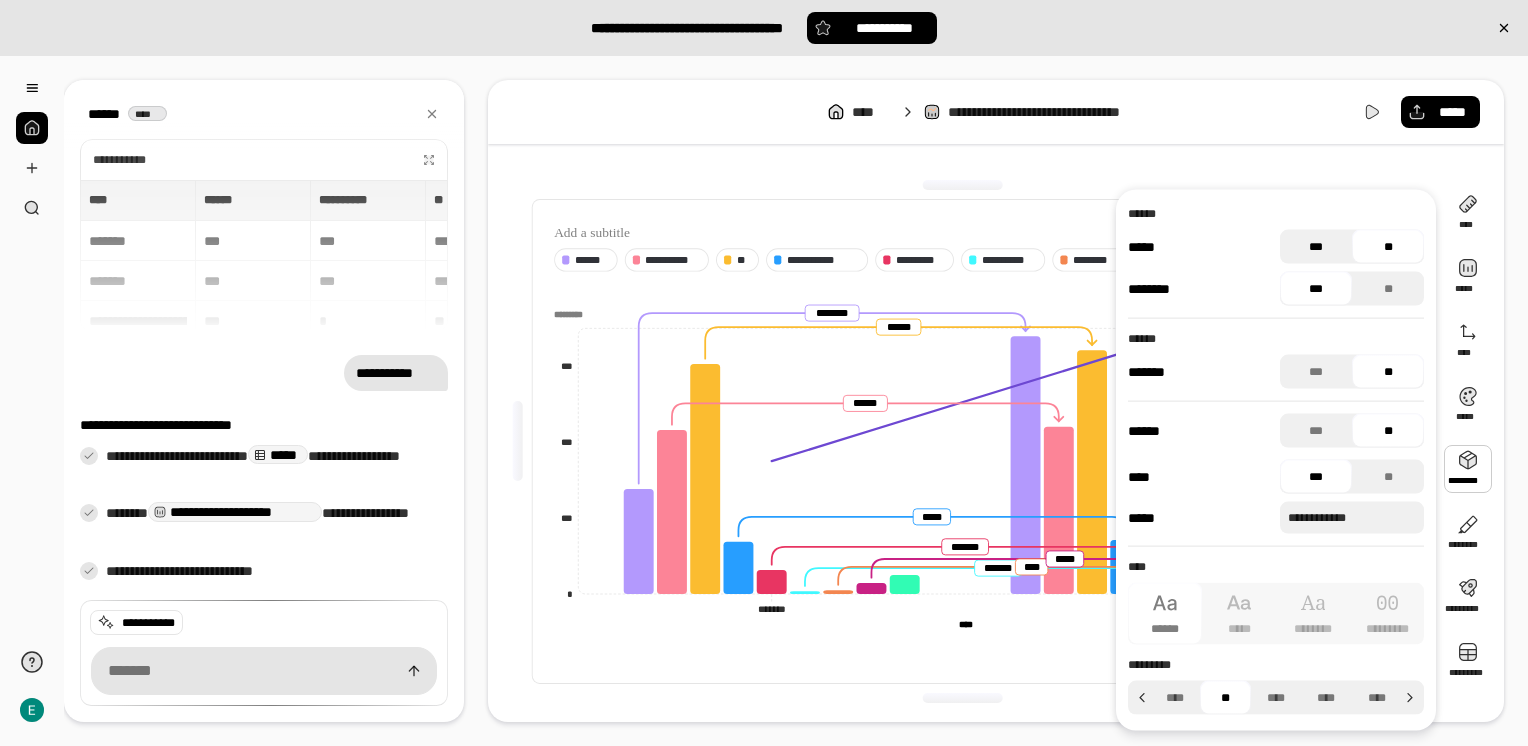 click on "***" at bounding box center [1316, 247] 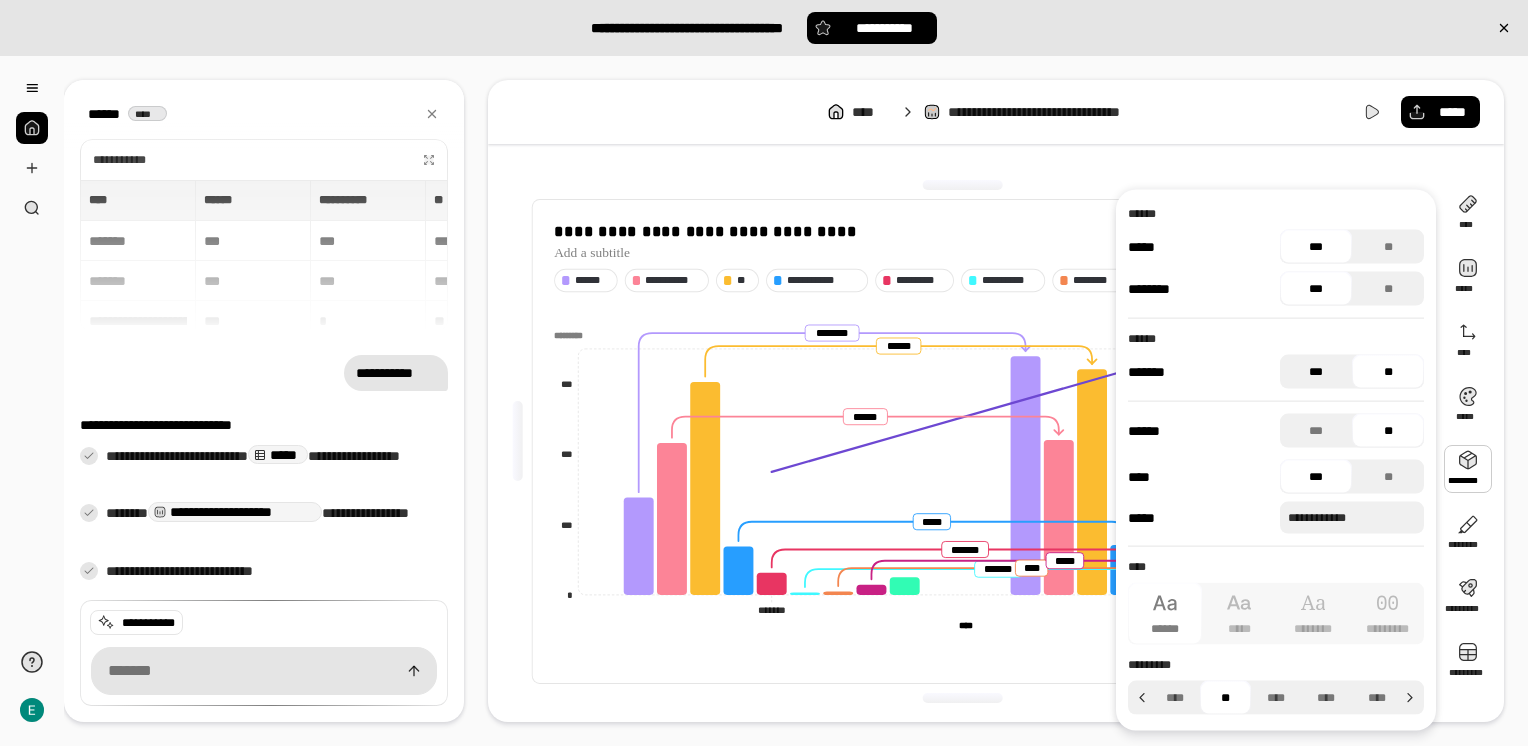 click on "***" at bounding box center [1316, 372] 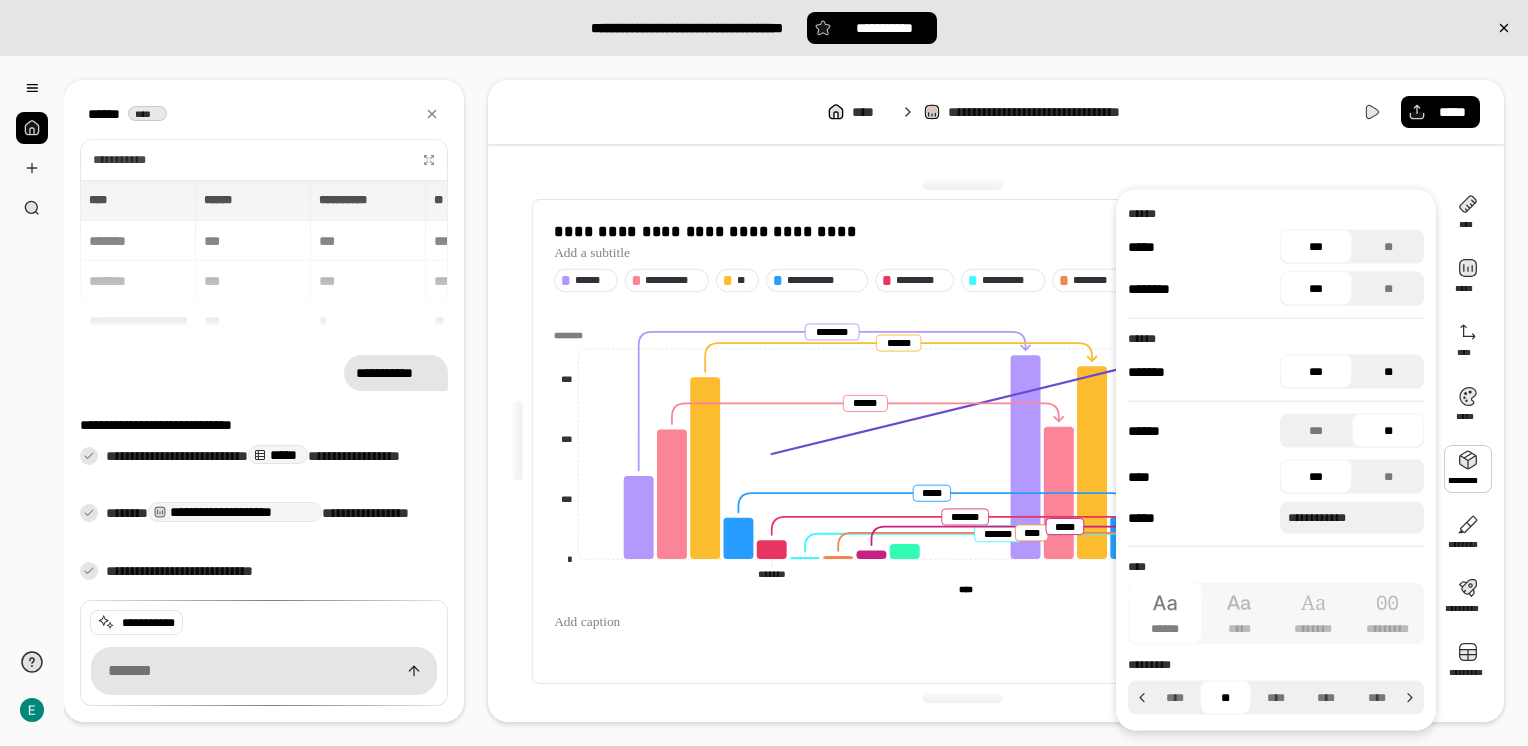 click on "**" at bounding box center (1388, 372) 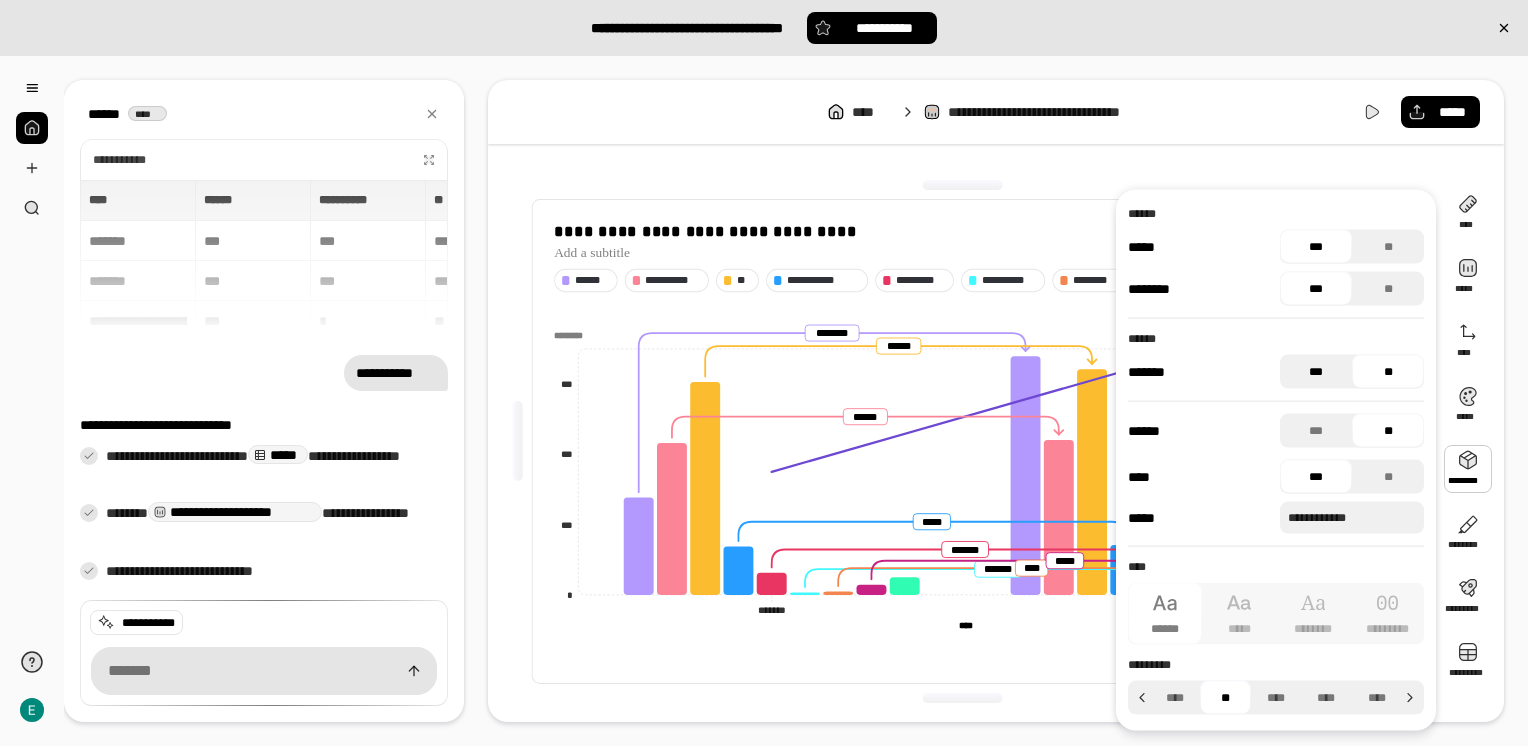 click on "***" at bounding box center [1316, 372] 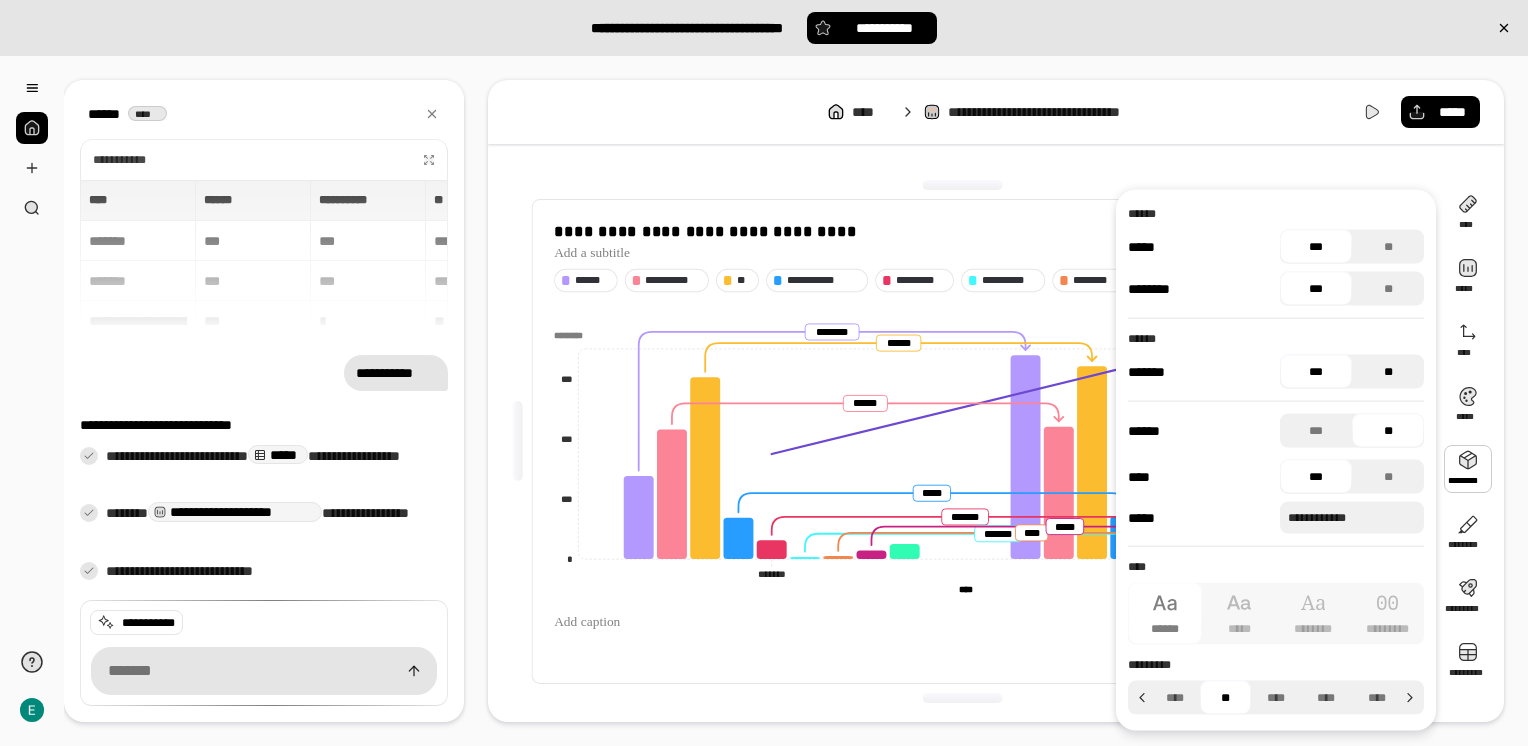 click on "**" at bounding box center (1388, 372) 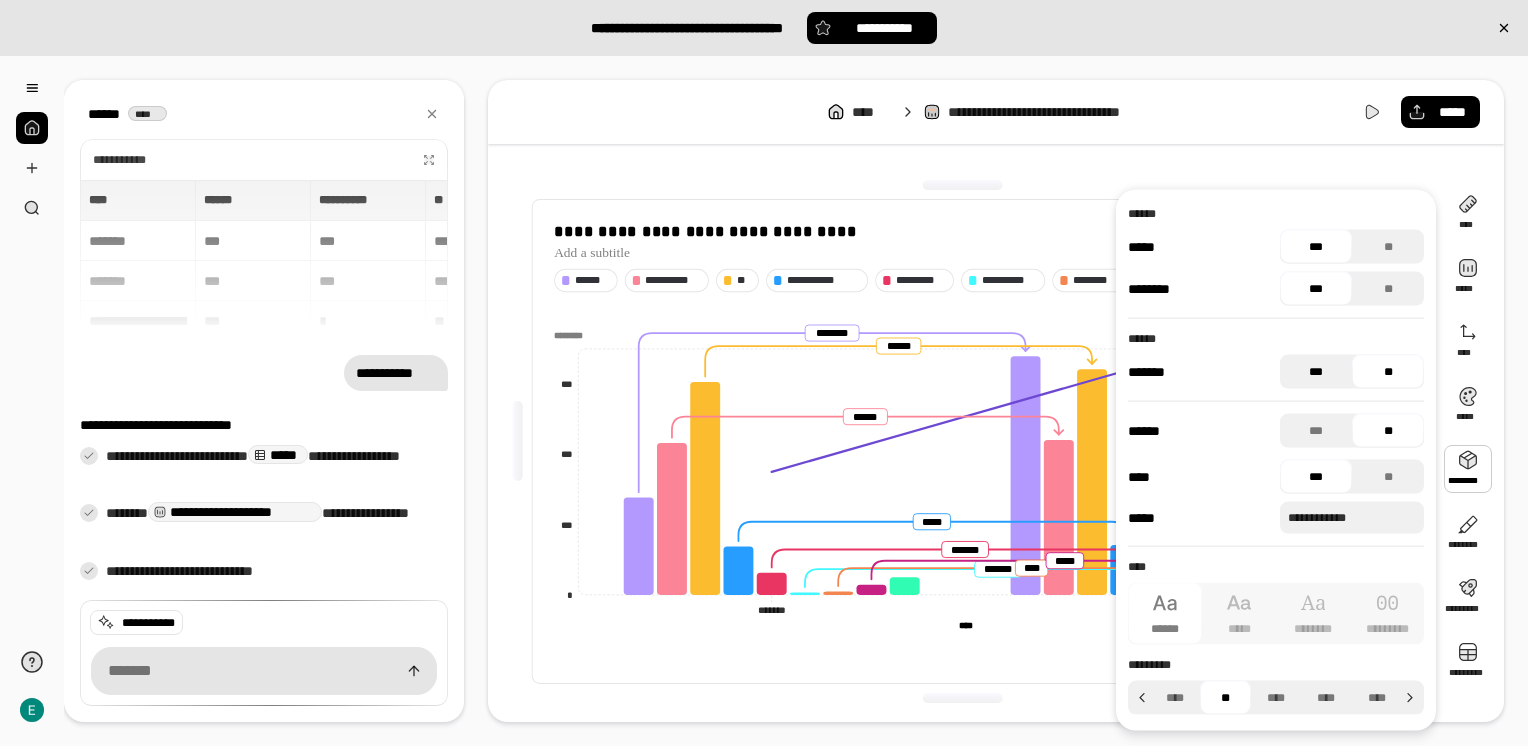 click on "***" at bounding box center (1316, 372) 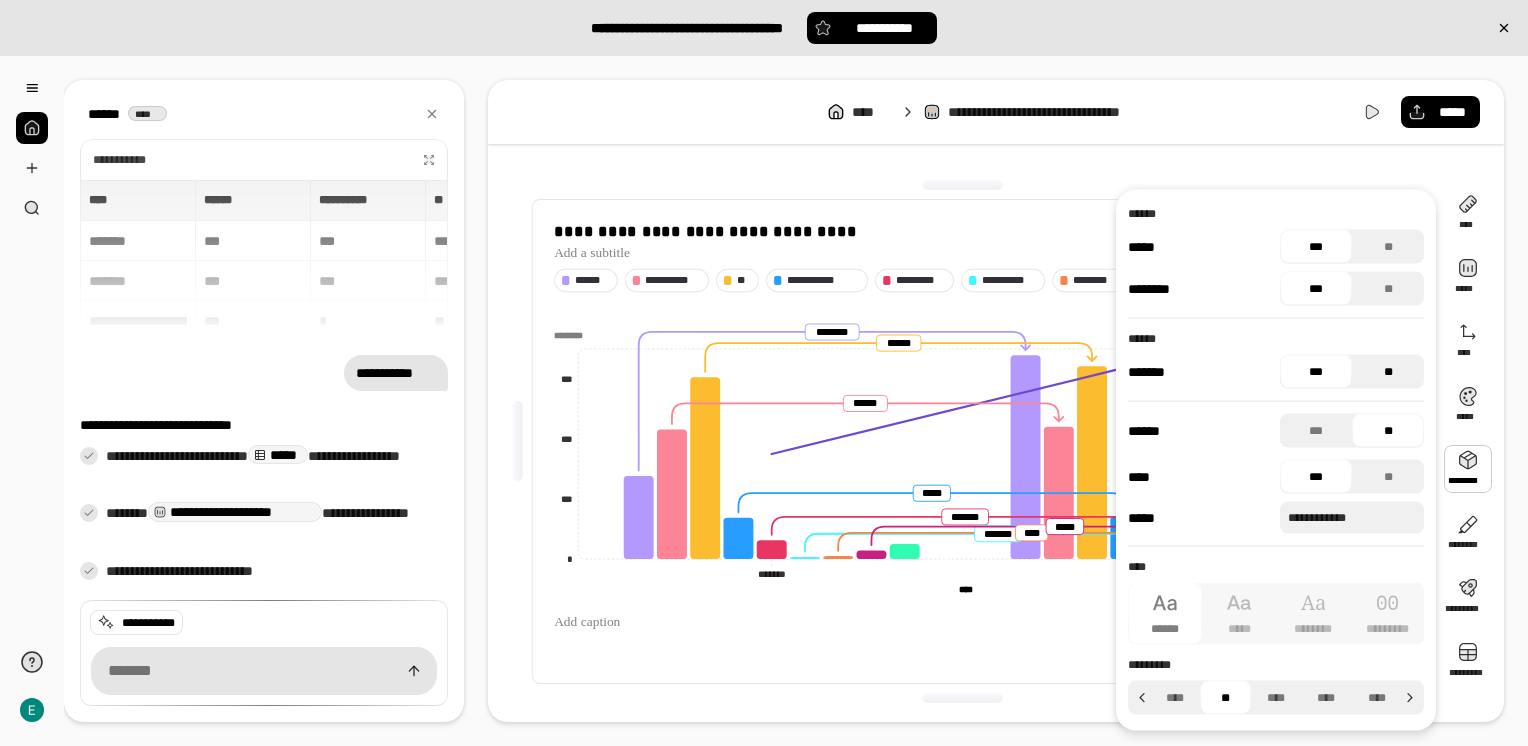 click on "**" at bounding box center (1388, 372) 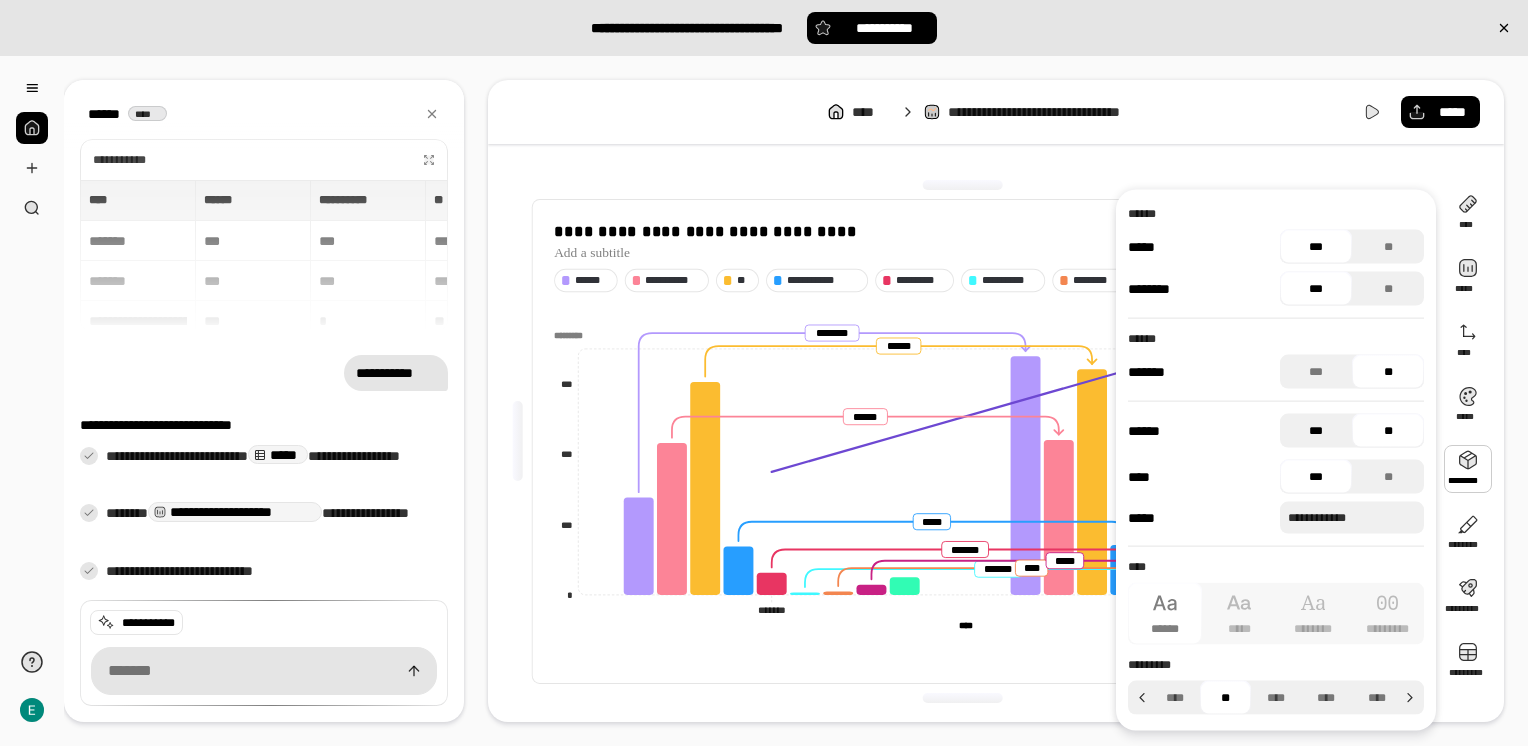 click on "***" at bounding box center (1316, 431) 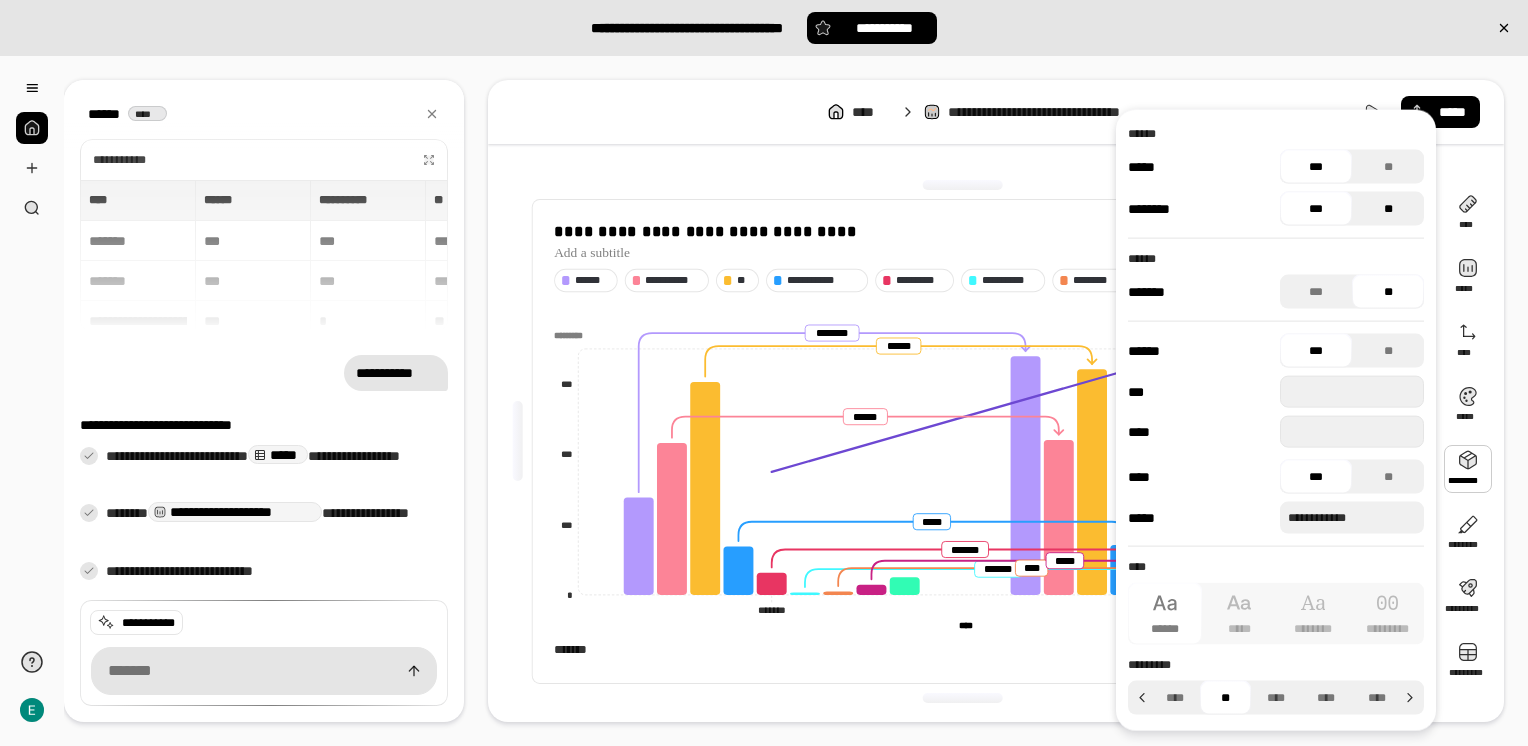 click on "**" at bounding box center (1388, 209) 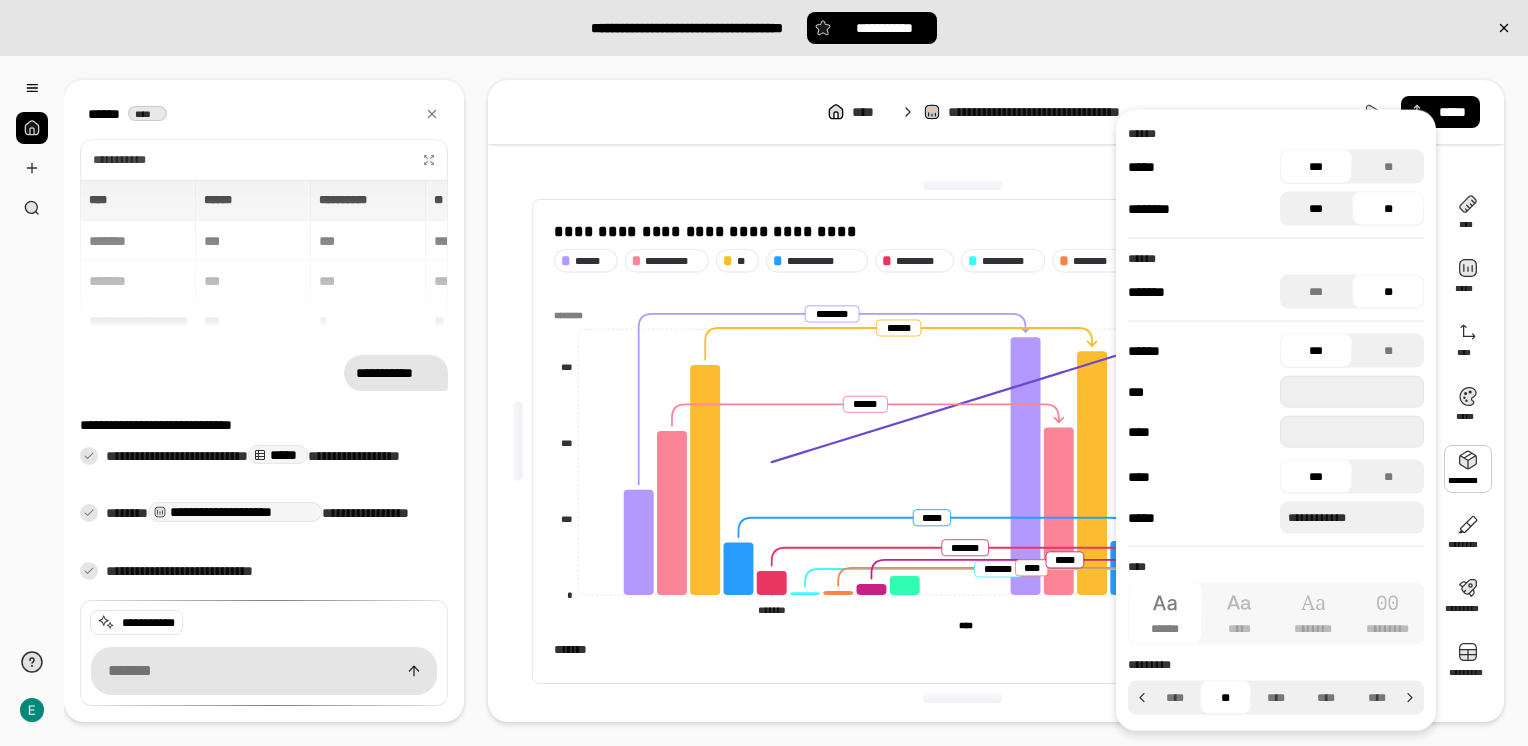 click on "***" at bounding box center [1316, 209] 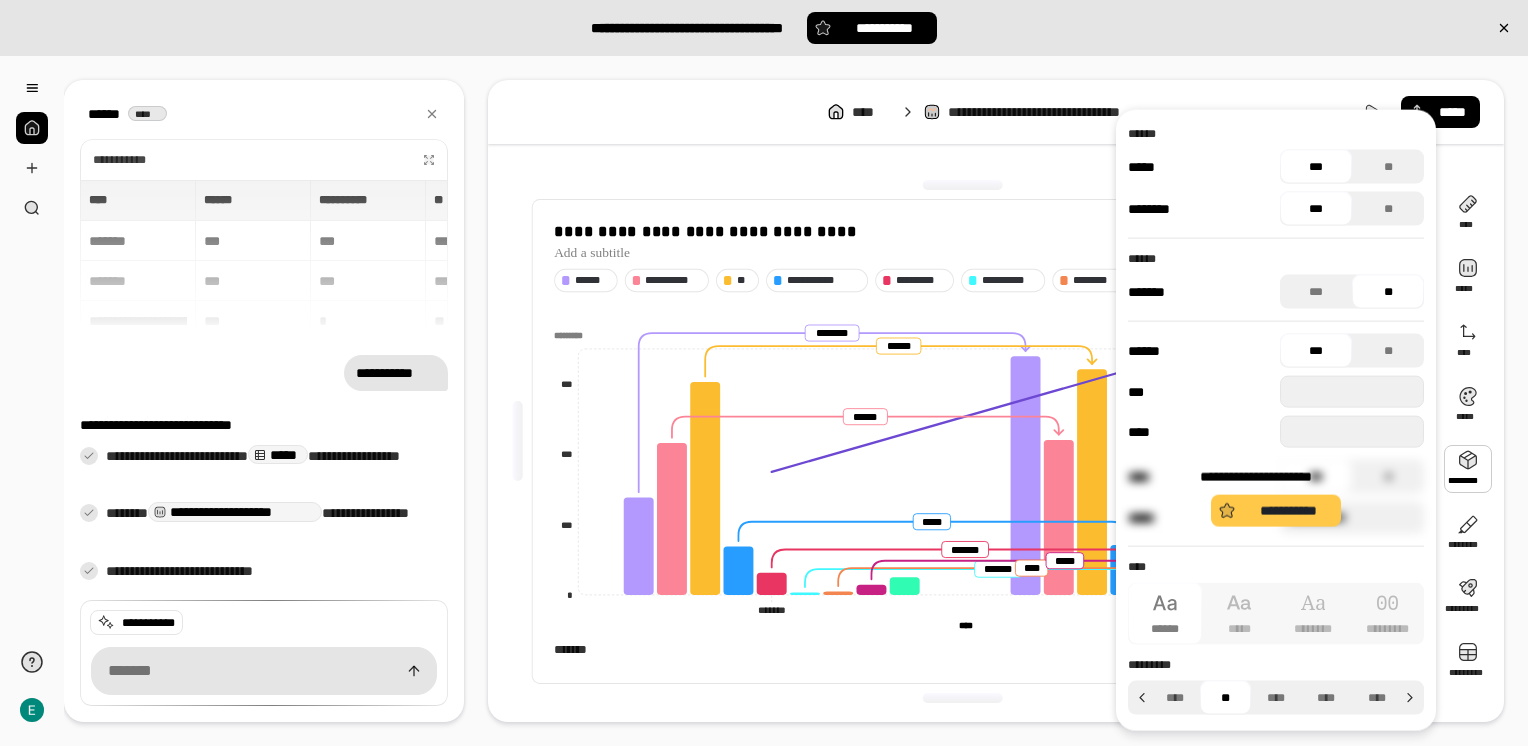 click on "**********" at bounding box center [1276, 497] 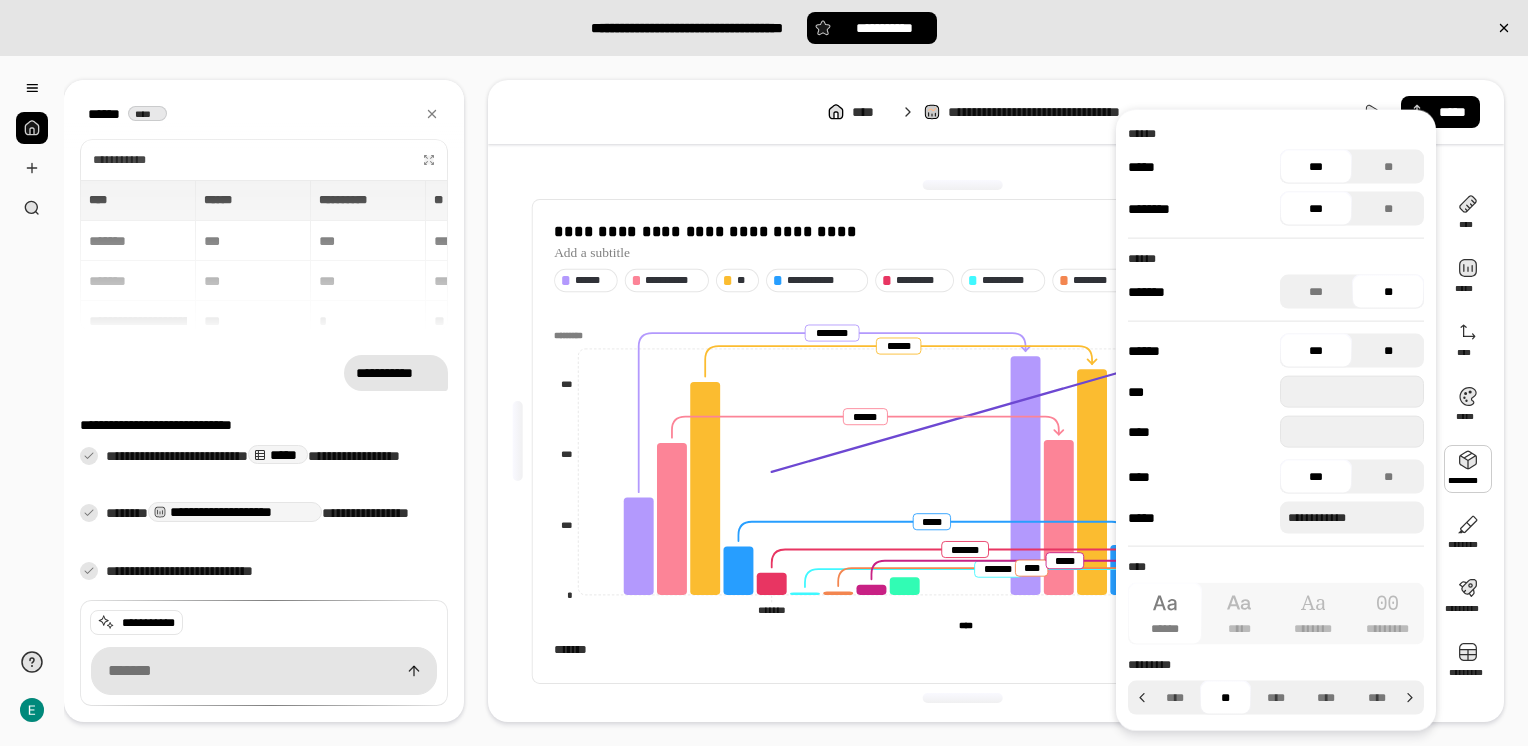 click on "**" at bounding box center [1388, 351] 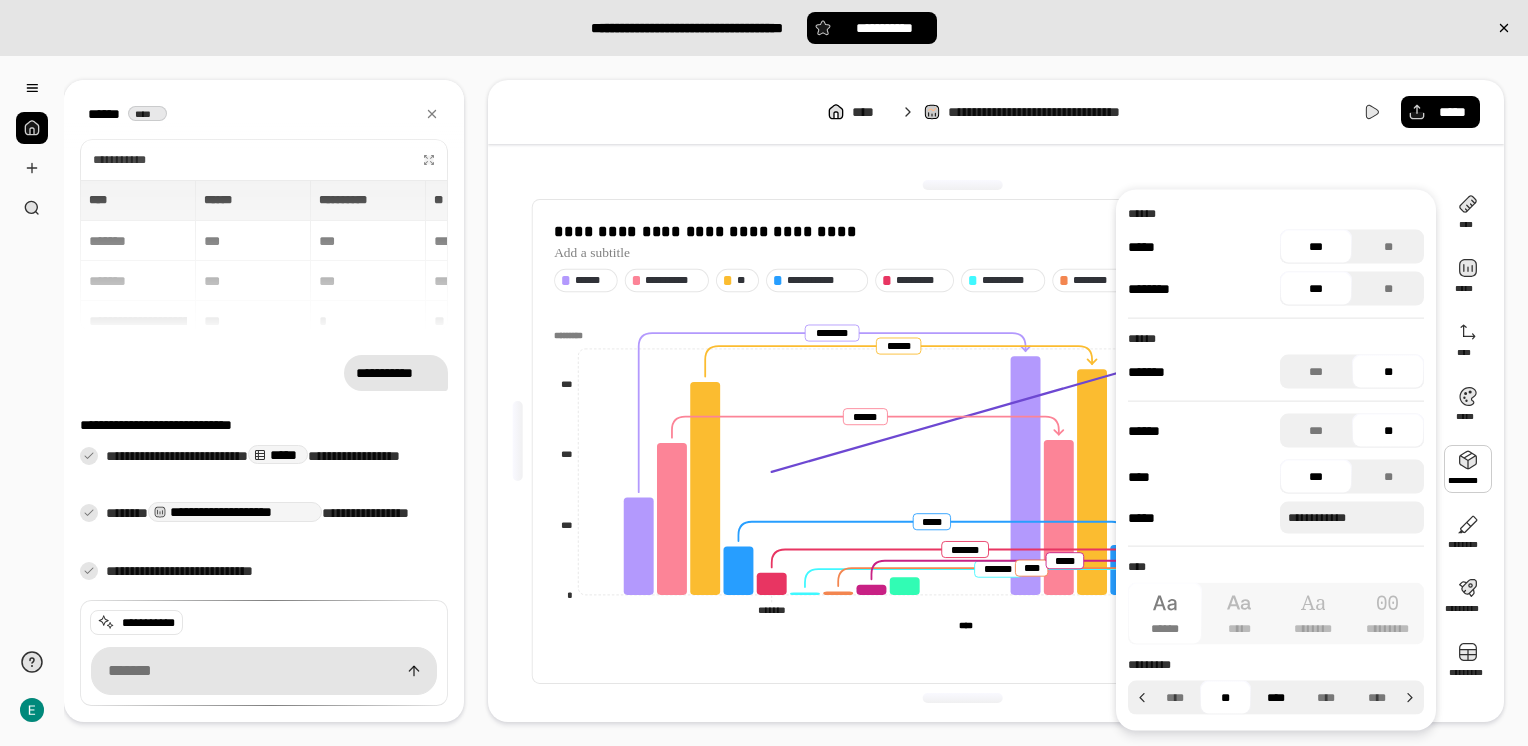click on "****" at bounding box center [1276, 698] 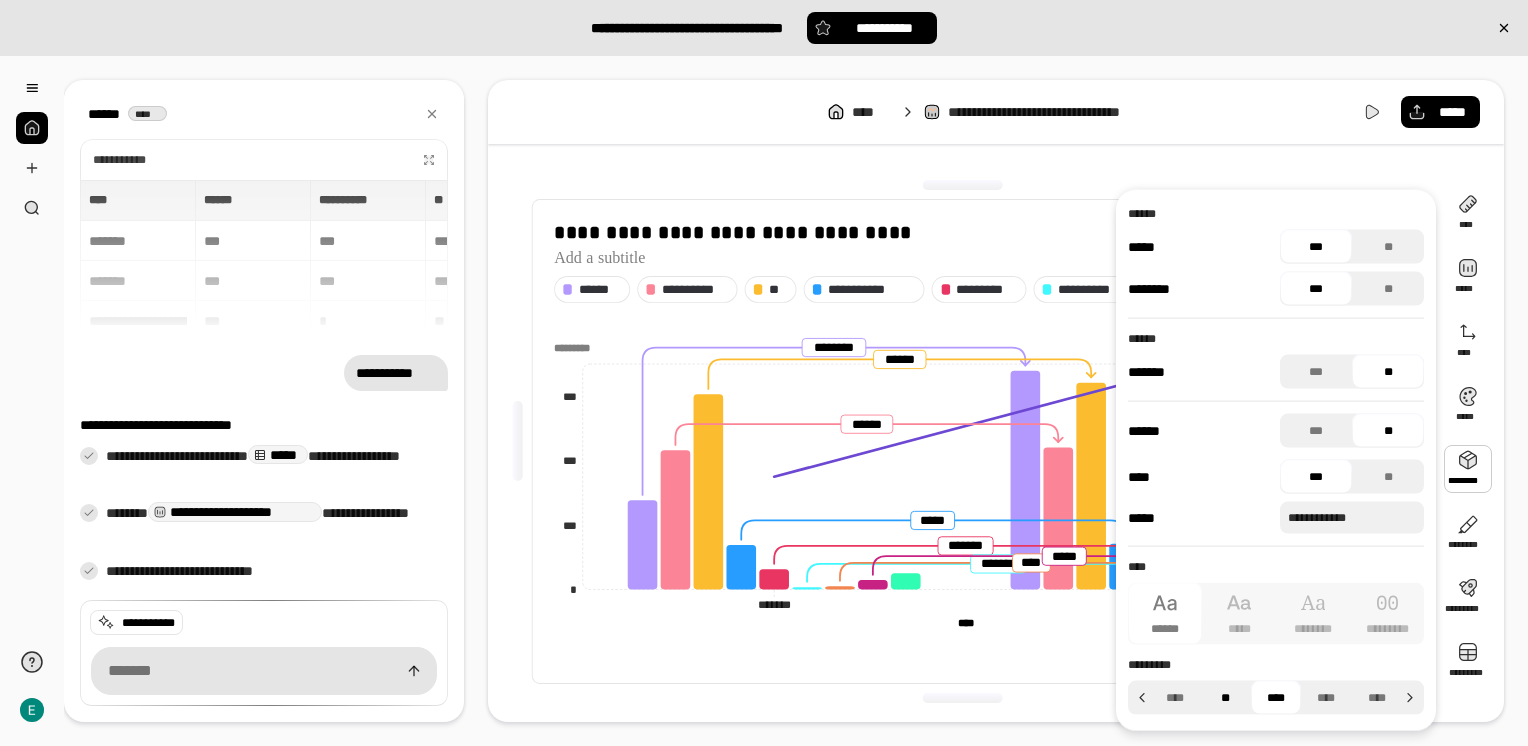 click on "**" at bounding box center (1225, 698) 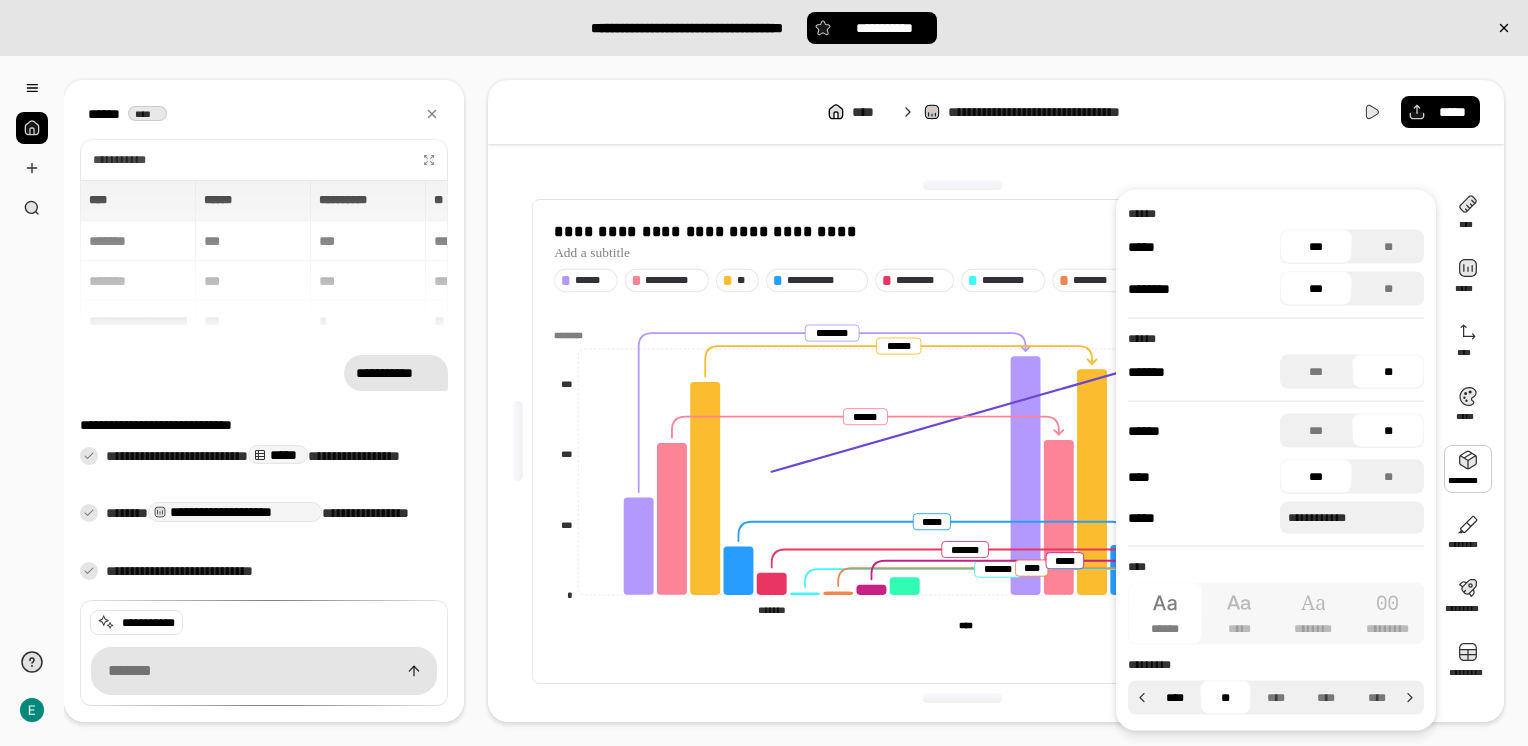 click on "****" at bounding box center (1175, 698) 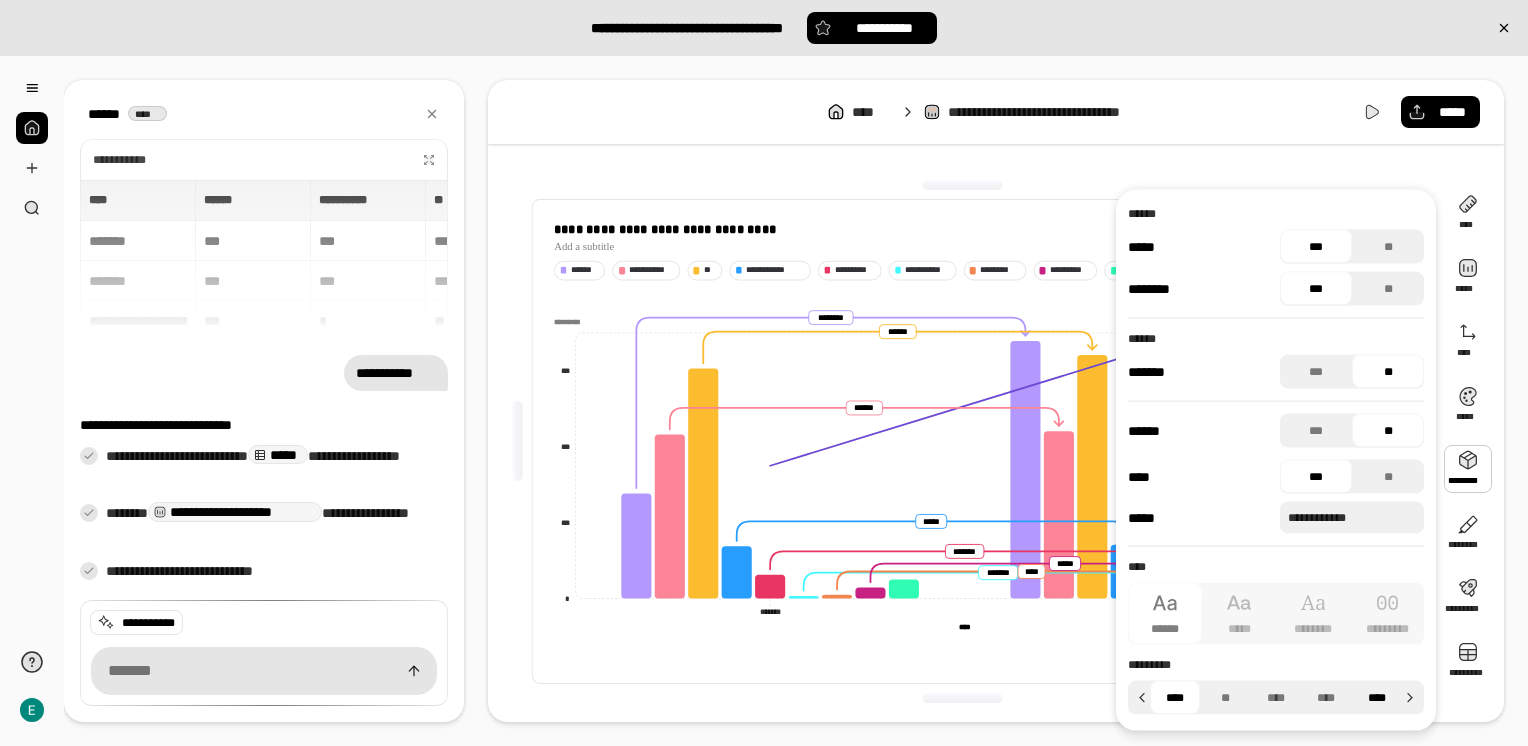click on "****" at bounding box center (1377, 698) 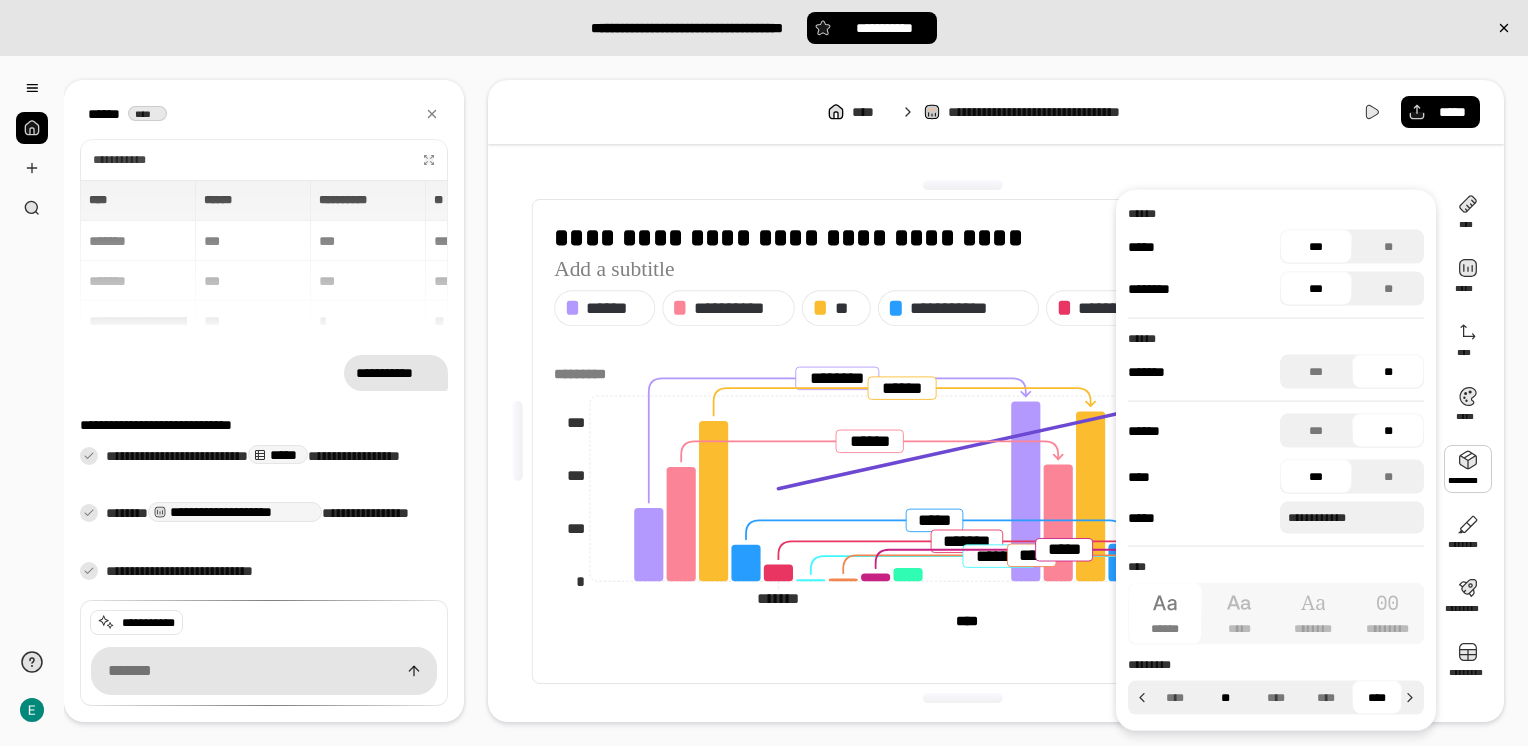 click on "**" at bounding box center (1225, 698) 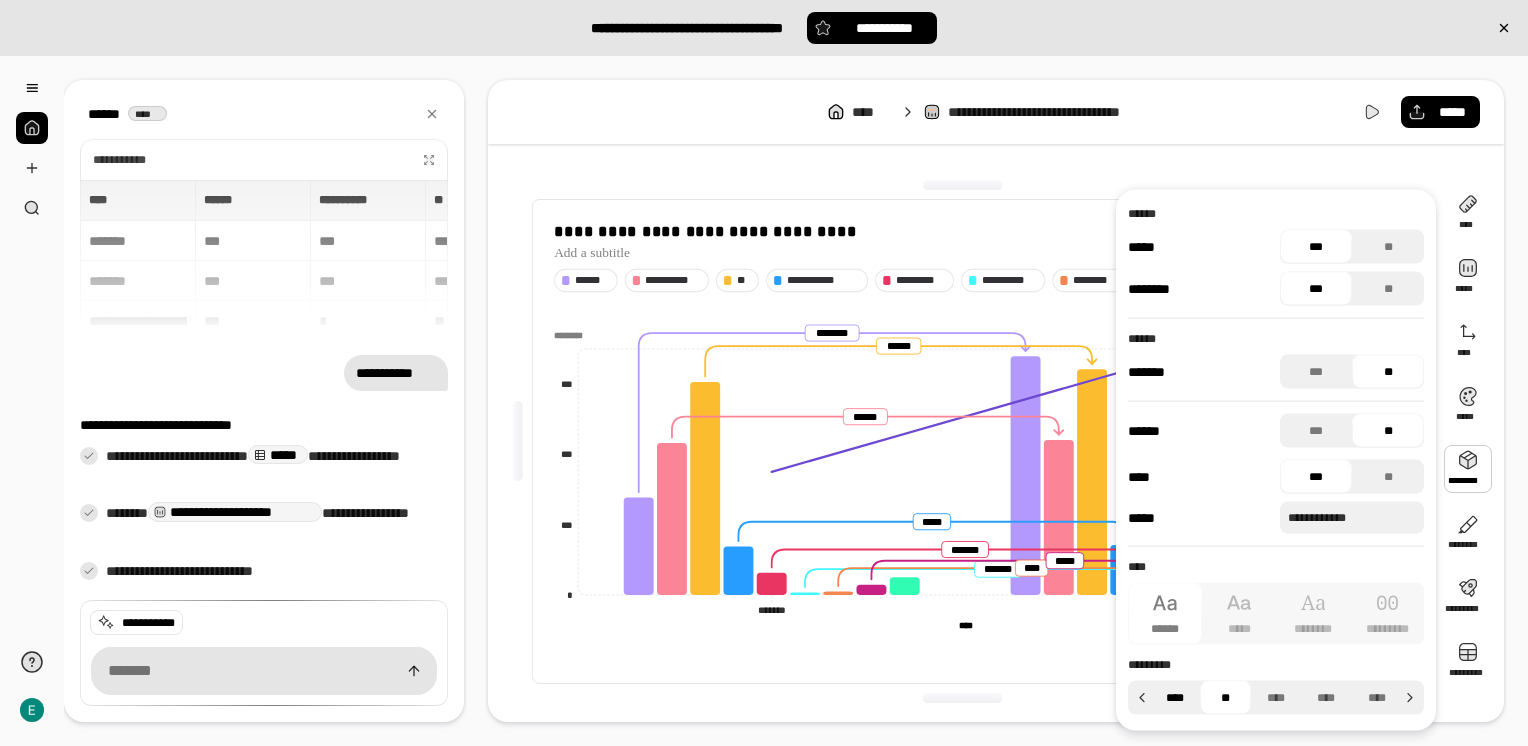 click on "****" at bounding box center [1175, 698] 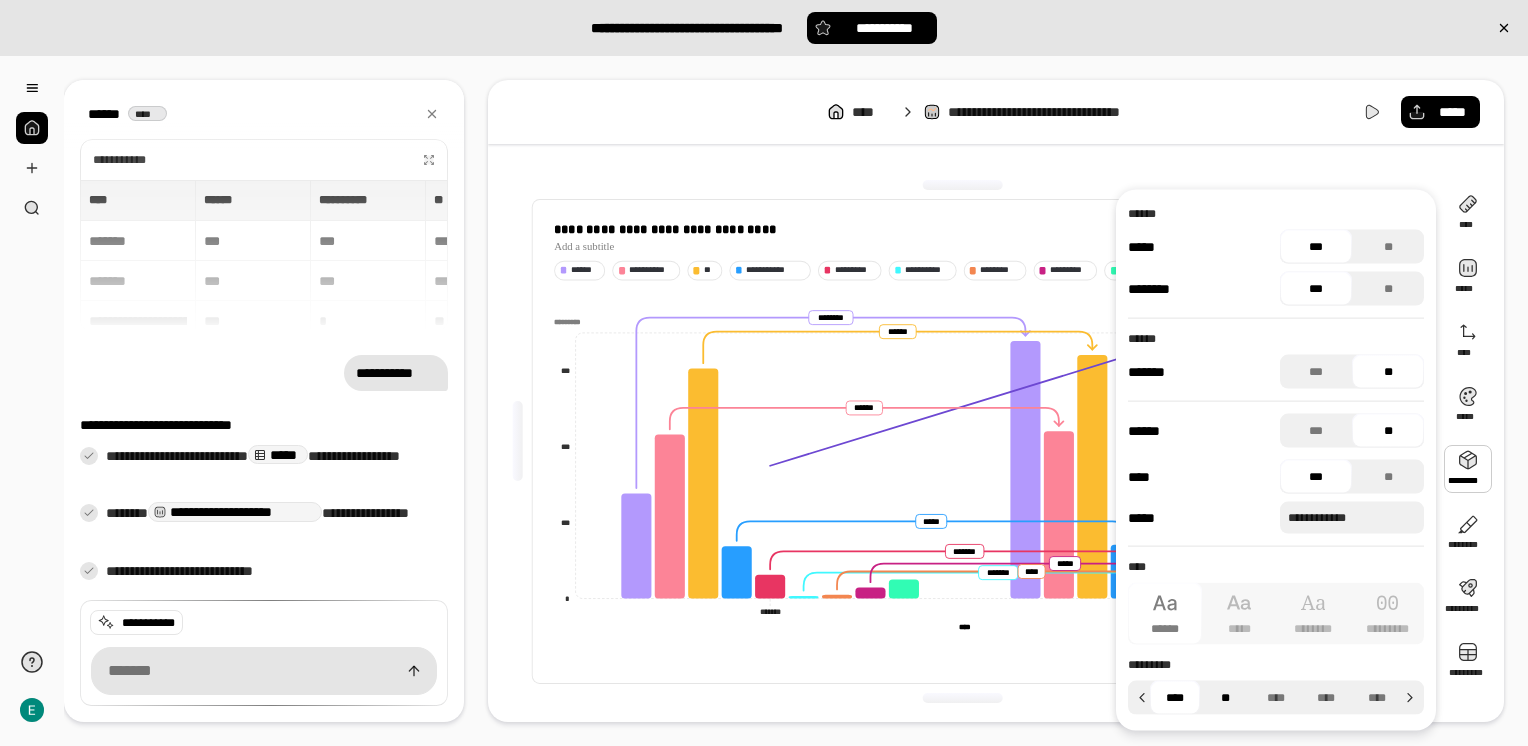 click on "**" at bounding box center (1225, 698) 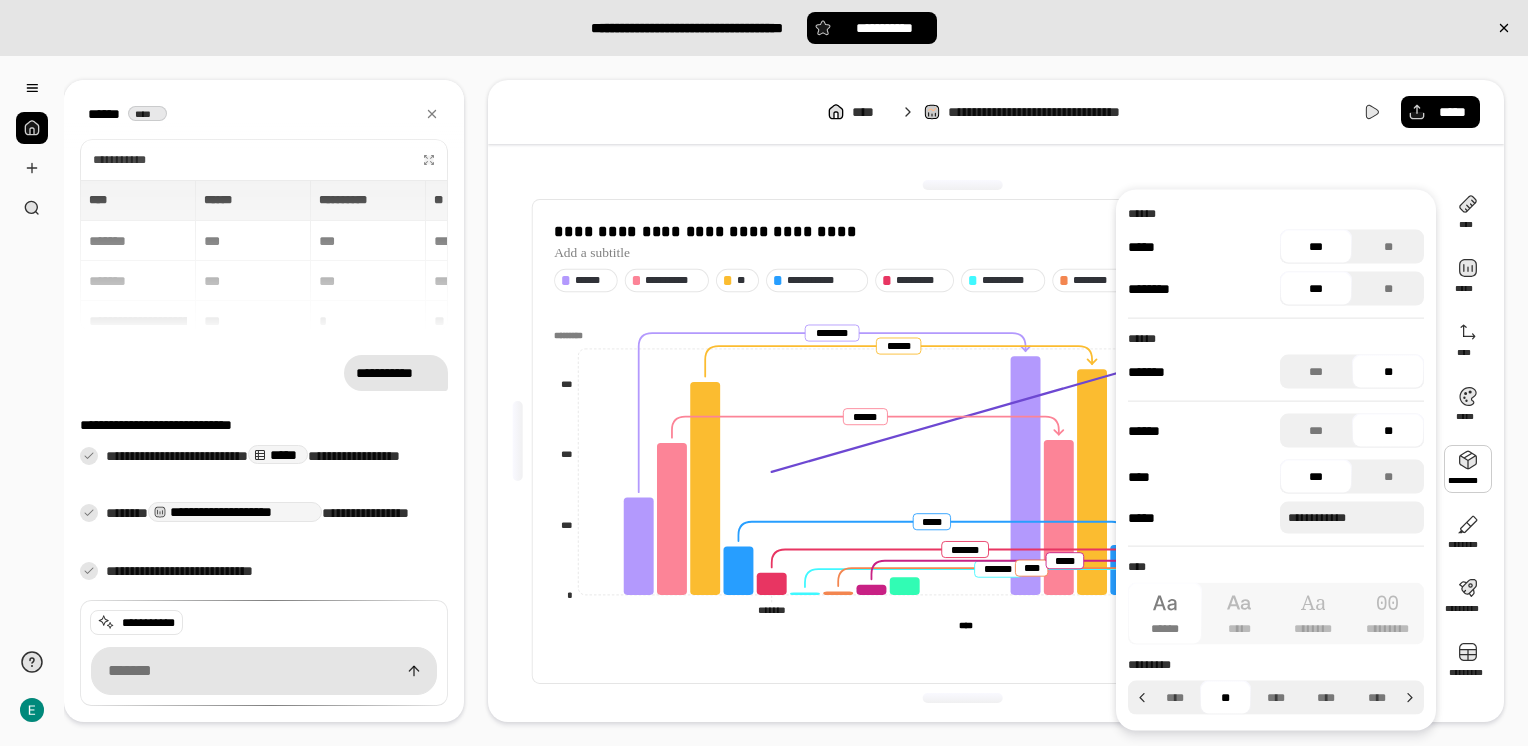 click on "**********" at bounding box center [996, 112] 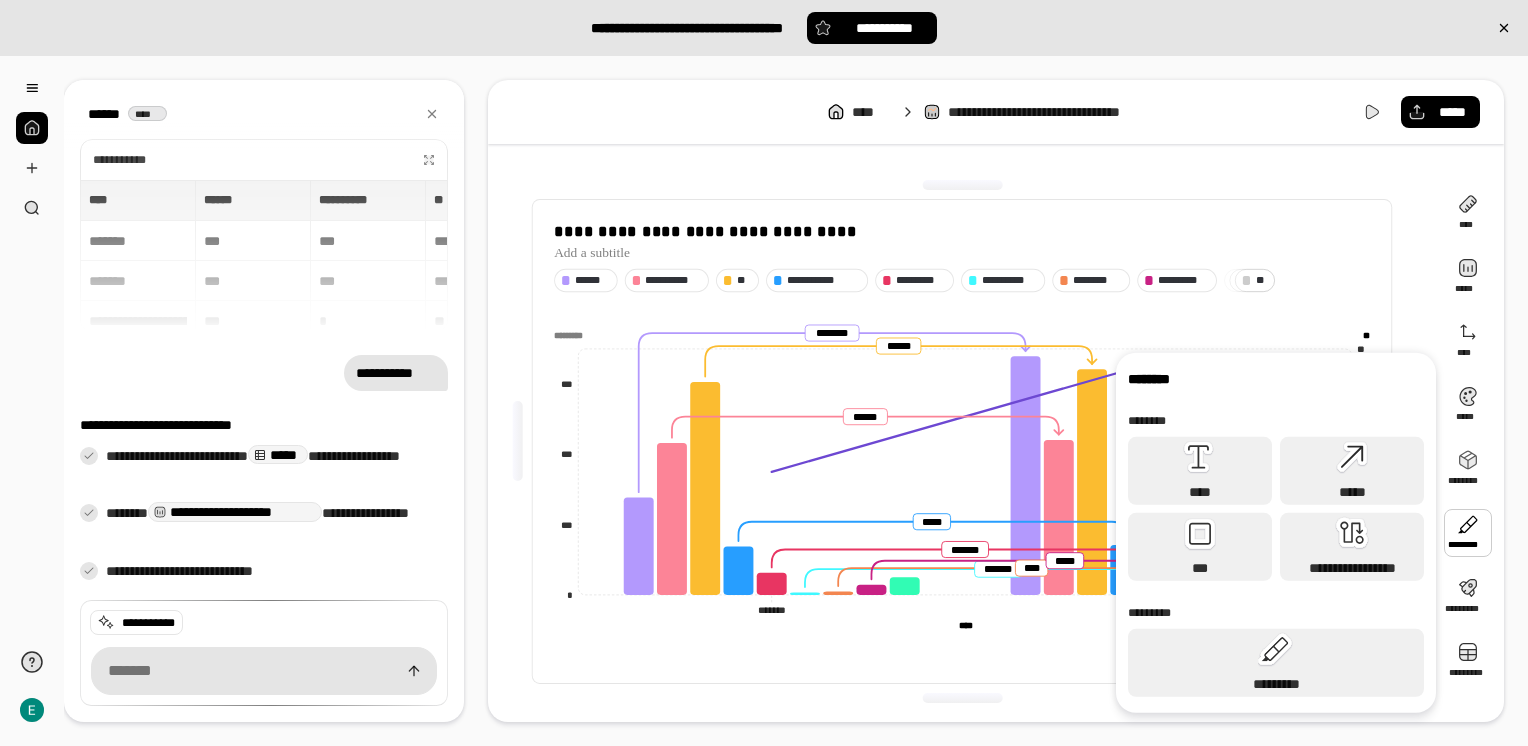 click at bounding box center [1468, 533] 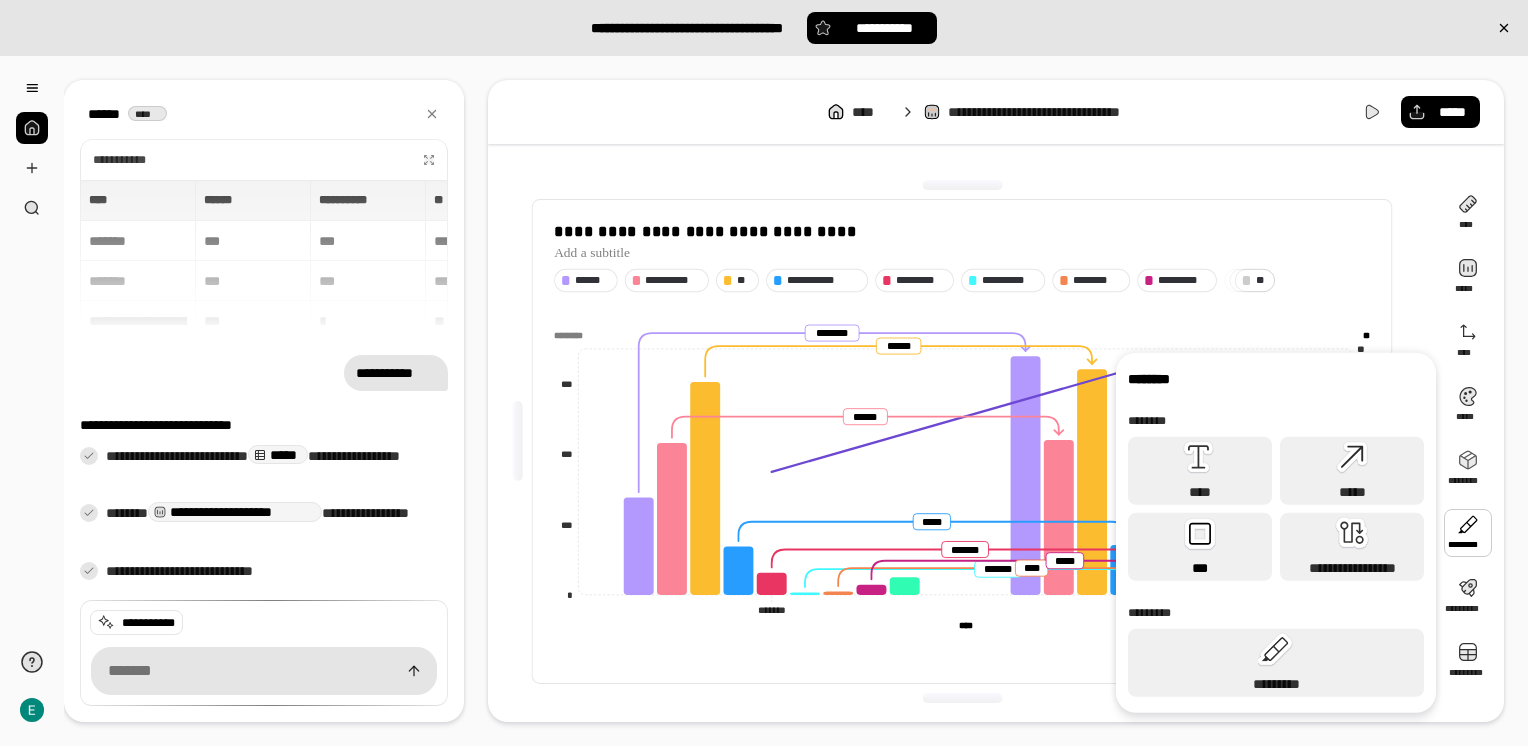 click 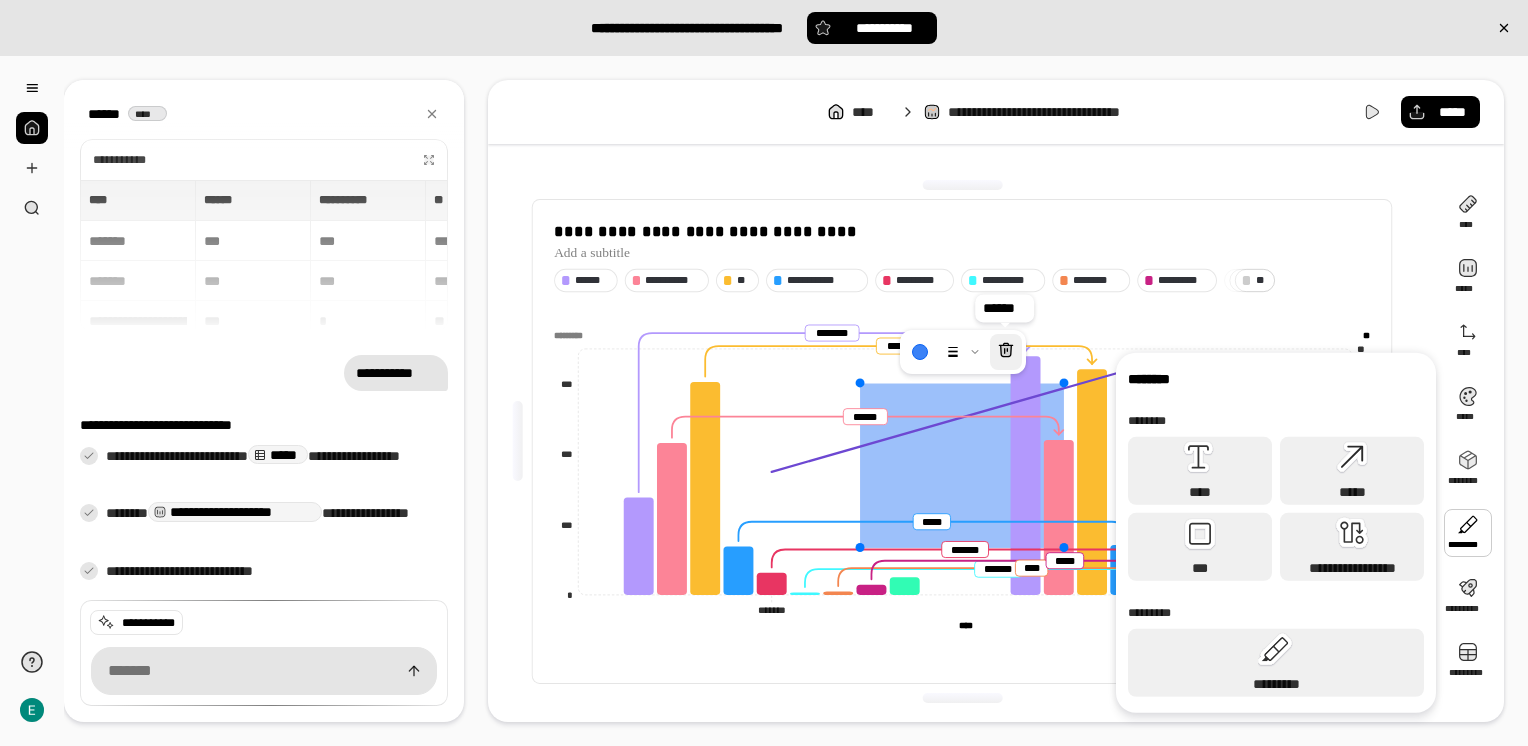 click 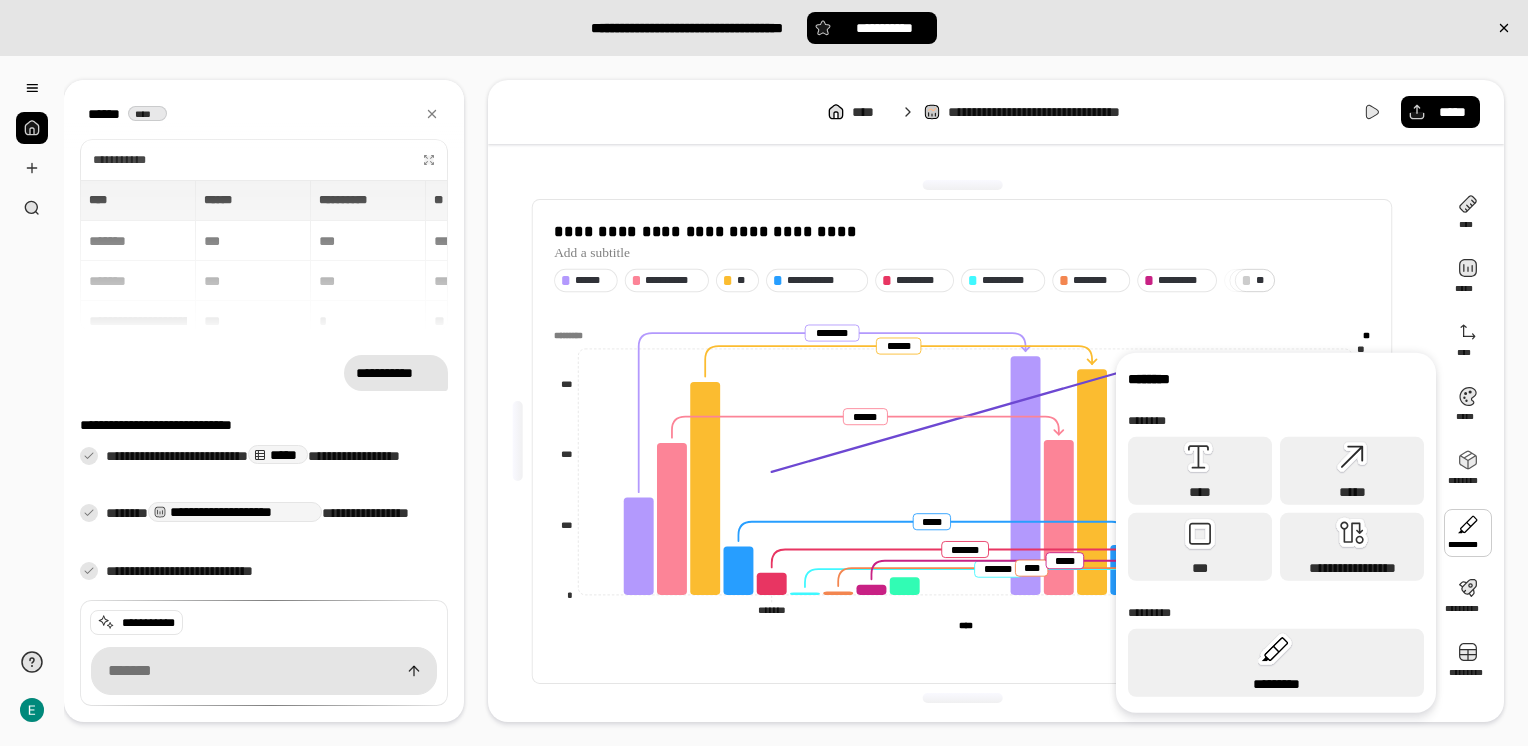 click 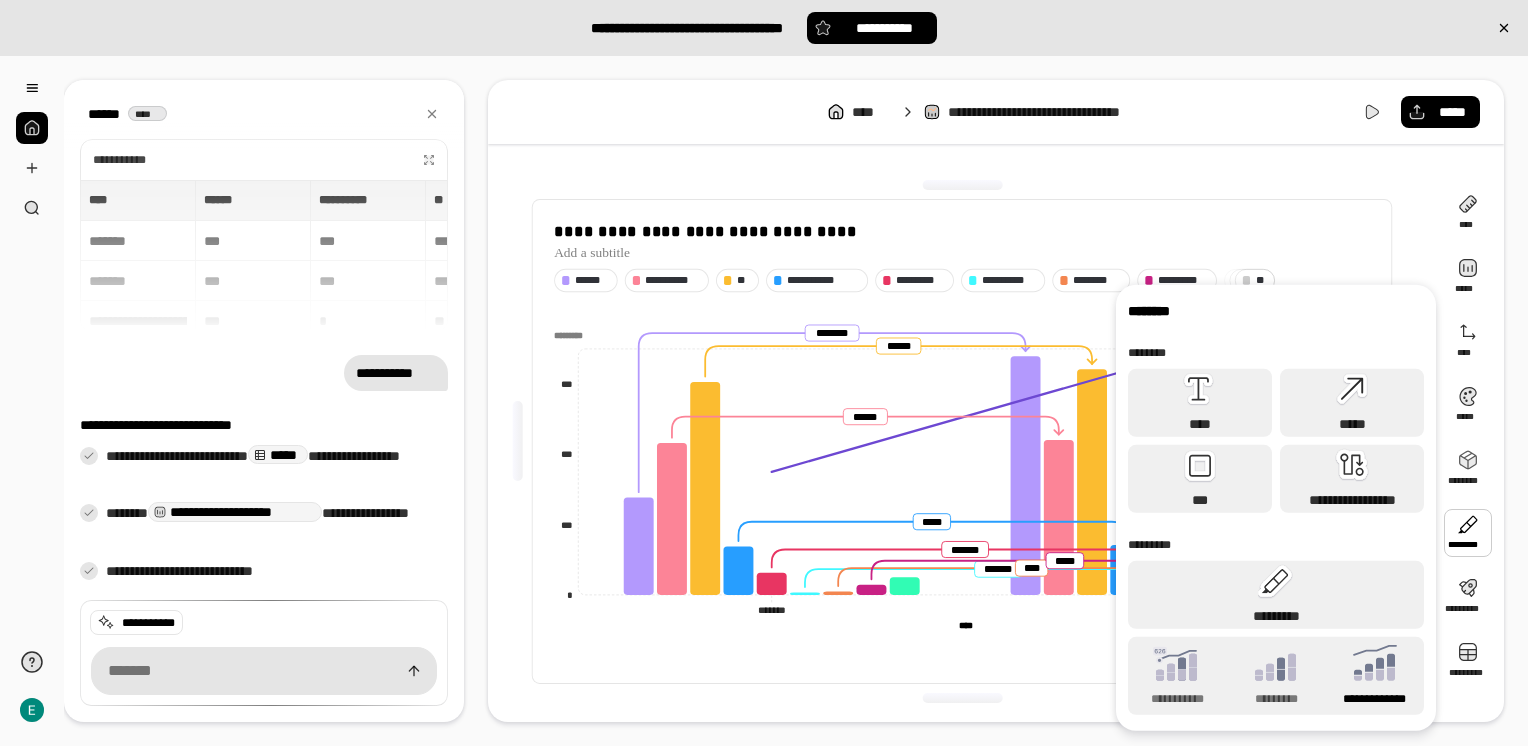click 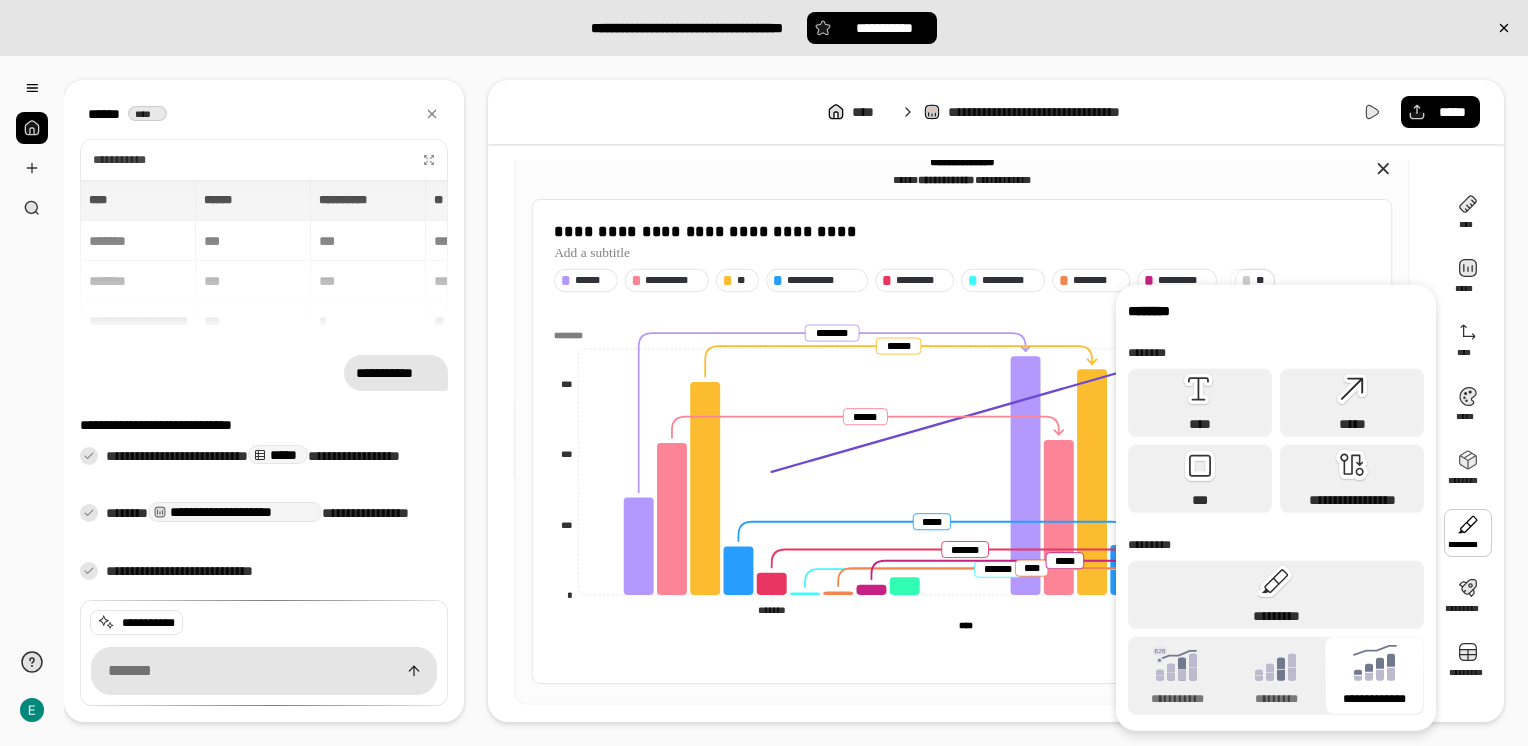 click 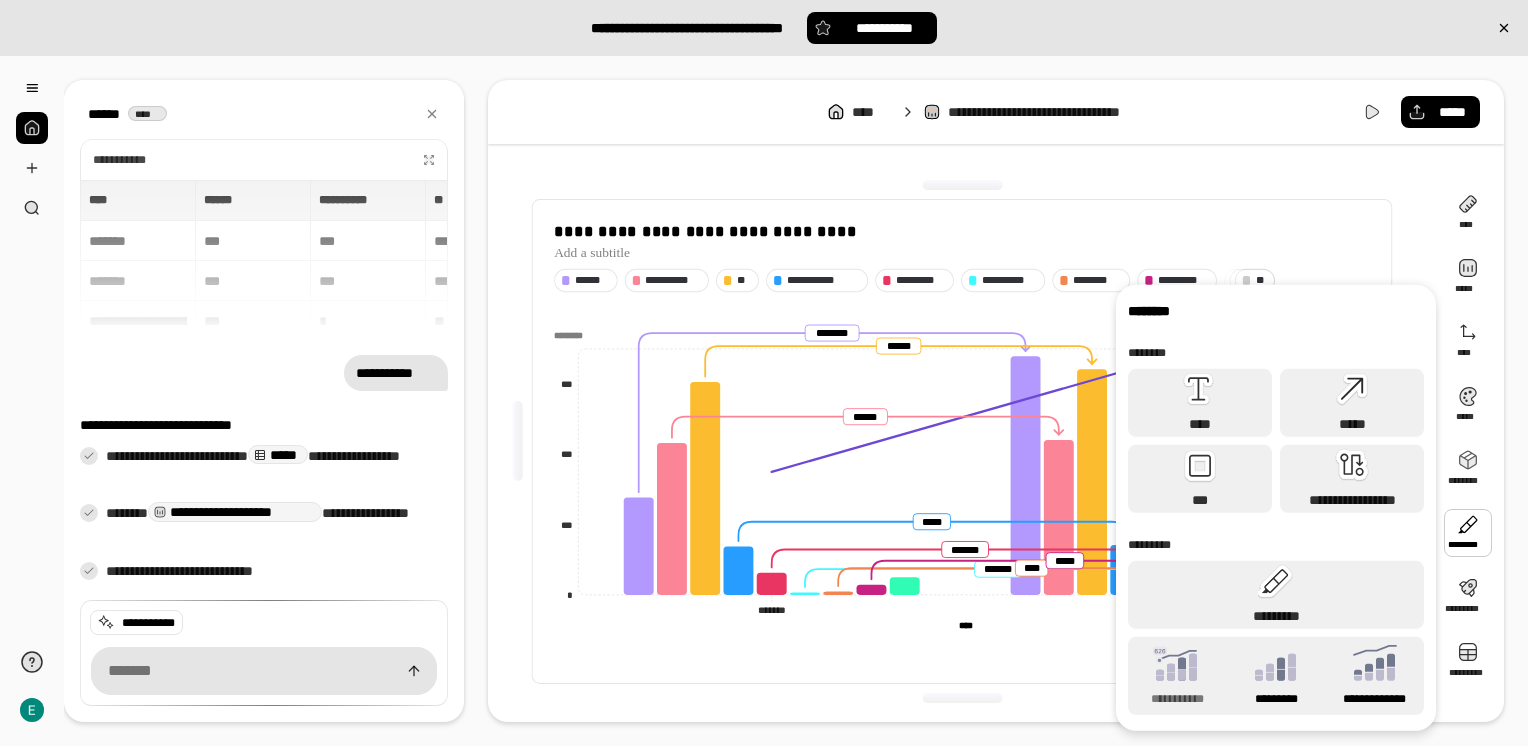 click 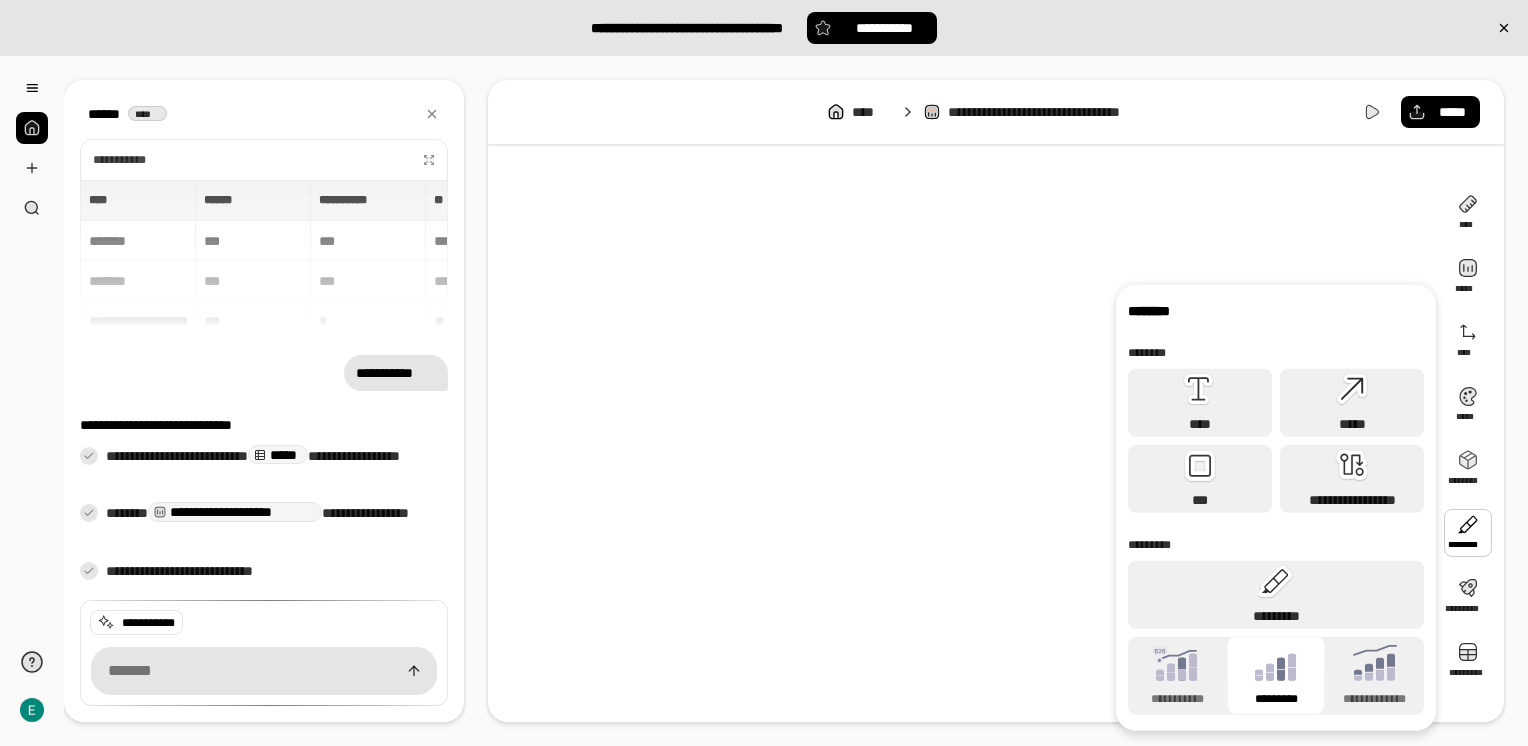 click 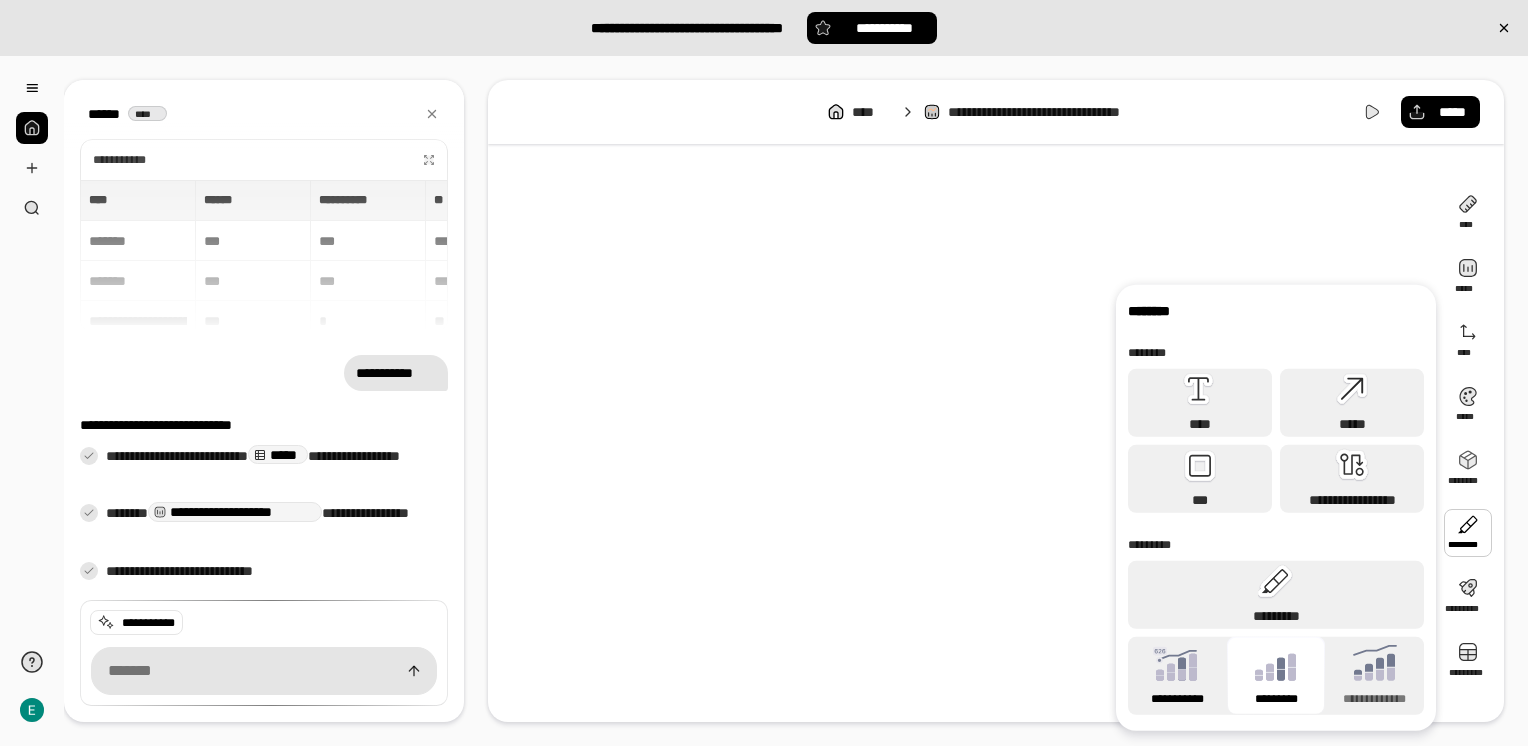 click 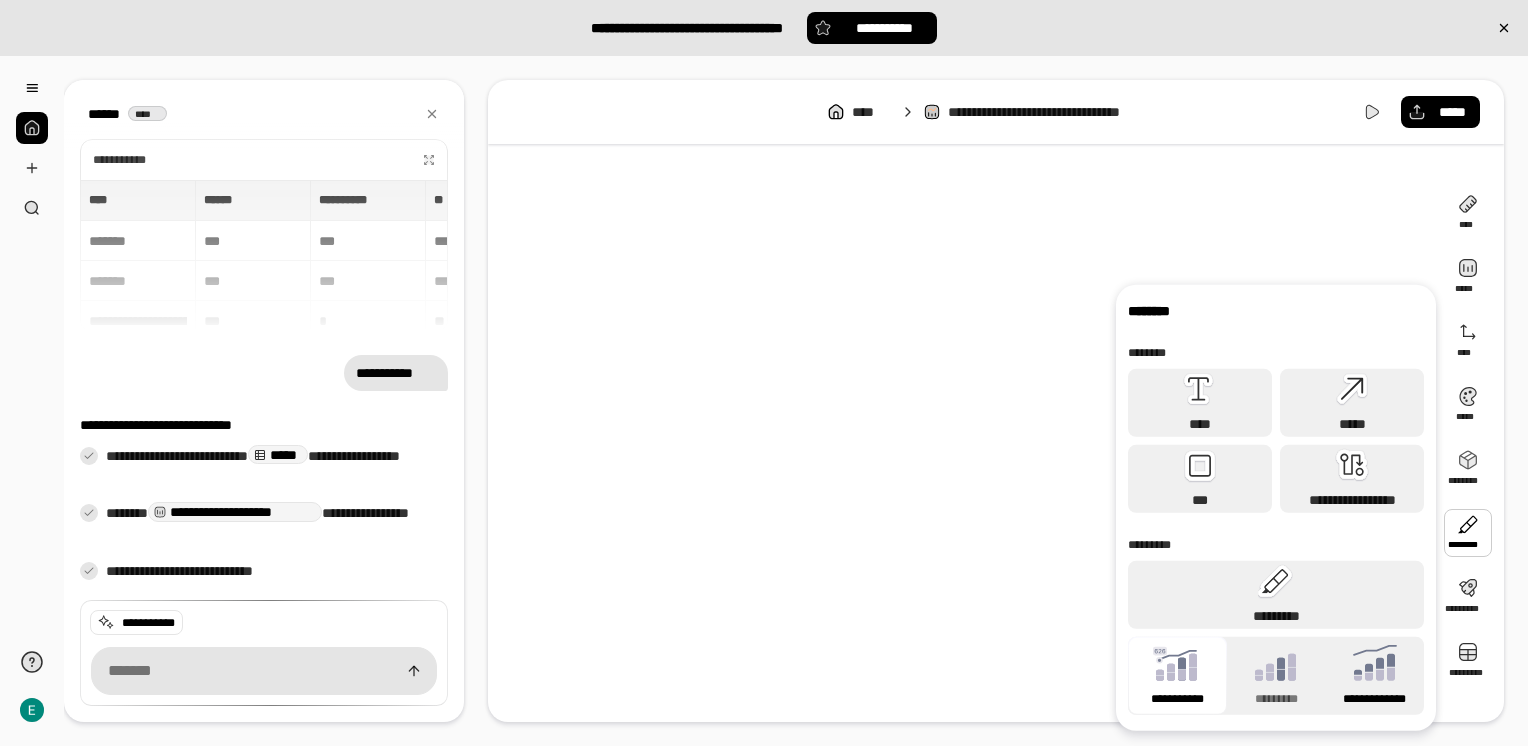 click 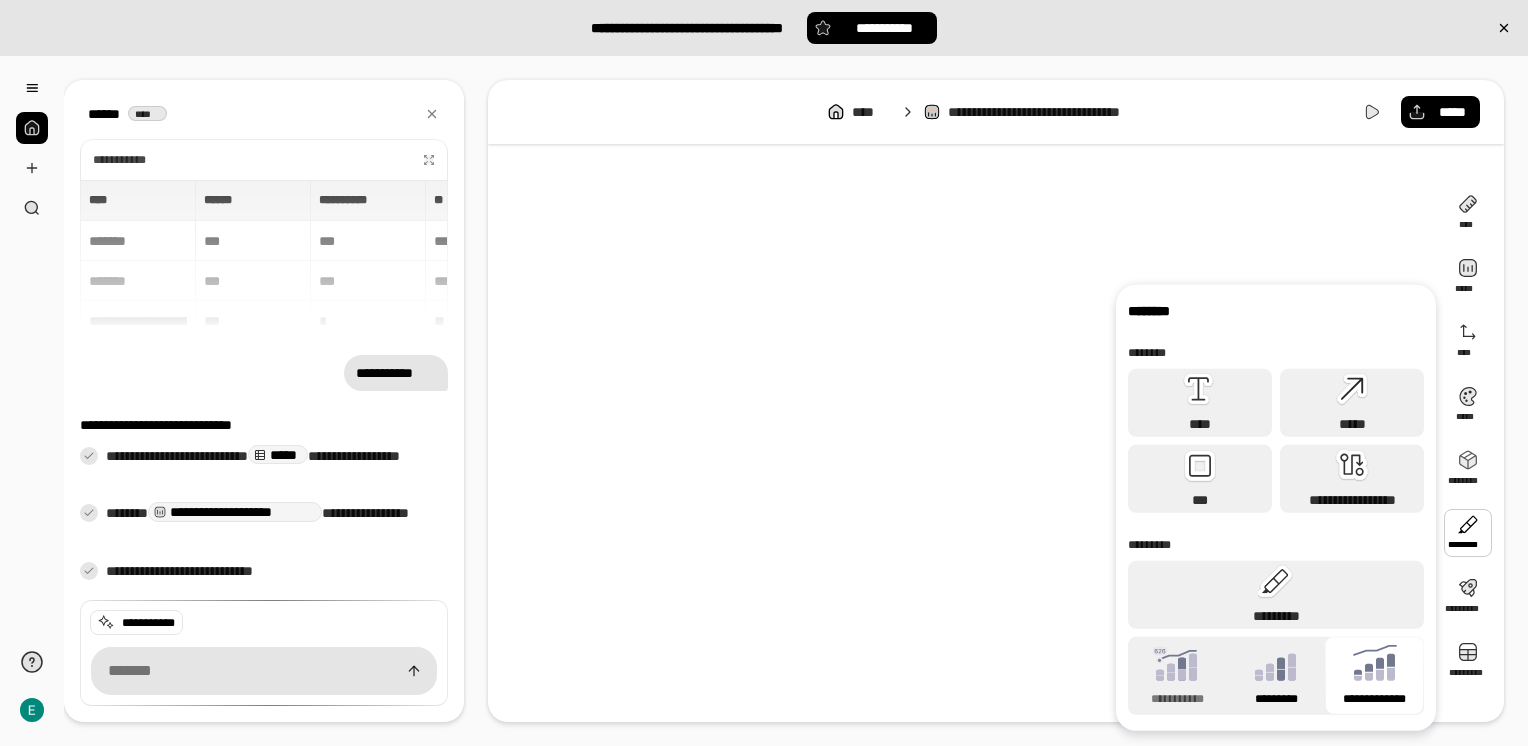 click on "*********" at bounding box center [1276, 676] 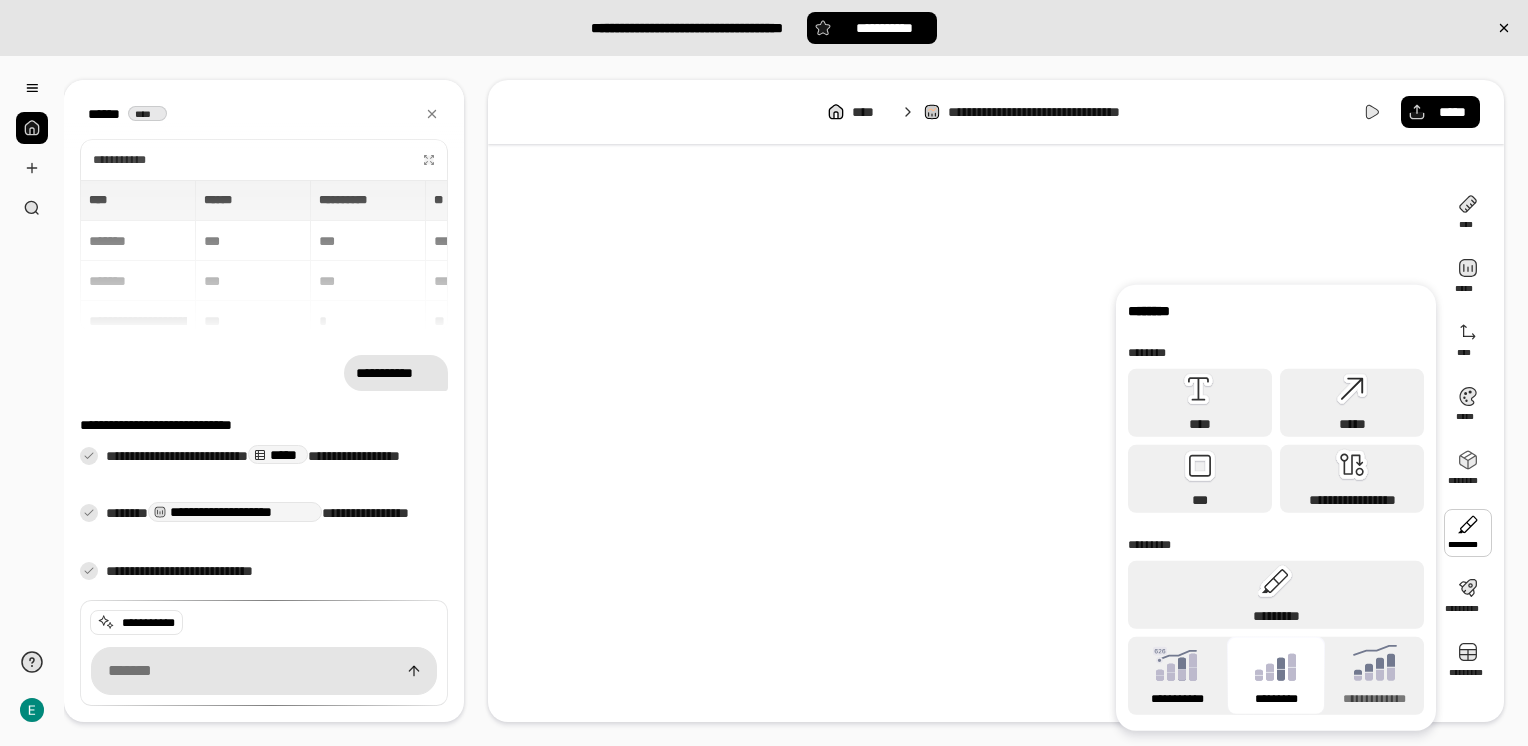 click 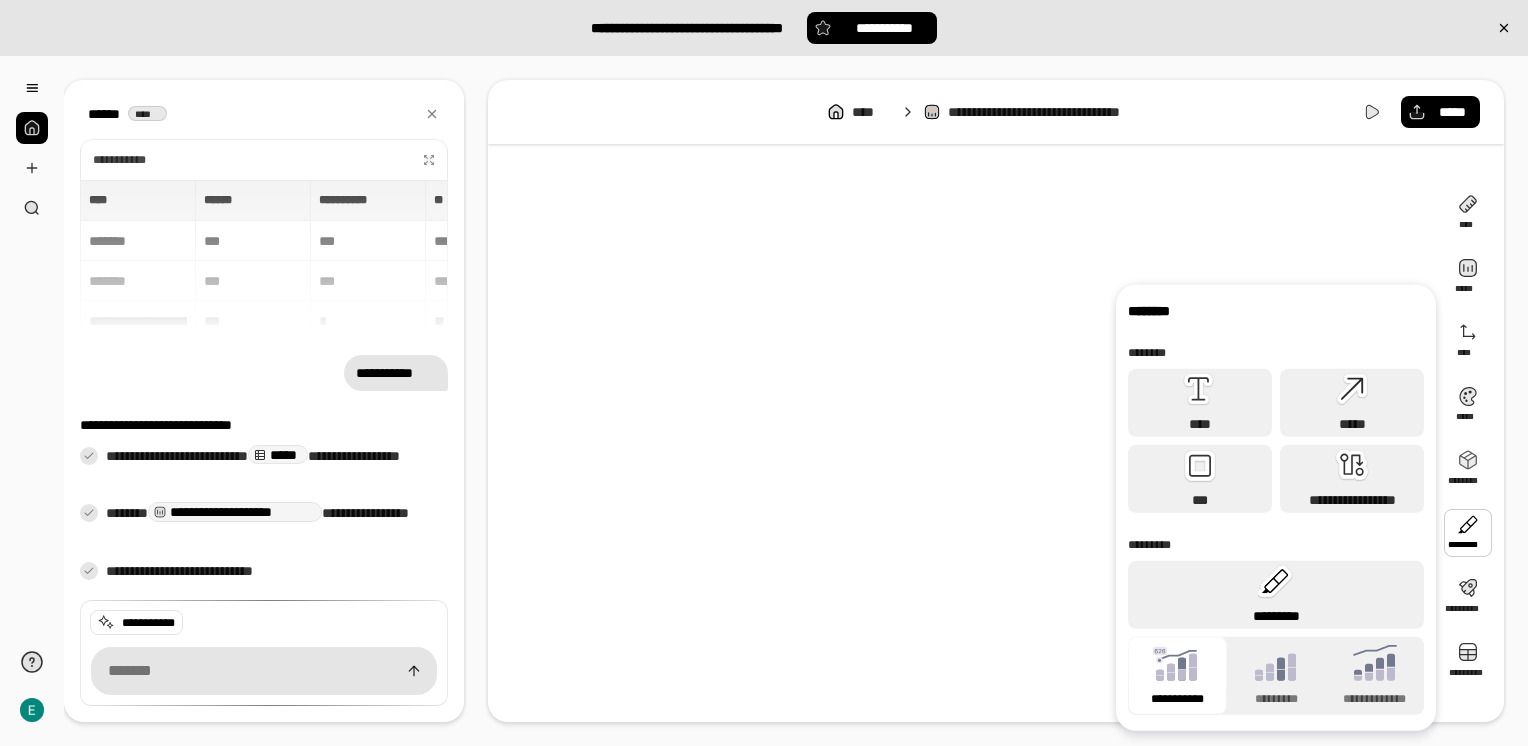 click on "*********" at bounding box center [1276, 616] 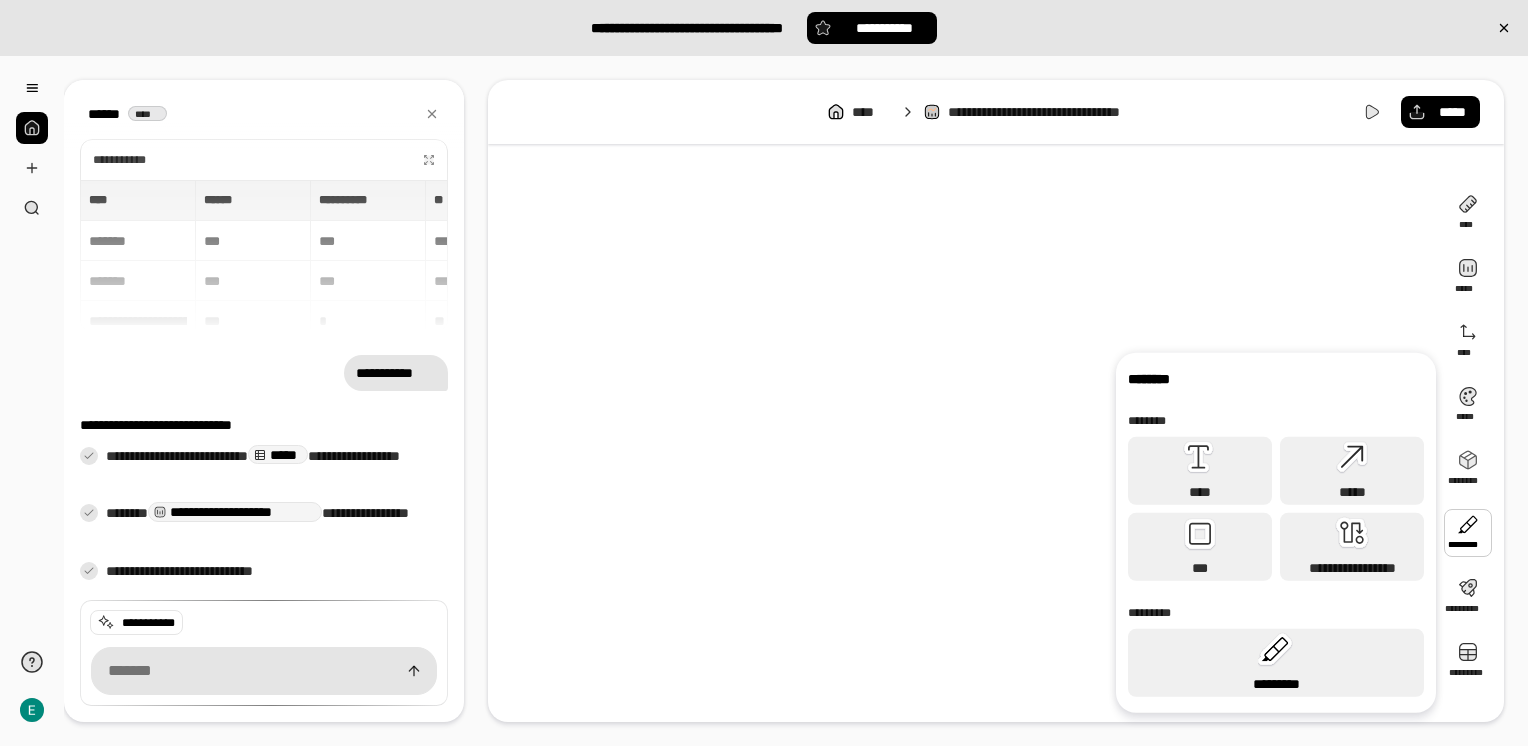 click on "*********" at bounding box center (1276, 663) 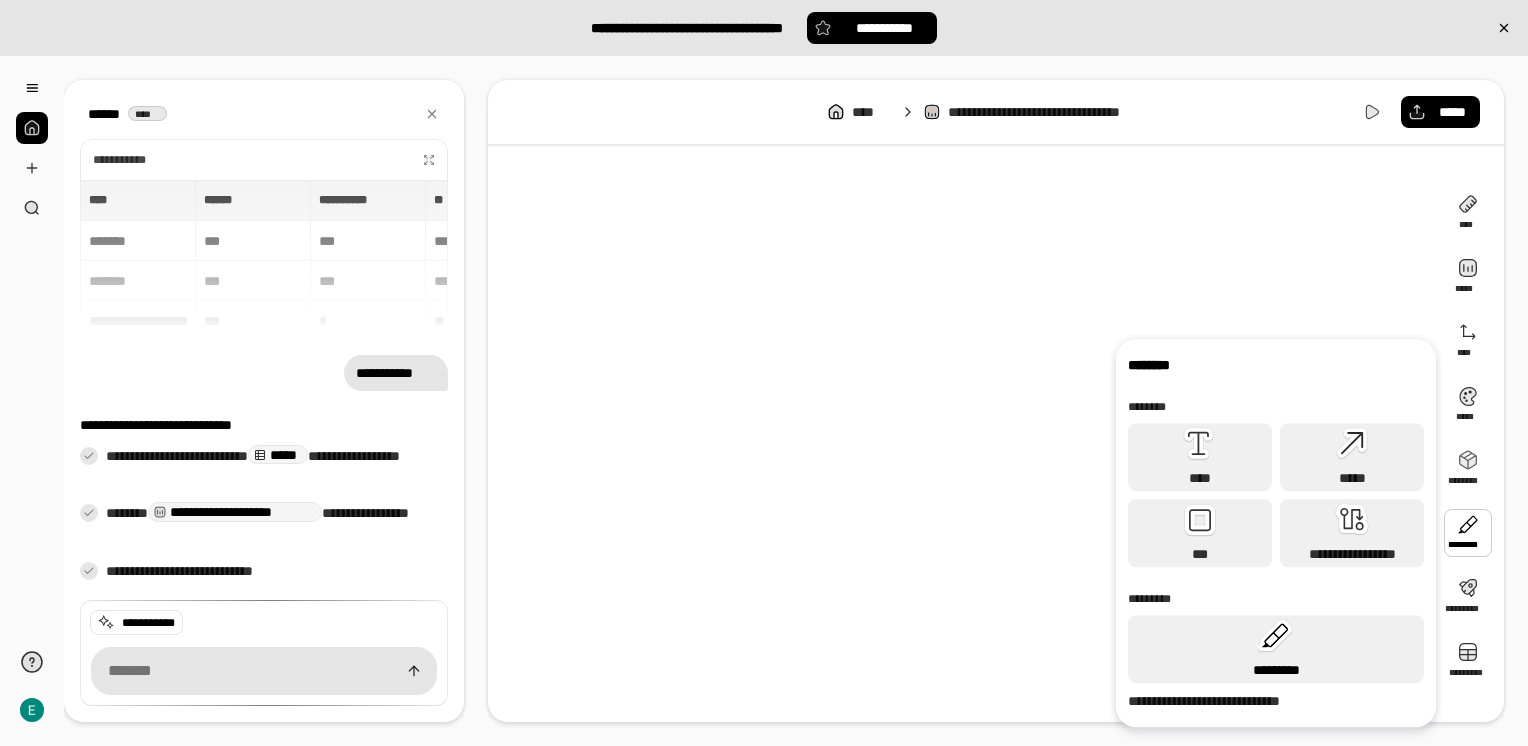 click 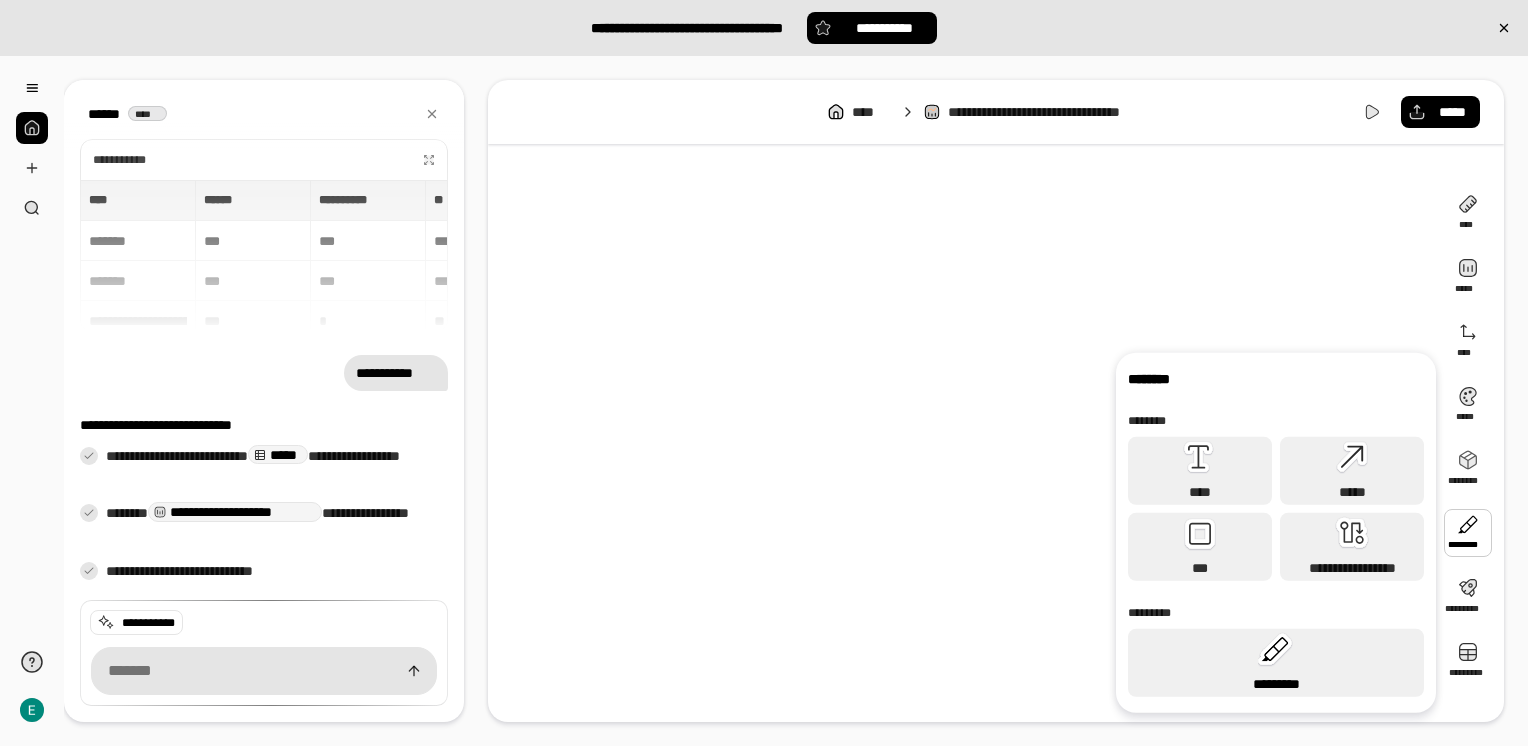 click 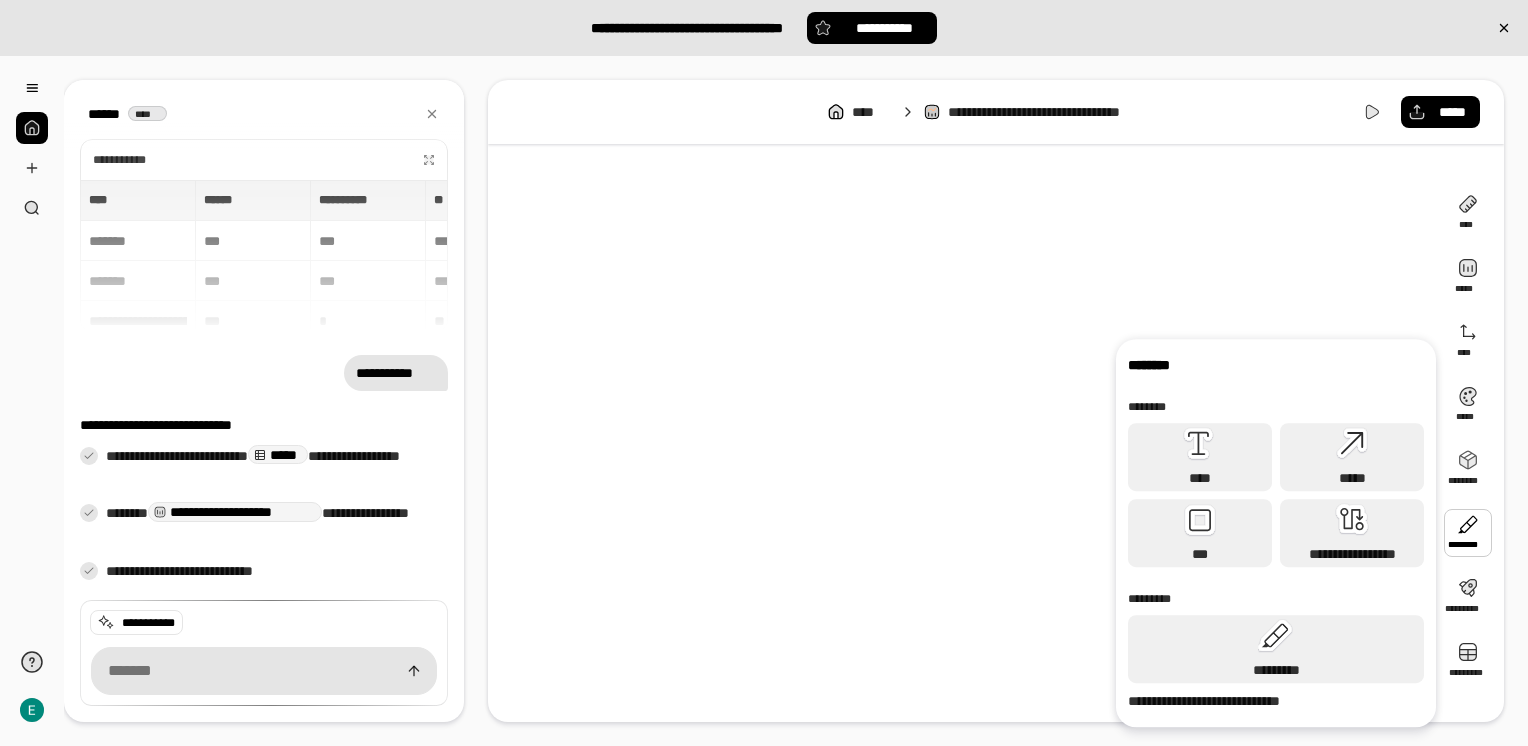click on "**********" at bounding box center [1276, 701] 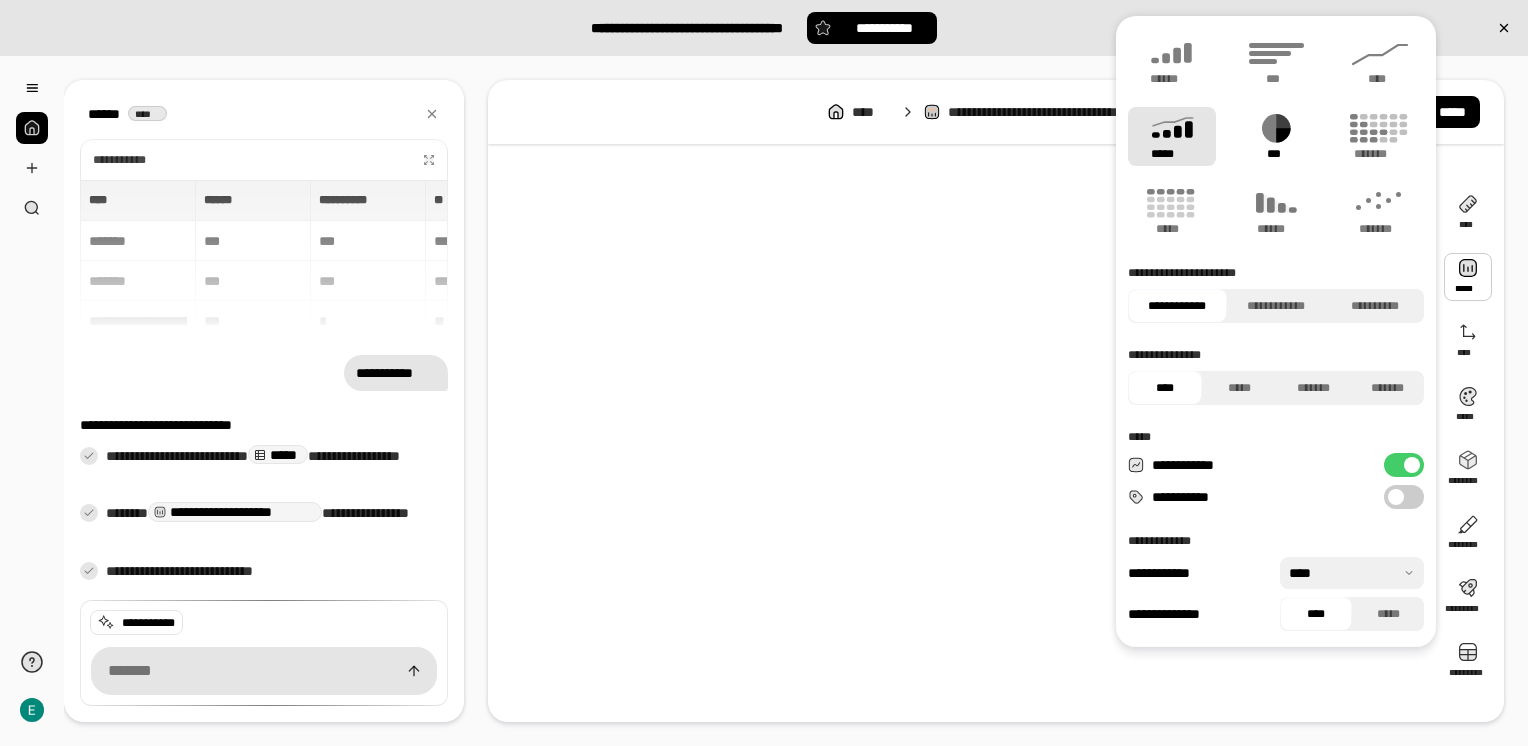 click 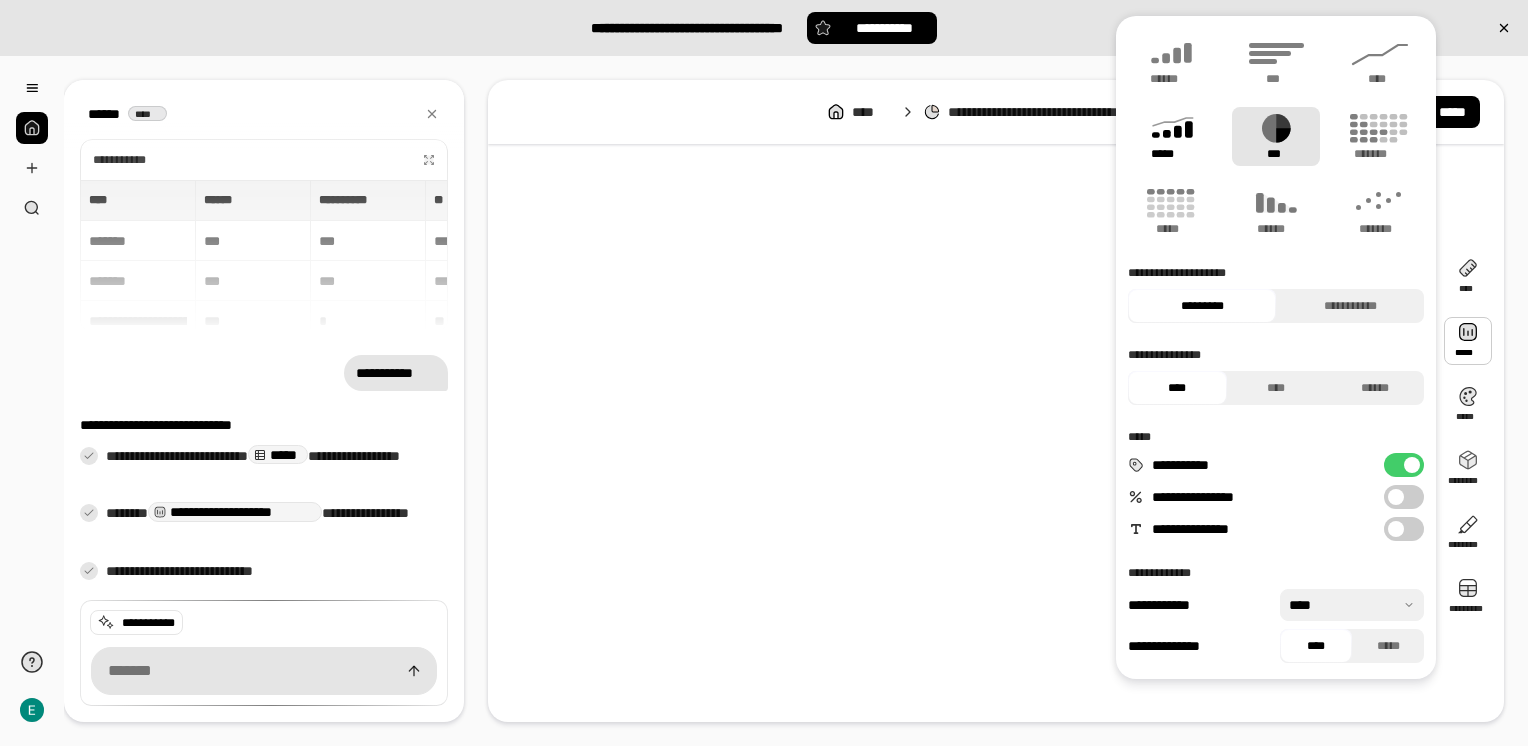 click 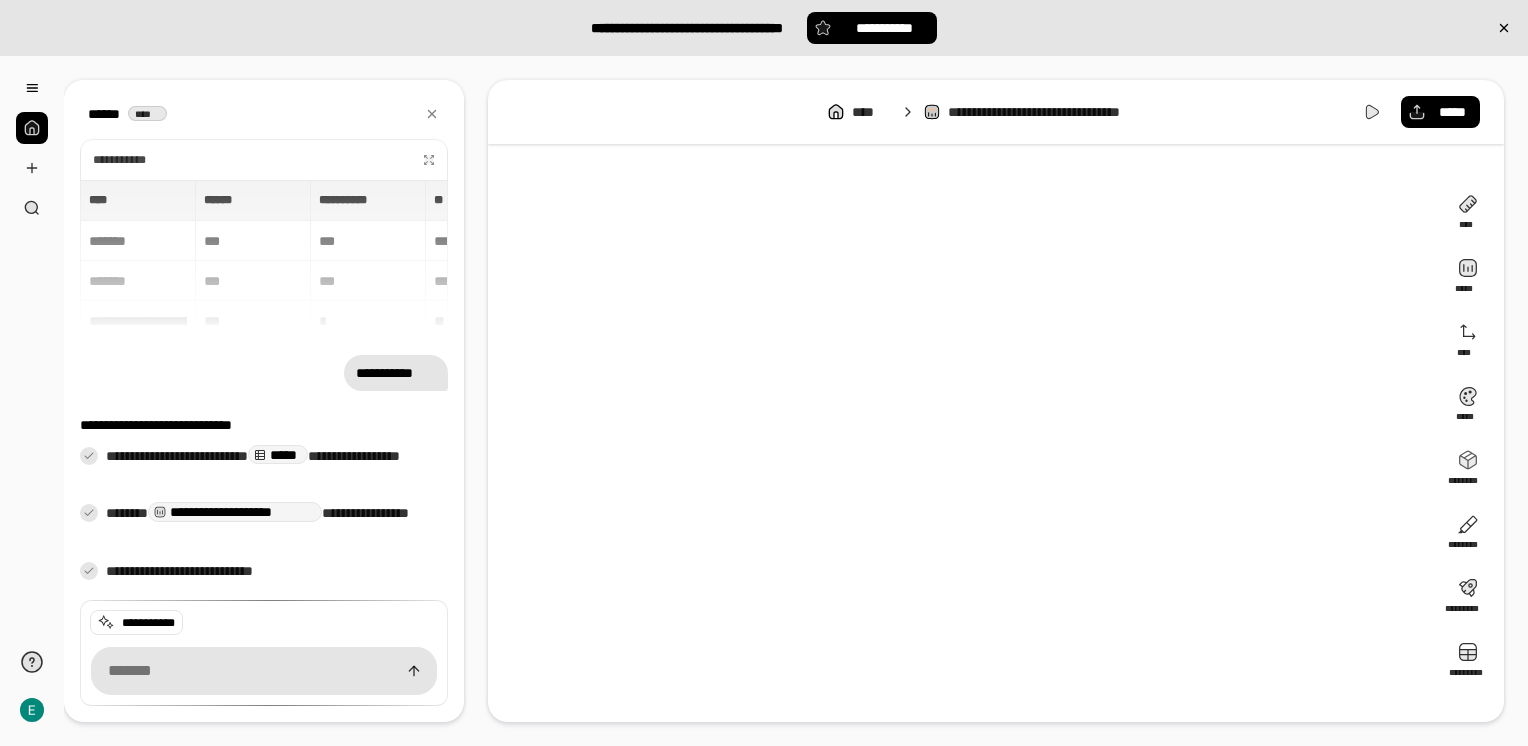 click on "**********" at bounding box center [962, 441] 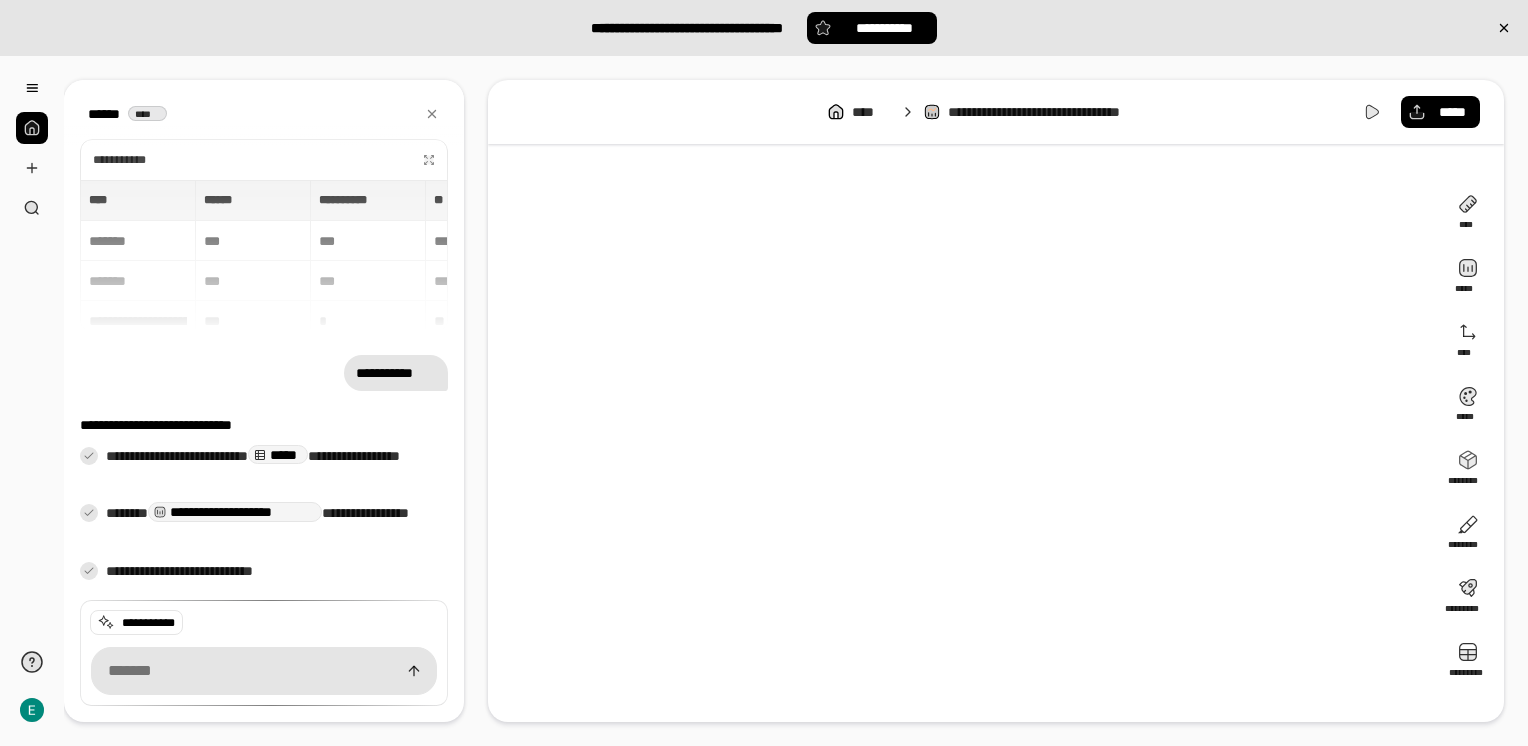 drag, startPoint x: 863, startPoint y: 345, endPoint x: 855, endPoint y: 331, distance: 16.124516 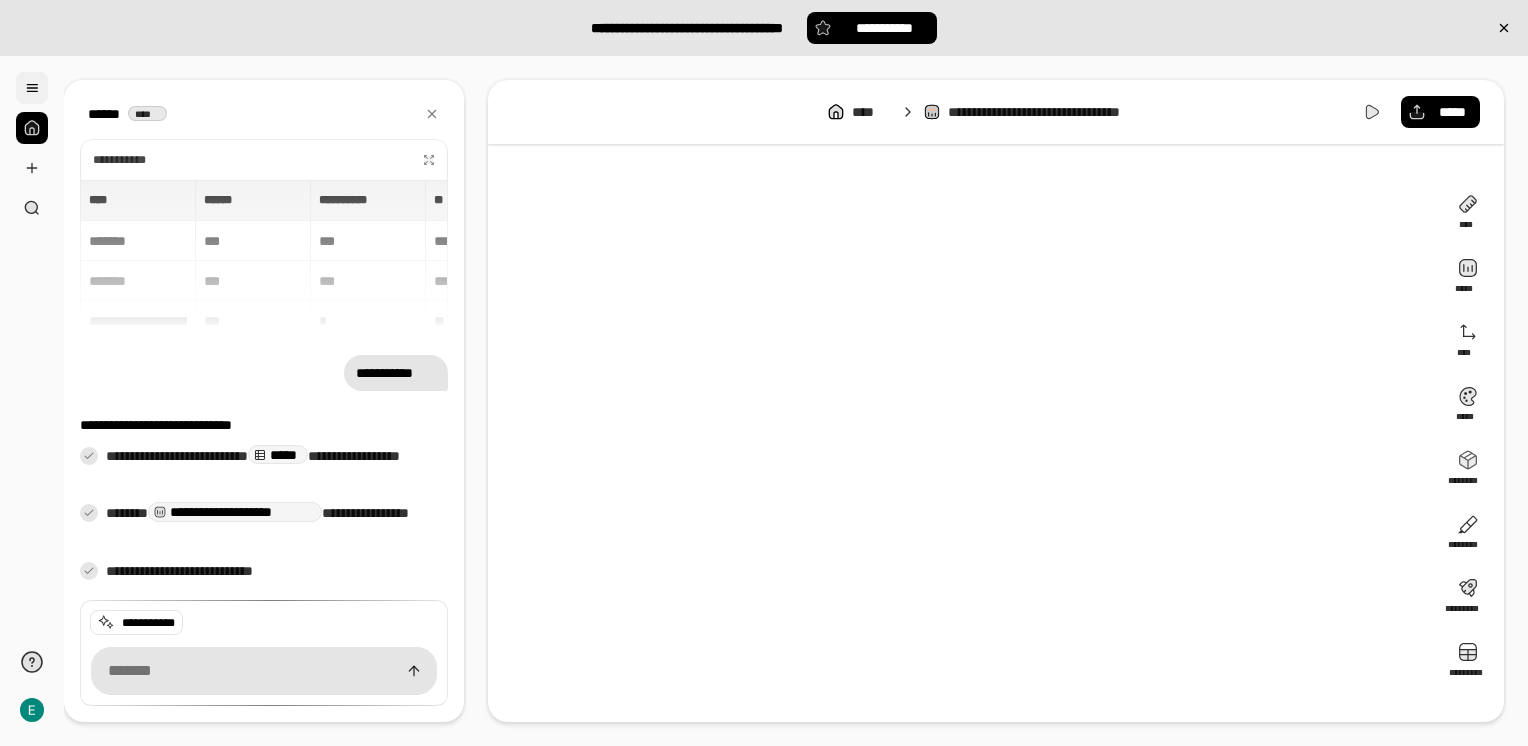 click at bounding box center [32, 88] 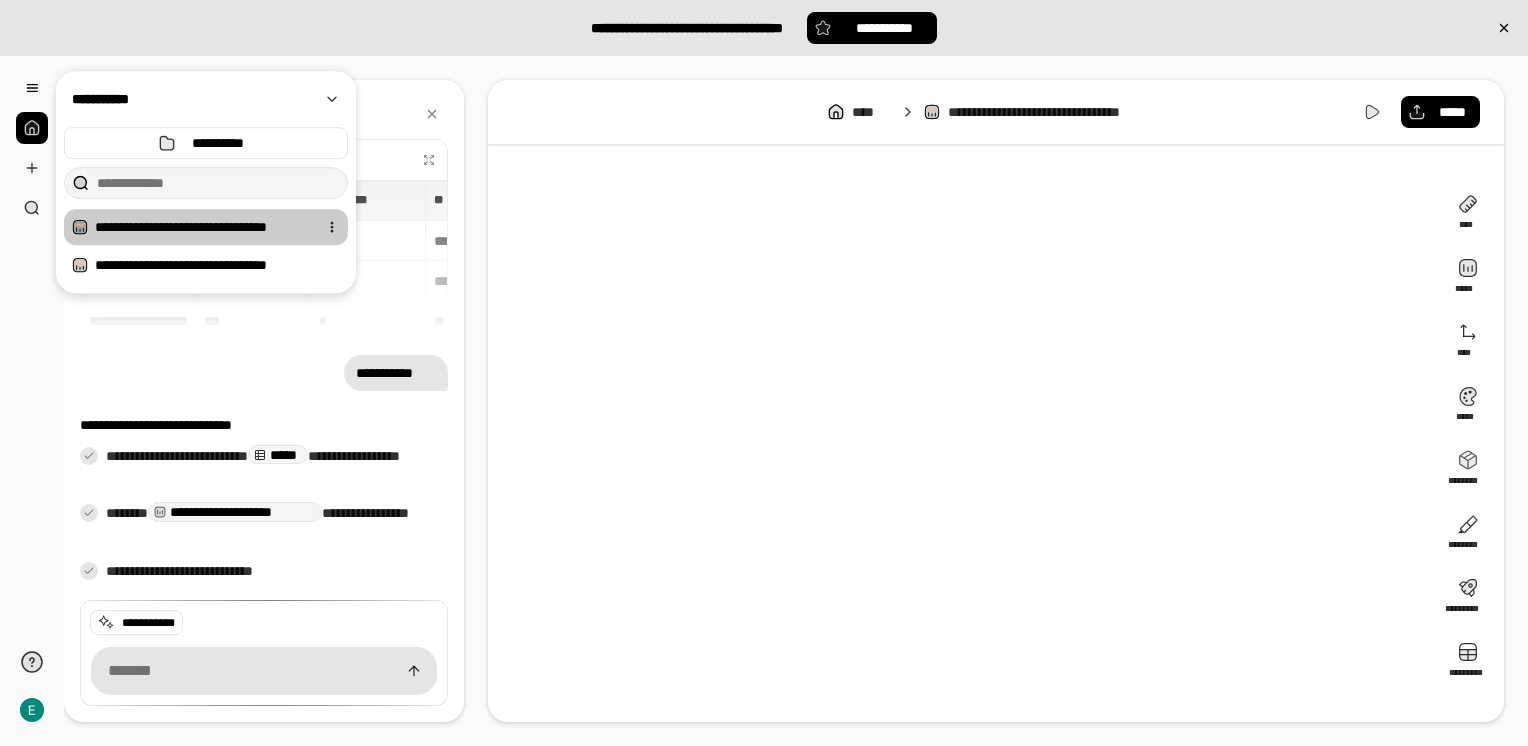 click on "**********" at bounding box center (202, 227) 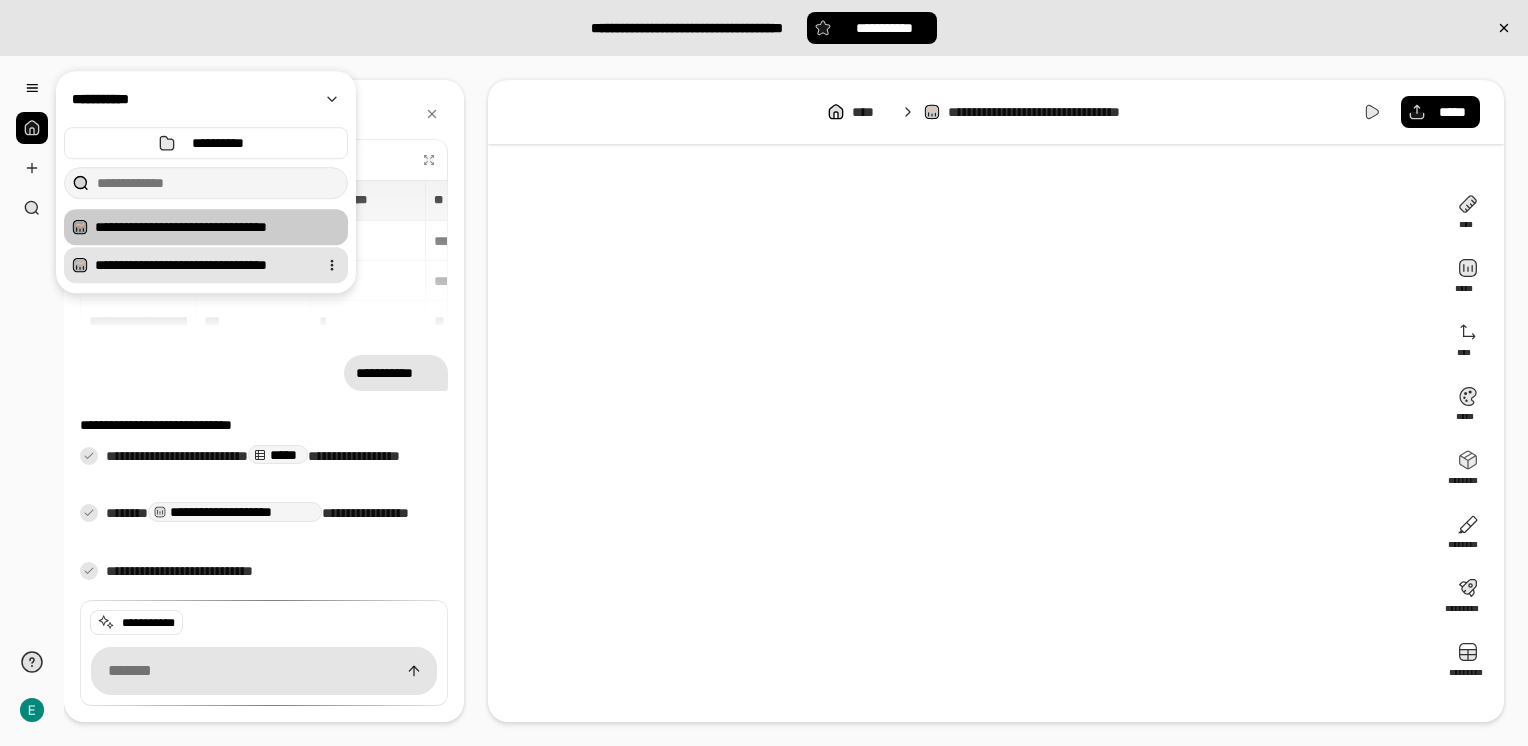 click on "**********" at bounding box center [202, 265] 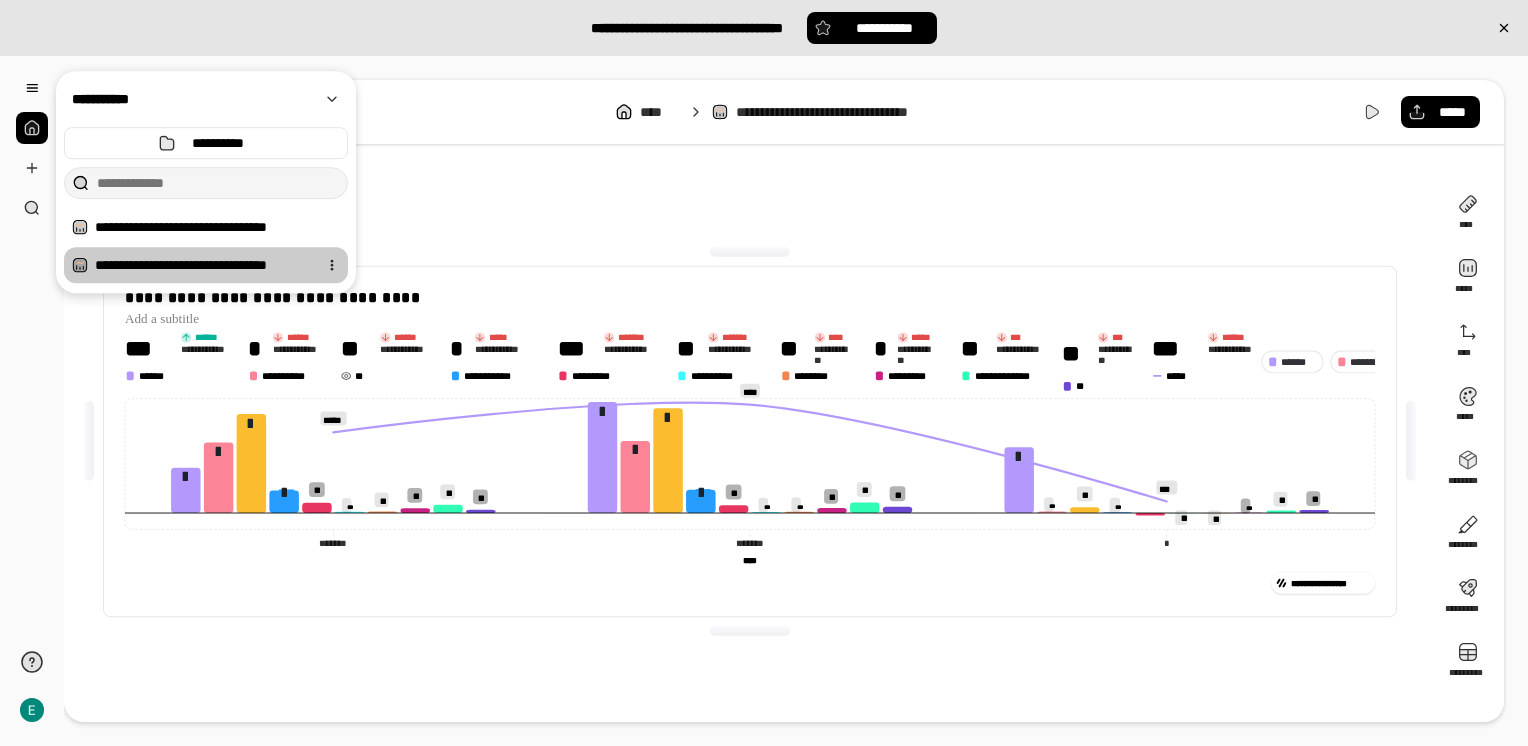 click 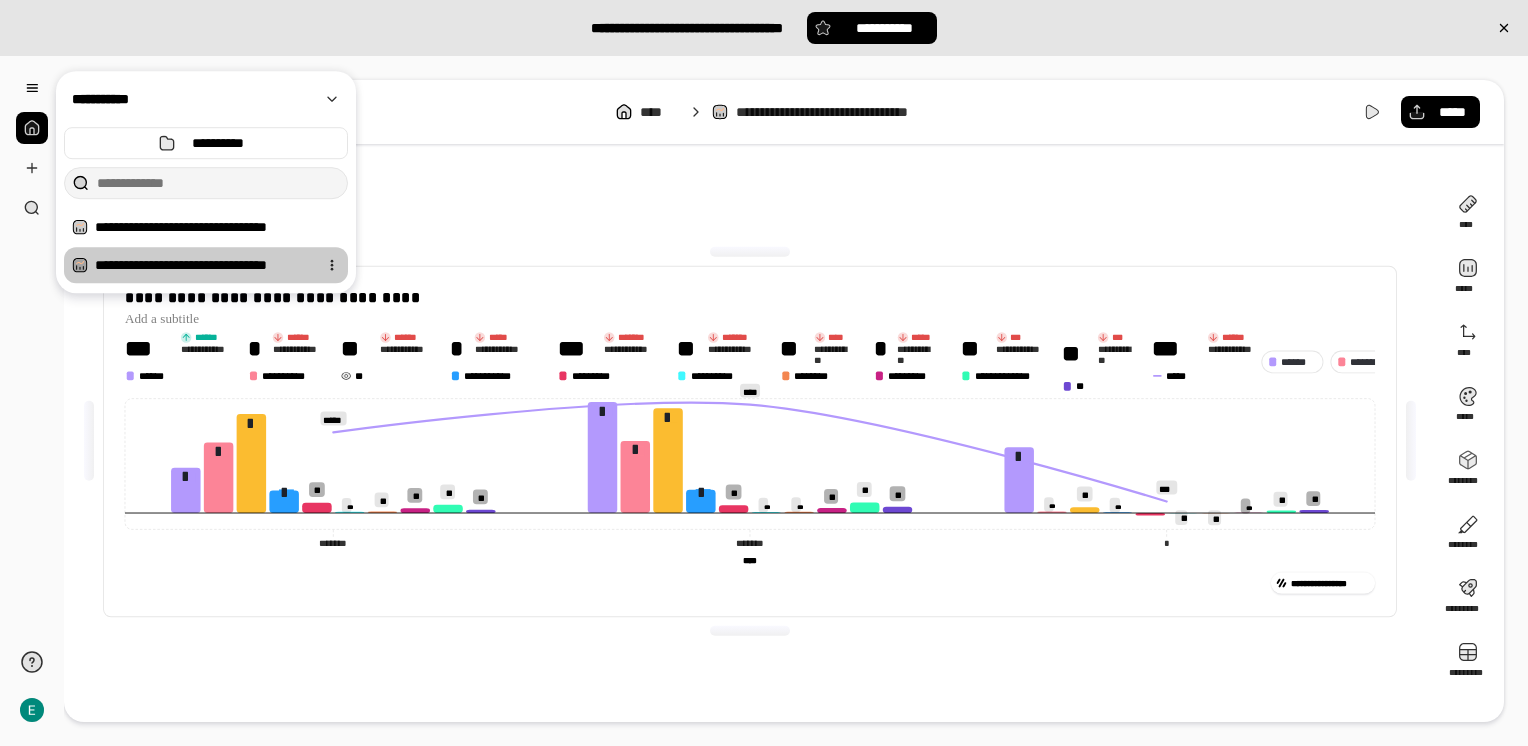 click on "**********" at bounding box center (202, 265) 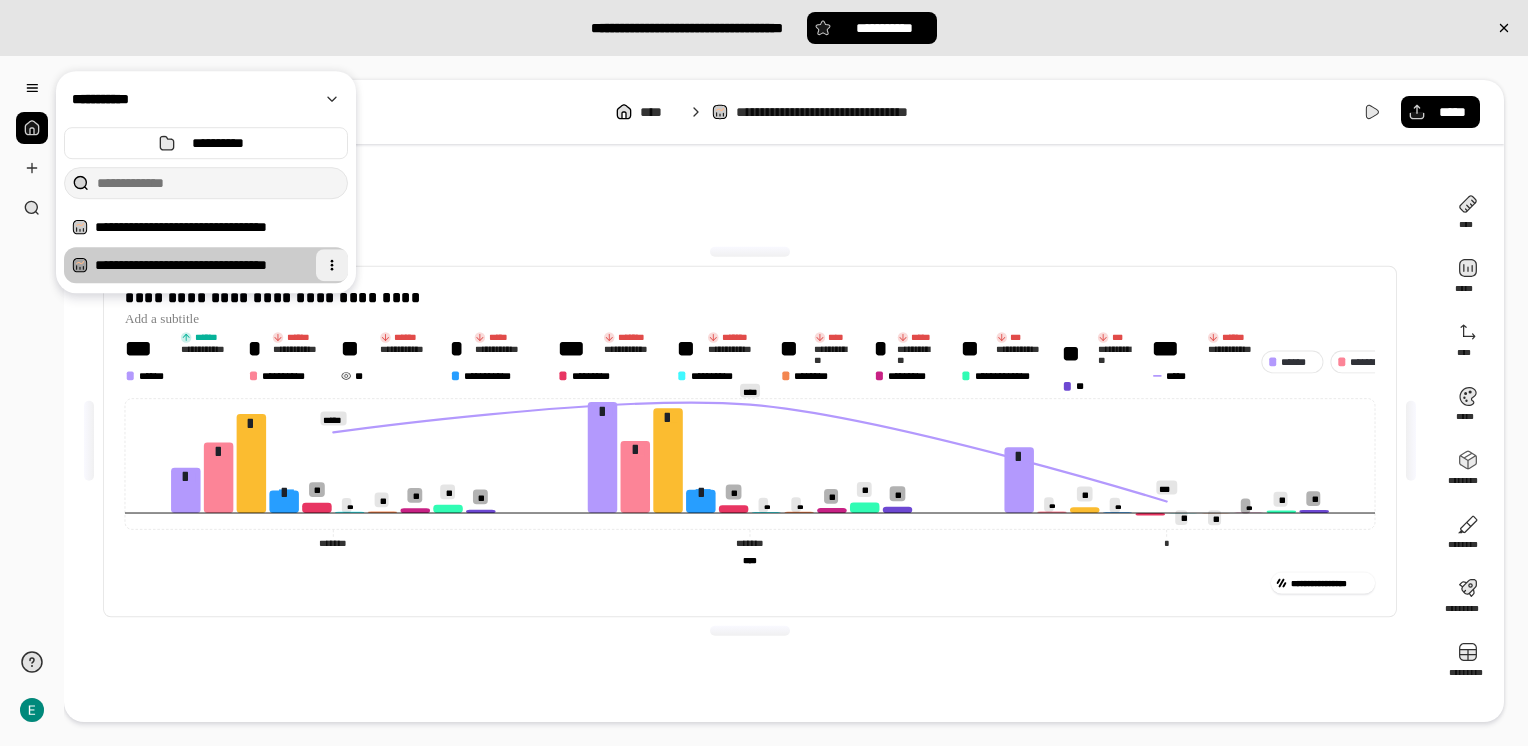 click at bounding box center (332, 265) 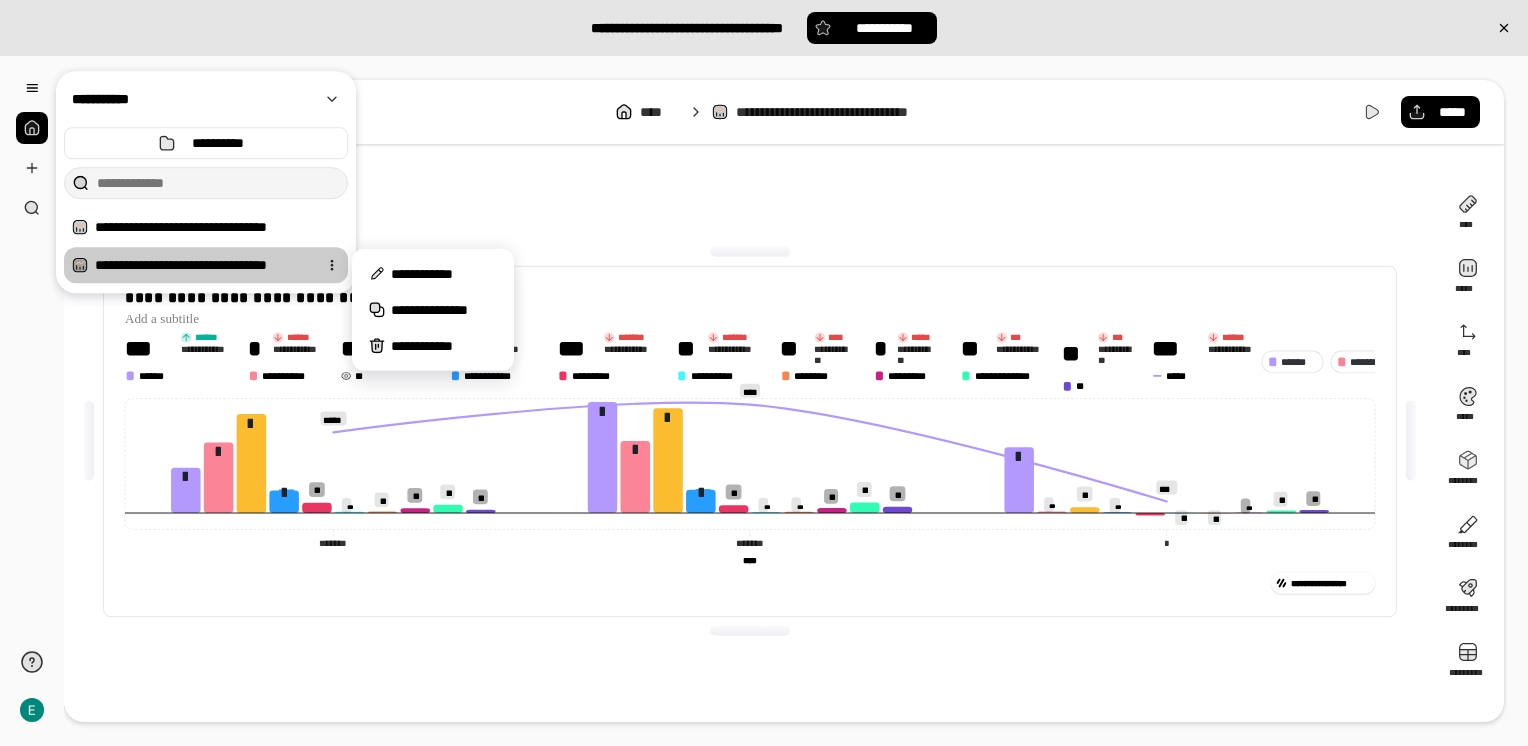click on "**********" at bounding box center [202, 265] 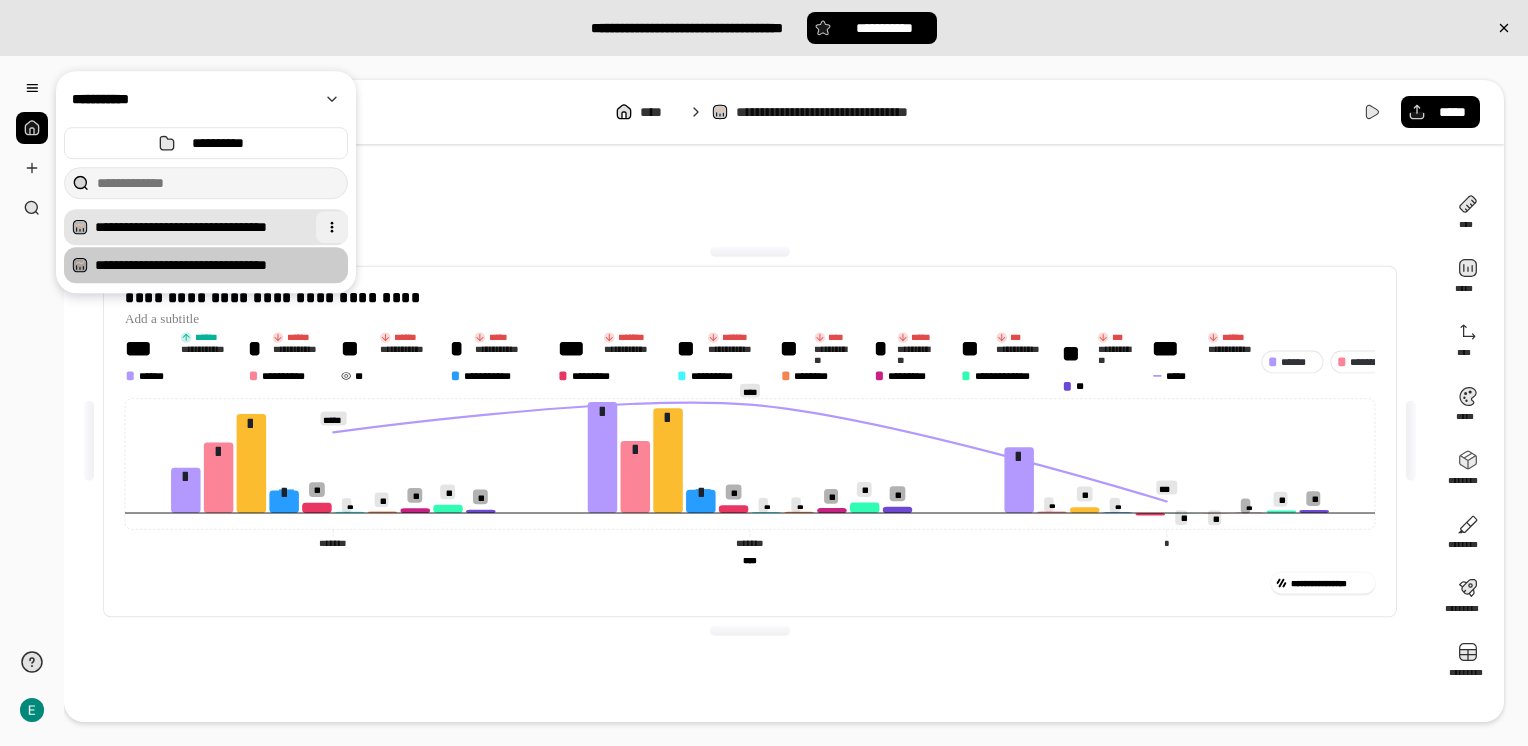 click at bounding box center [332, 227] 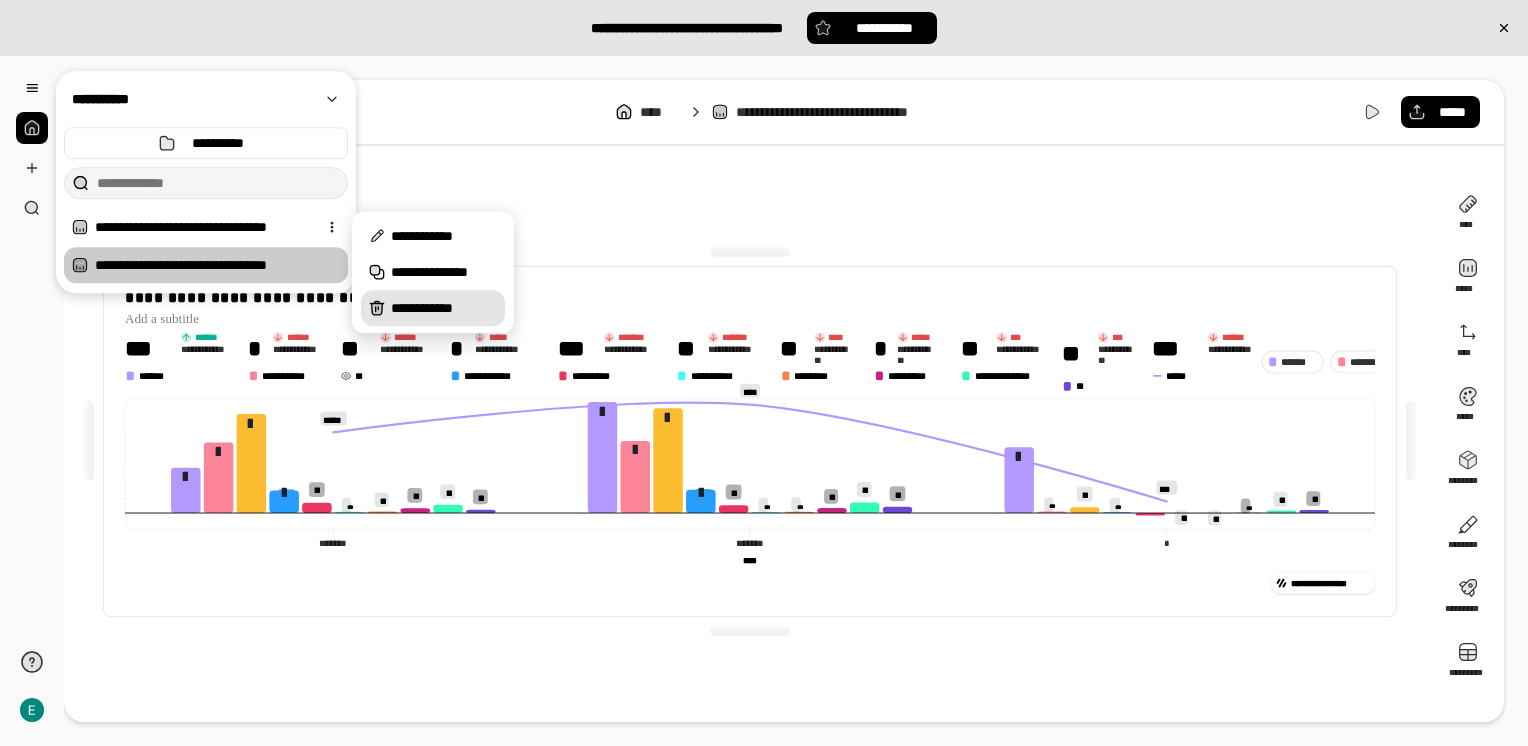 click on "**********" at bounding box center (433, 308) 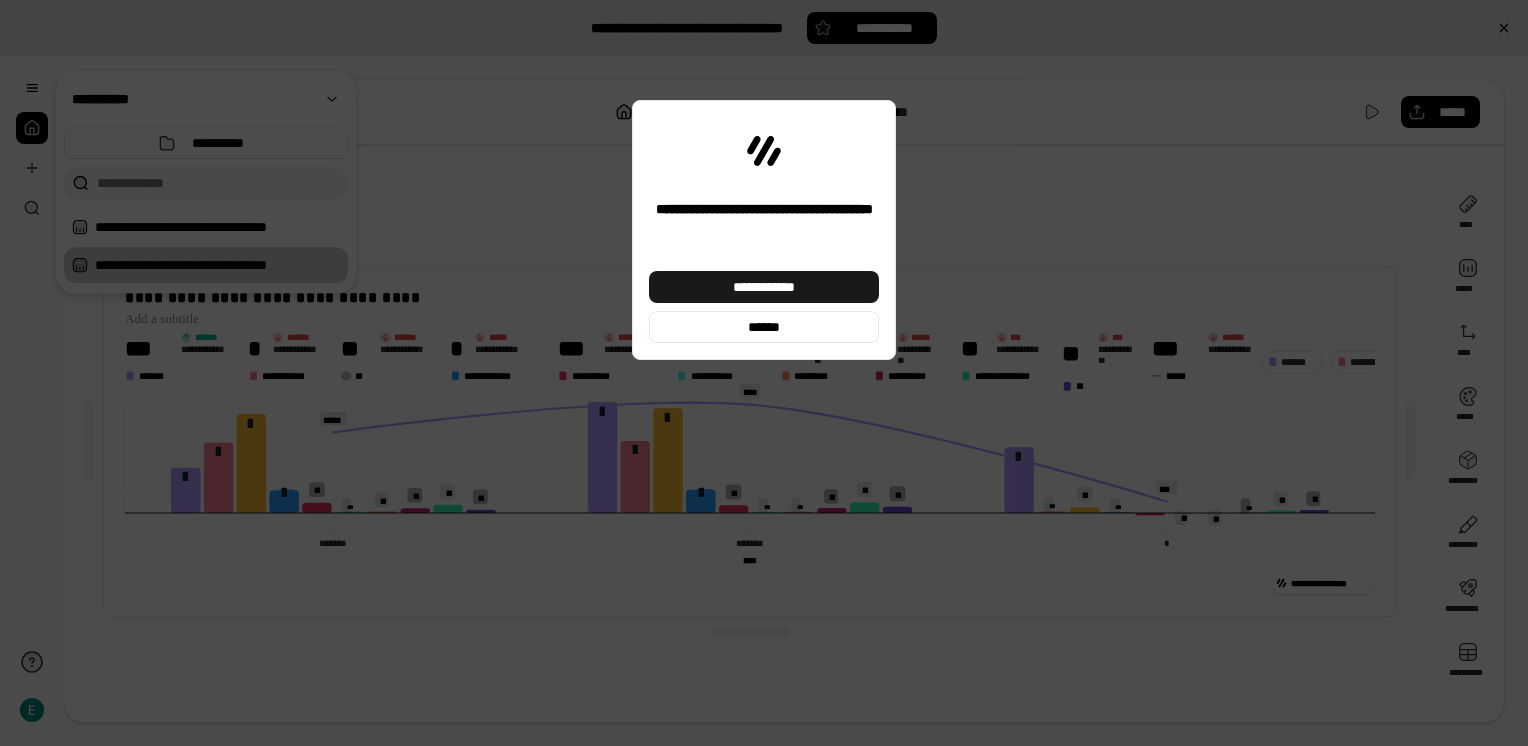 click on "**********" at bounding box center (764, 287) 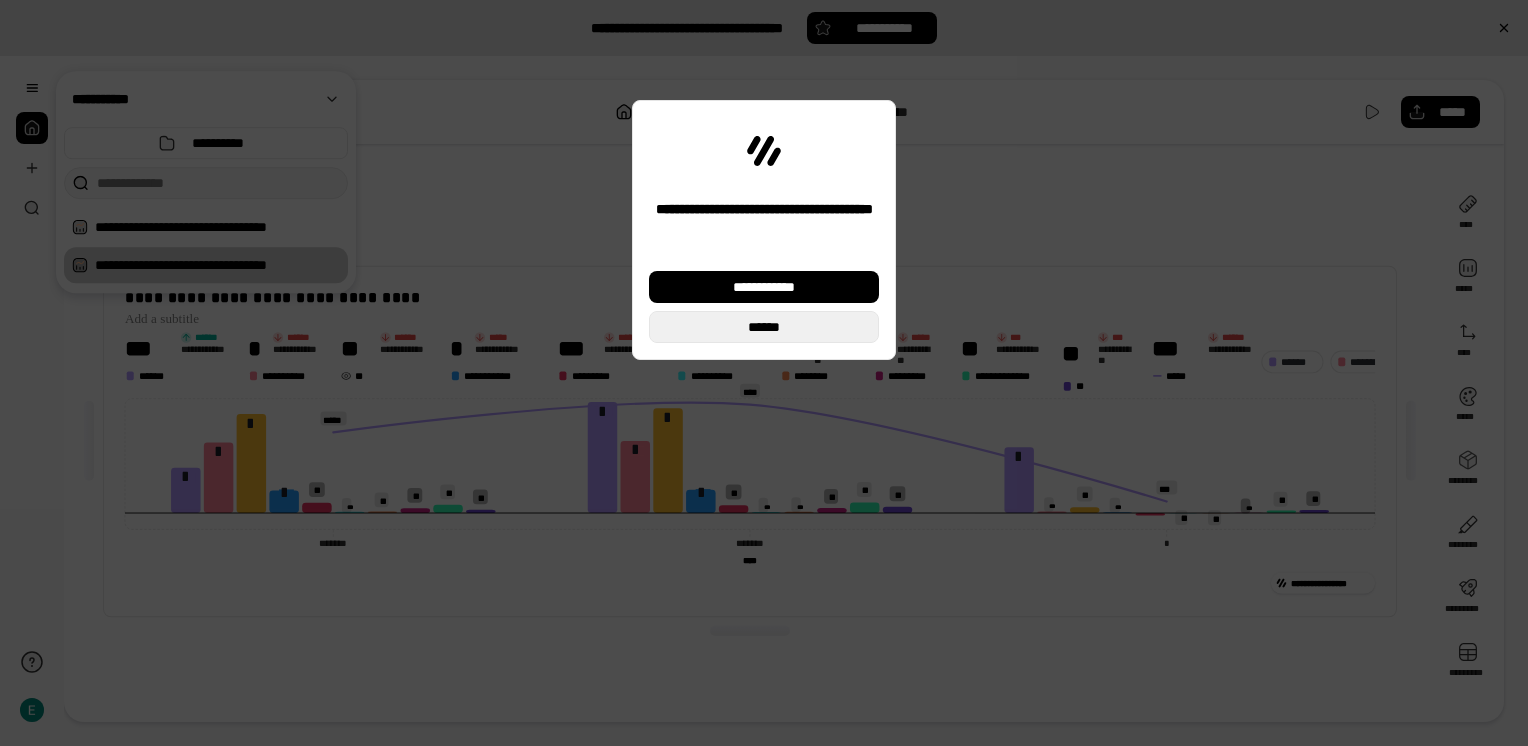 click on "******" at bounding box center [764, 327] 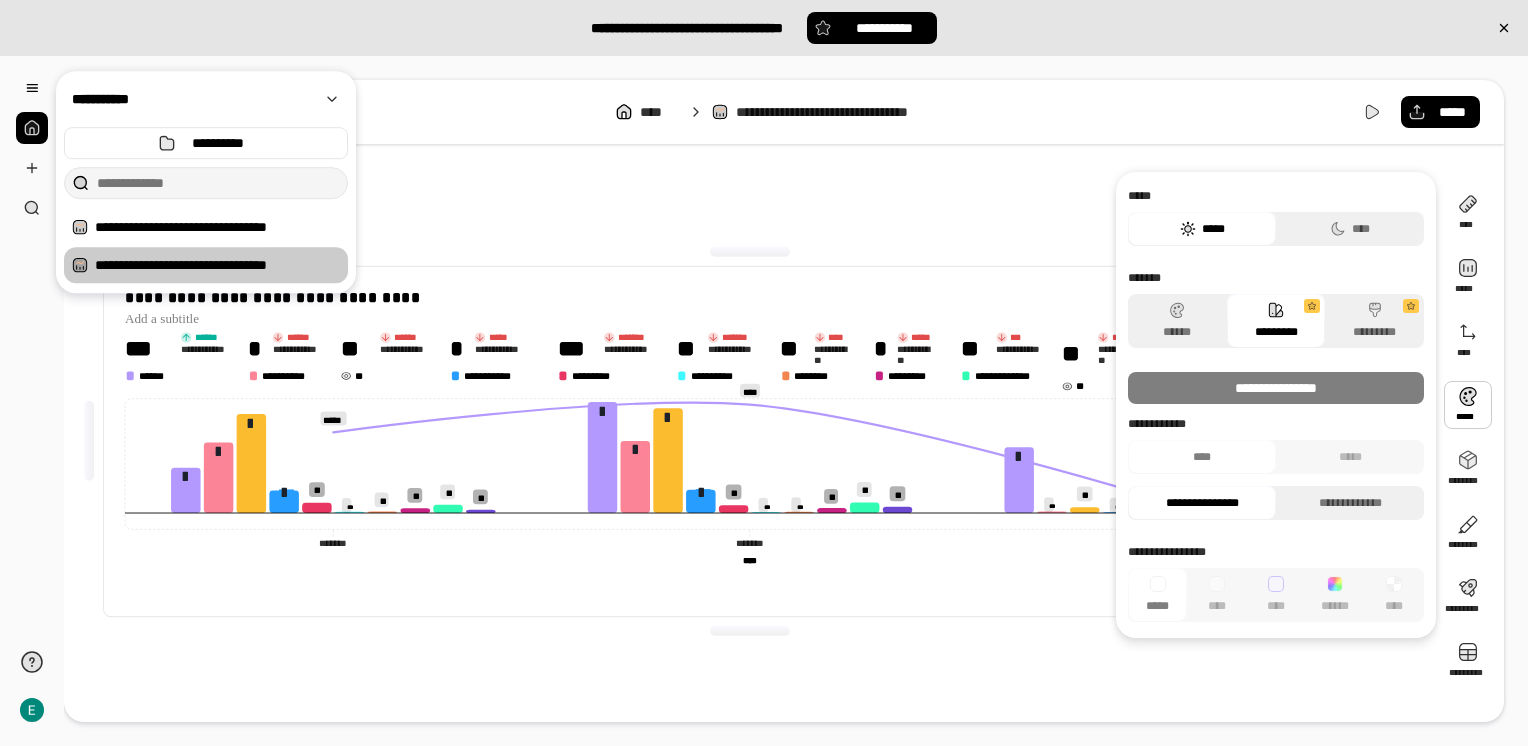 click at bounding box center [1468, 405] 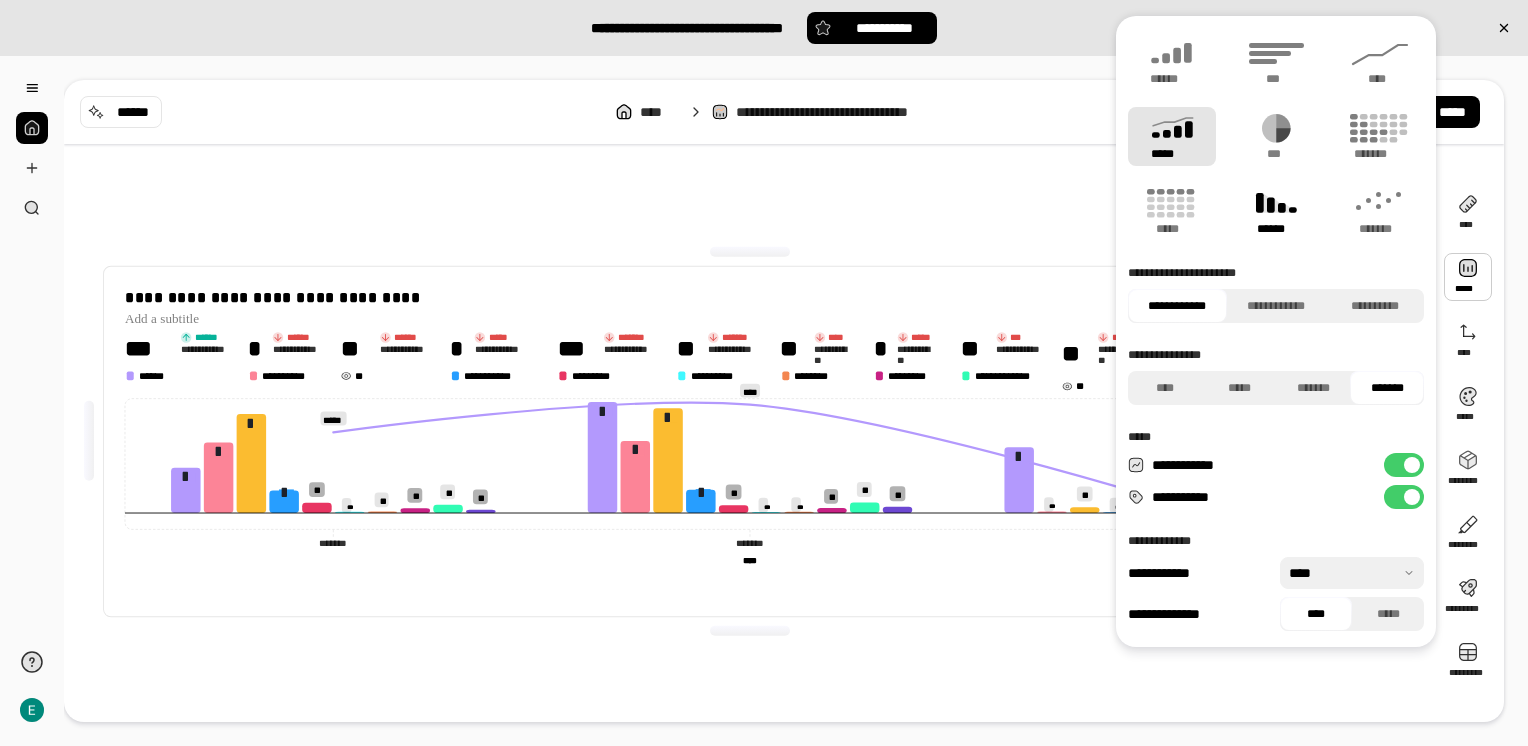 click 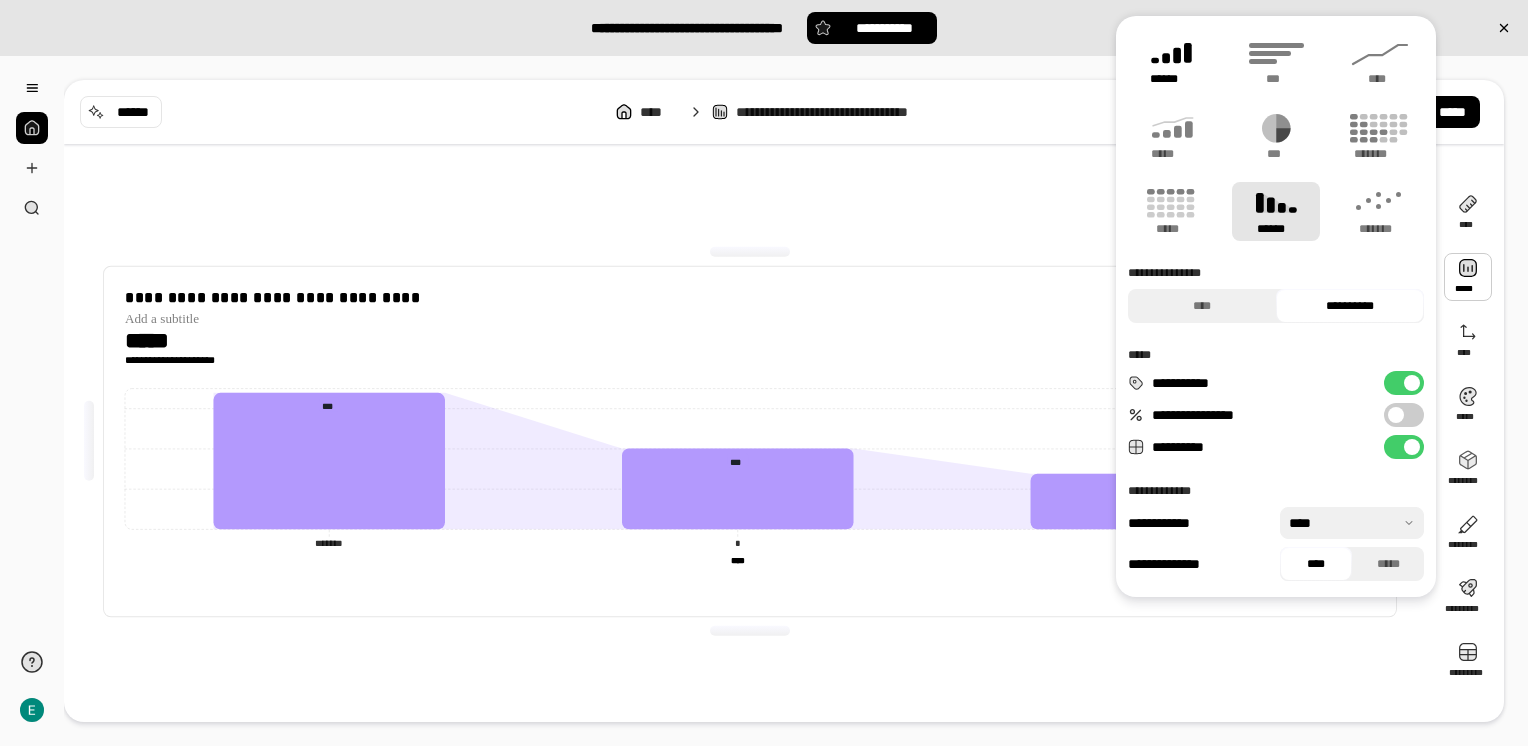 click 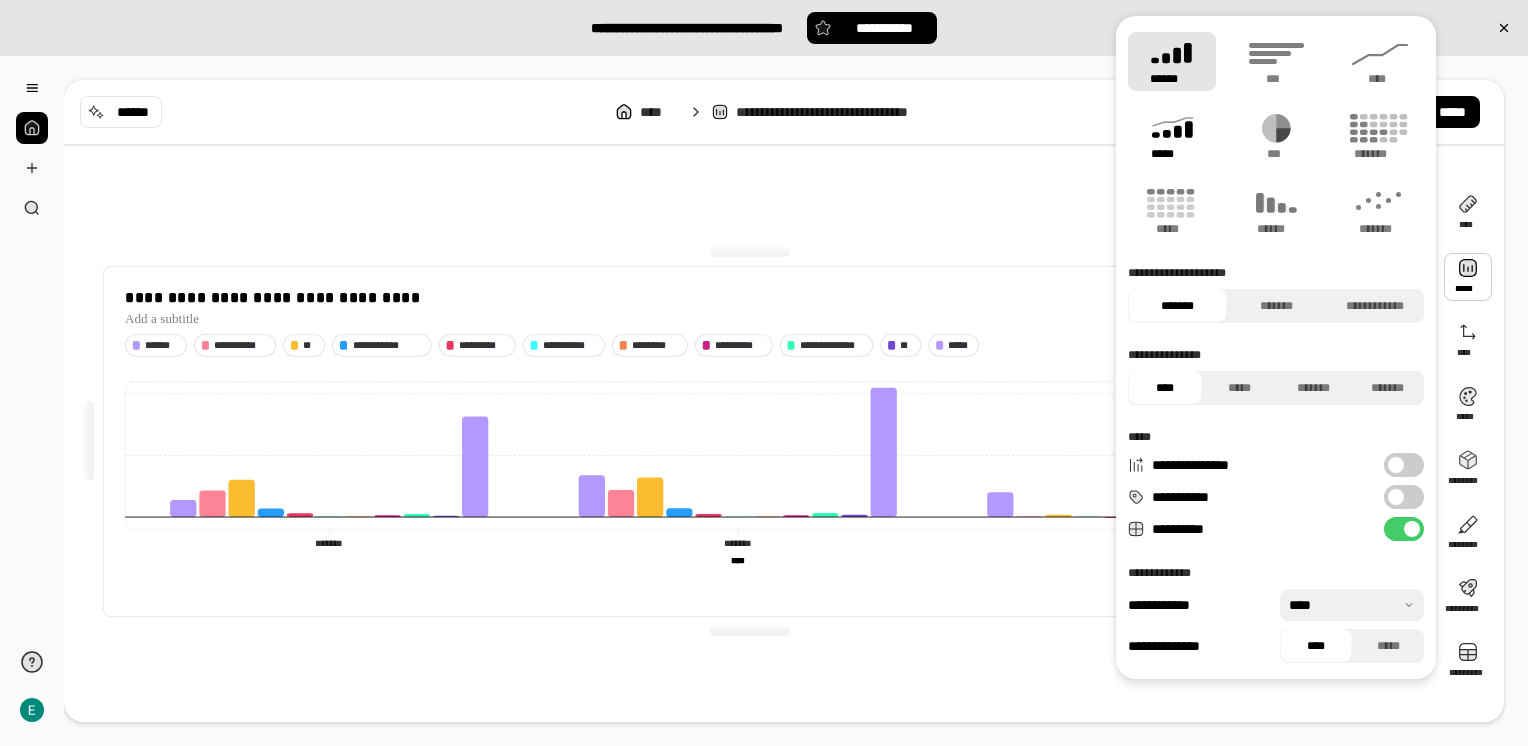 click 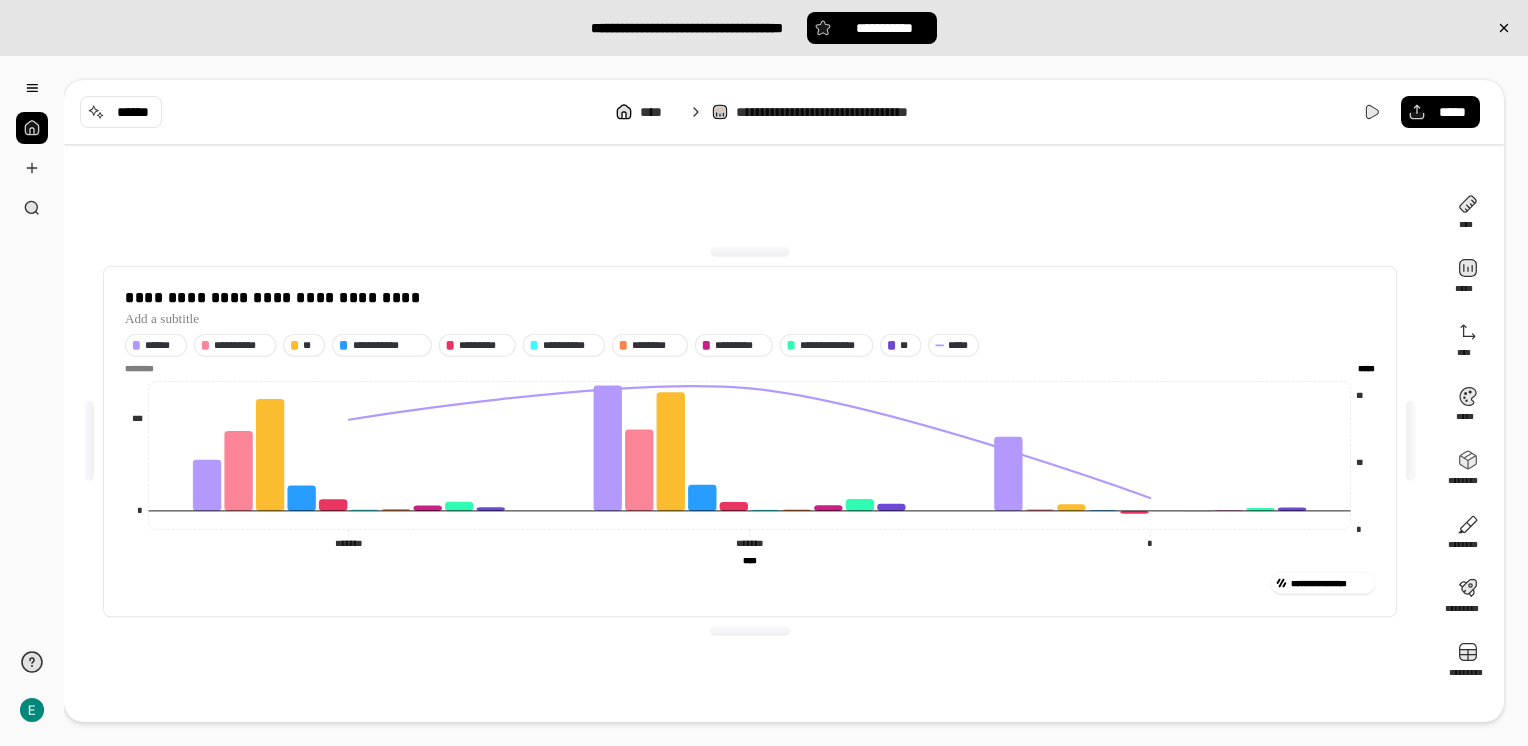 click on "**********" at bounding box center [750, 582] 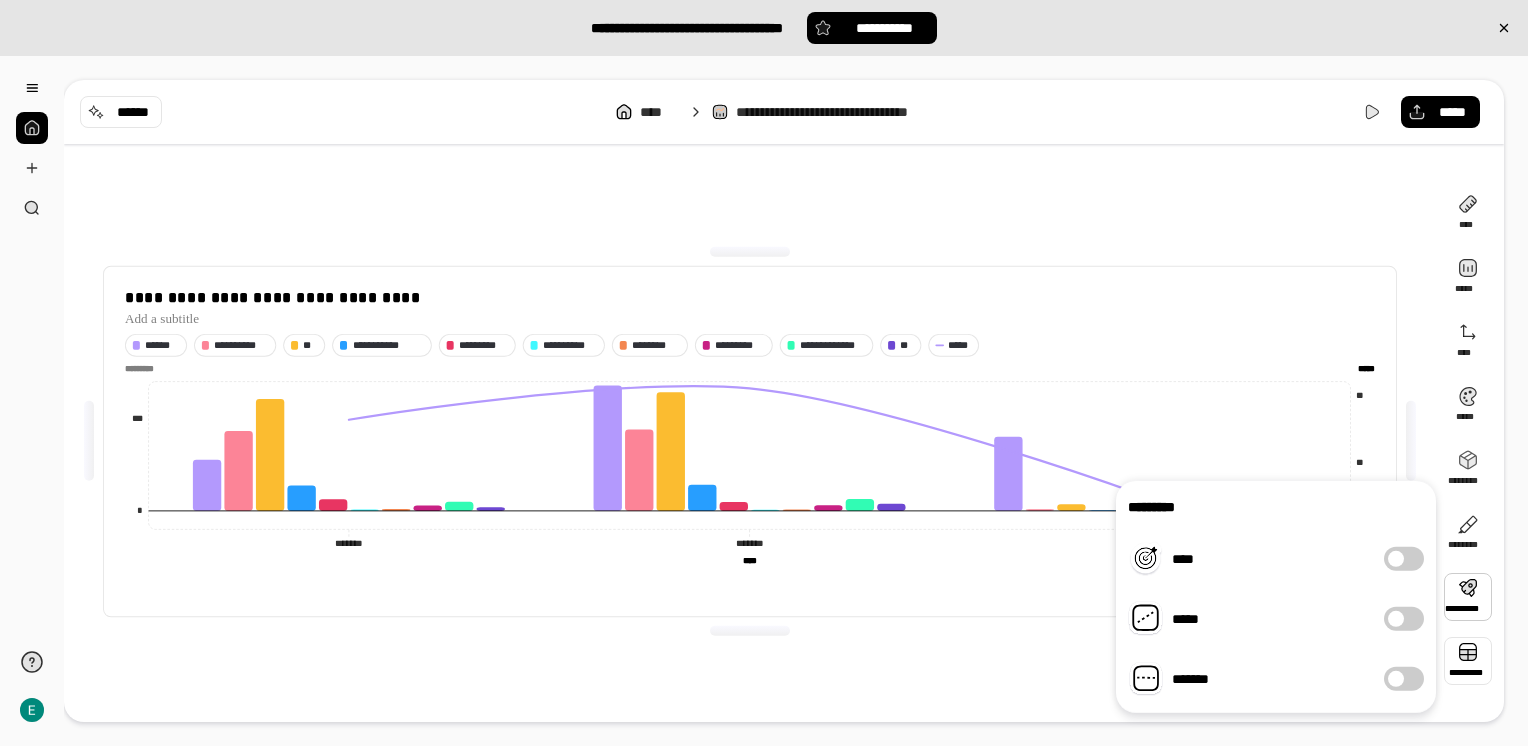 click at bounding box center (1468, 661) 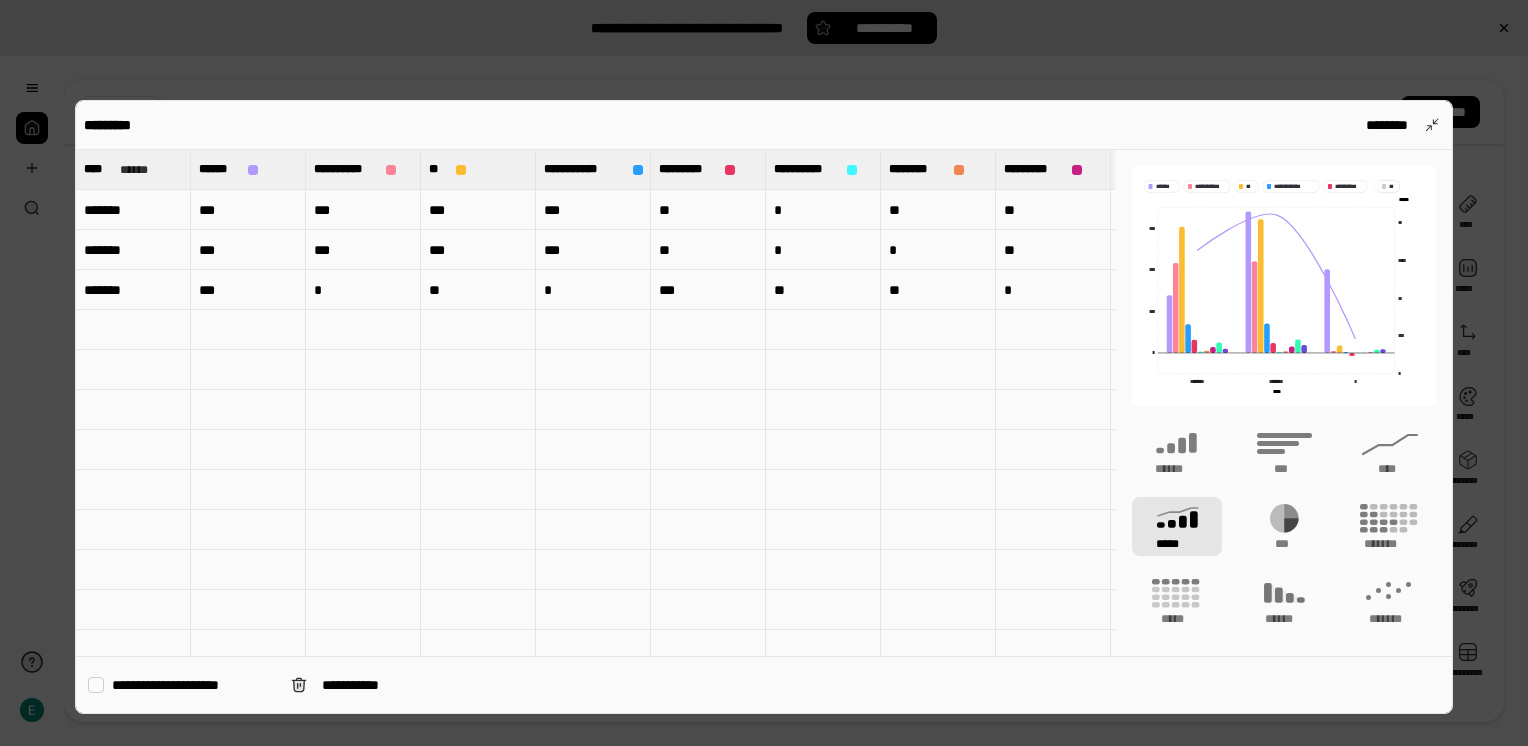 click on "*******" at bounding box center [133, 290] 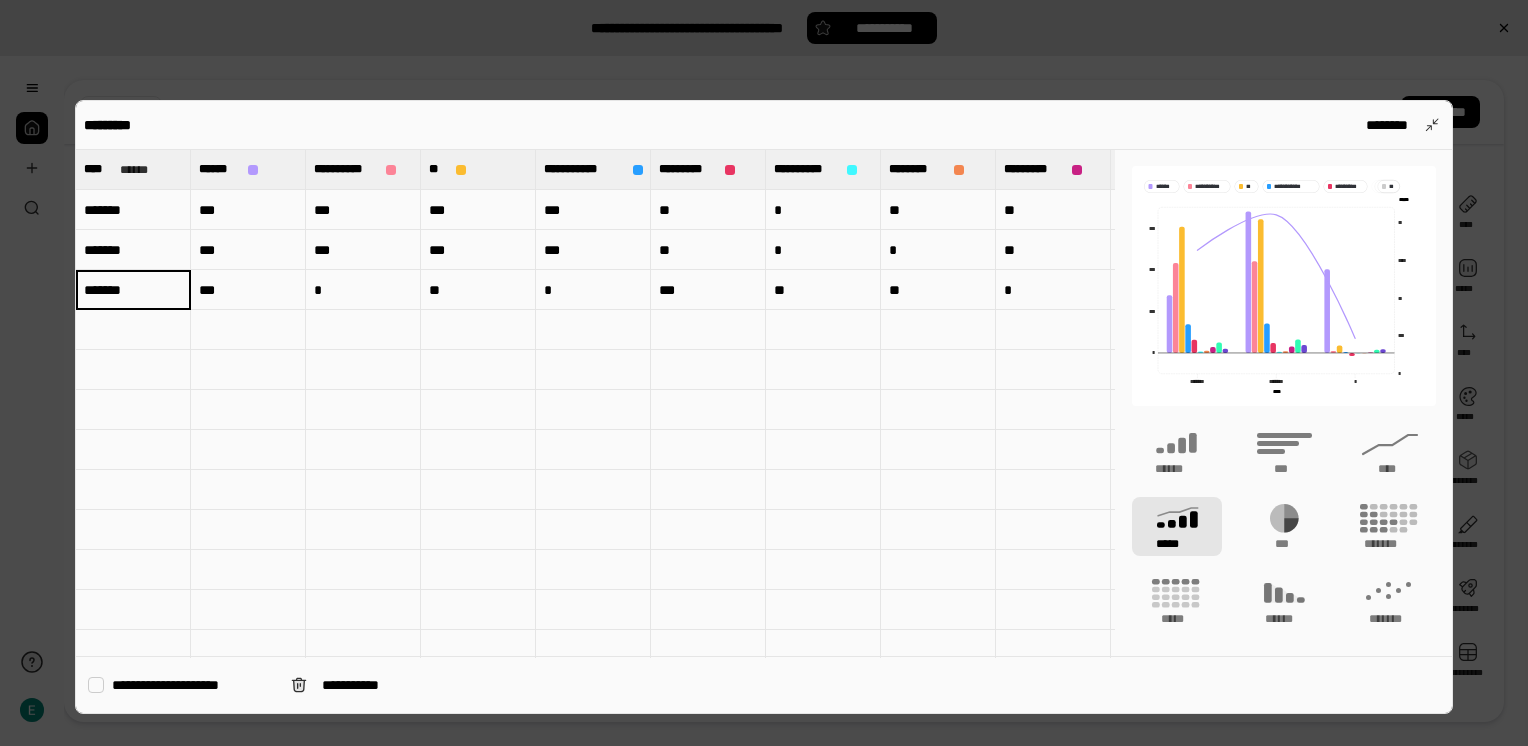 type 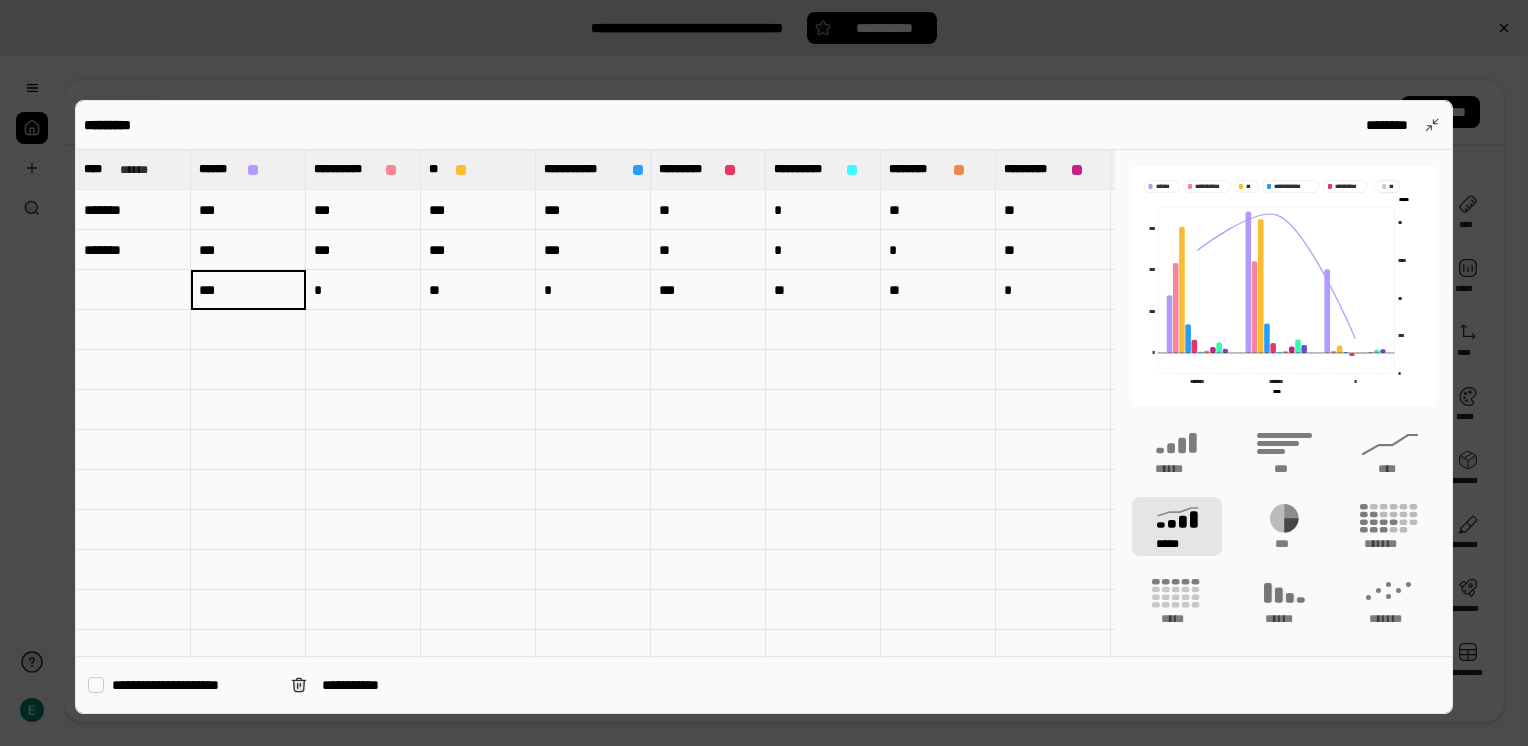 type 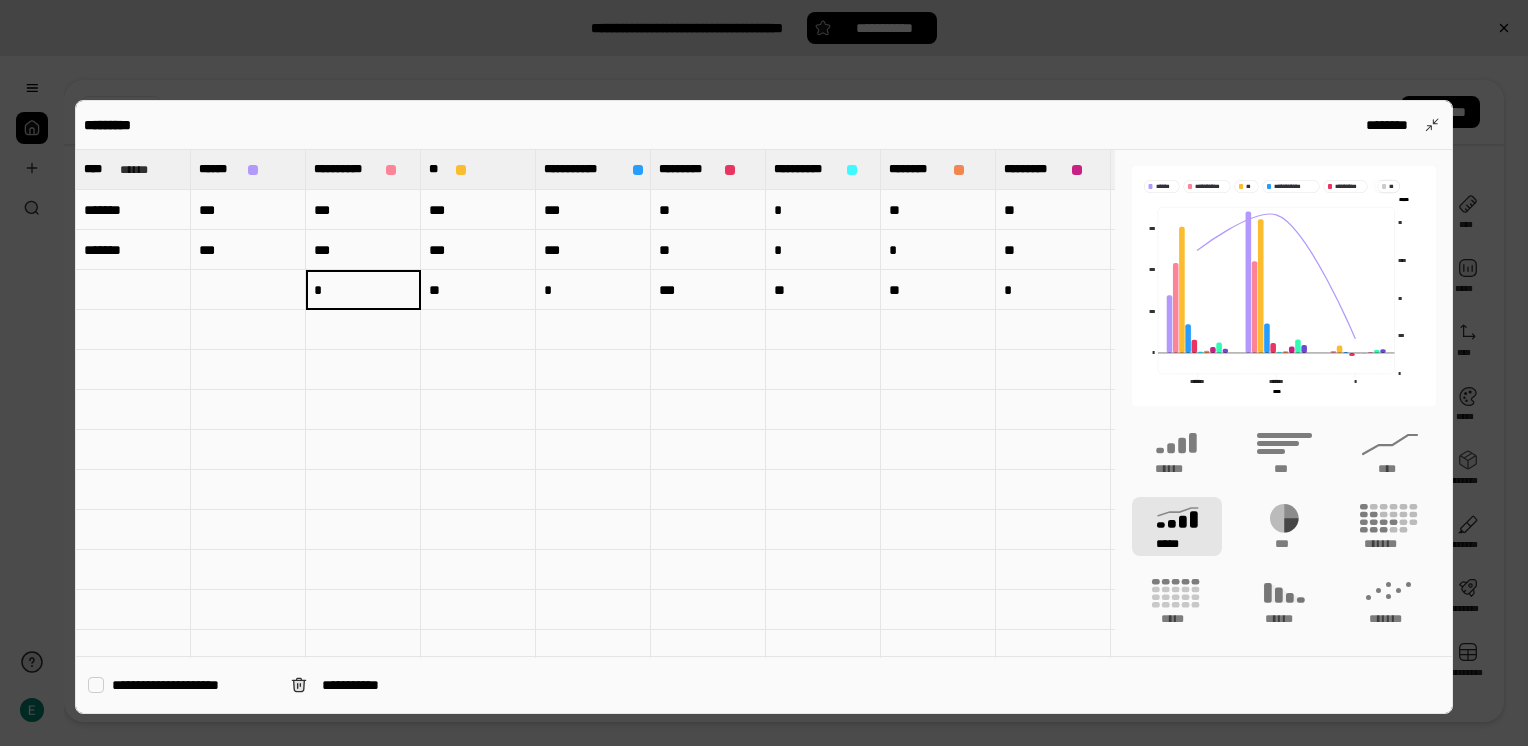 type 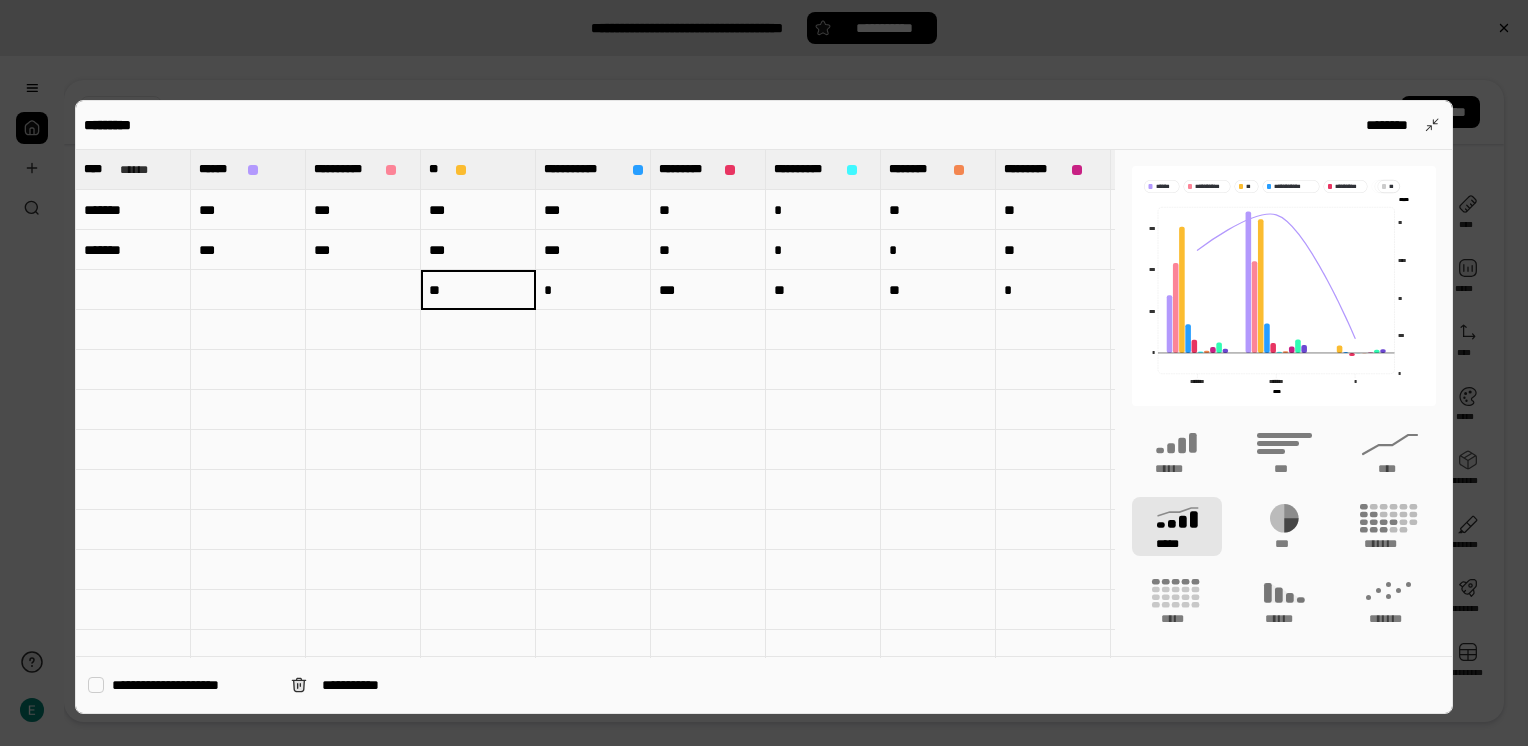 type 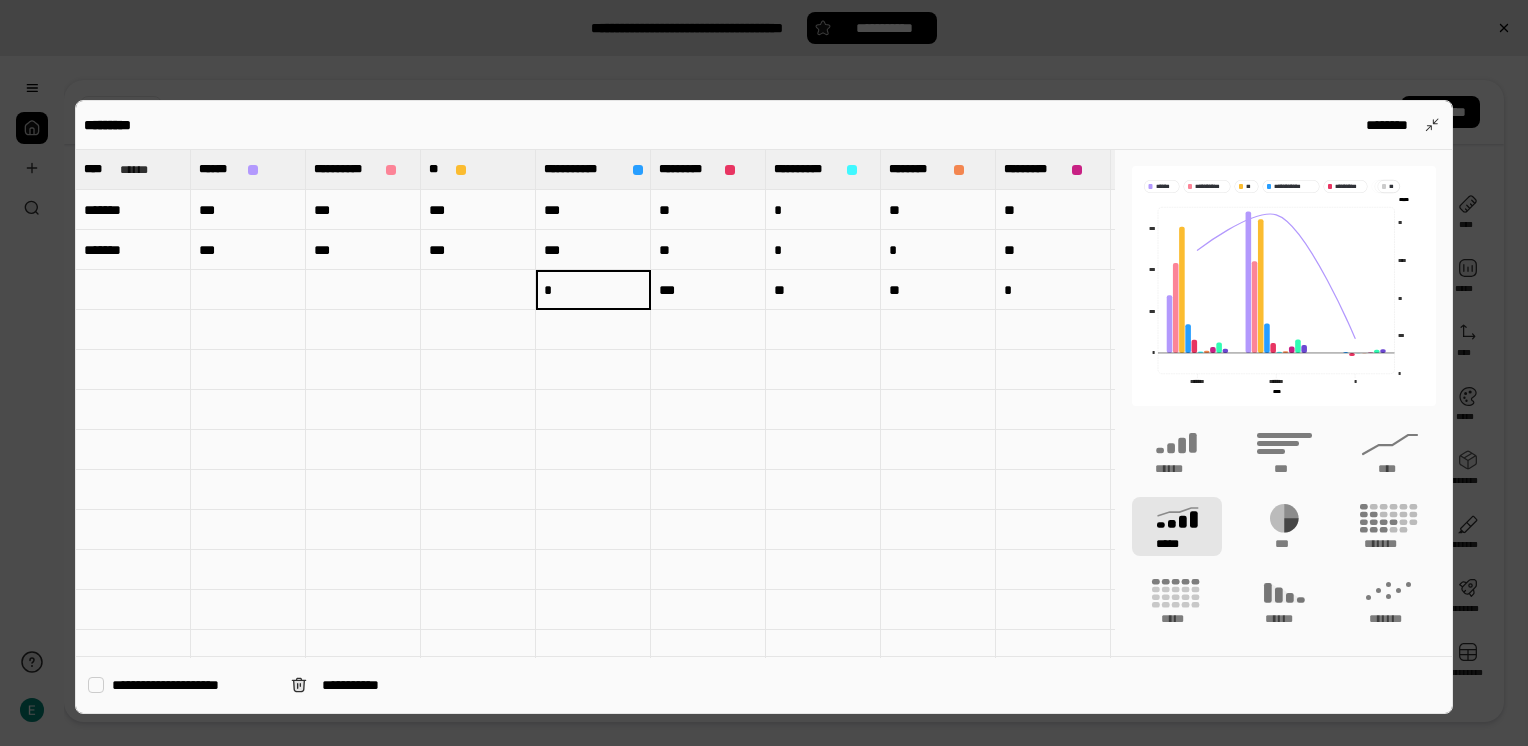 type 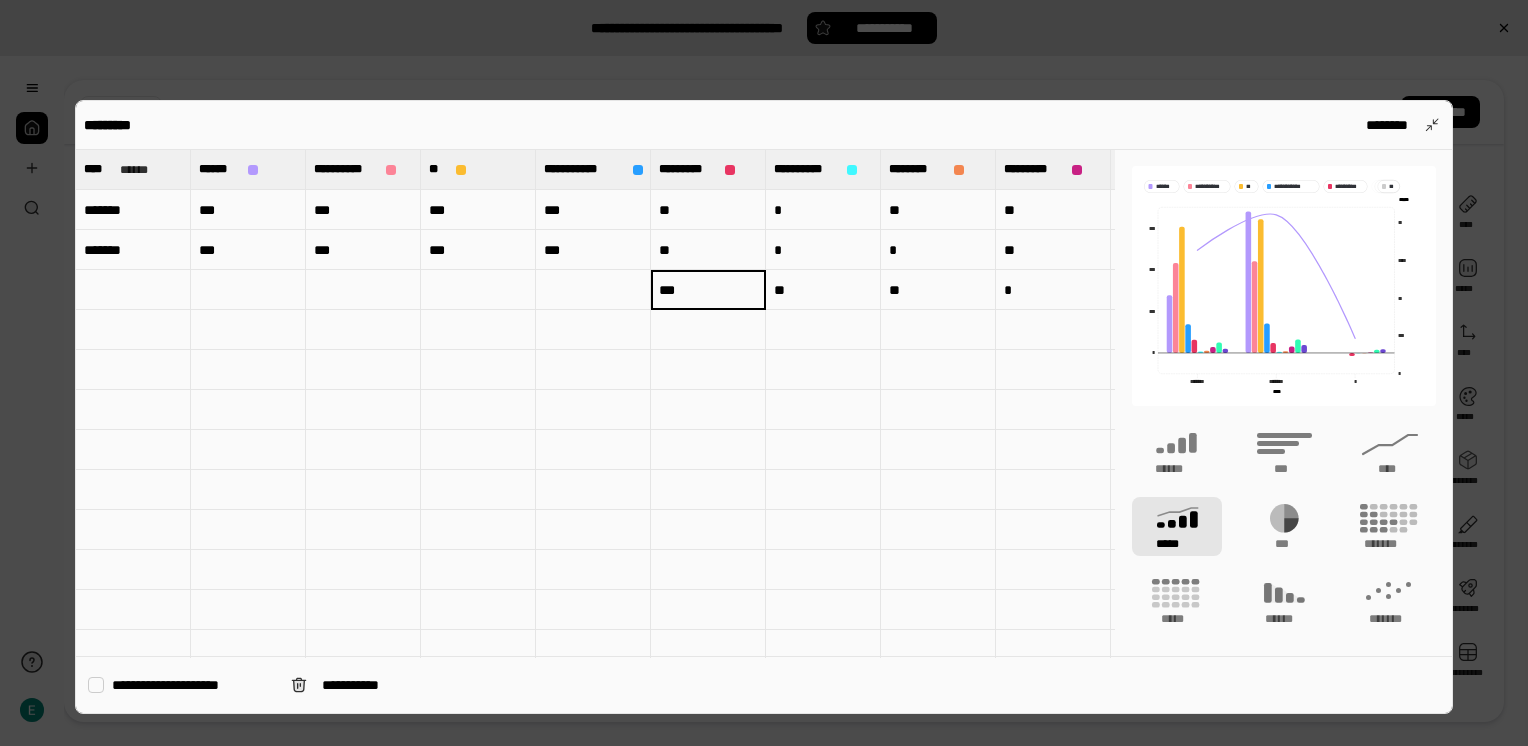 type 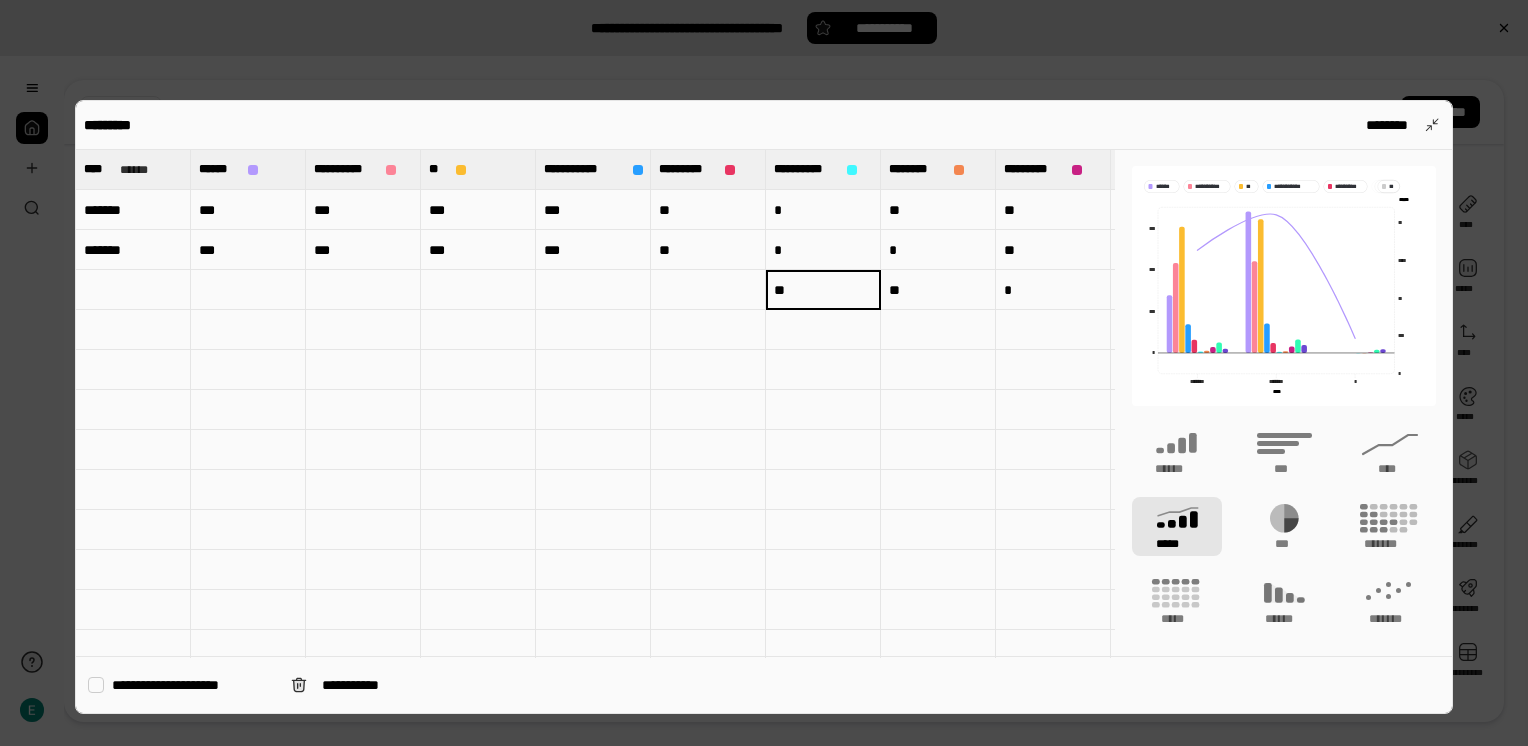 type 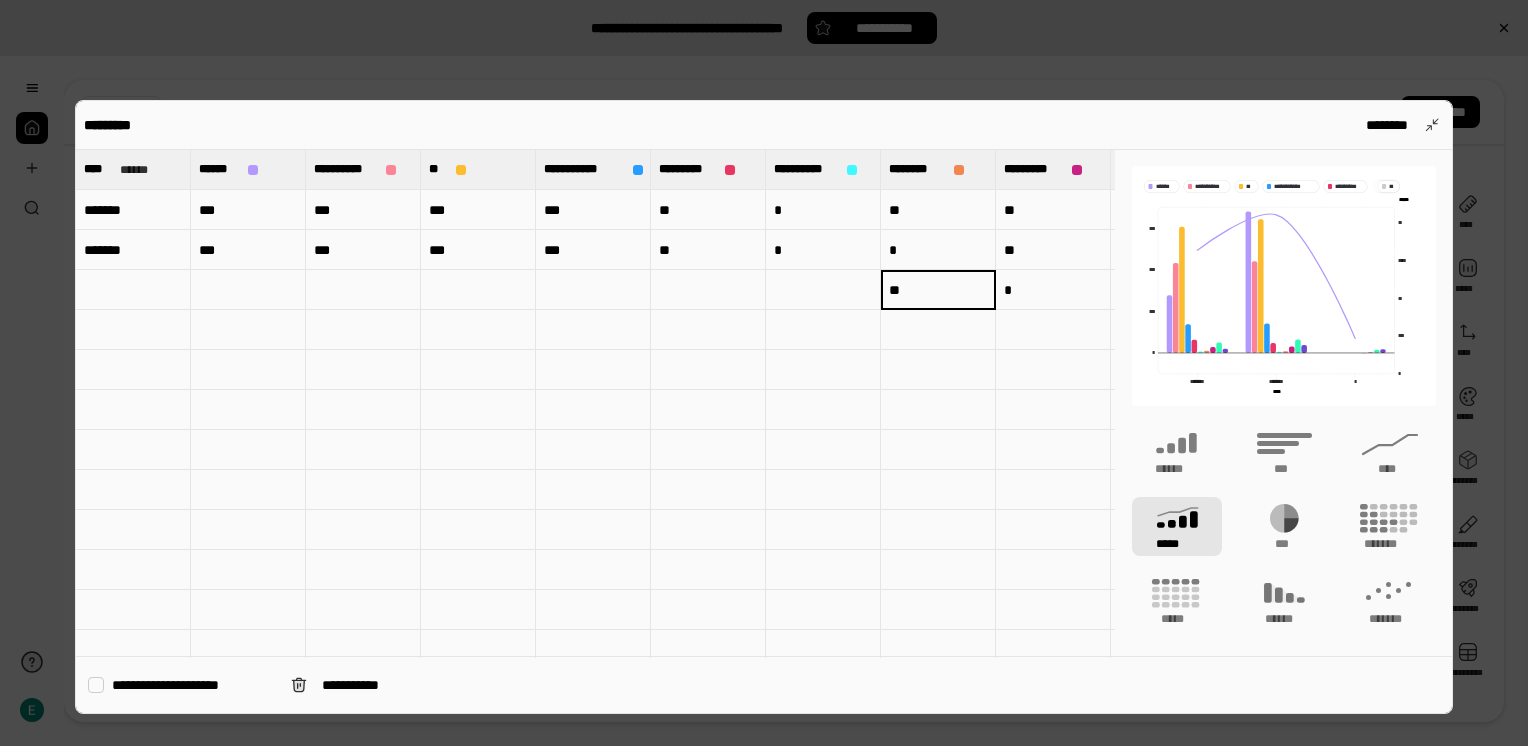 type 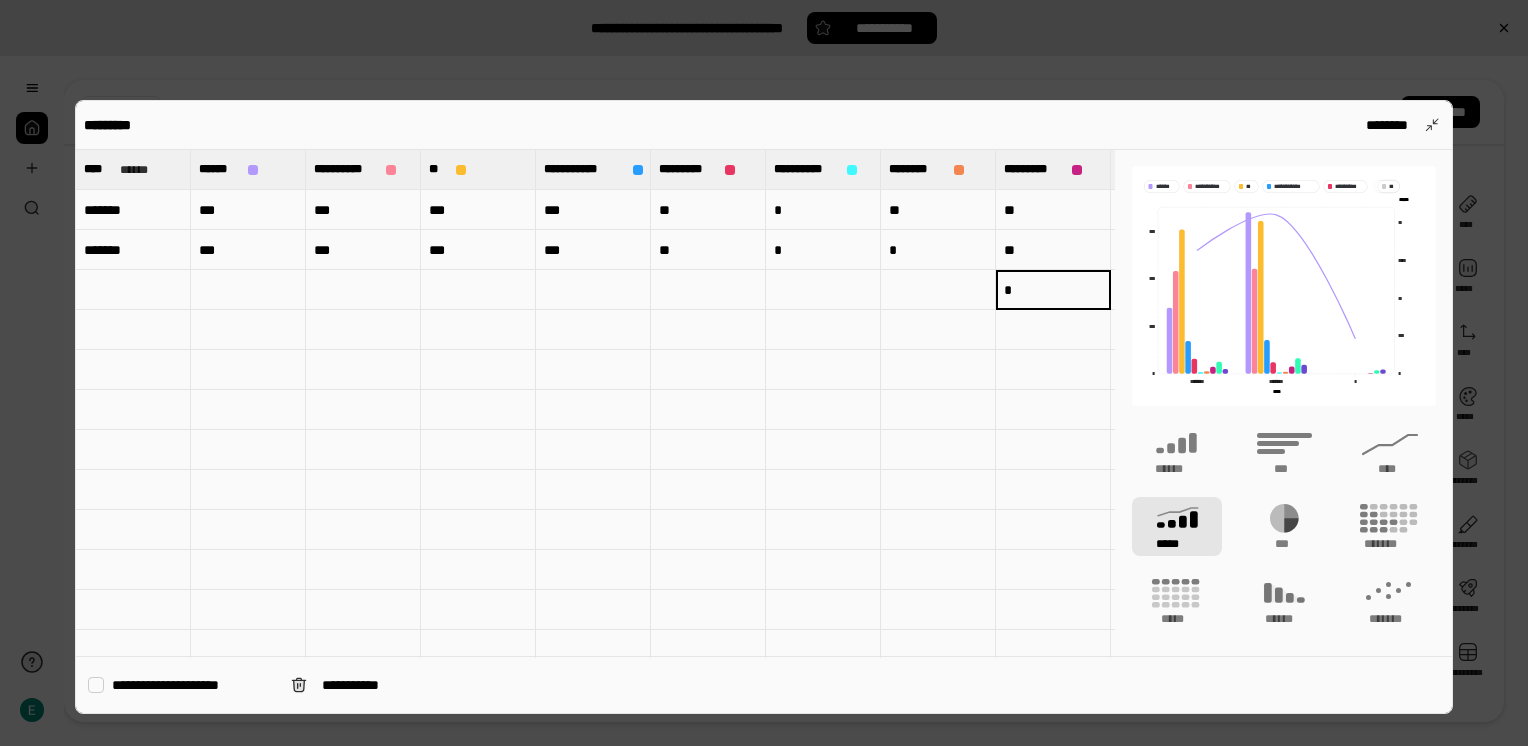 type 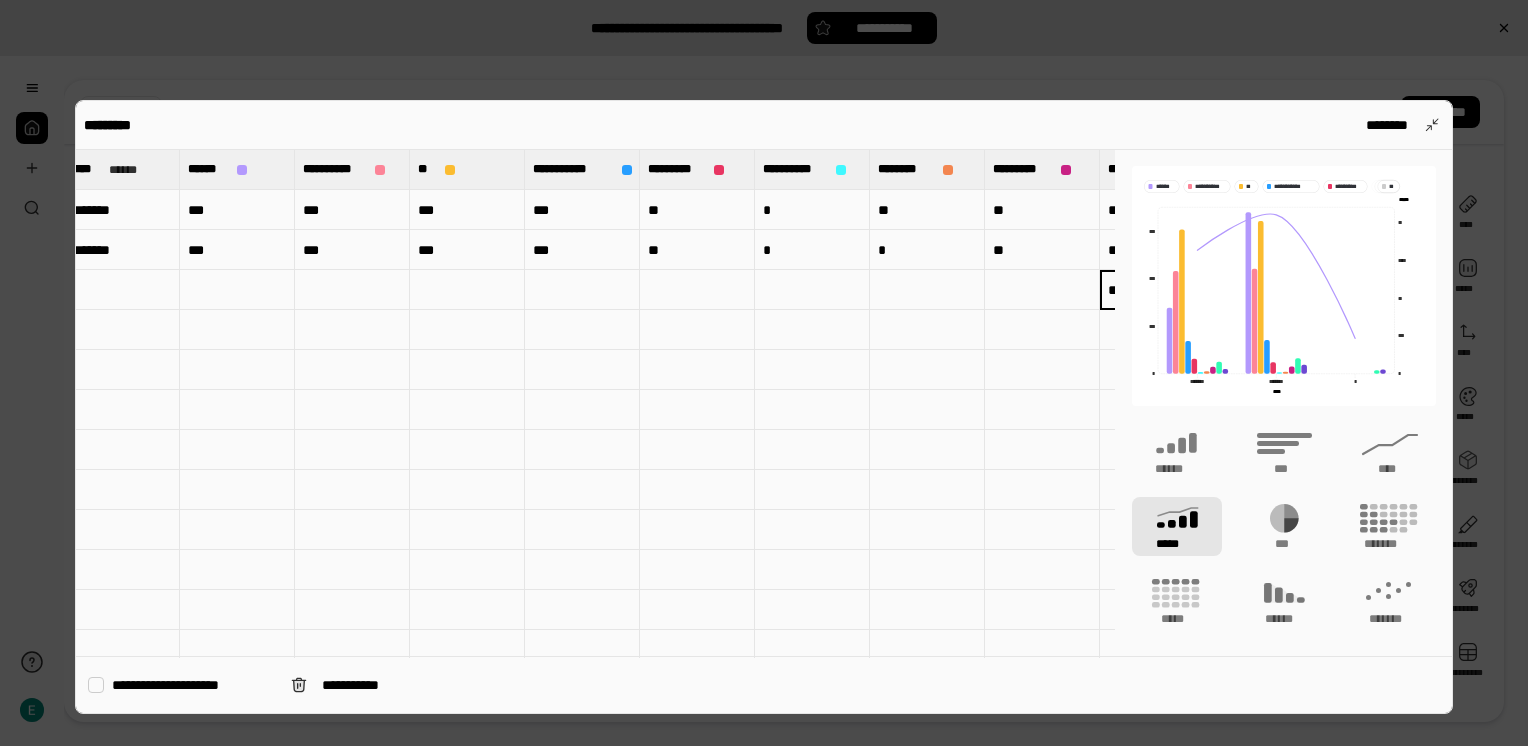type 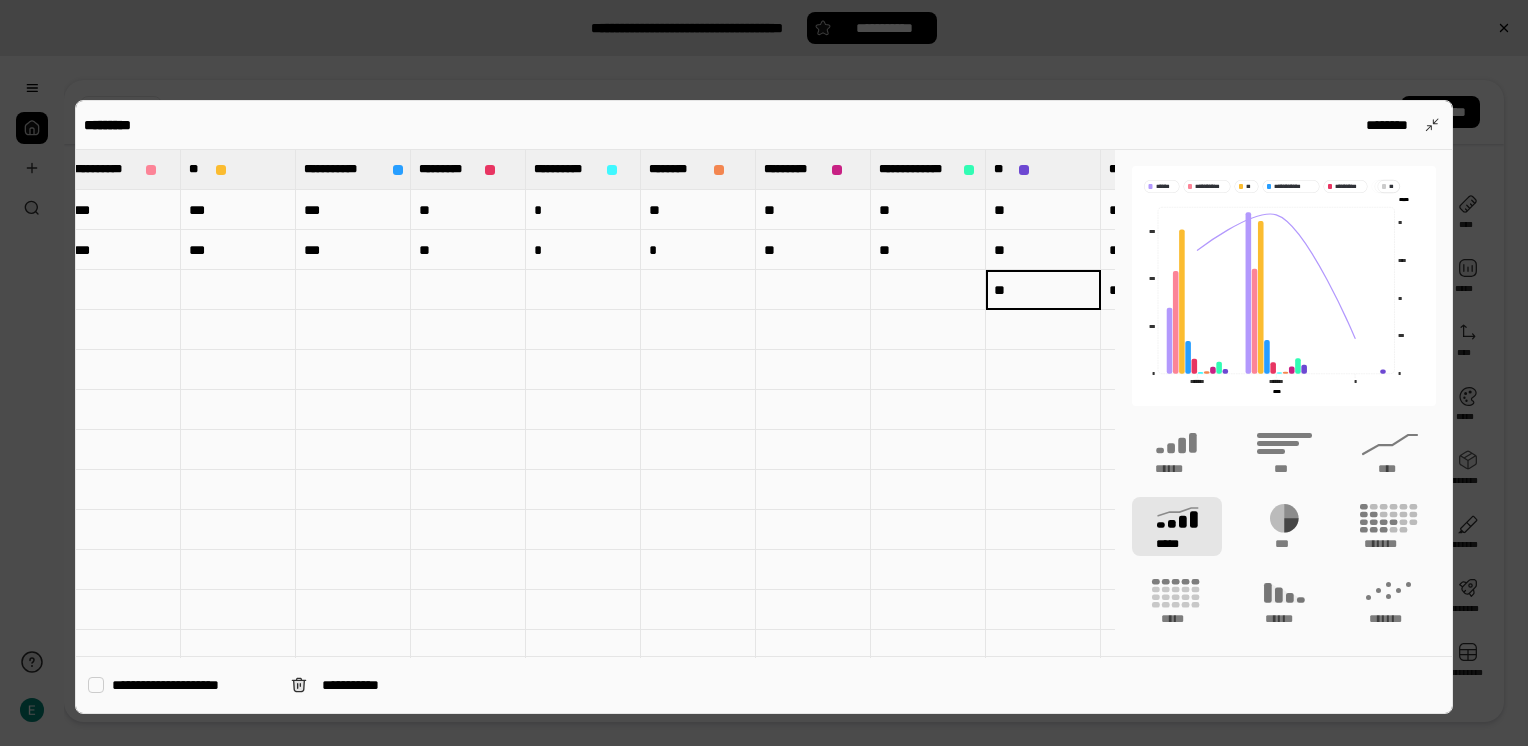 type 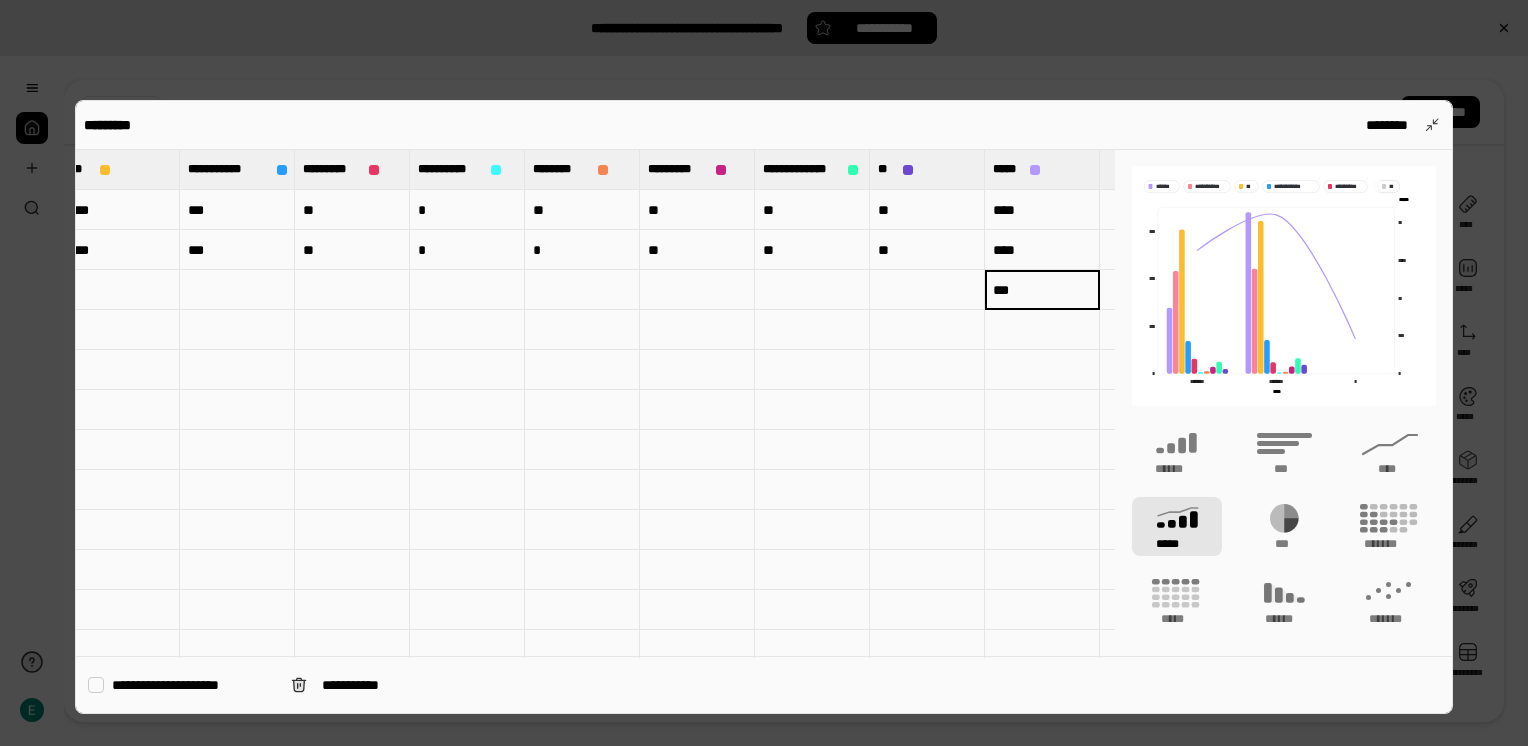 type 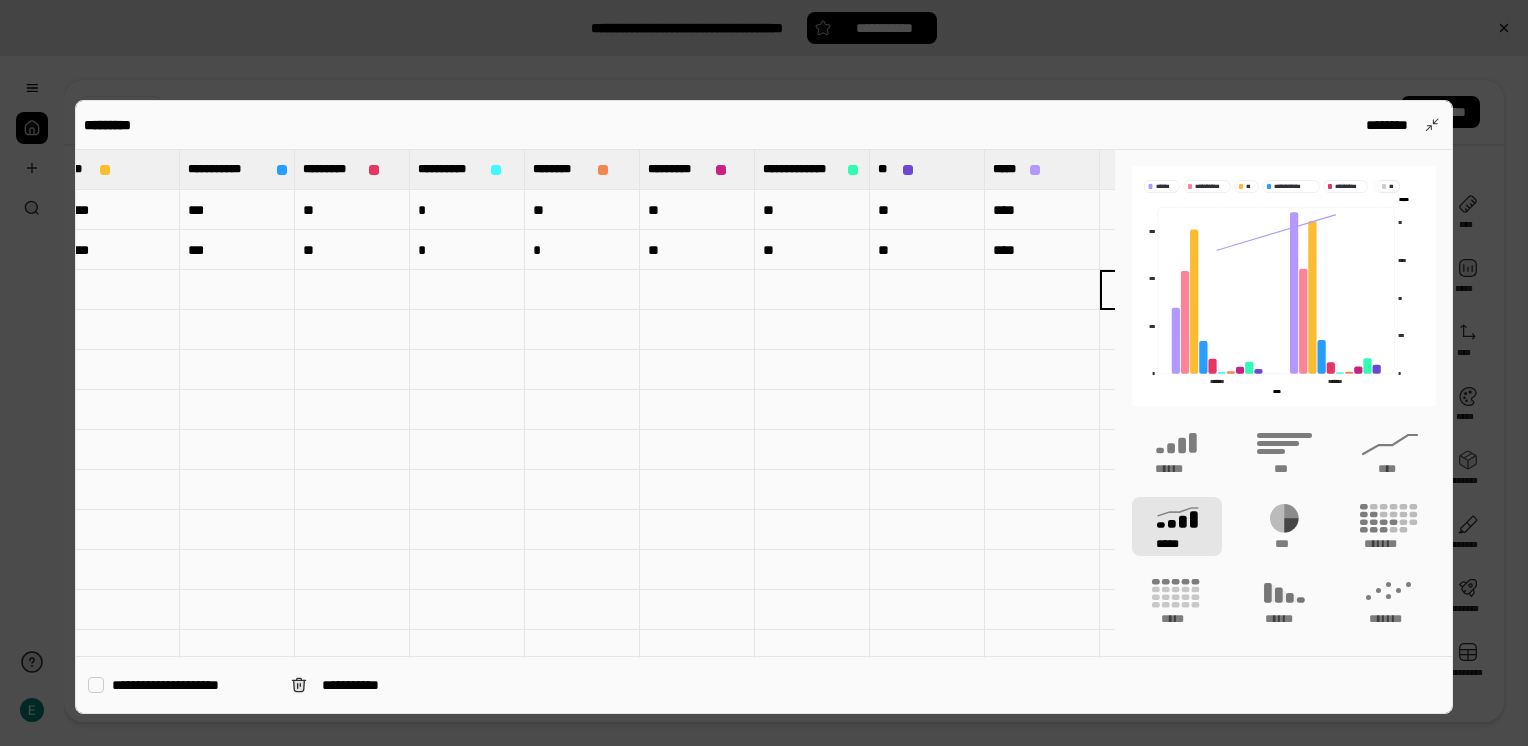 scroll, scrollTop: 0, scrollLeft: 471, axis: horizontal 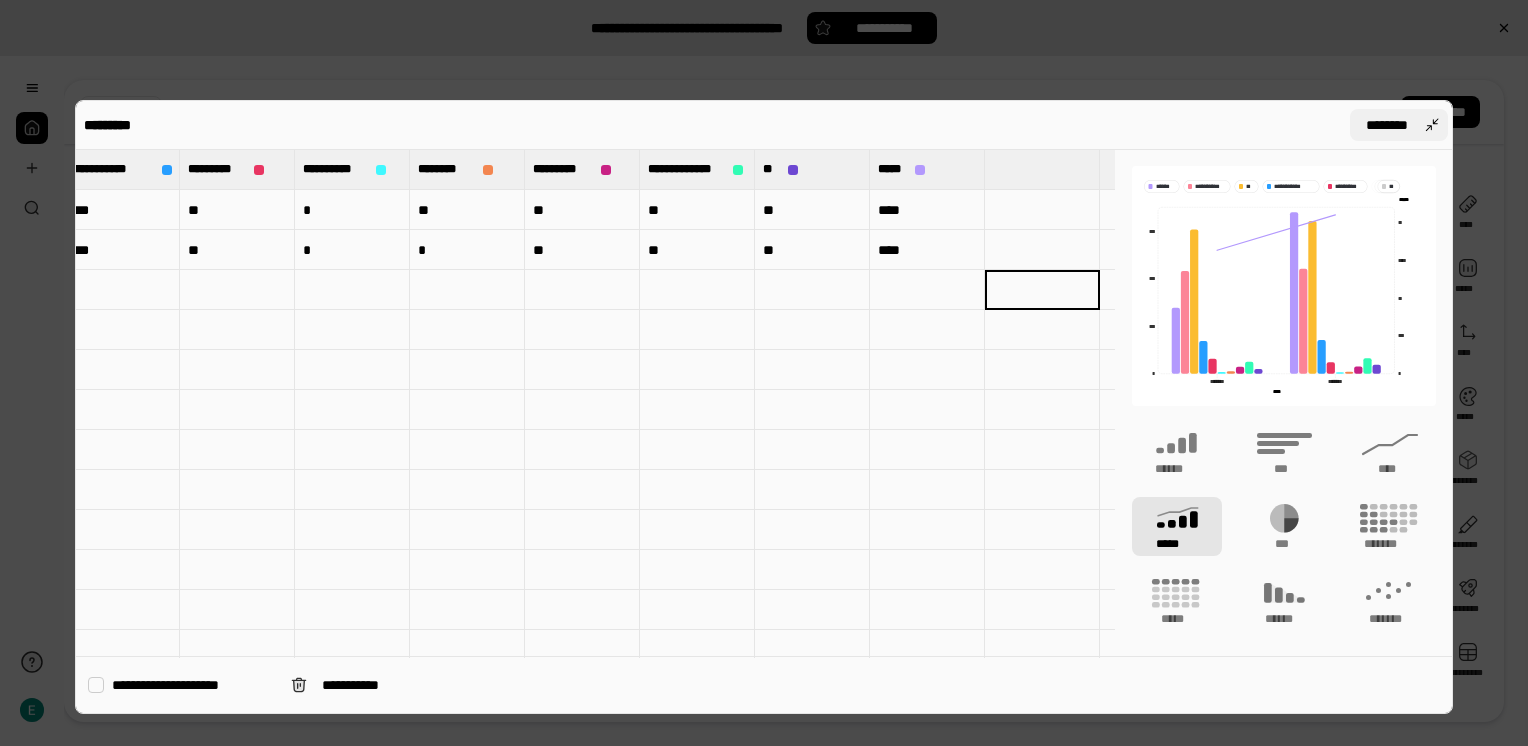 click on "********" at bounding box center [1387, 125] 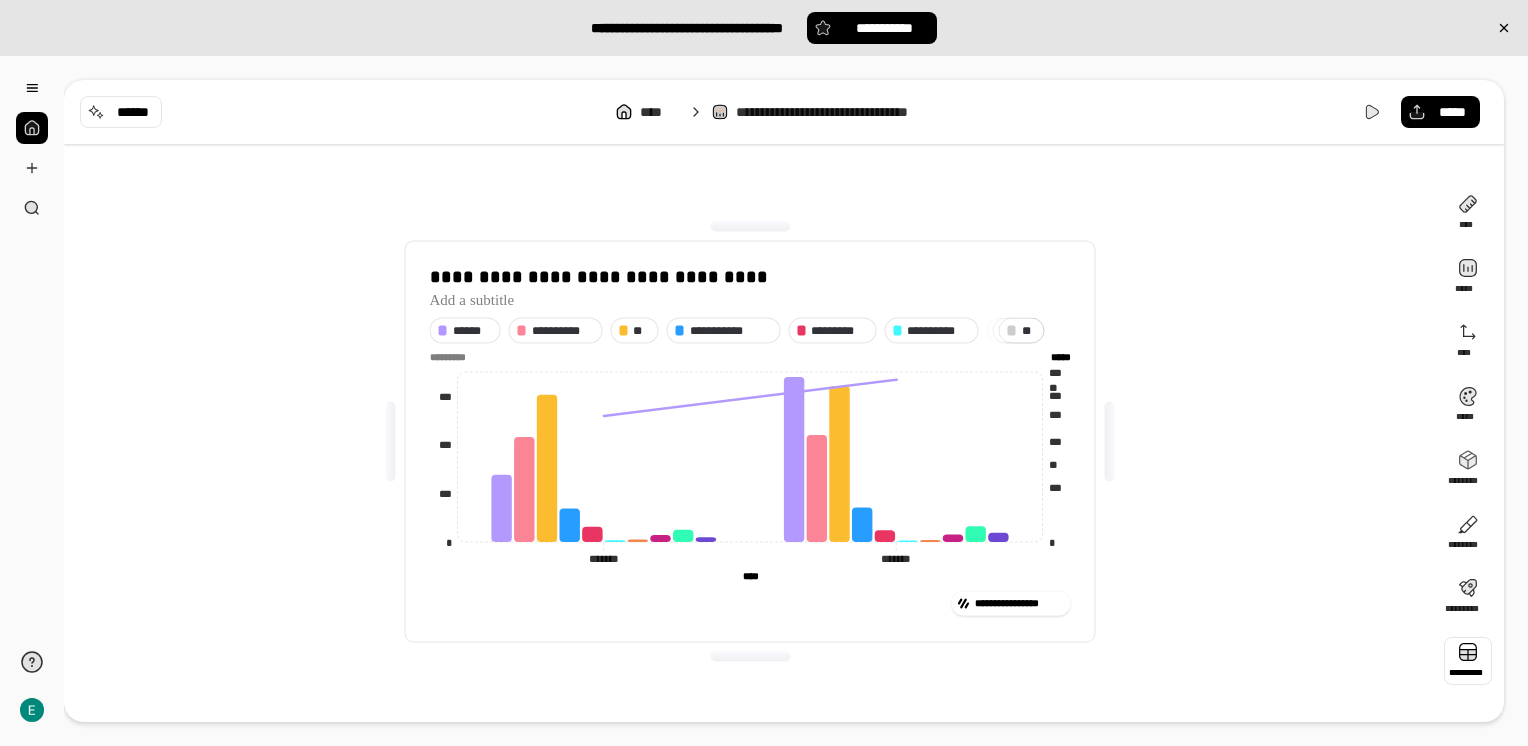 click on "**********" at bounding box center [750, 441] 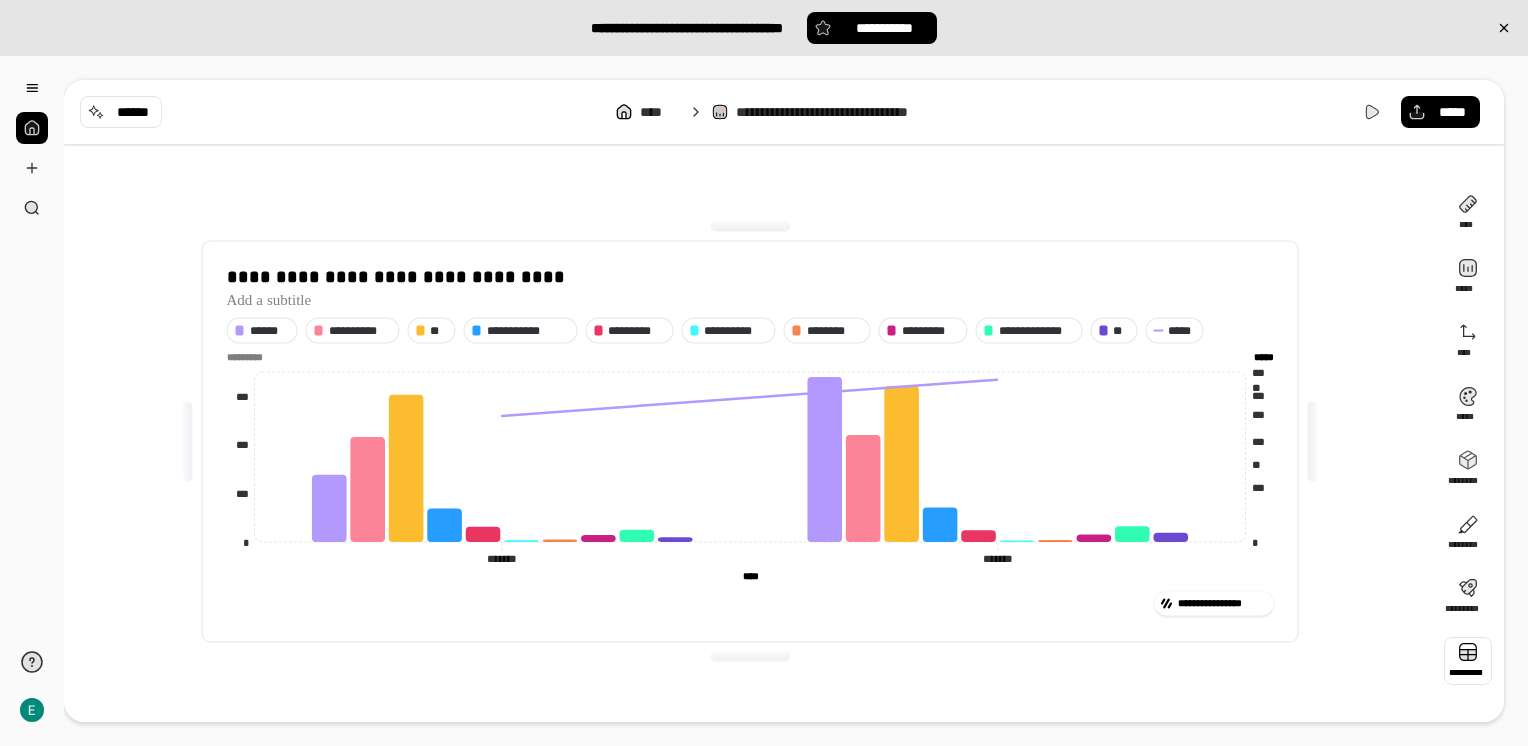 click at bounding box center (1313, 441) 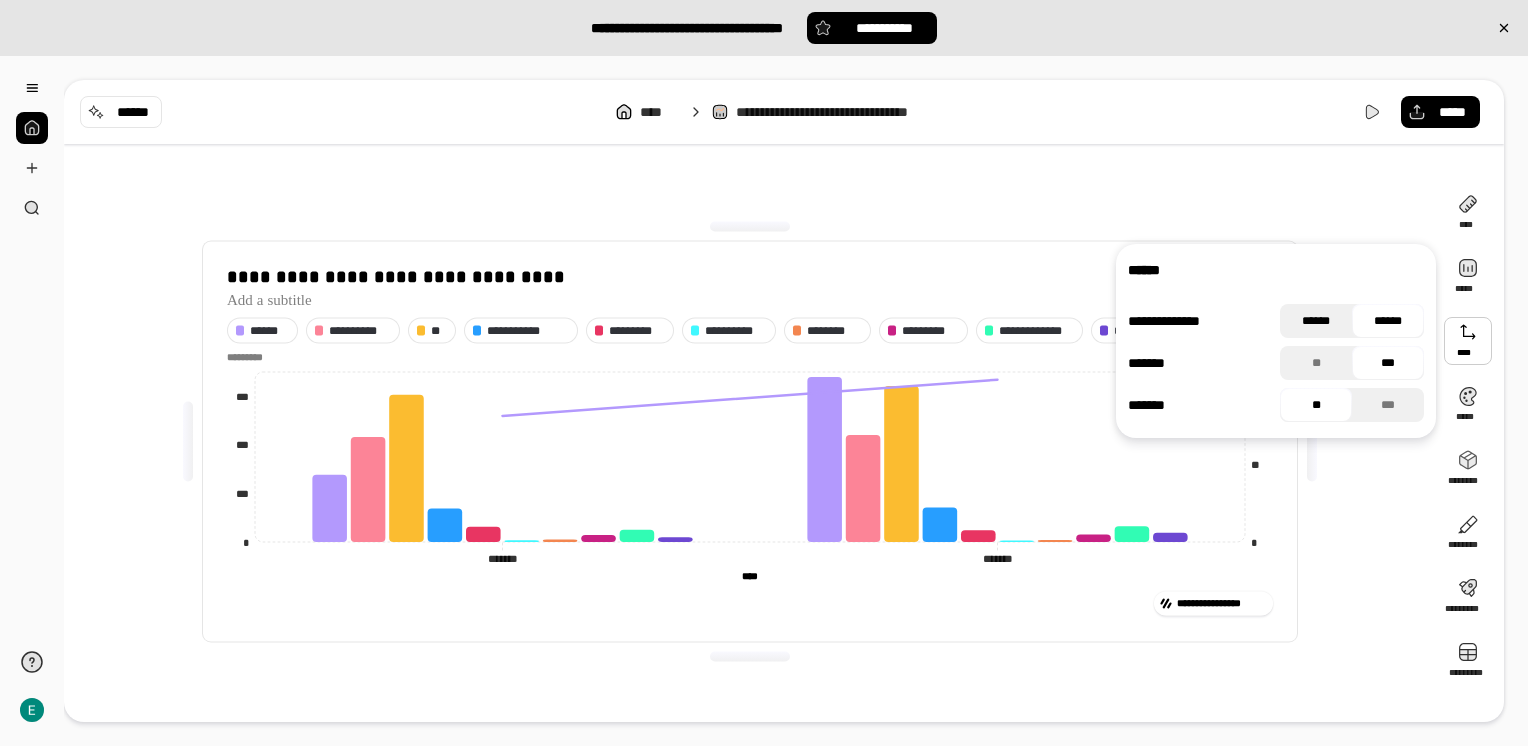 click on "******" at bounding box center [1316, 321] 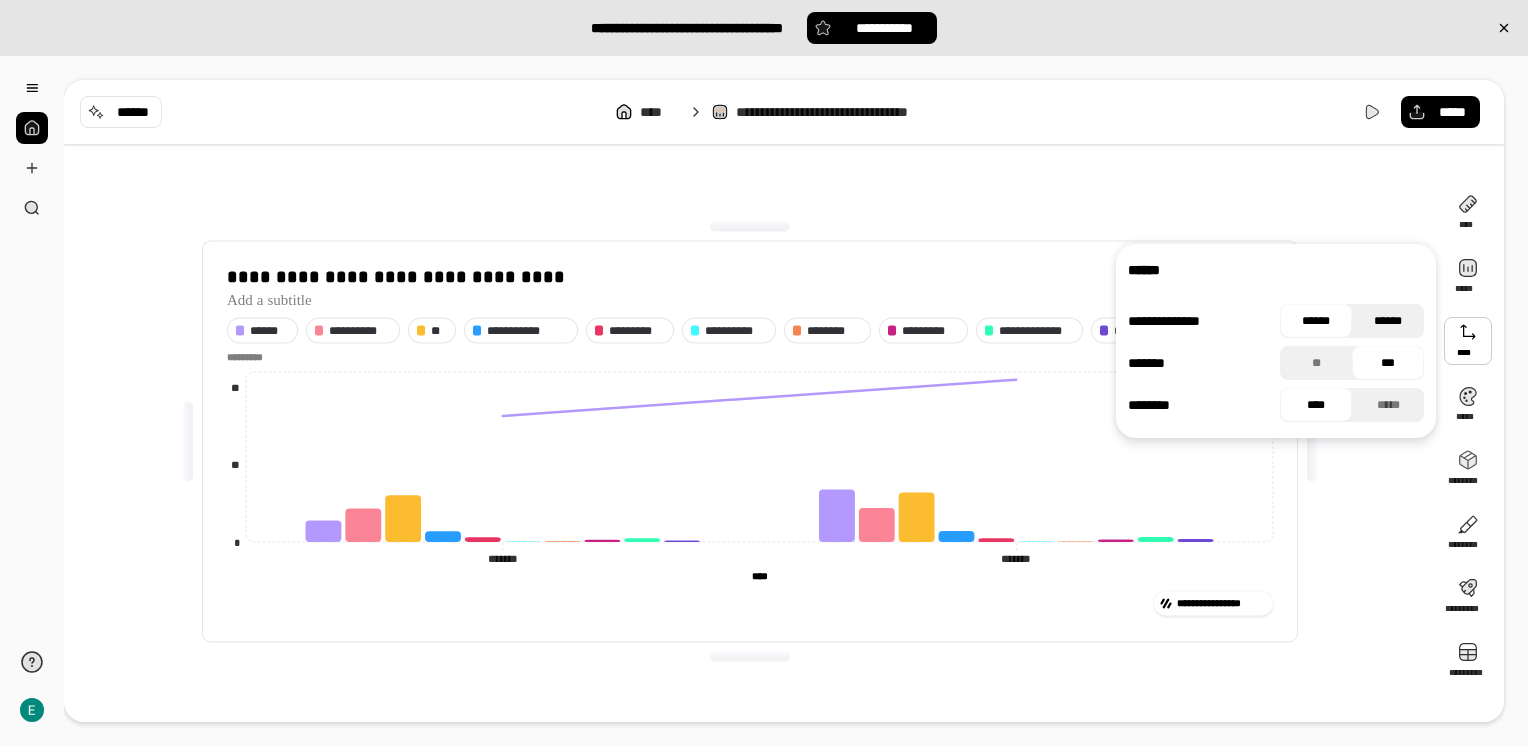 click on "******" at bounding box center (1388, 321) 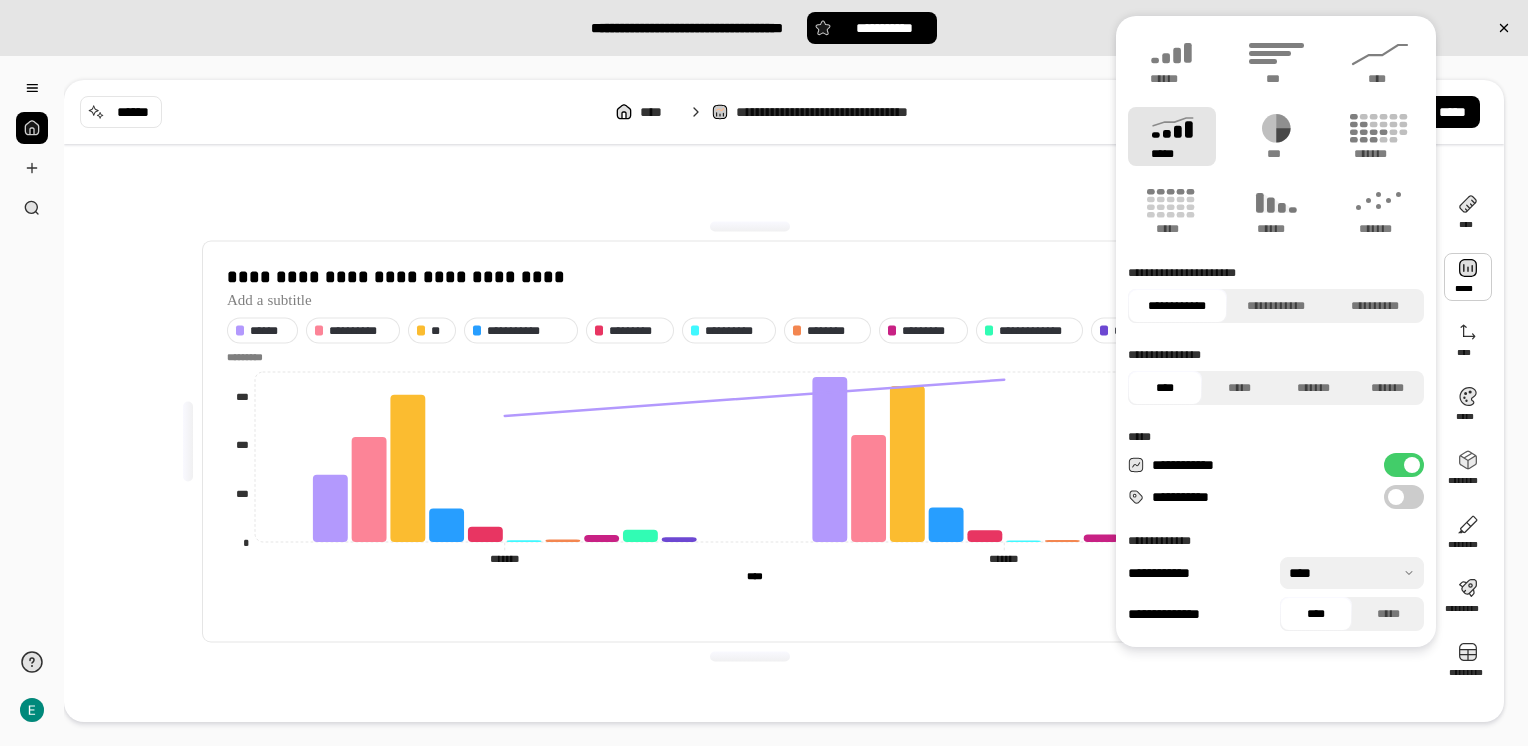 click at bounding box center [1468, 277] 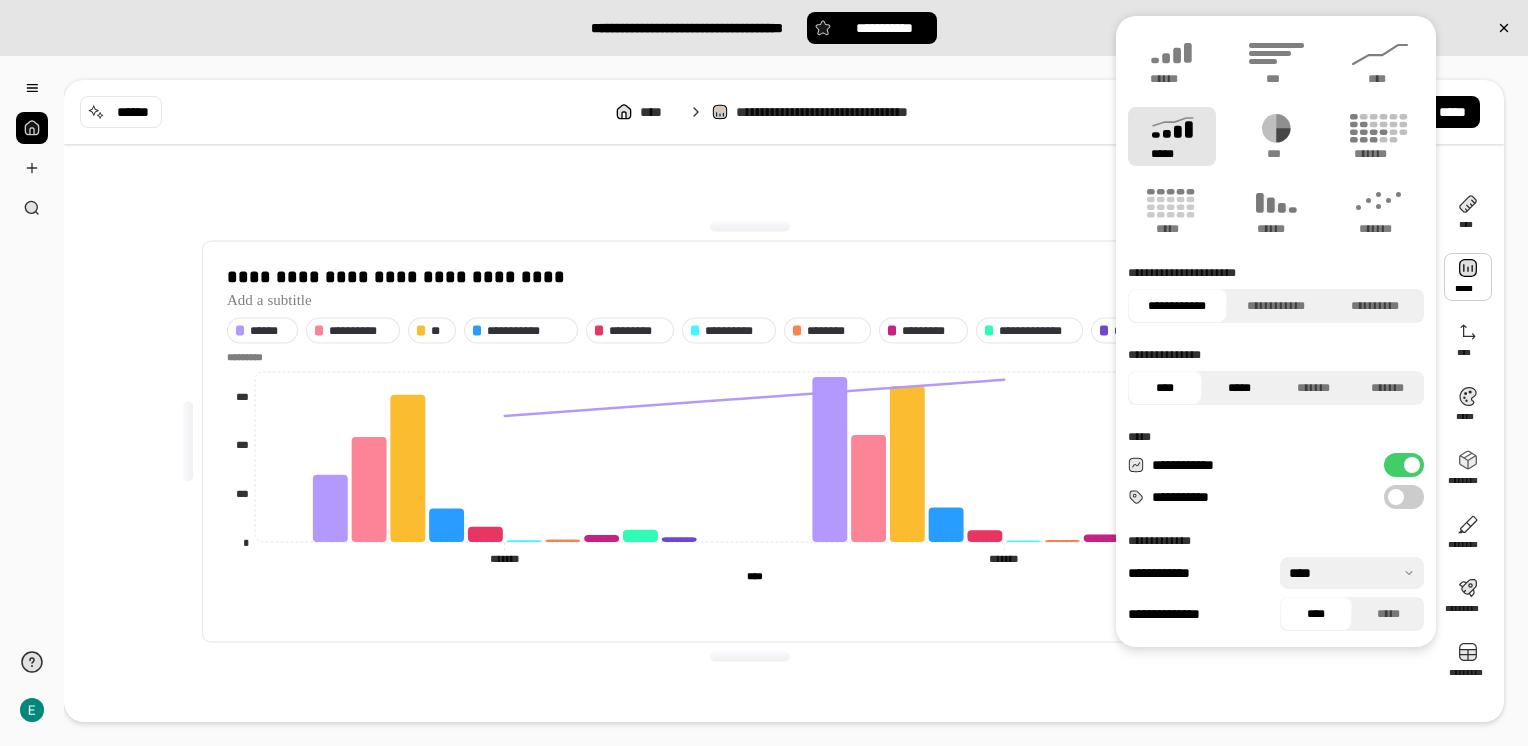 click on "*****" at bounding box center [1239, 388] 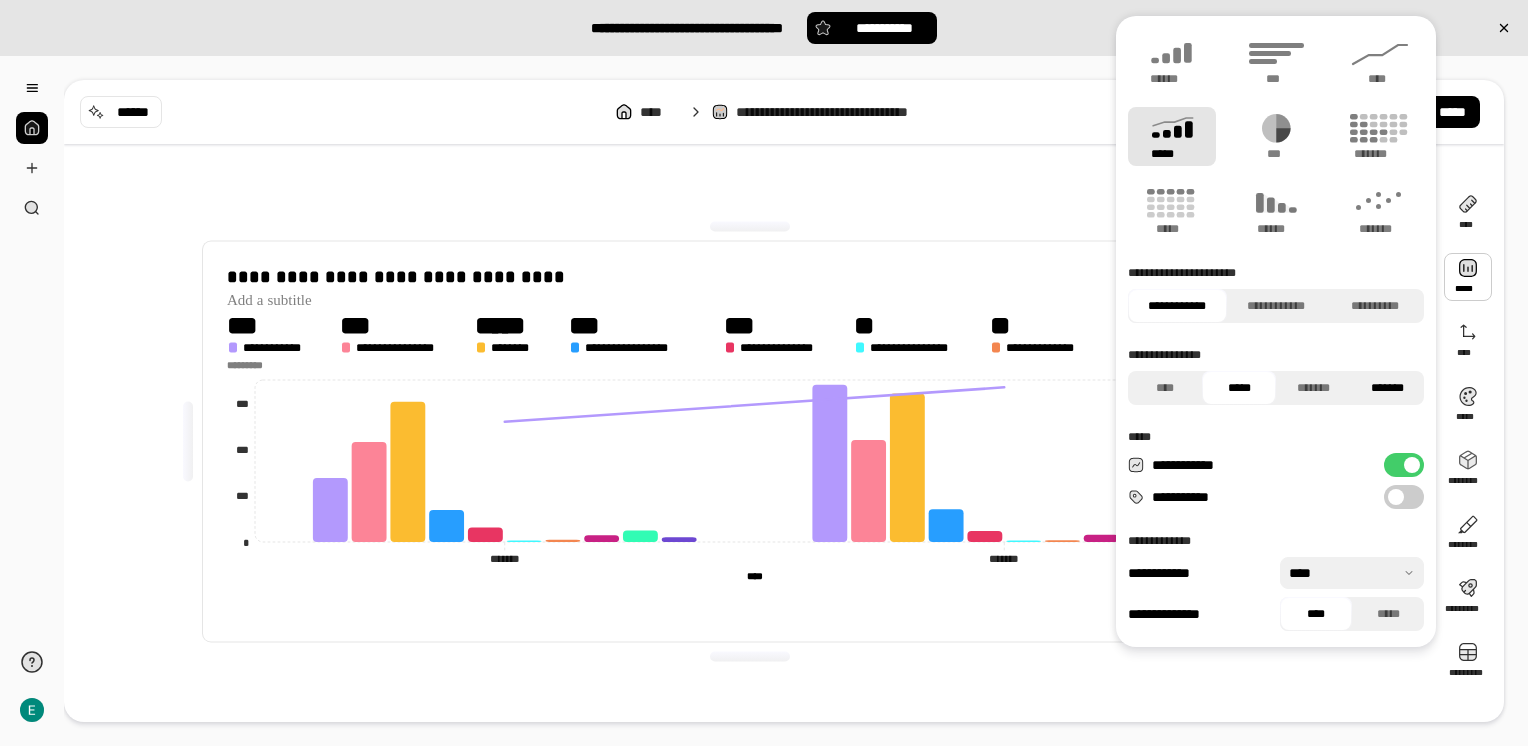 click on "*******" at bounding box center [1387, 388] 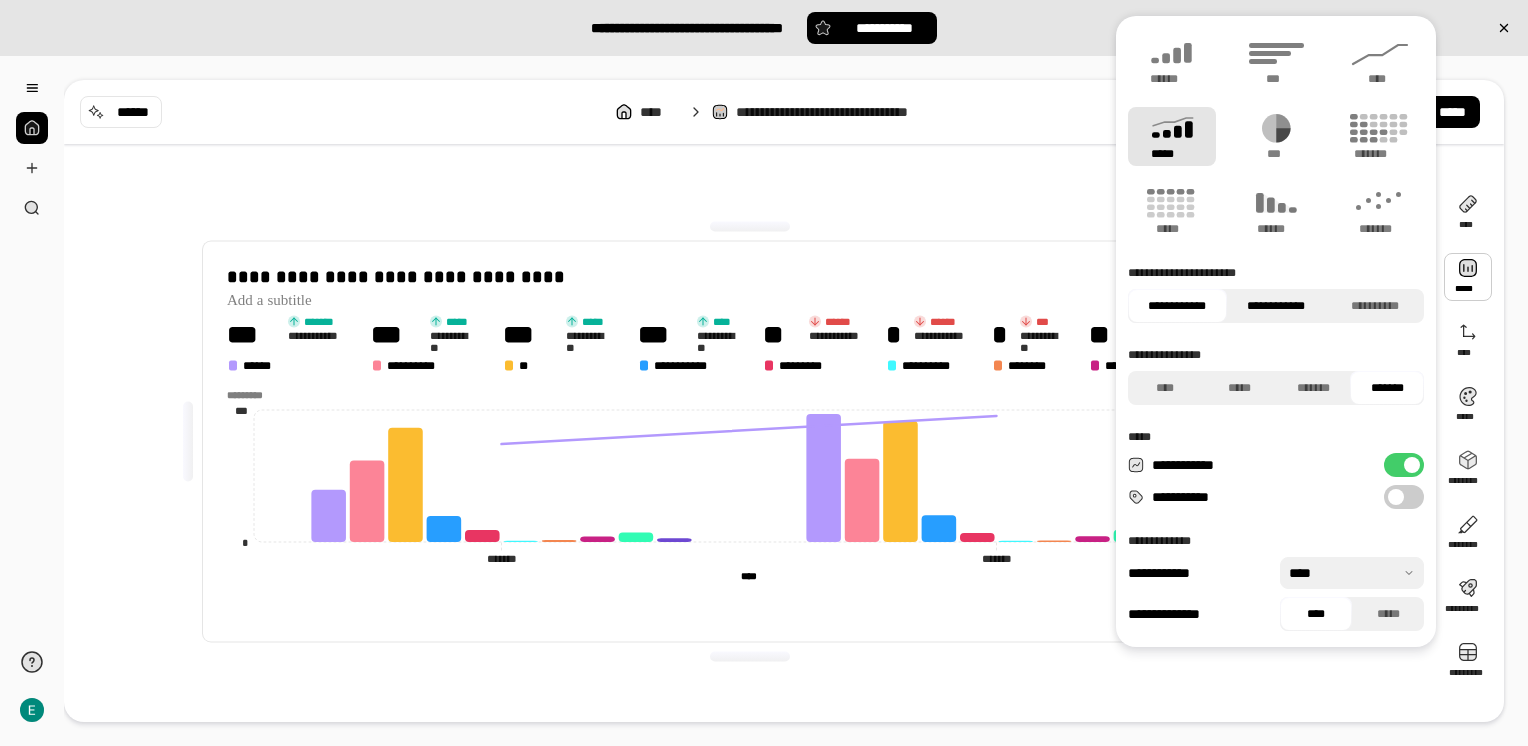 click on "**********" at bounding box center [1276, 306] 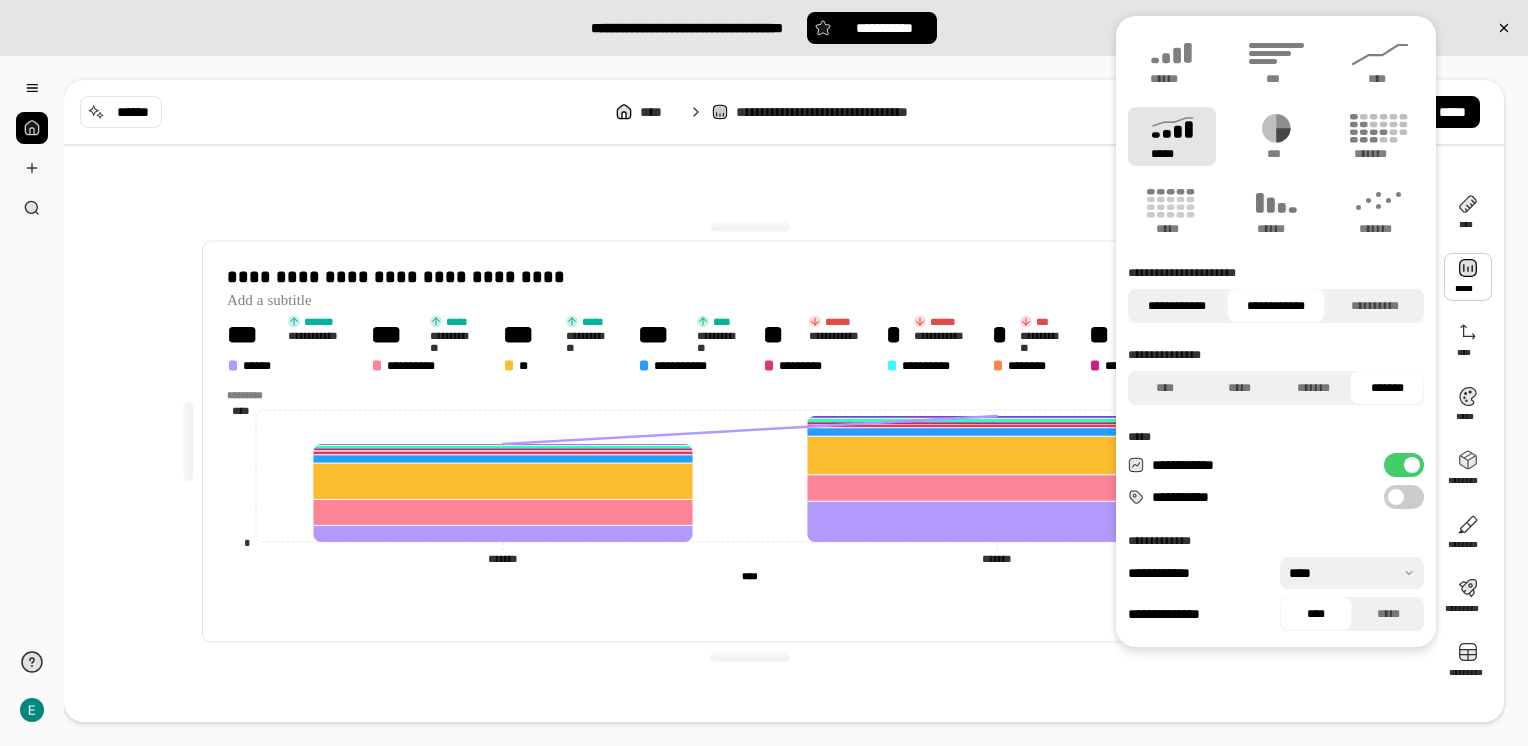 click on "**********" at bounding box center [1177, 306] 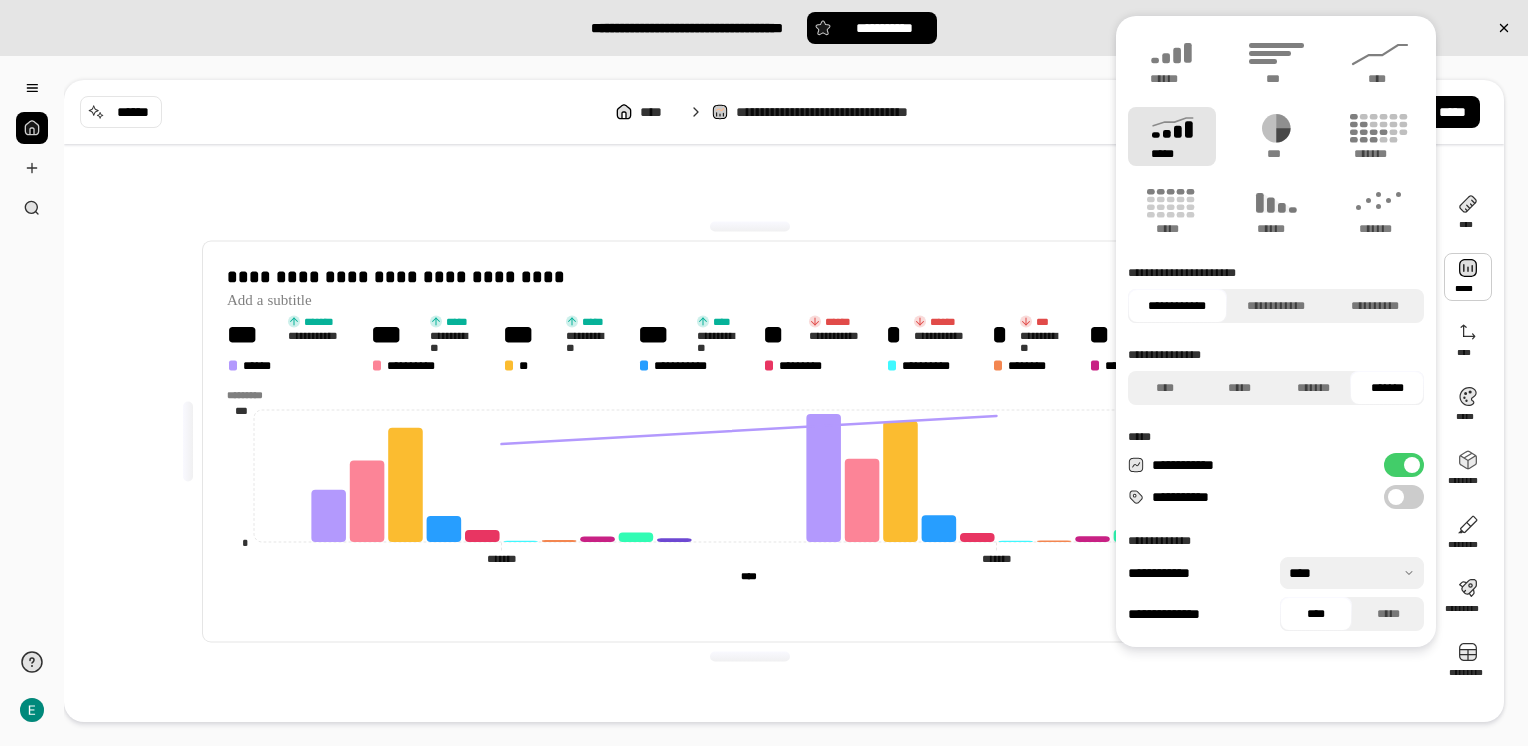 click on "**********" at bounding box center [750, 441] 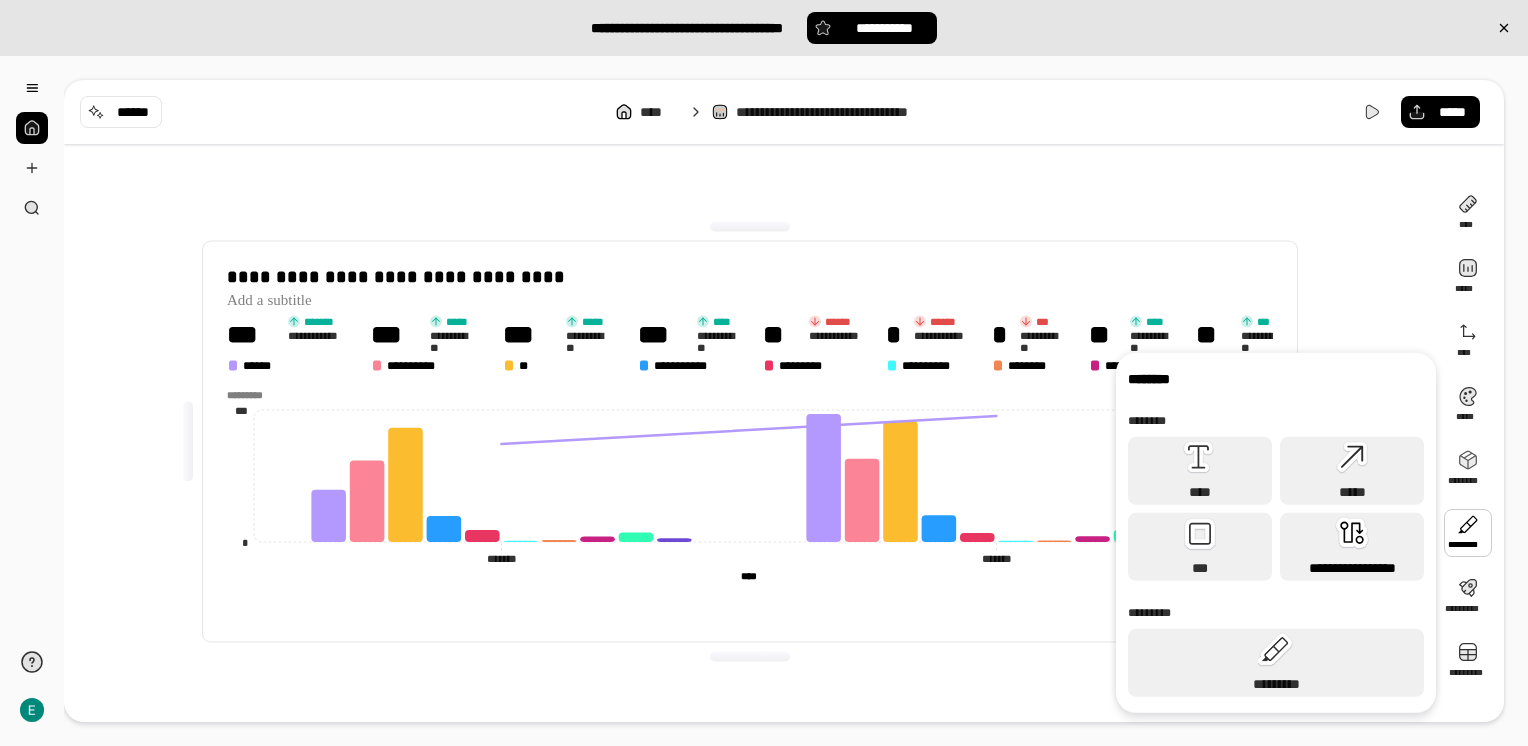 click 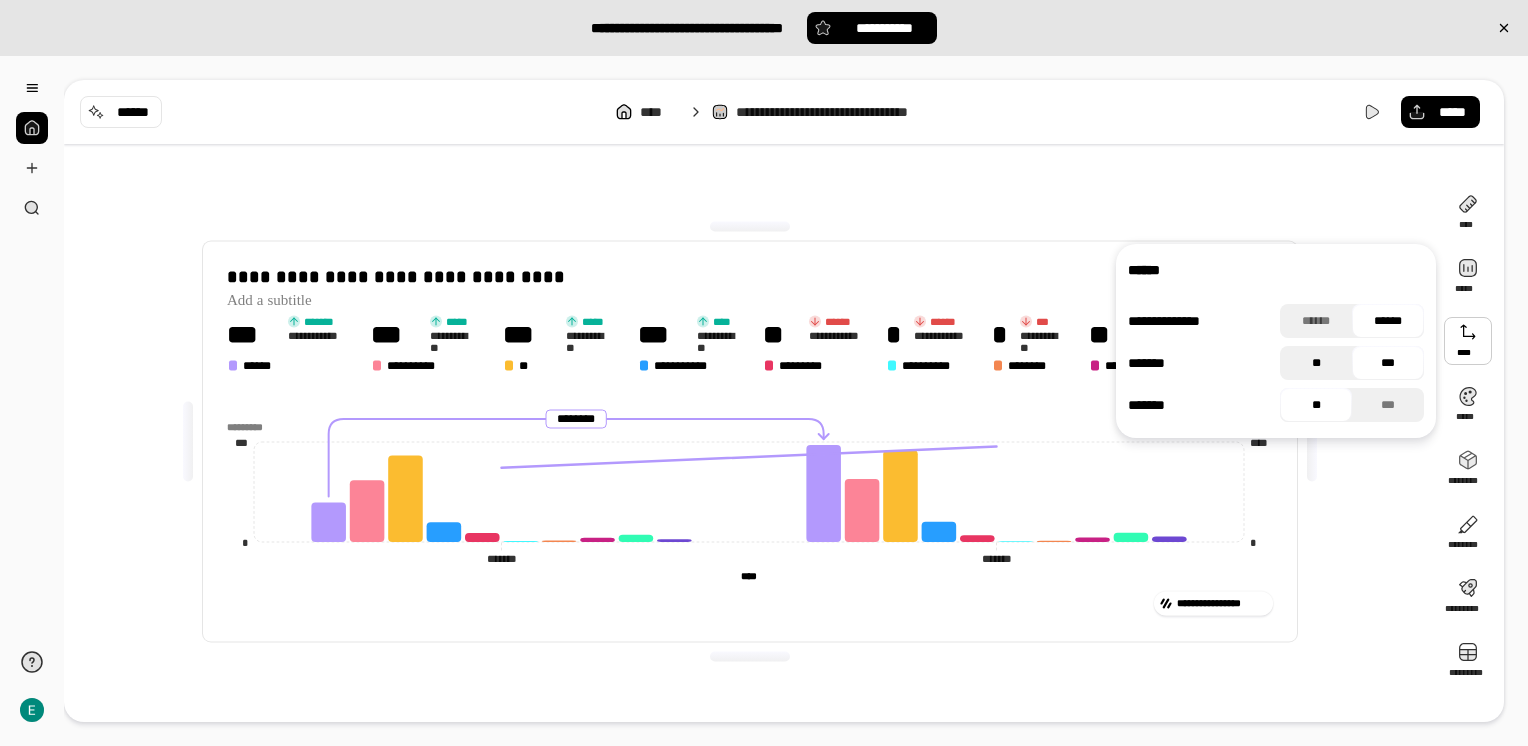 click on "**" at bounding box center (1316, 363) 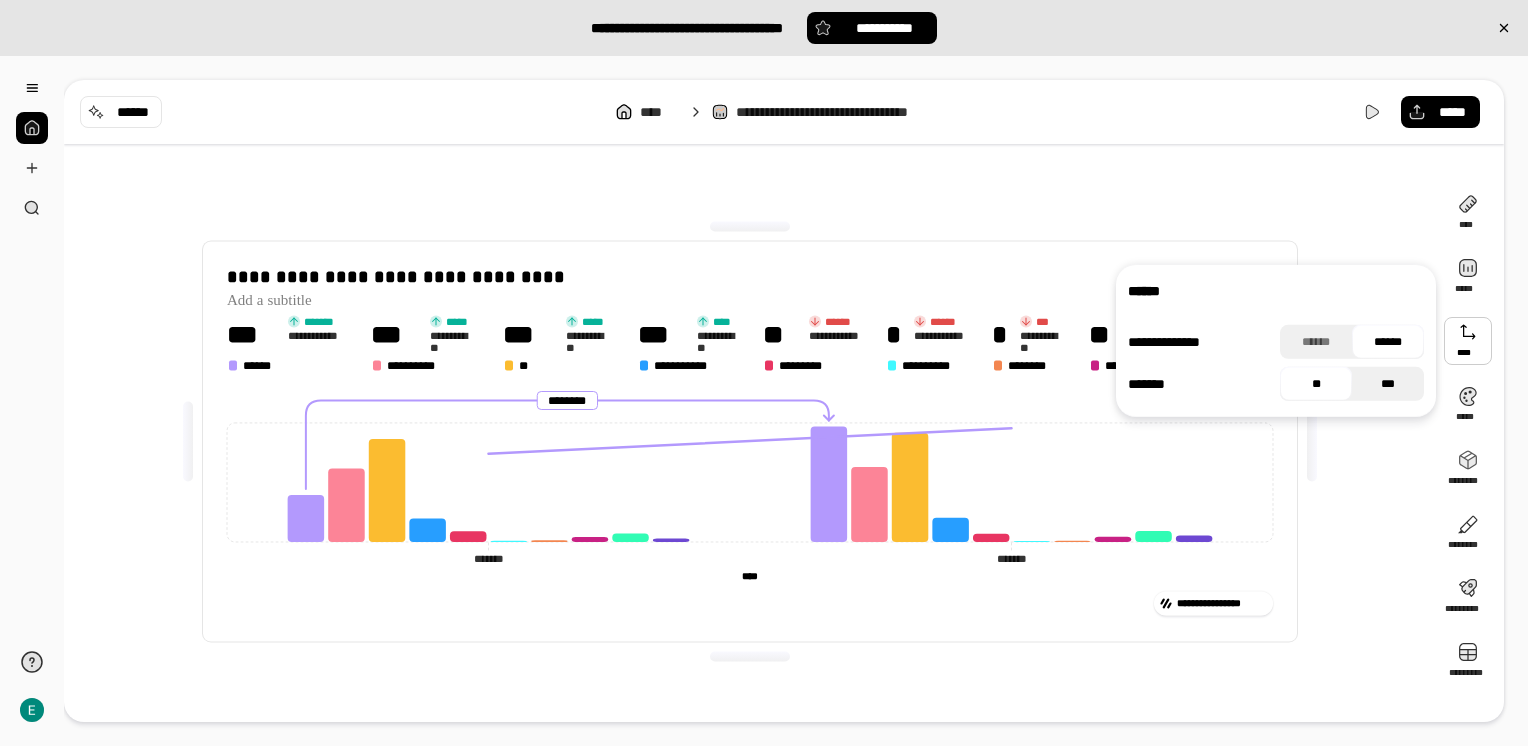 click on "***" at bounding box center (1388, 384) 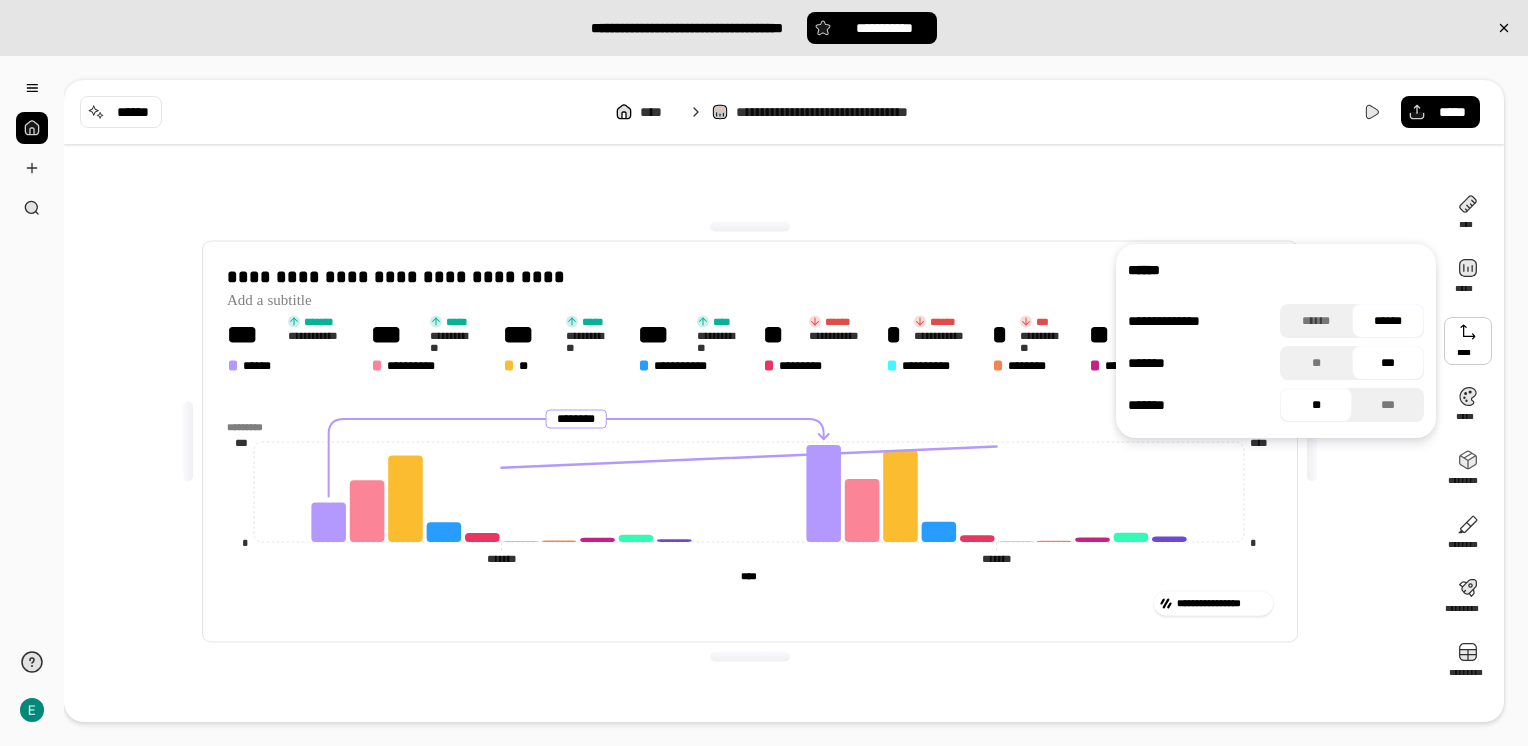 click on "**" at bounding box center [1316, 405] 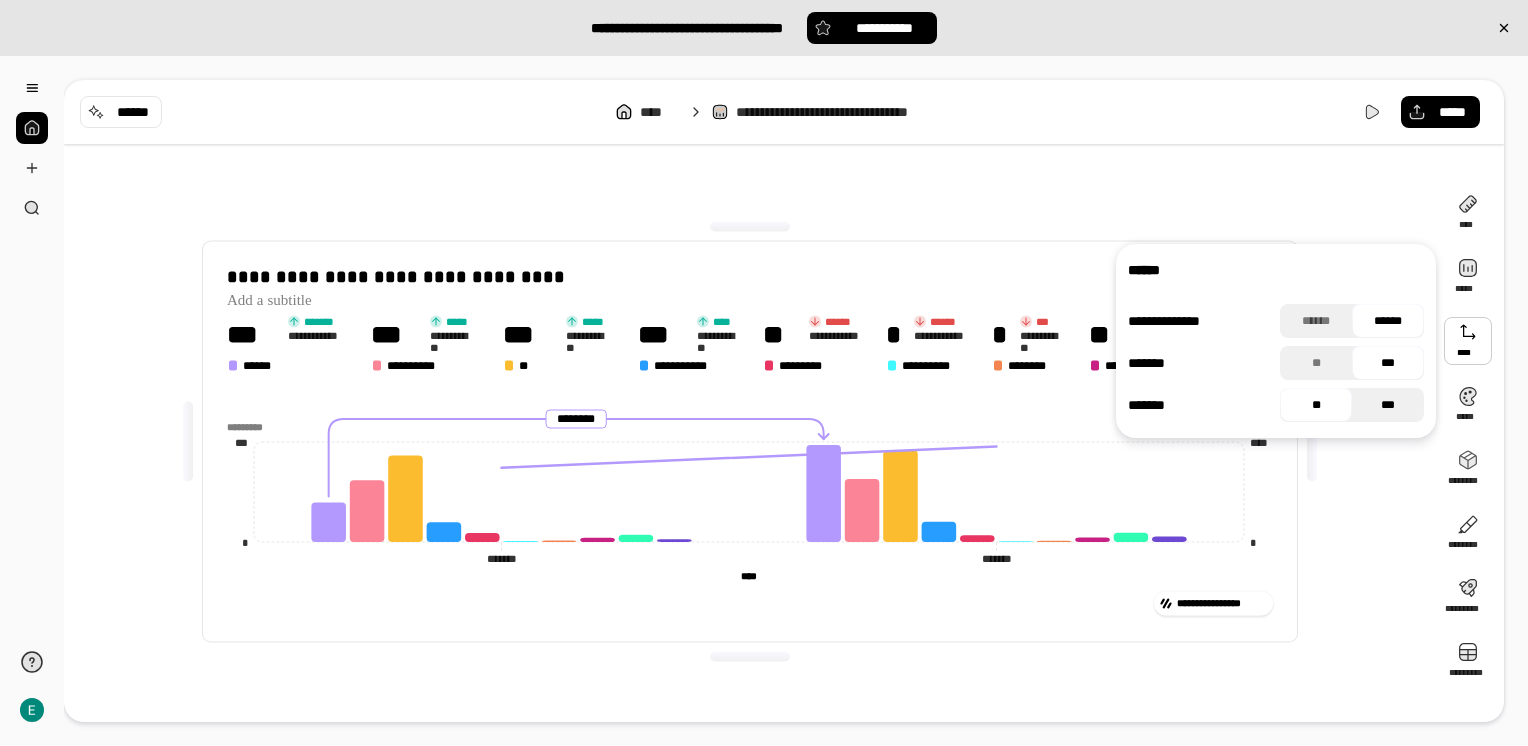 click on "***" at bounding box center (1388, 405) 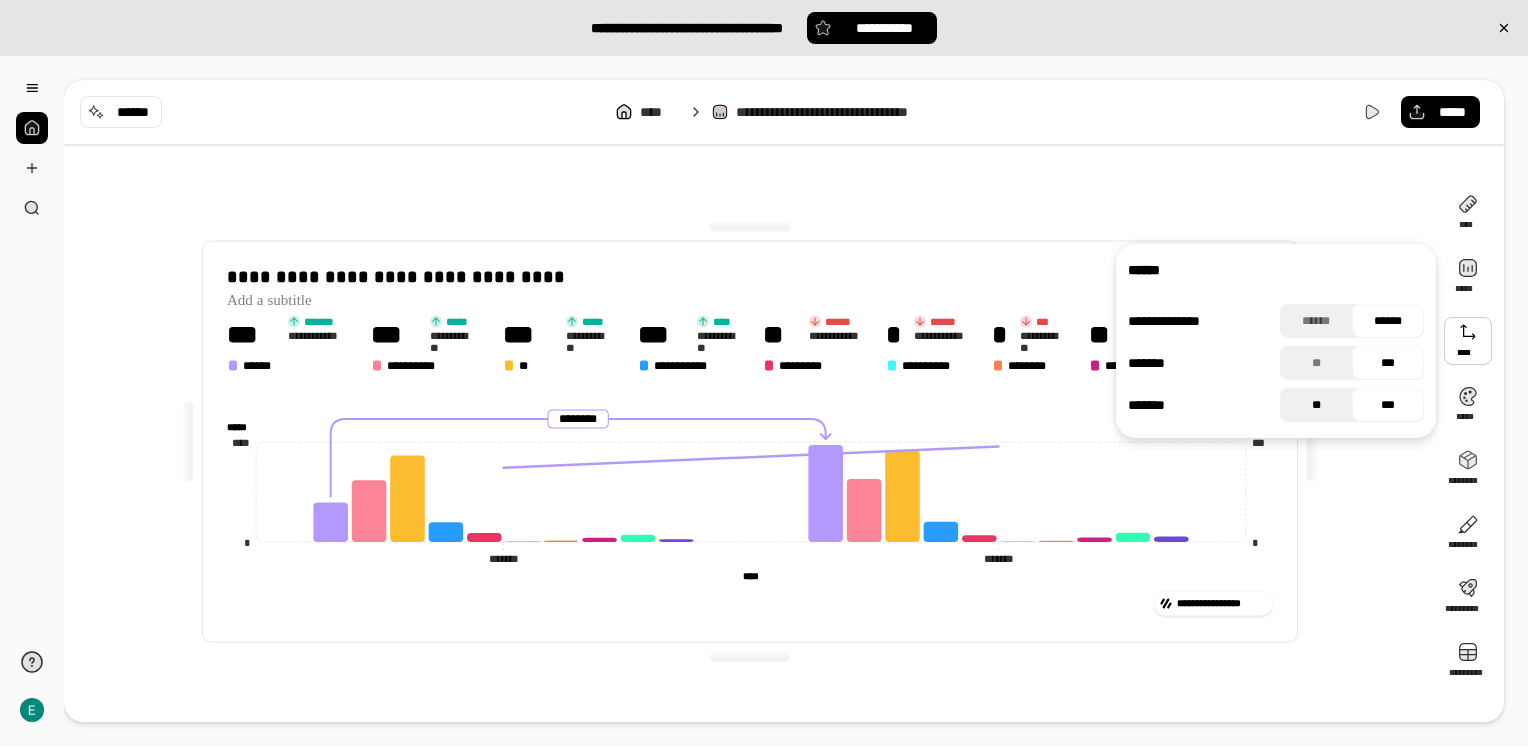 click on "**" at bounding box center [1316, 405] 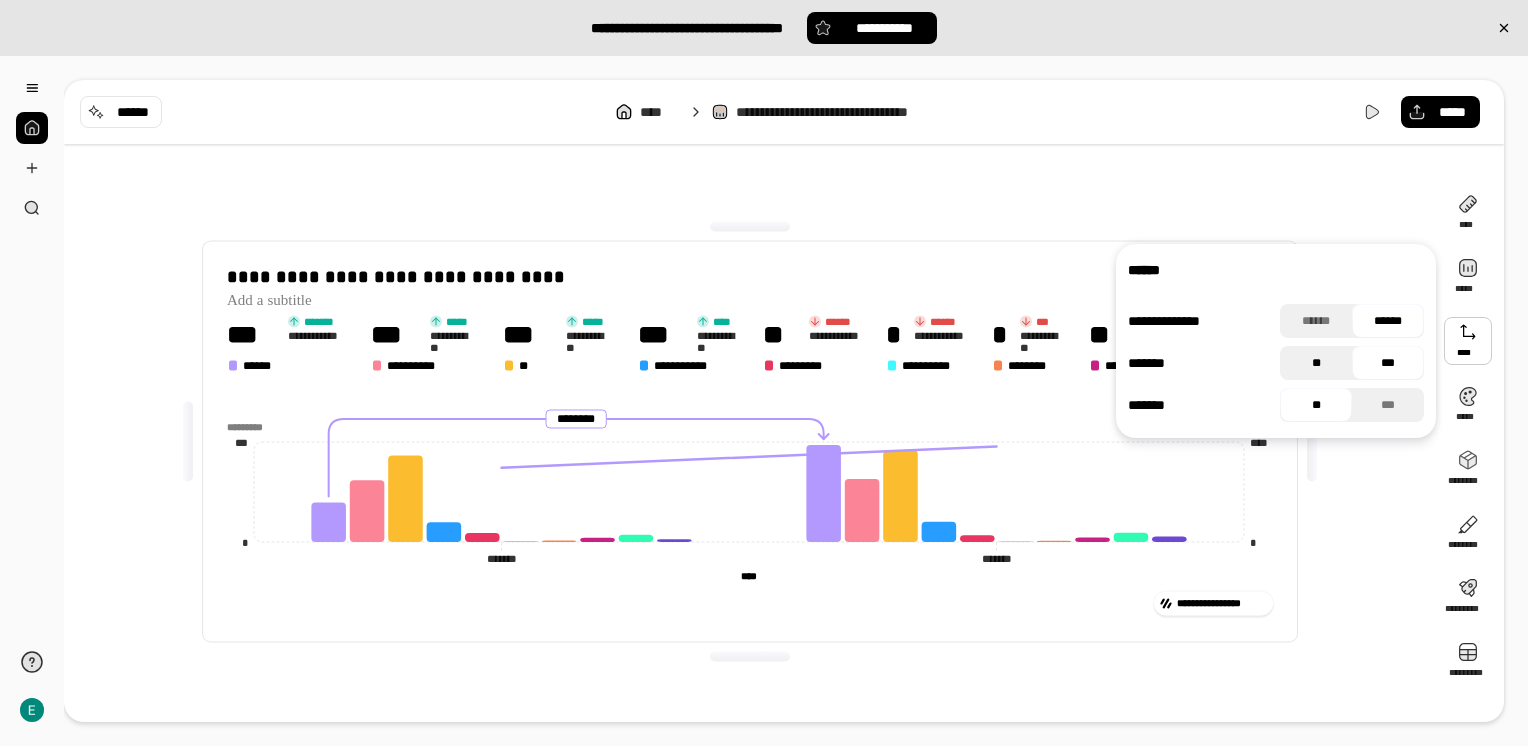 click on "**" at bounding box center [1316, 363] 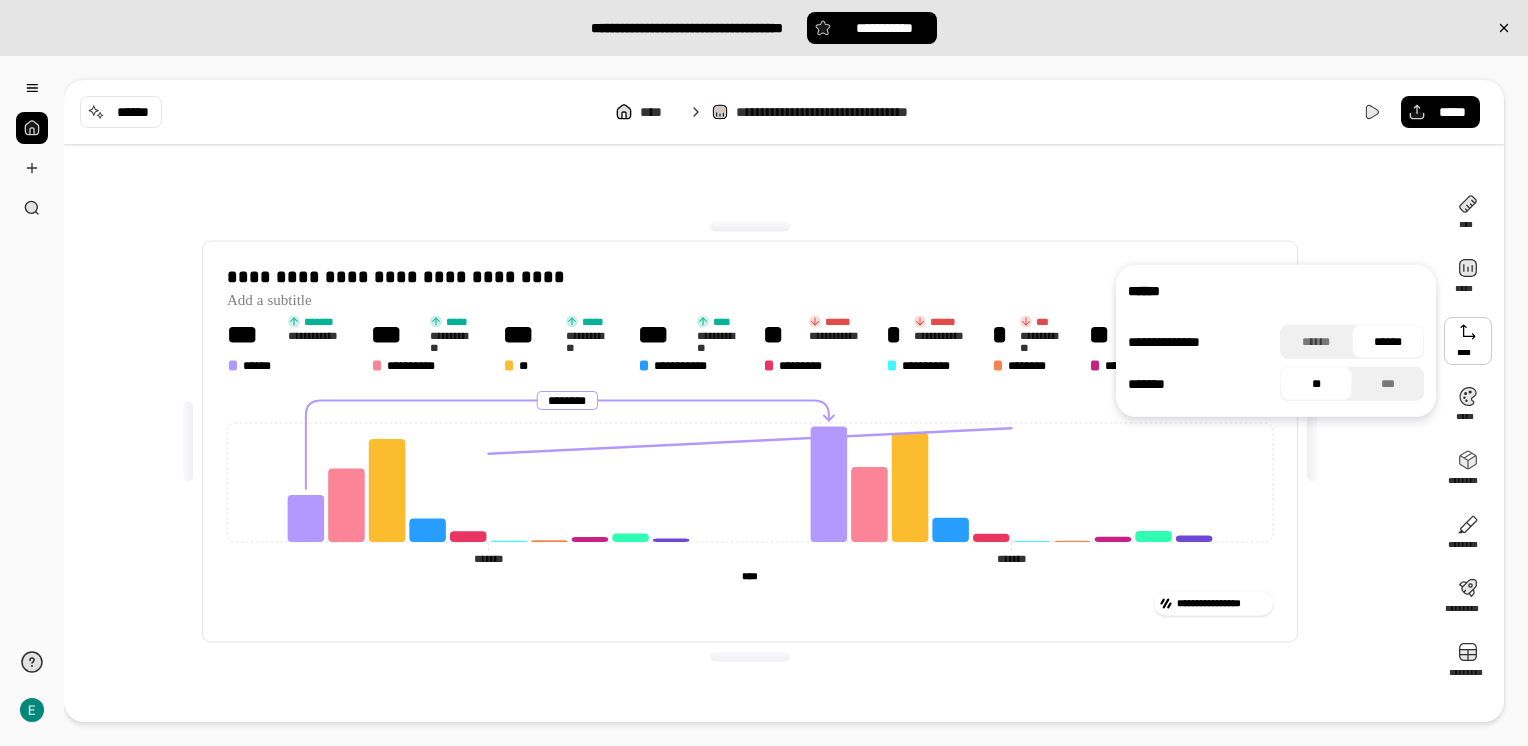 click on "******" at bounding box center (1388, 342) 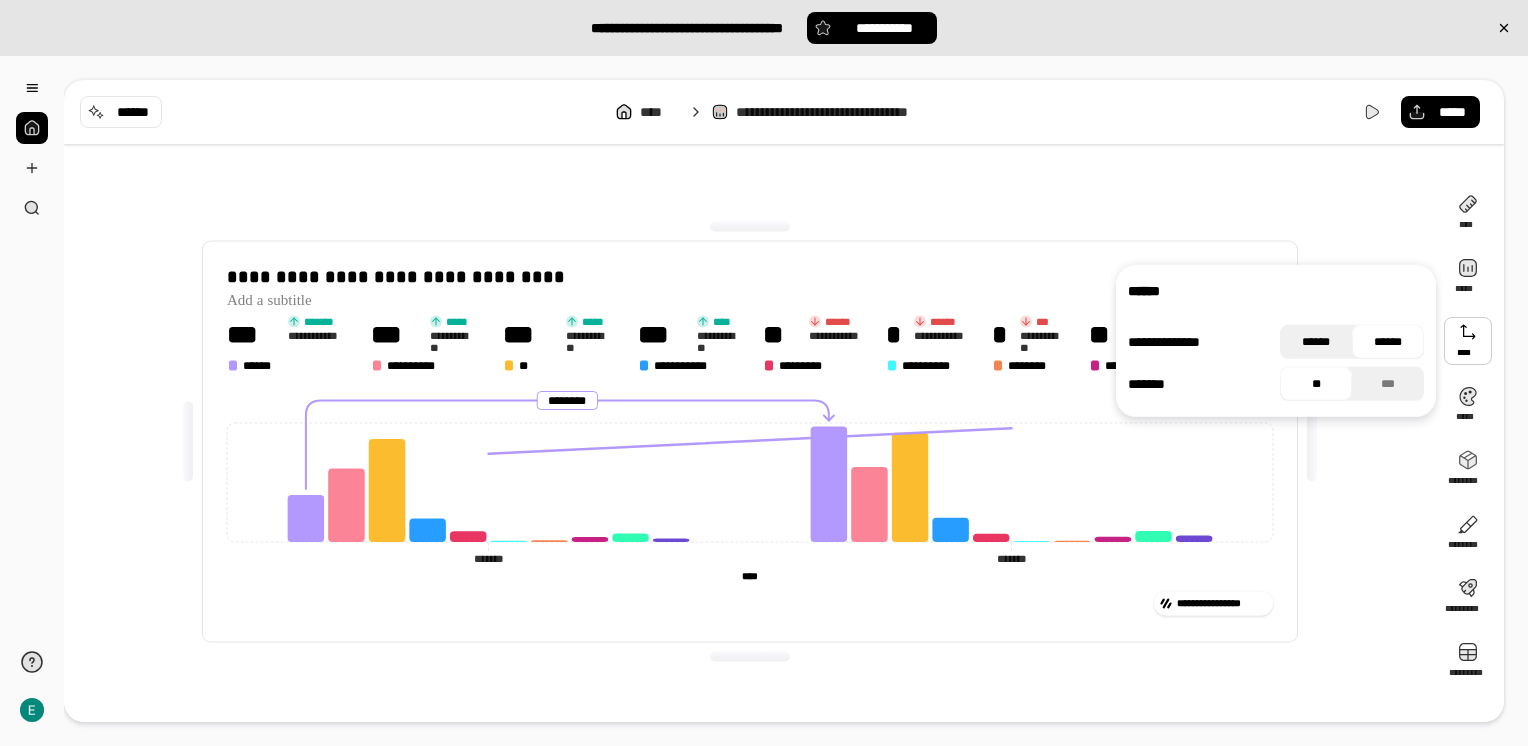 click on "******" at bounding box center [1316, 342] 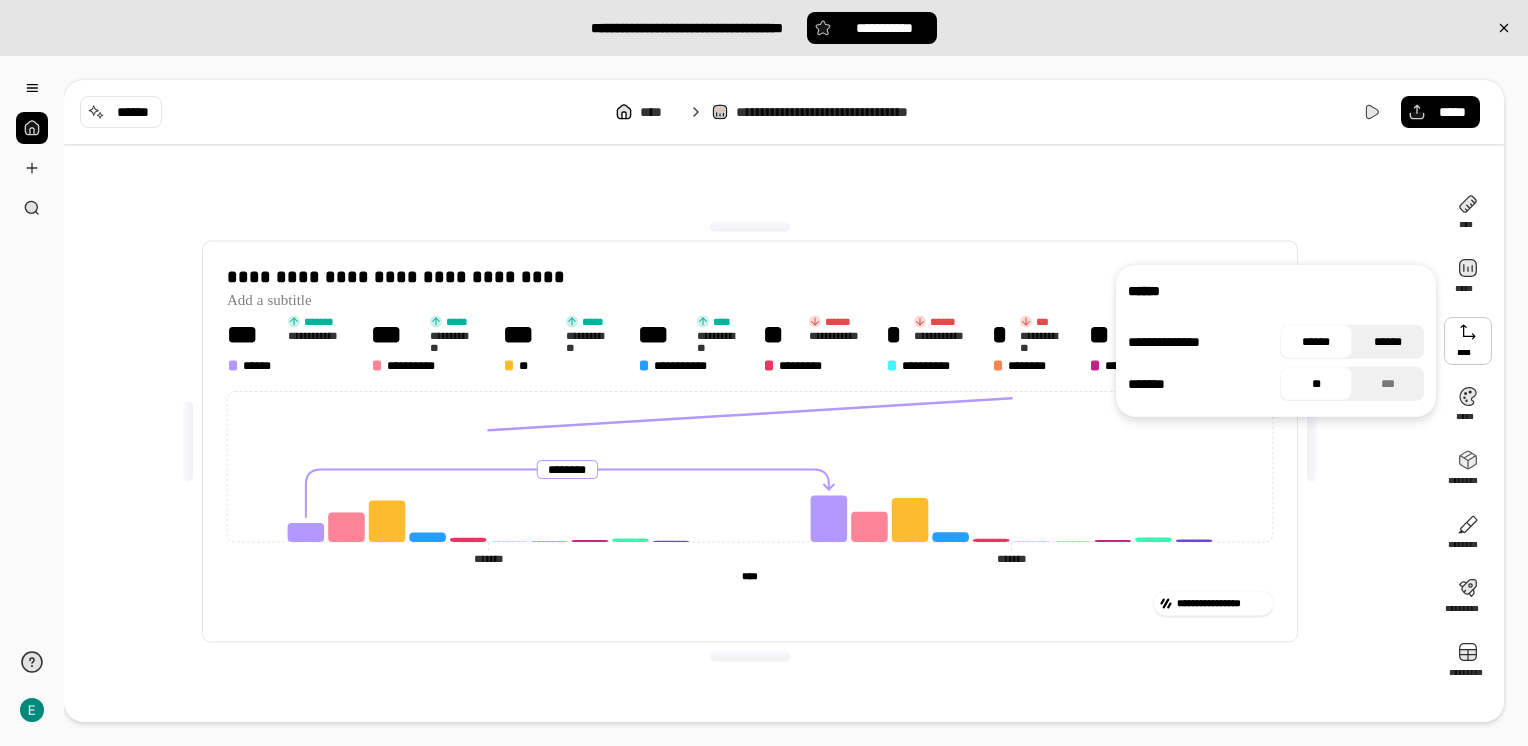 click on "******" at bounding box center (1388, 342) 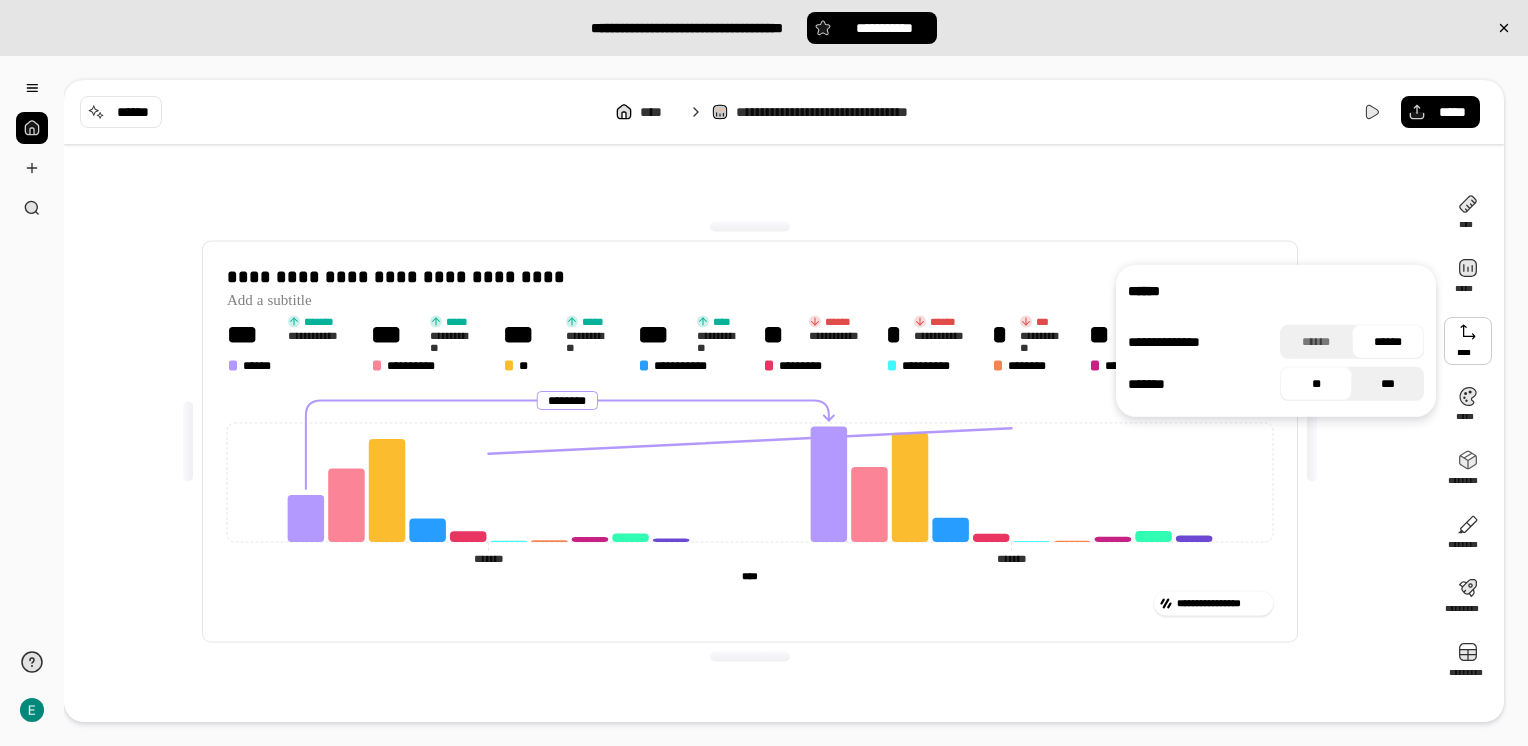 click on "***" at bounding box center [1388, 384] 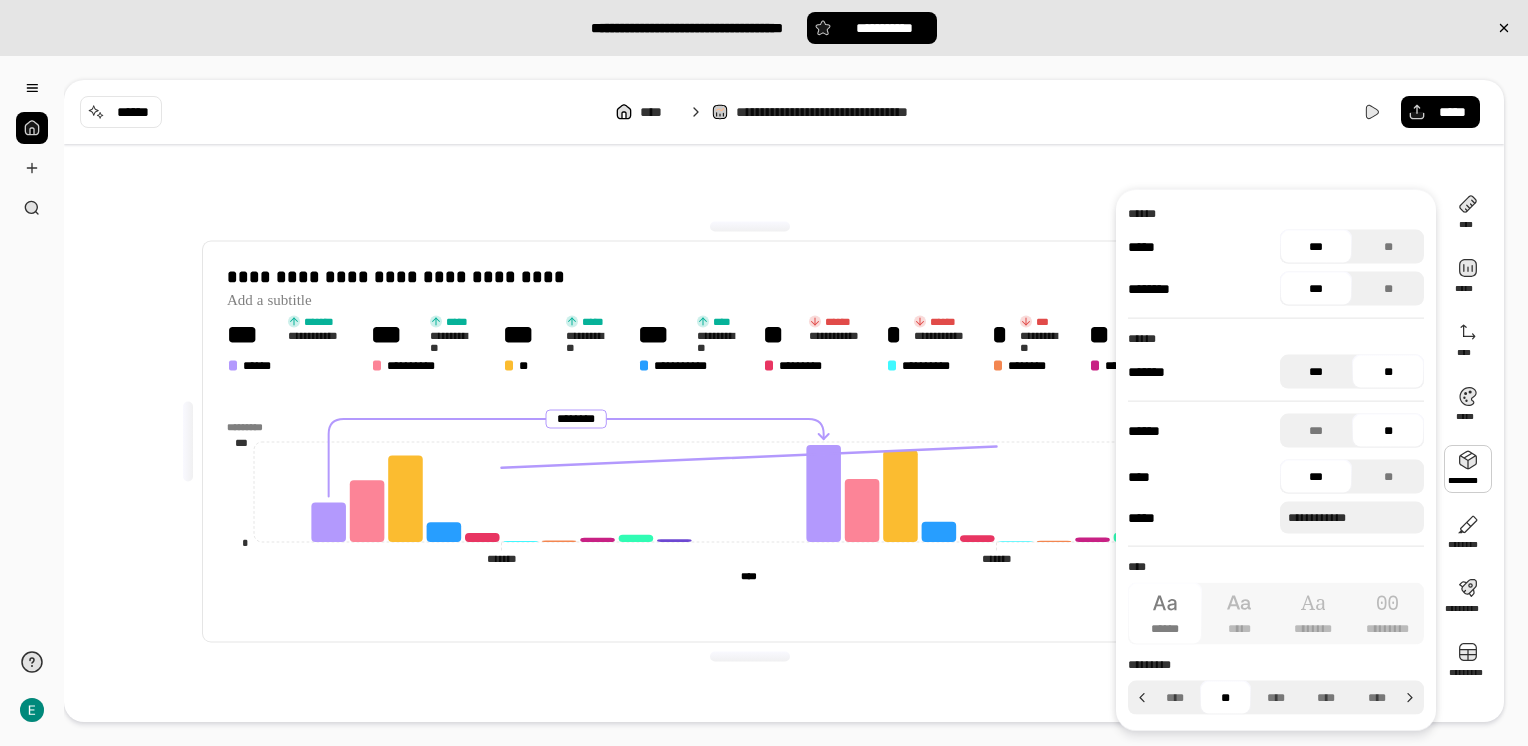 click on "***" at bounding box center [1316, 372] 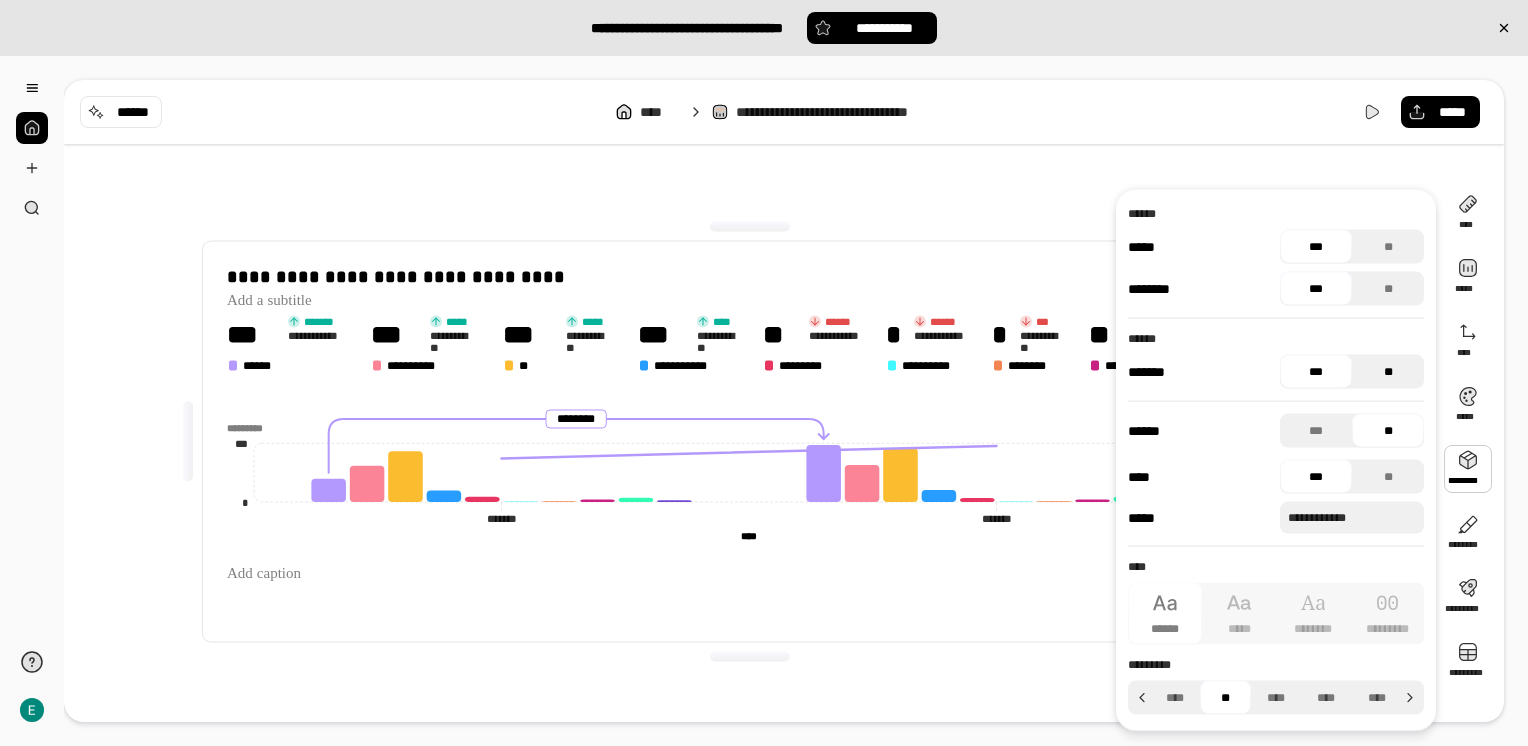 click on "**" at bounding box center [1388, 372] 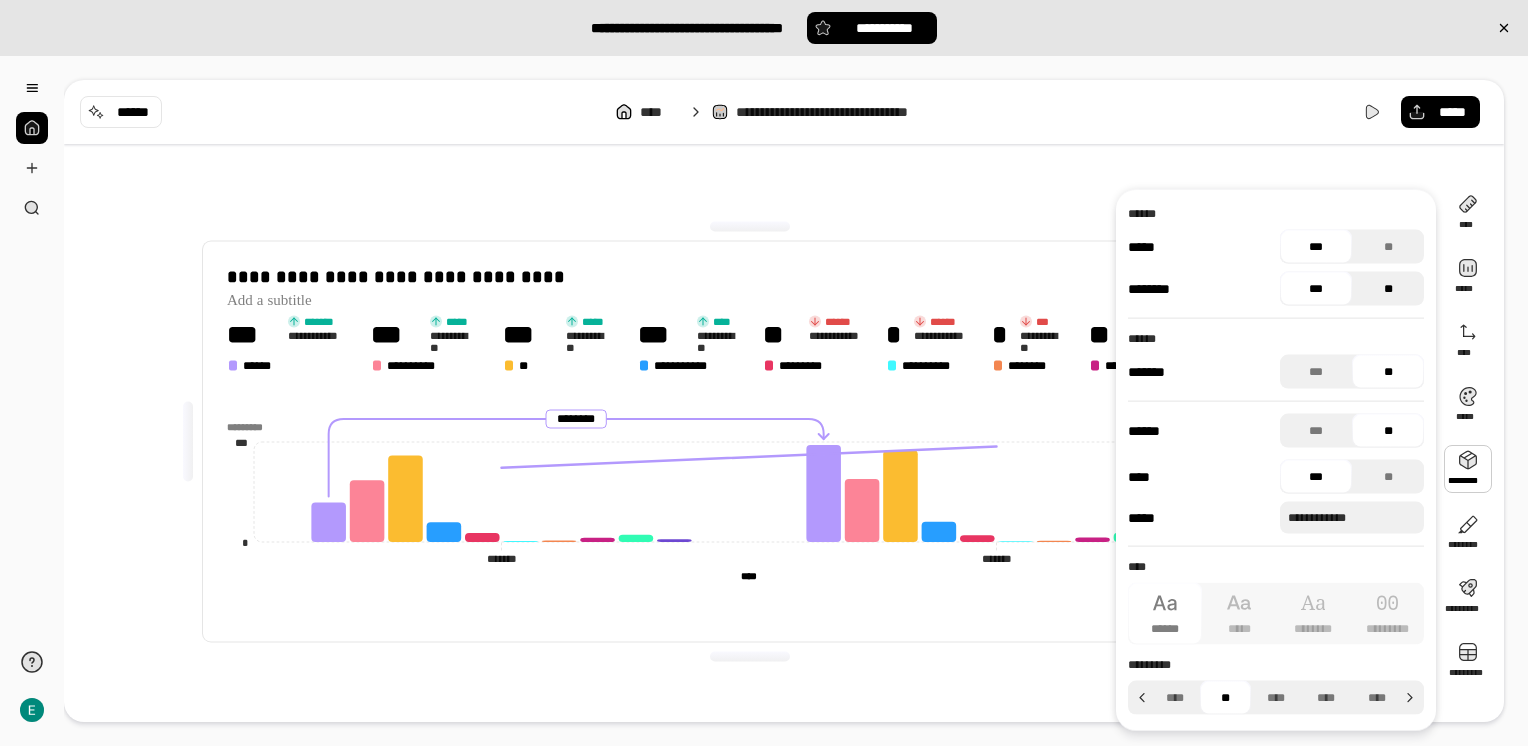 click on "**" at bounding box center (1388, 289) 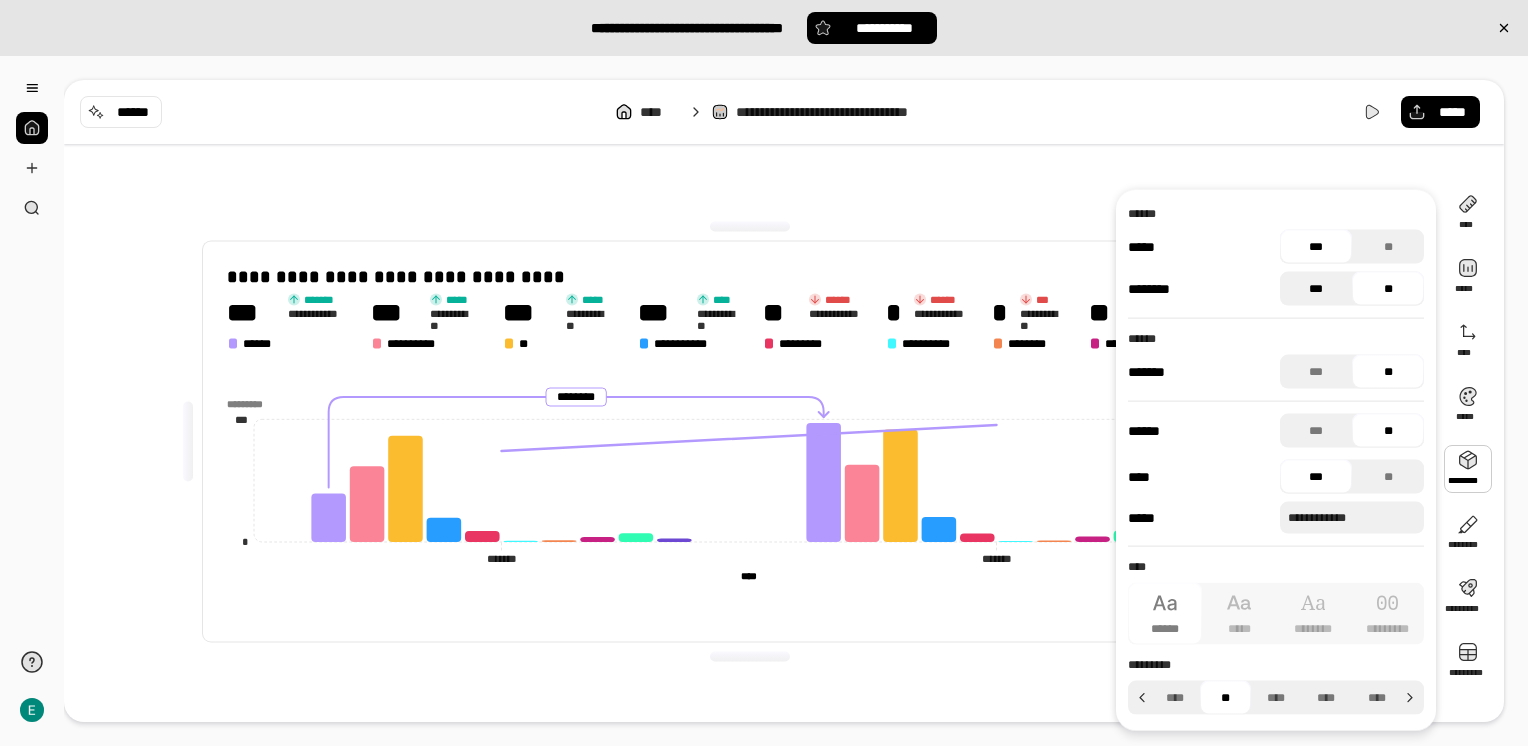 click on "***" at bounding box center (1316, 289) 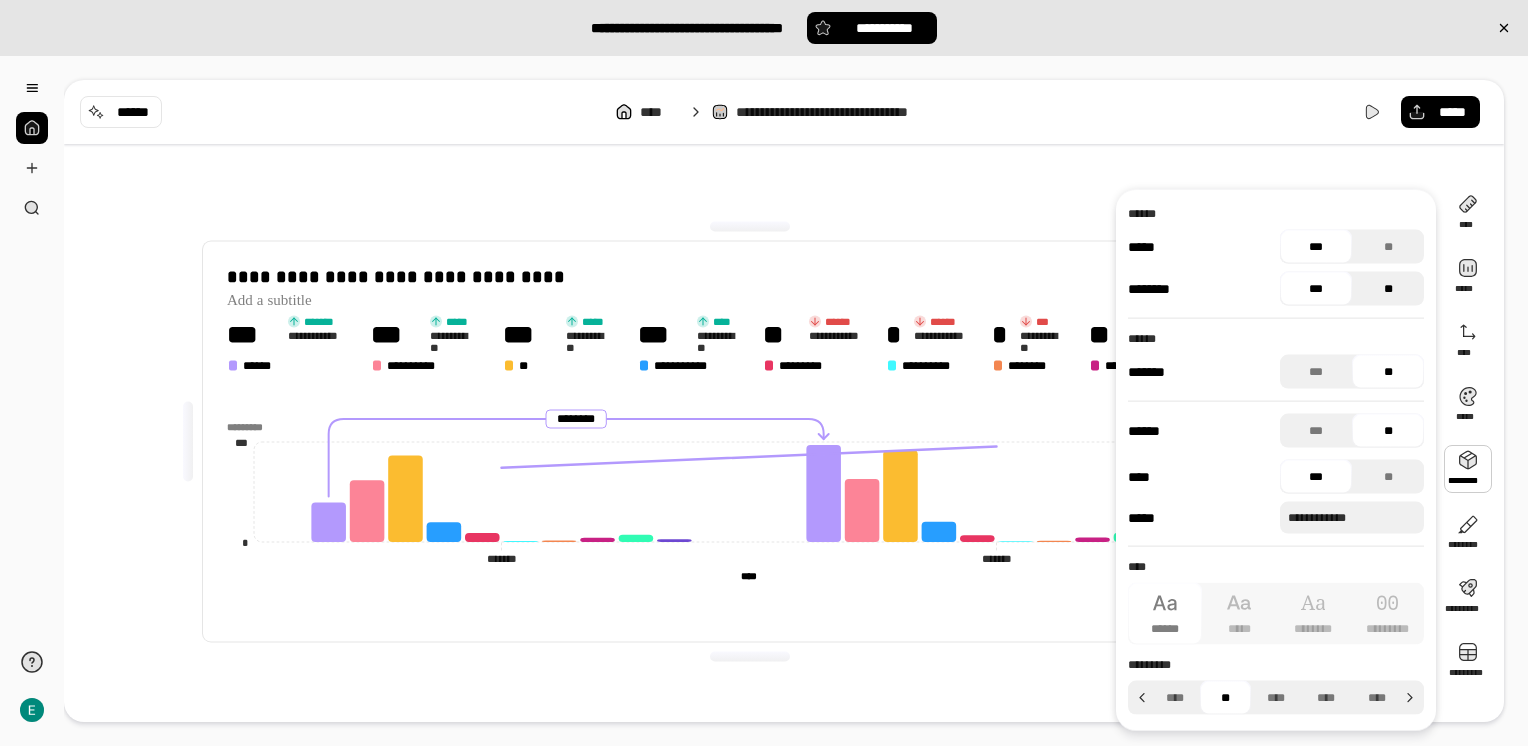 click on "**" at bounding box center [1388, 289] 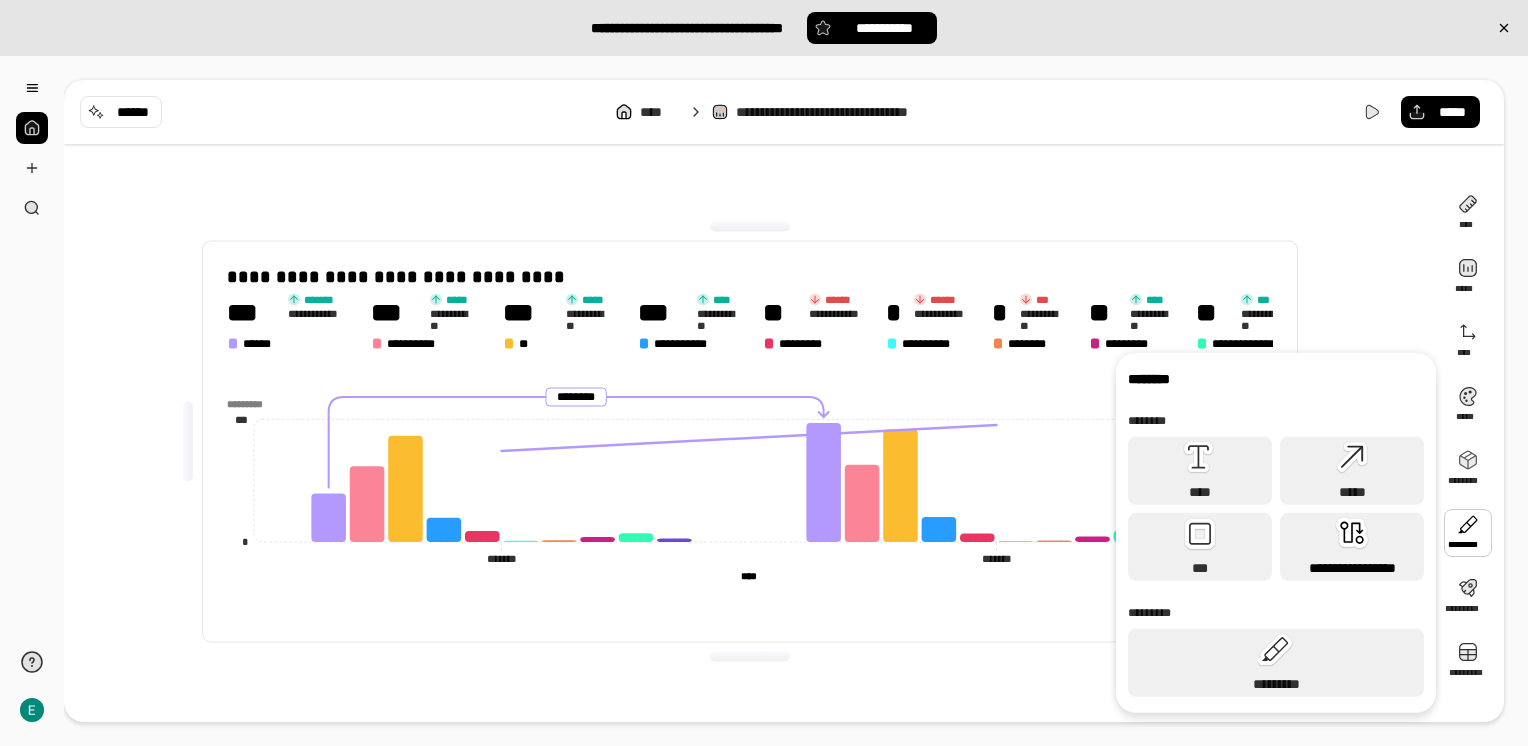 click 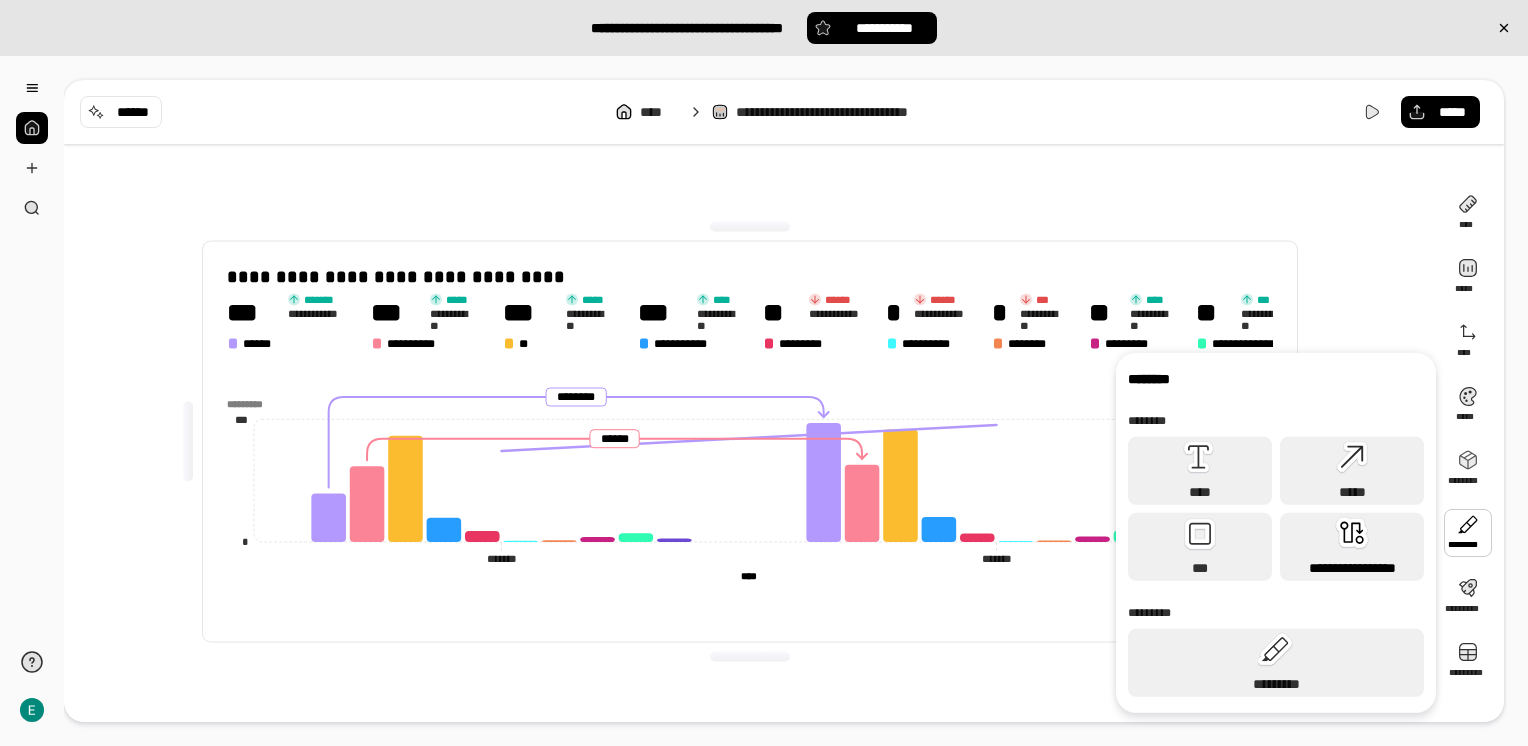 click 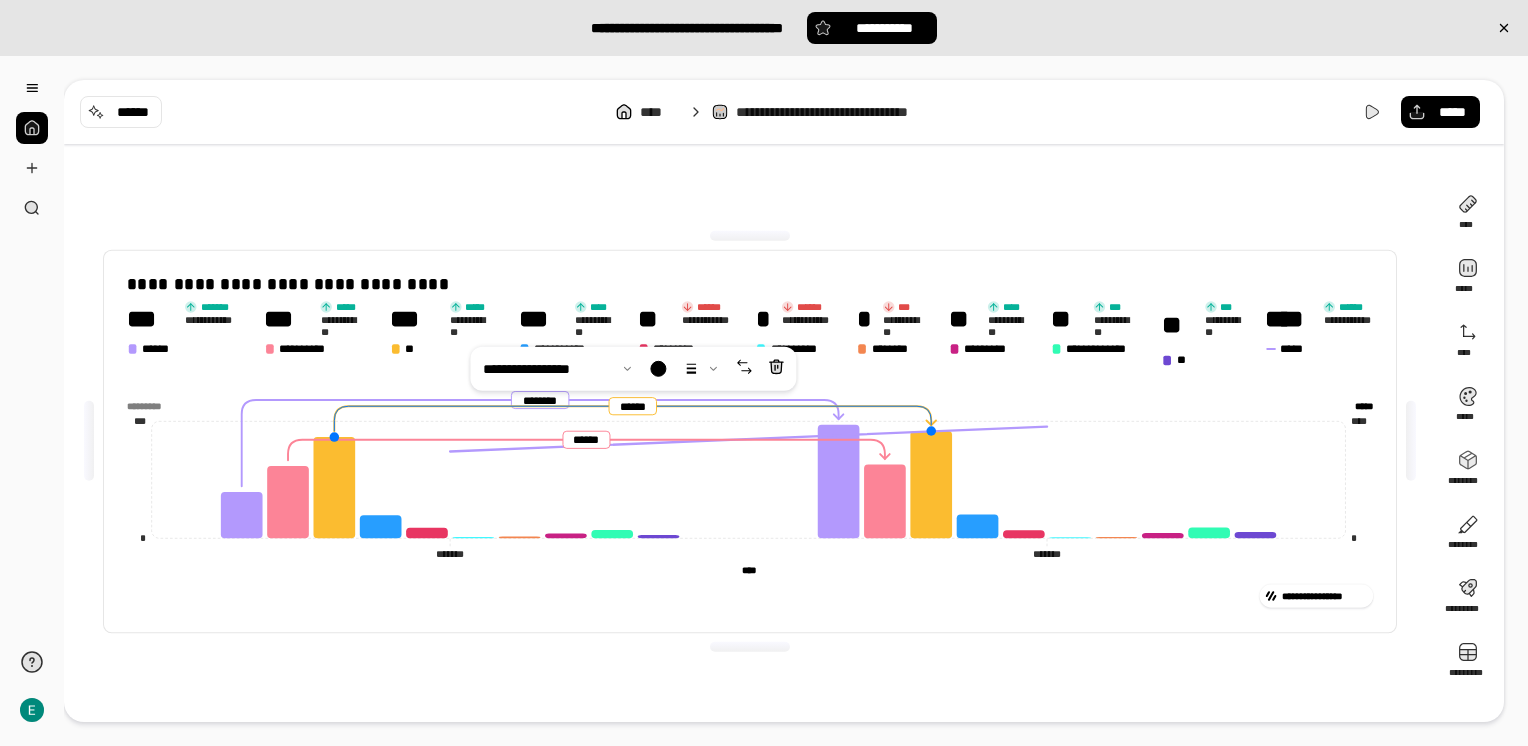 click on "**********" at bounding box center [750, 441] 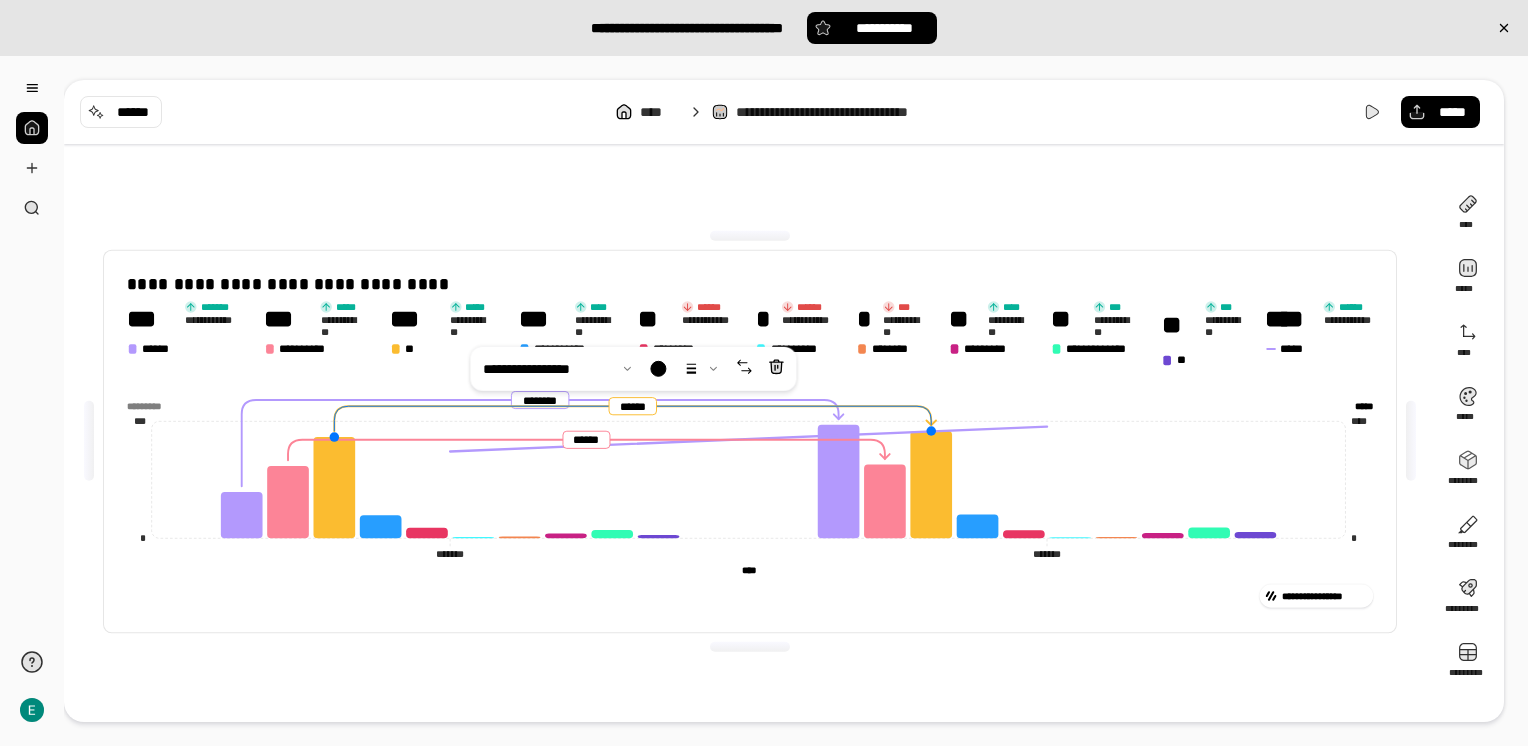 click 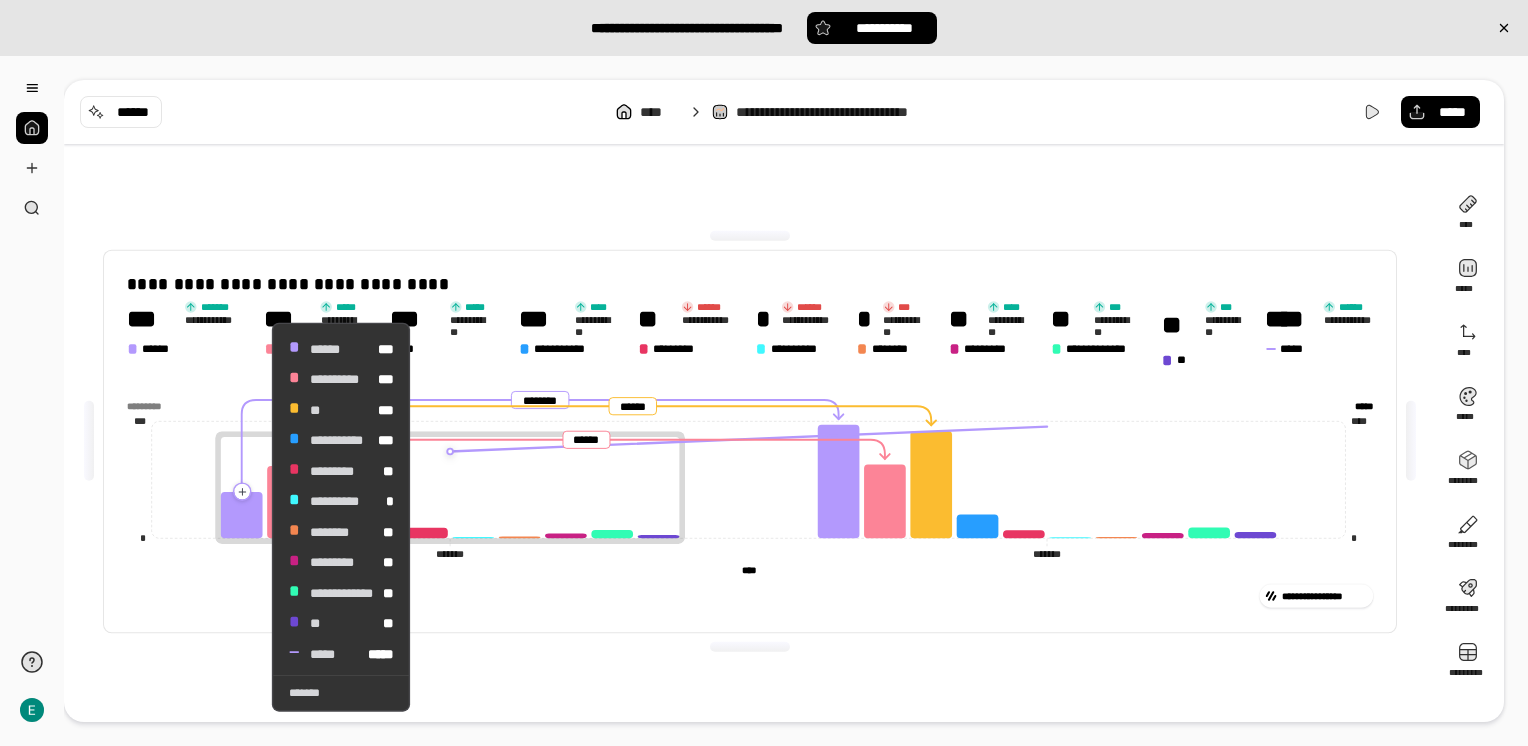 click 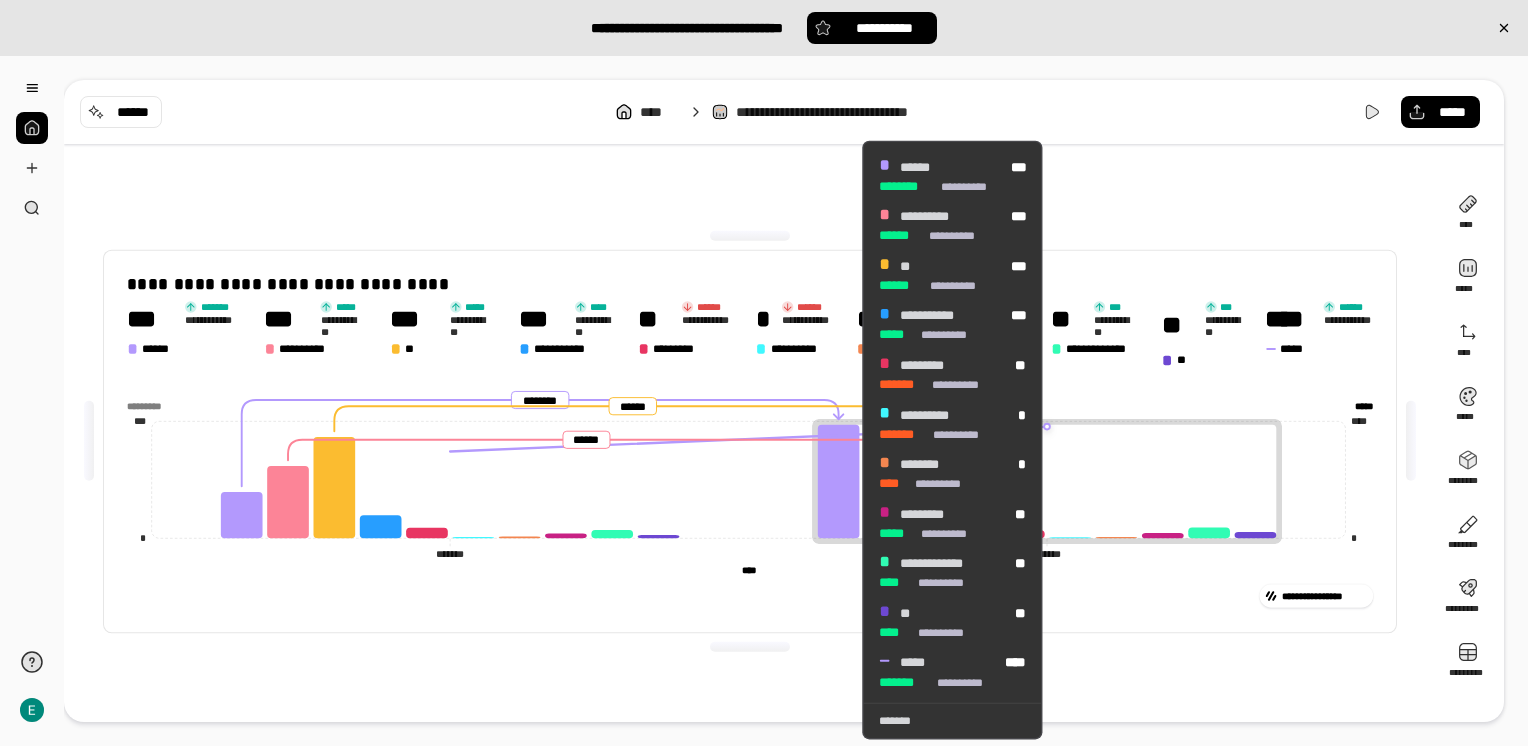 click 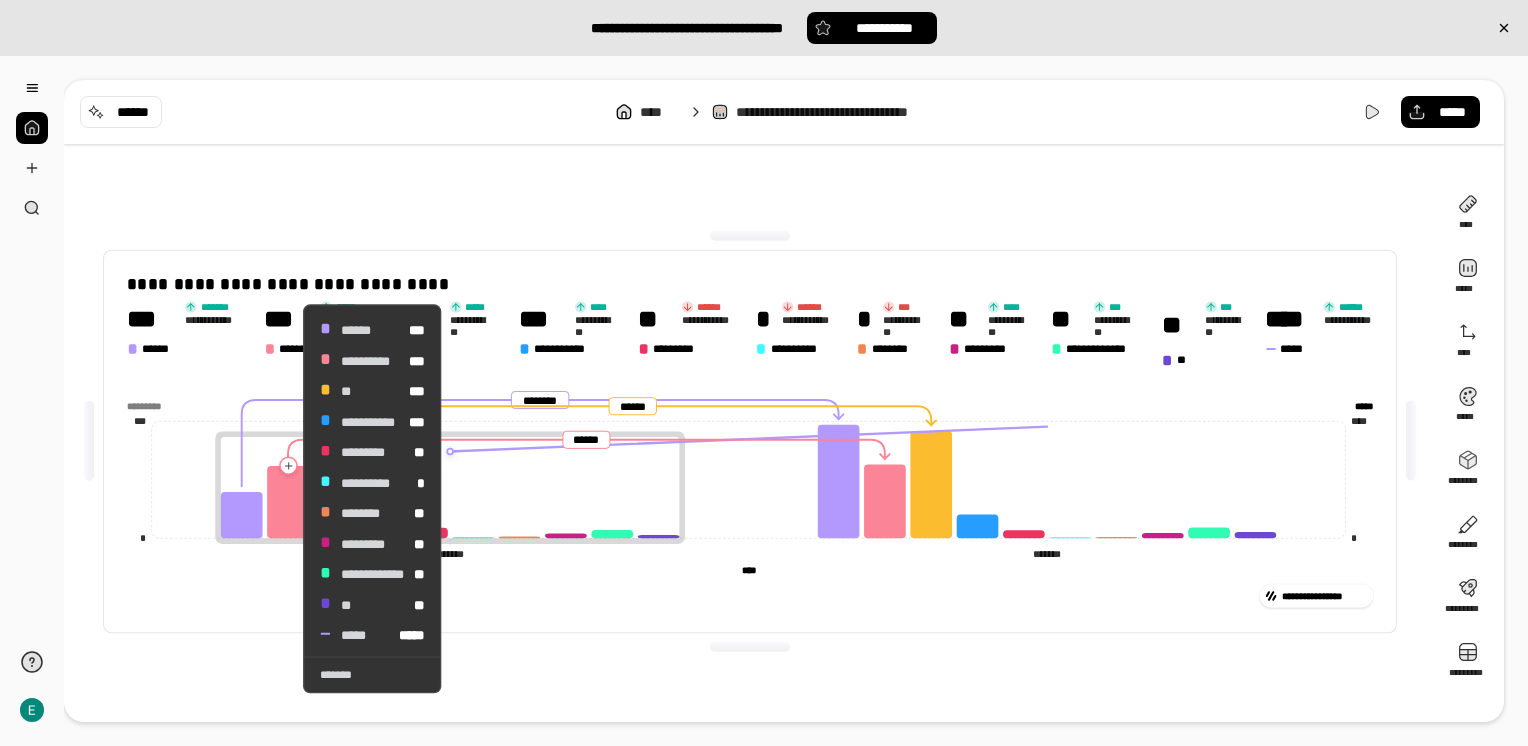 click 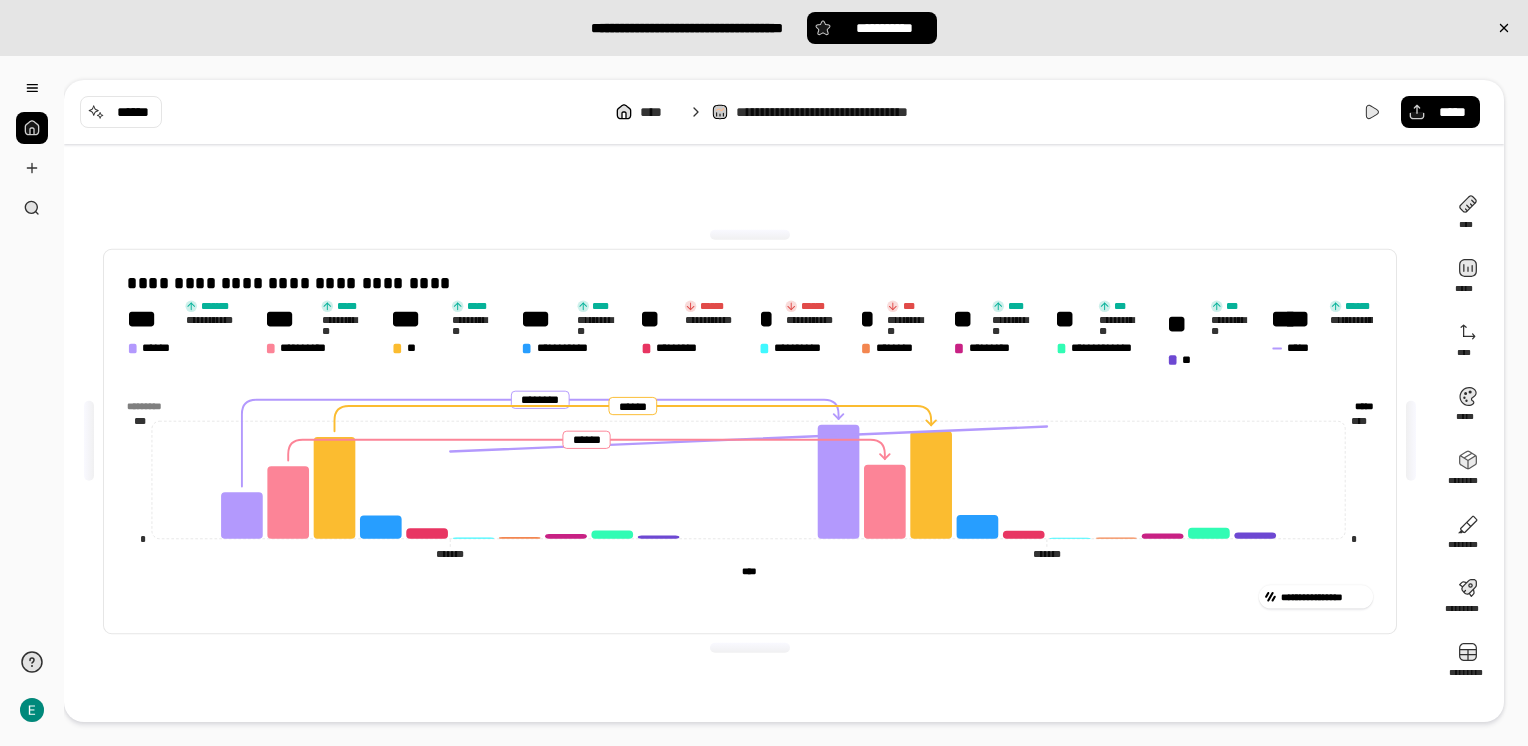 click on "**********" at bounding box center (750, 440) 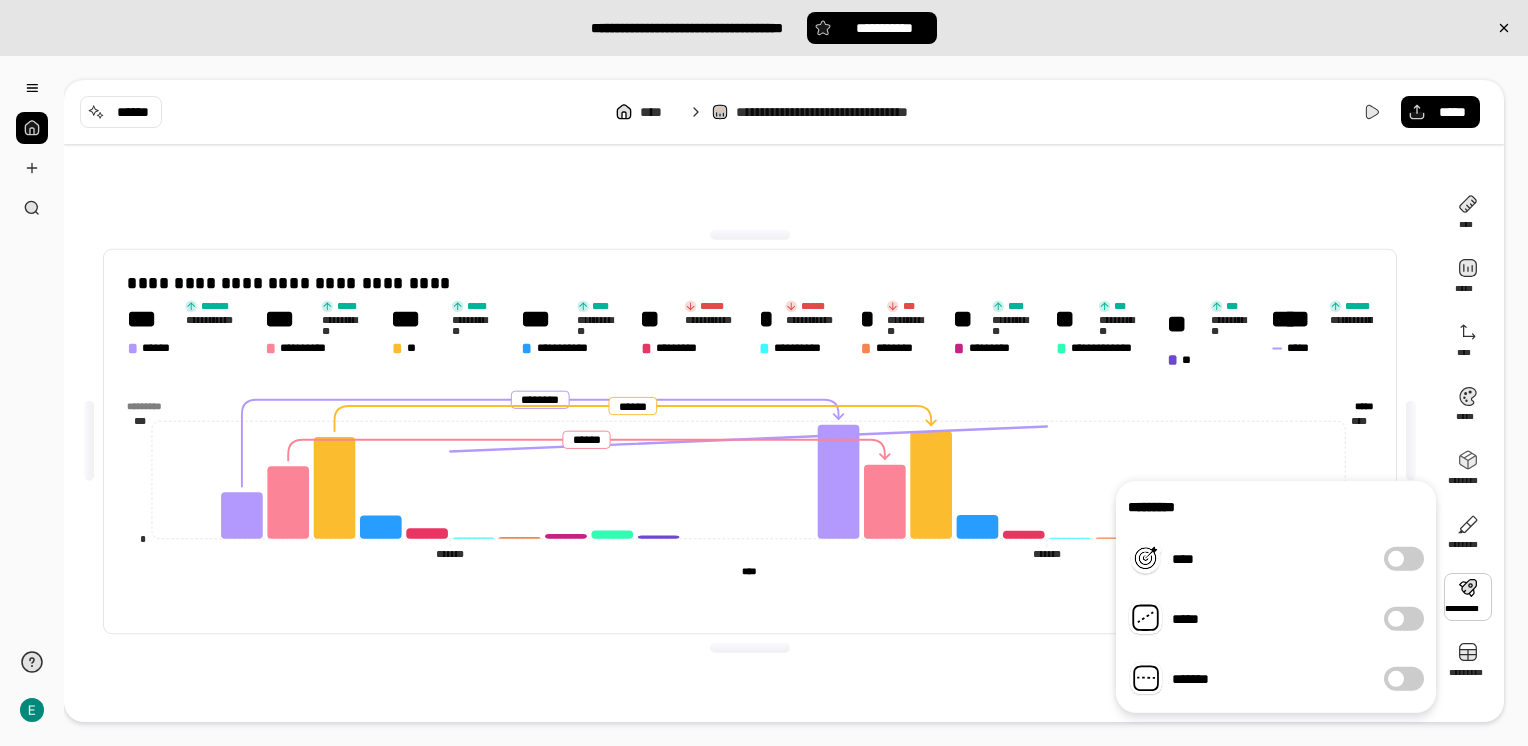 click at bounding box center (750, 648) 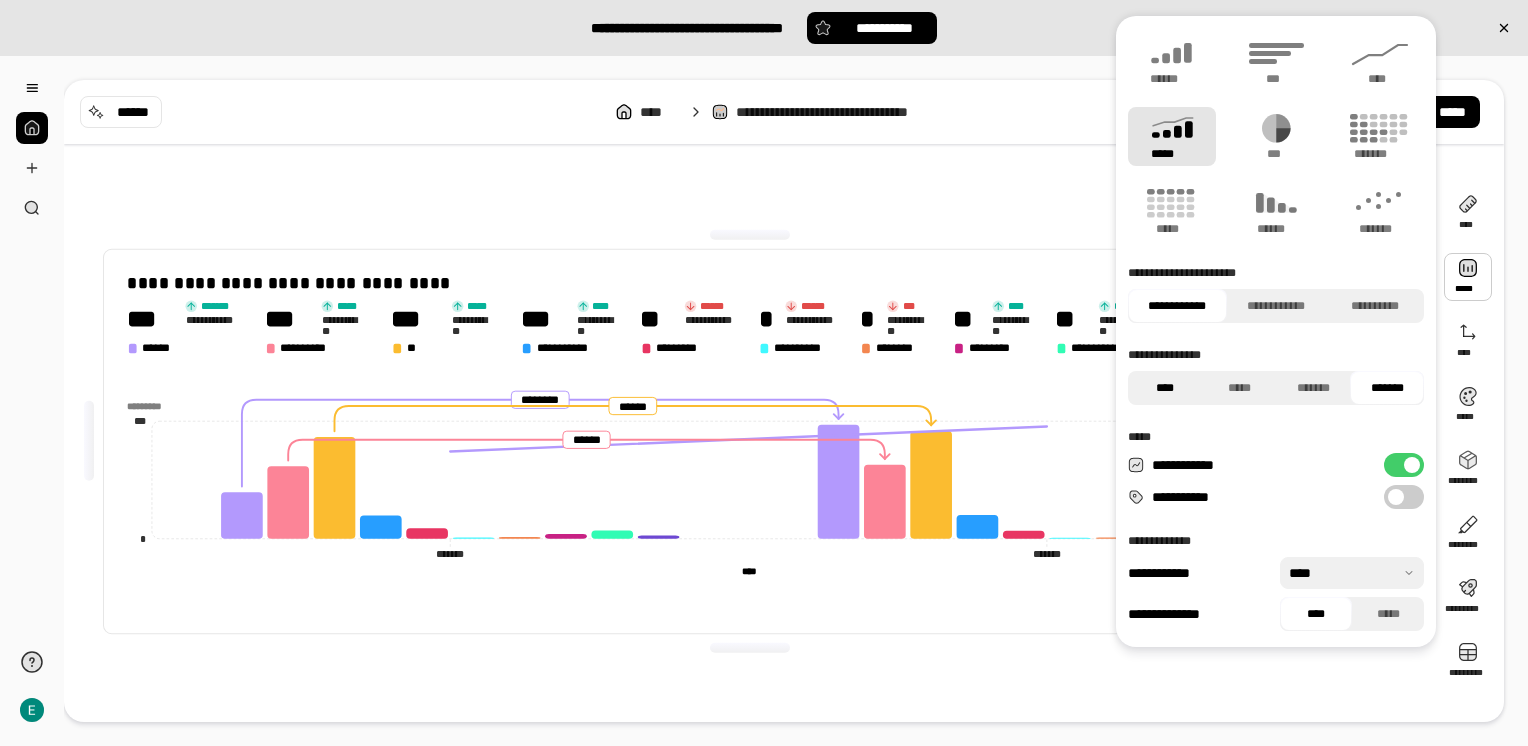 click on "****" at bounding box center [1165, 388] 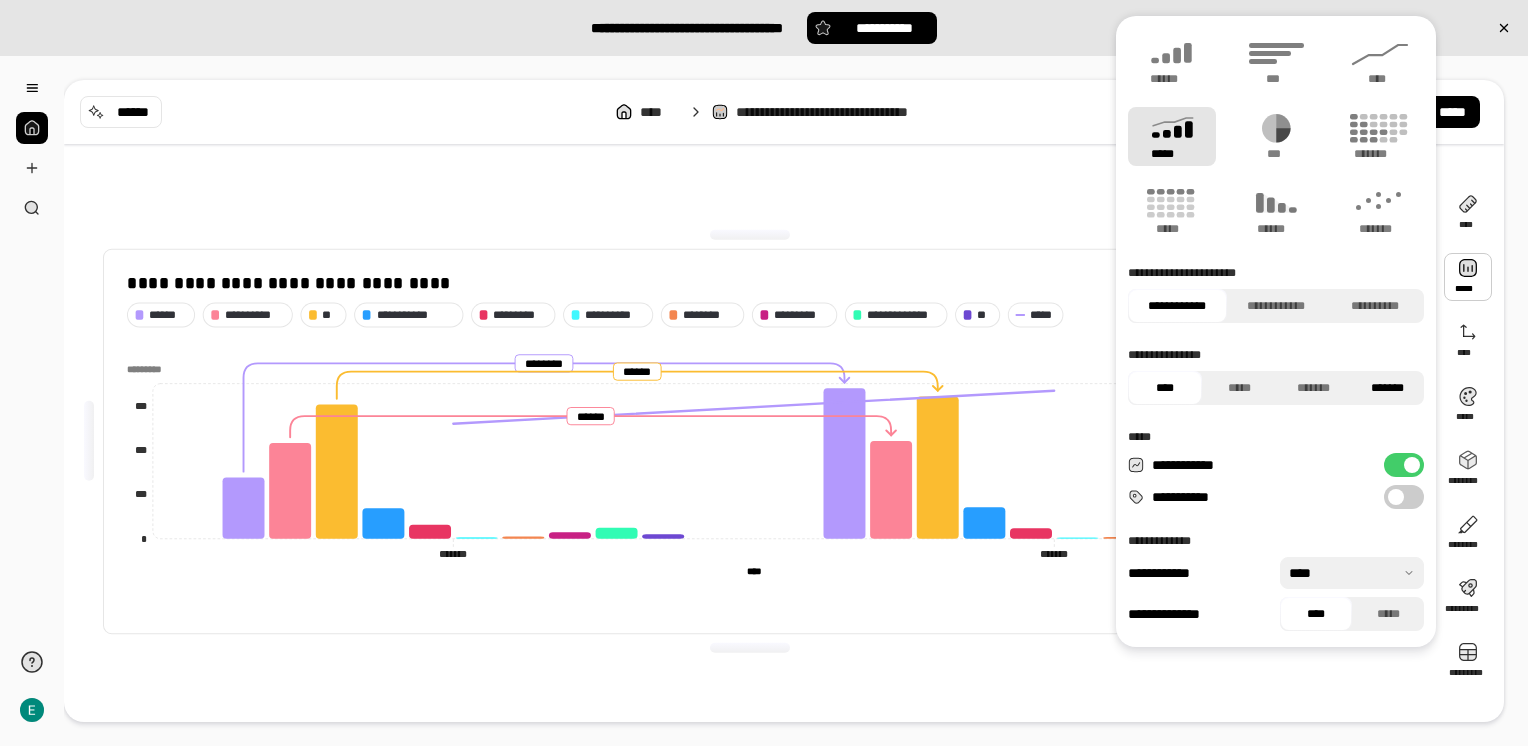 click on "*******" at bounding box center [1387, 388] 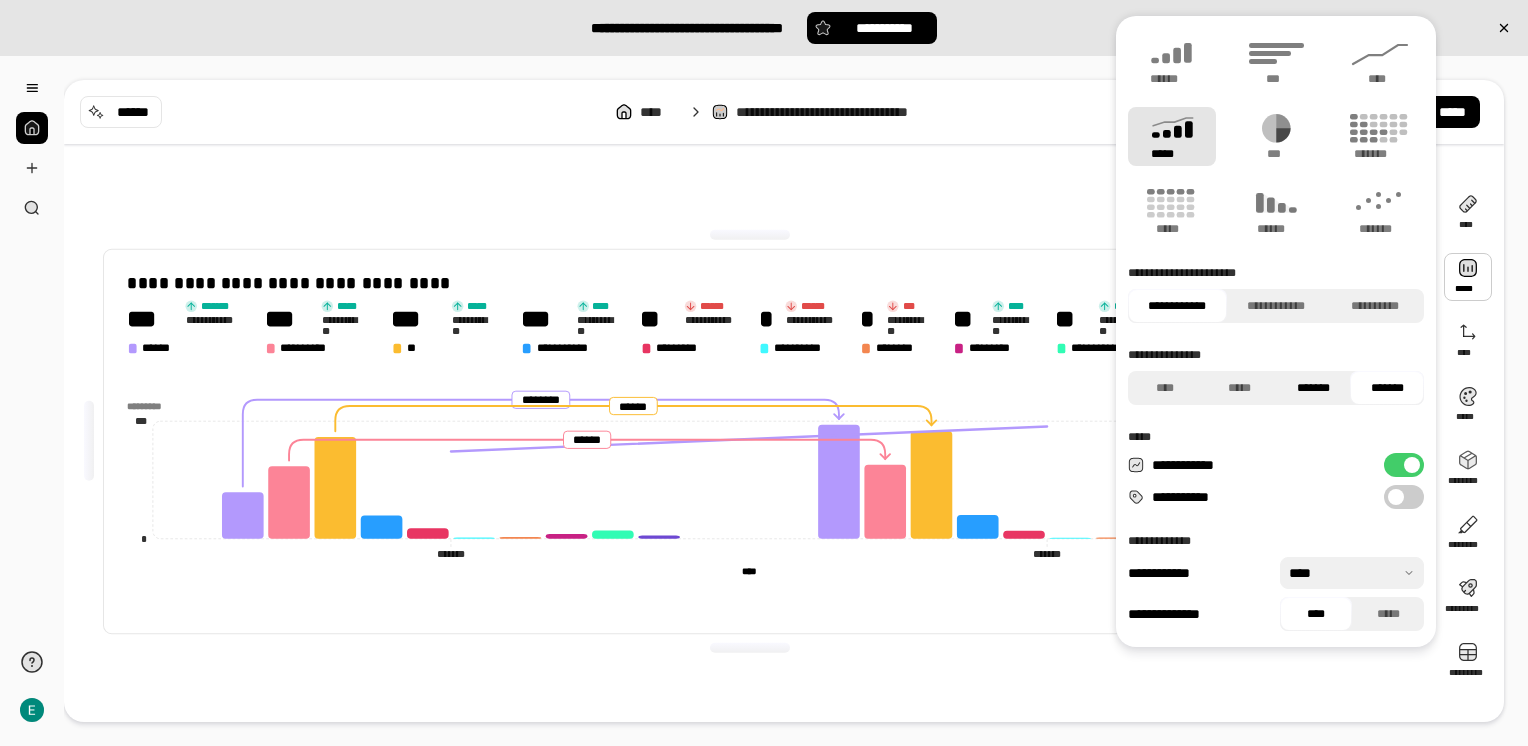 click on "*******" at bounding box center [1313, 388] 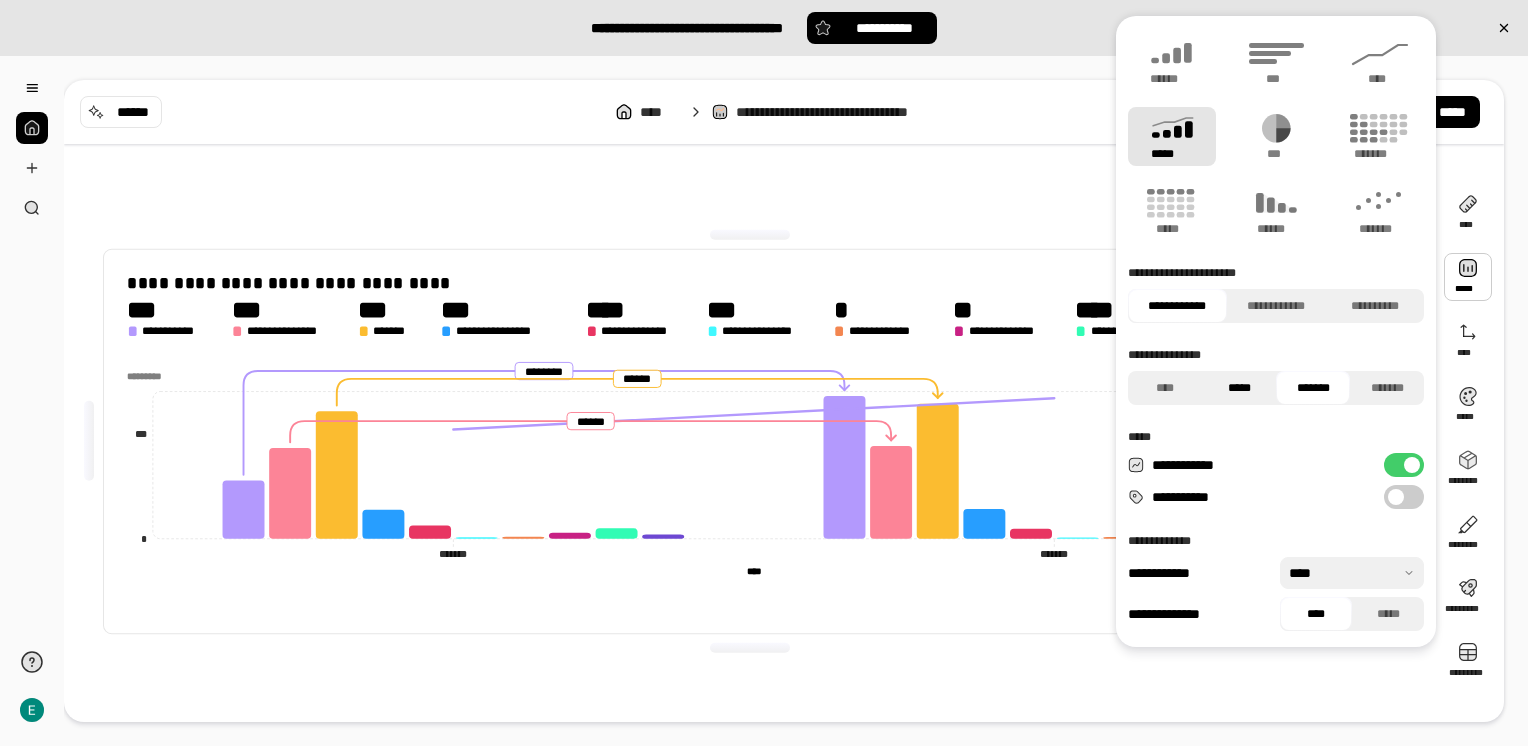 click on "*****" at bounding box center [1239, 388] 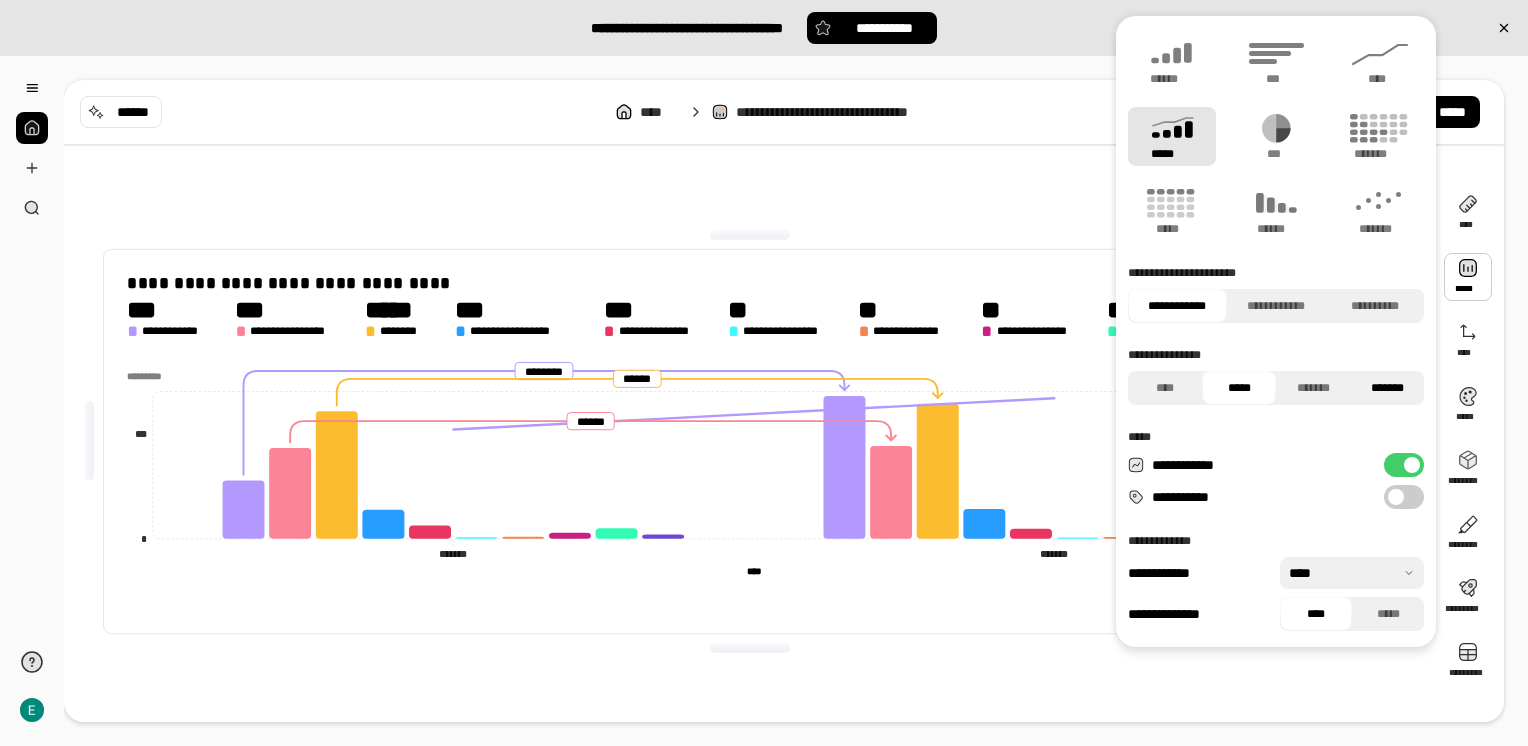click on "*******" at bounding box center [1387, 388] 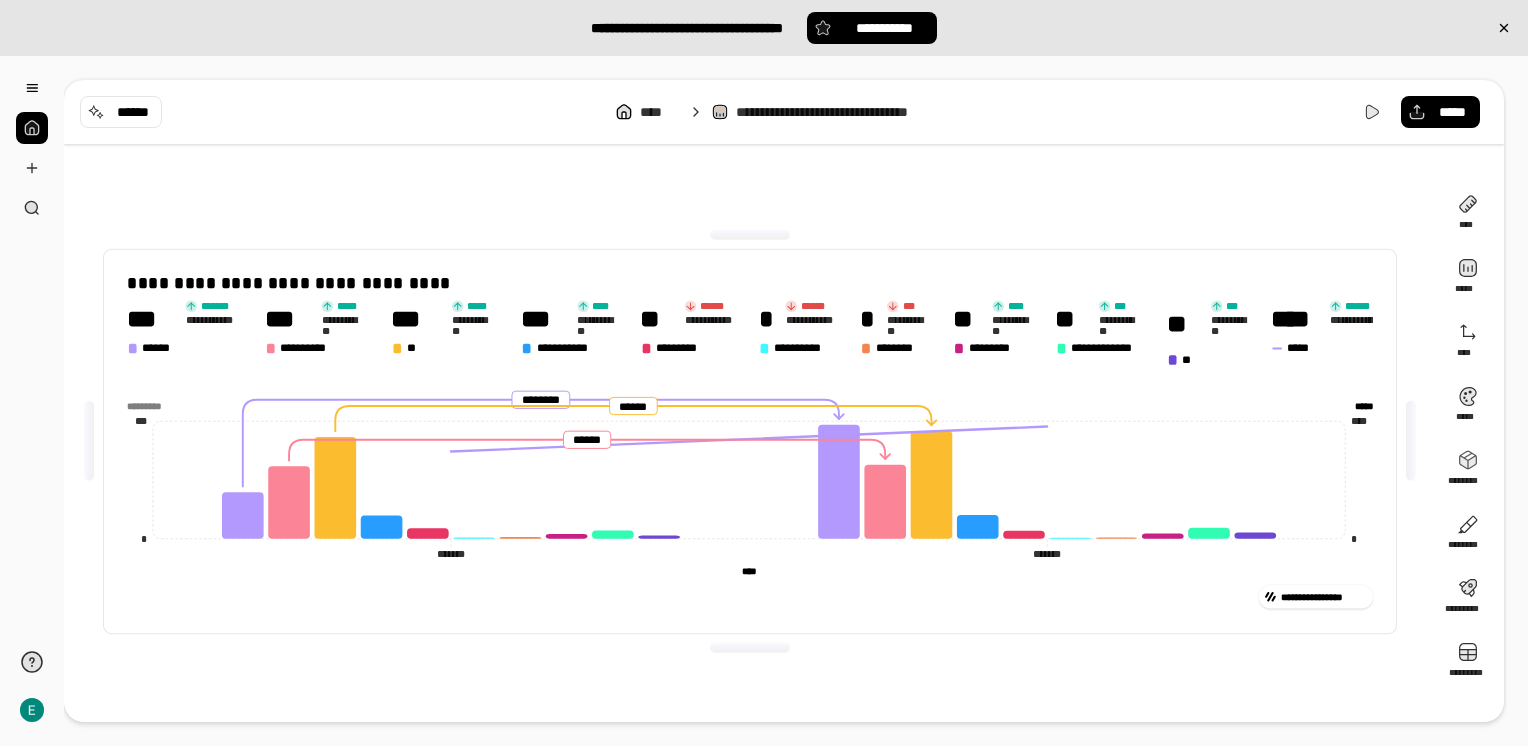 click on "**********" at bounding box center [750, 440] 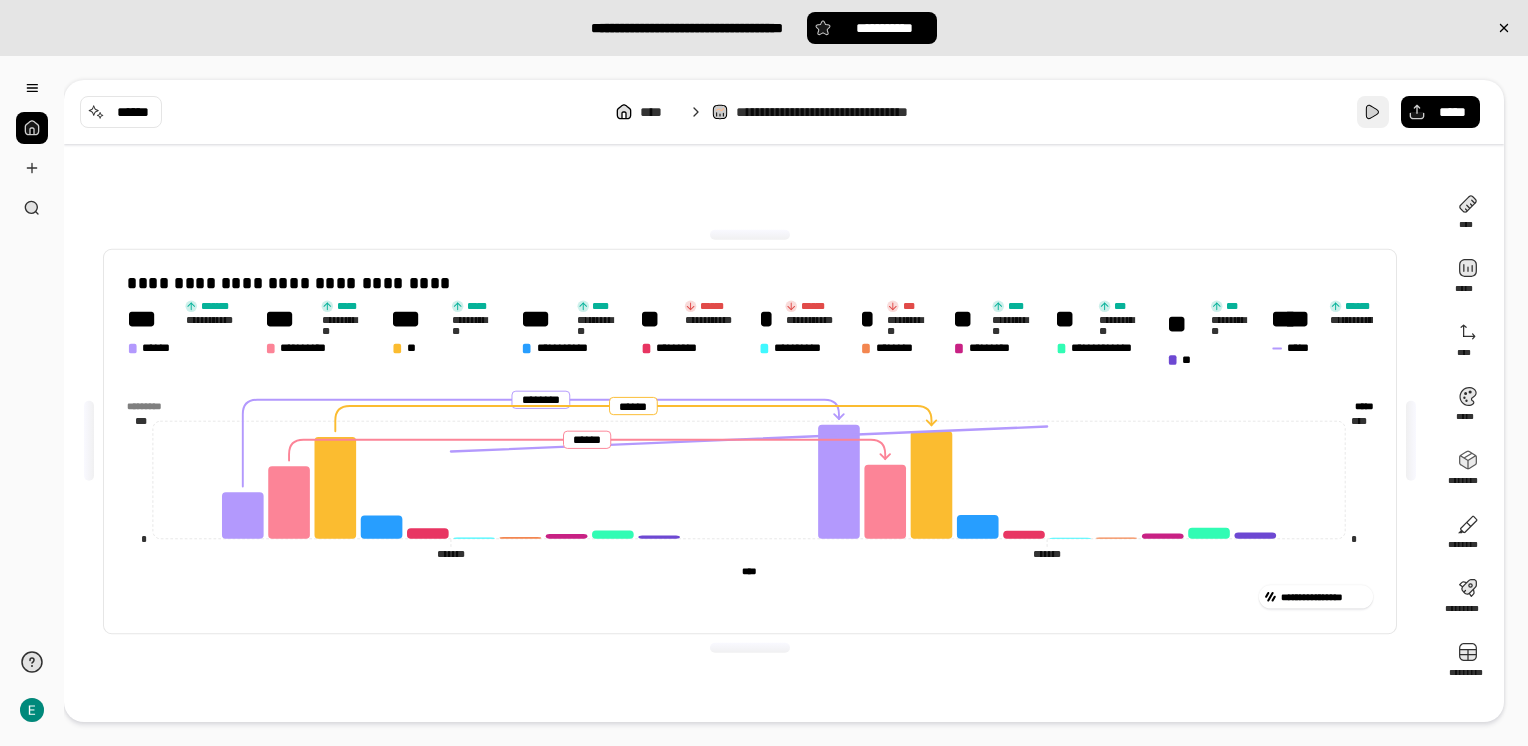 click at bounding box center (1373, 112) 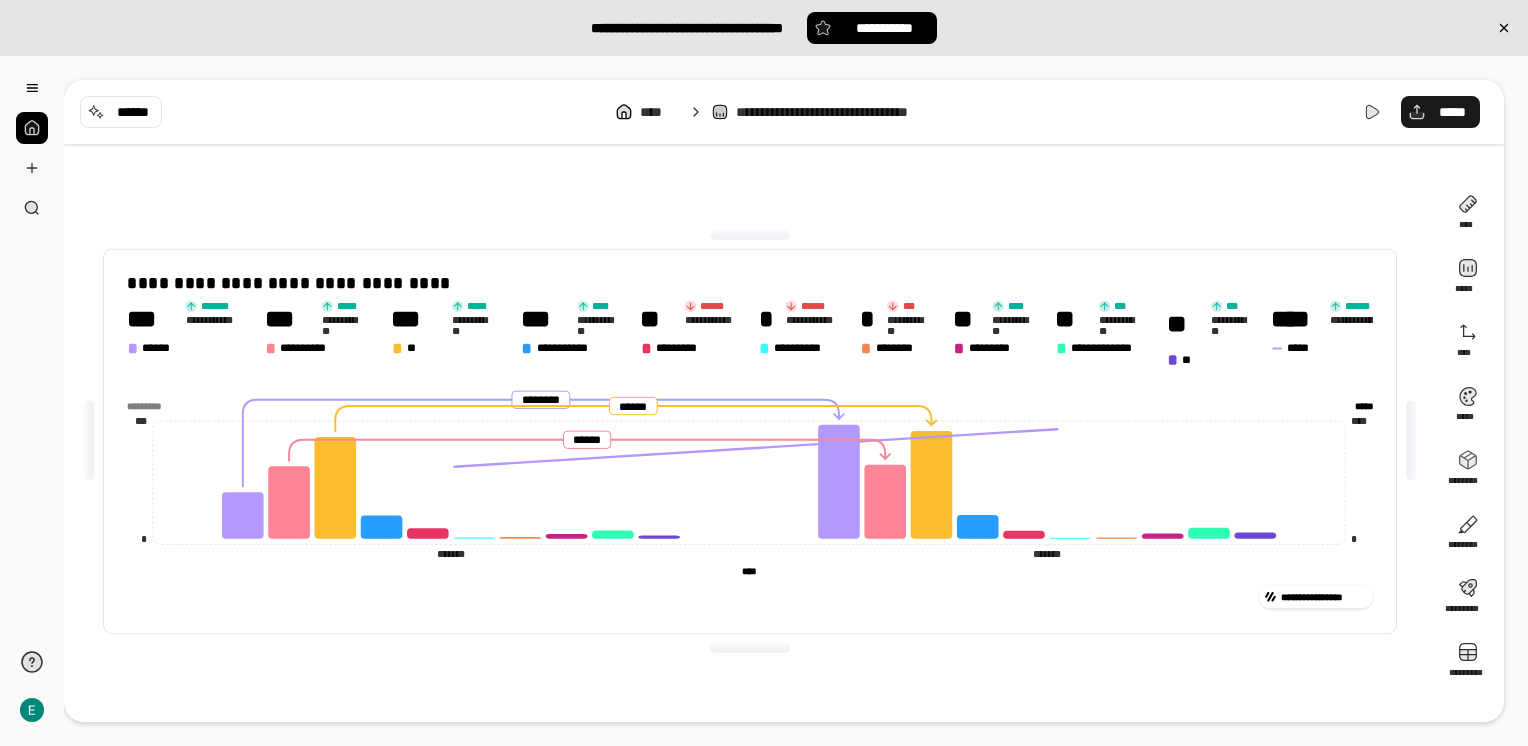 click on "*****" at bounding box center [1452, 112] 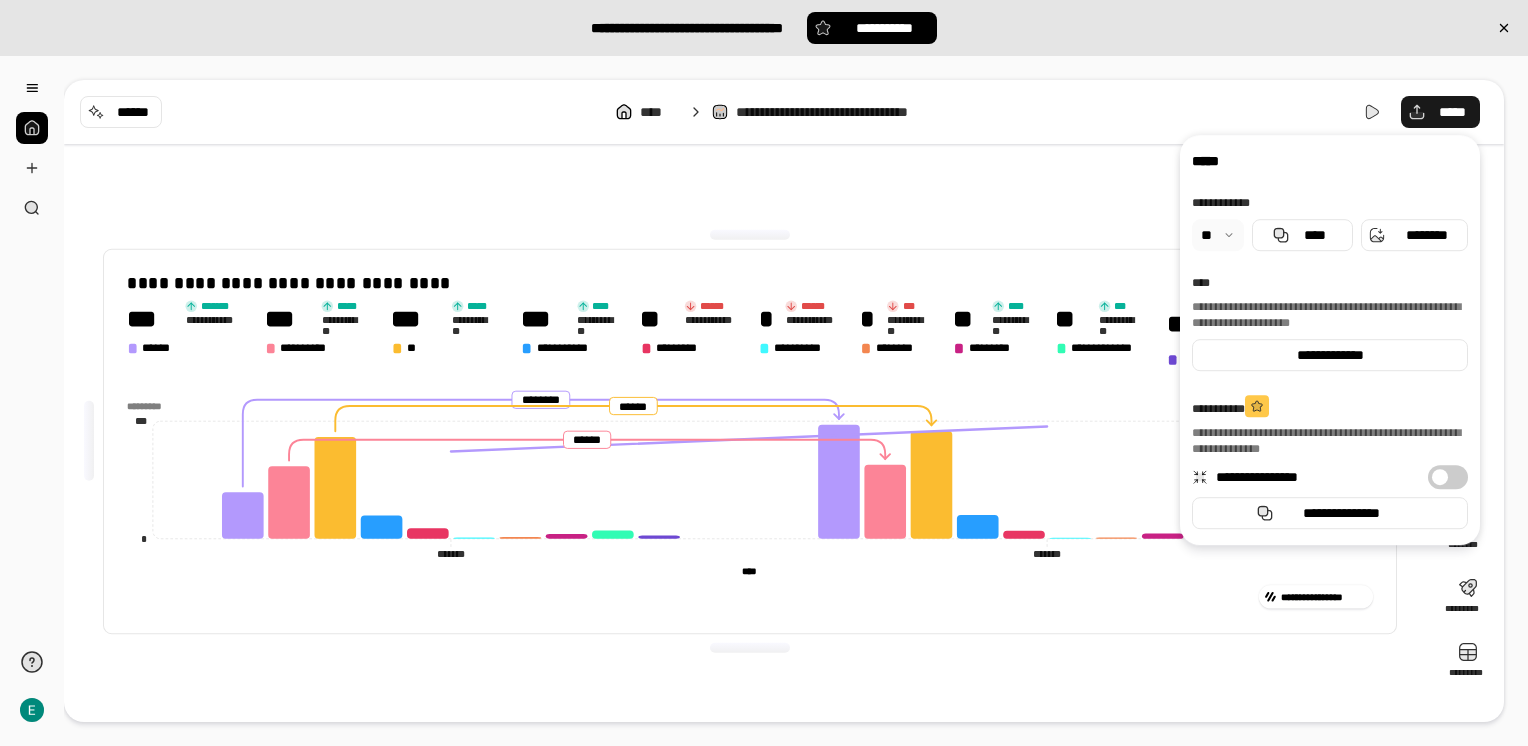 click on "*****" at bounding box center [1452, 112] 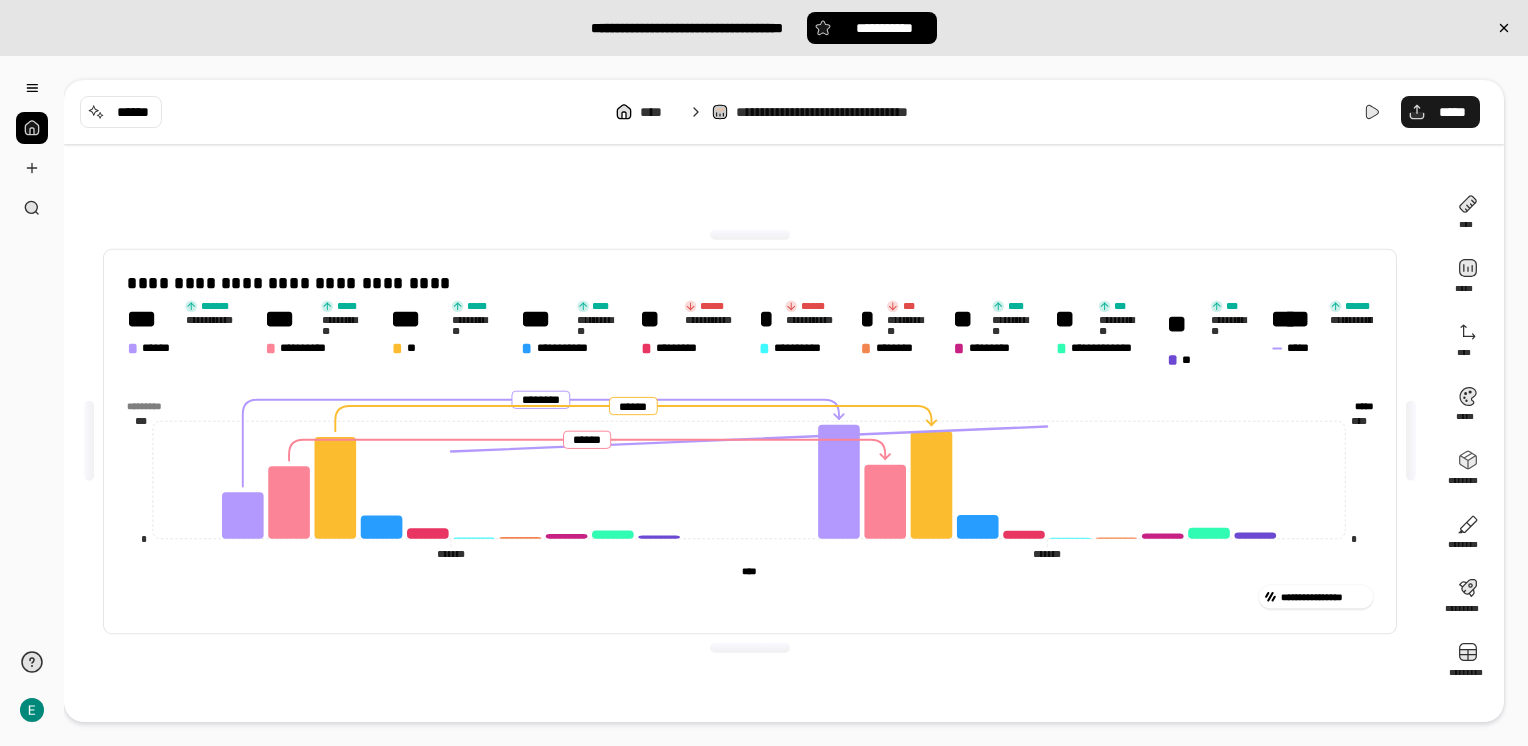 click on "*****" at bounding box center (1452, 112) 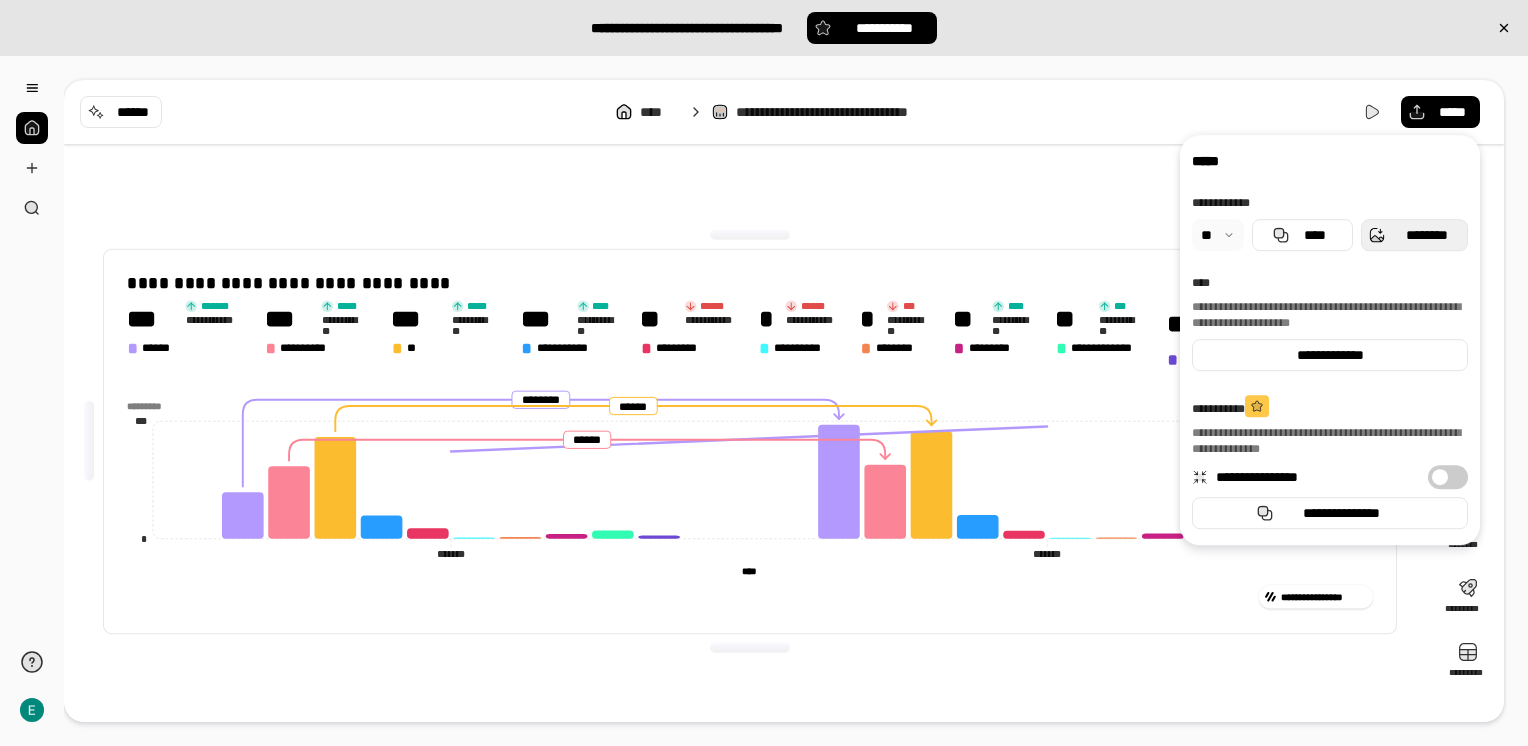 click on "********" at bounding box center (1426, 235) 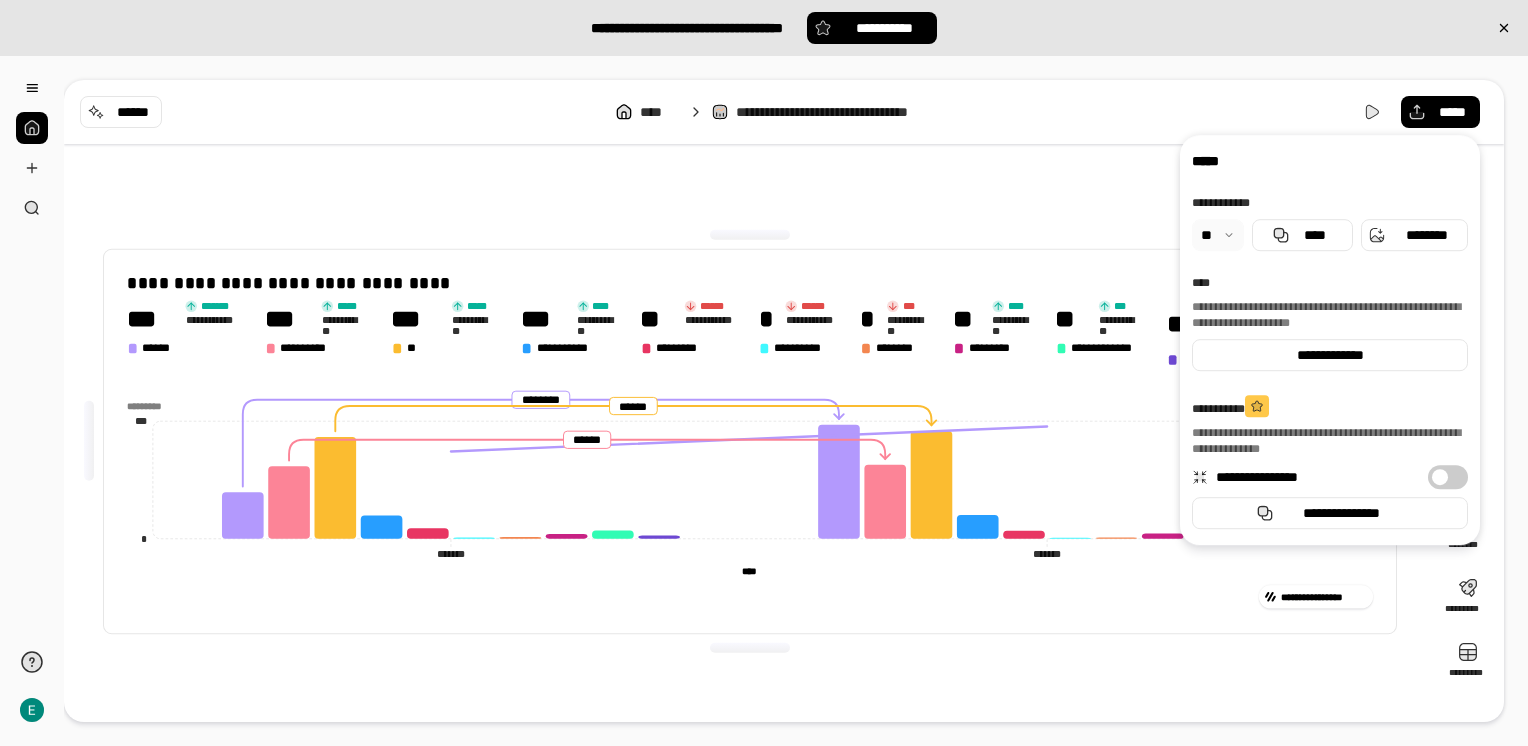 click on "**********" at bounding box center (750, 441) 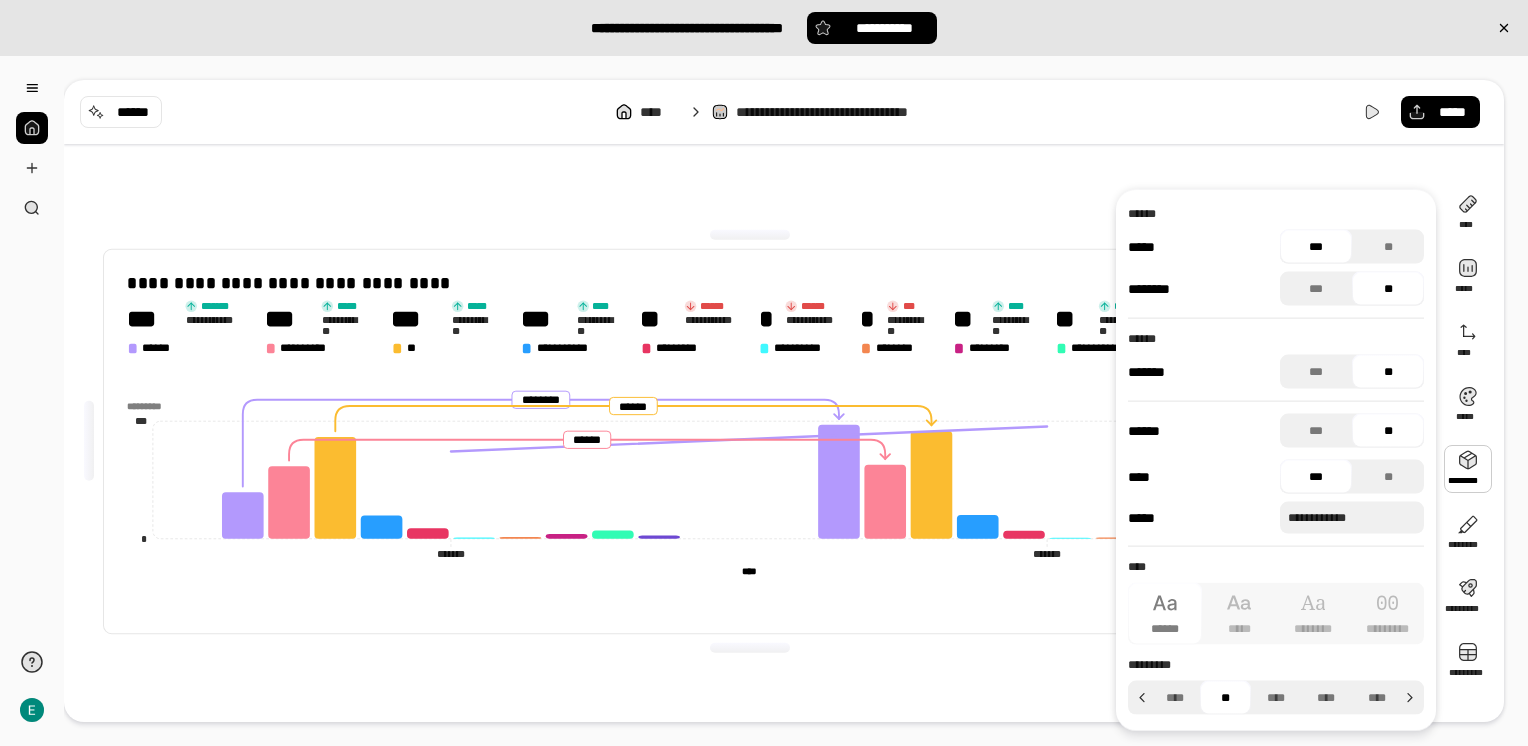 click on "**********" at bounding box center (750, 441) 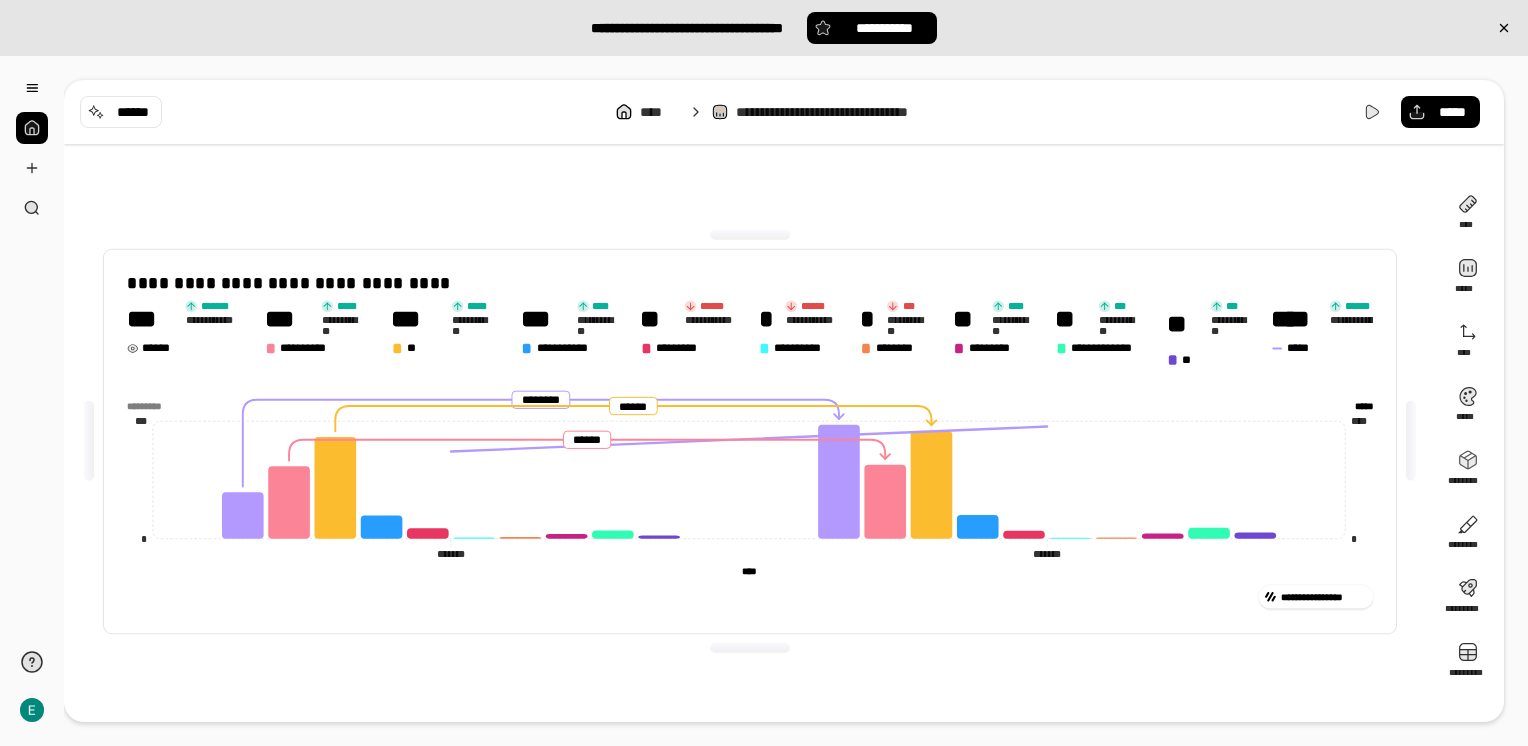 click 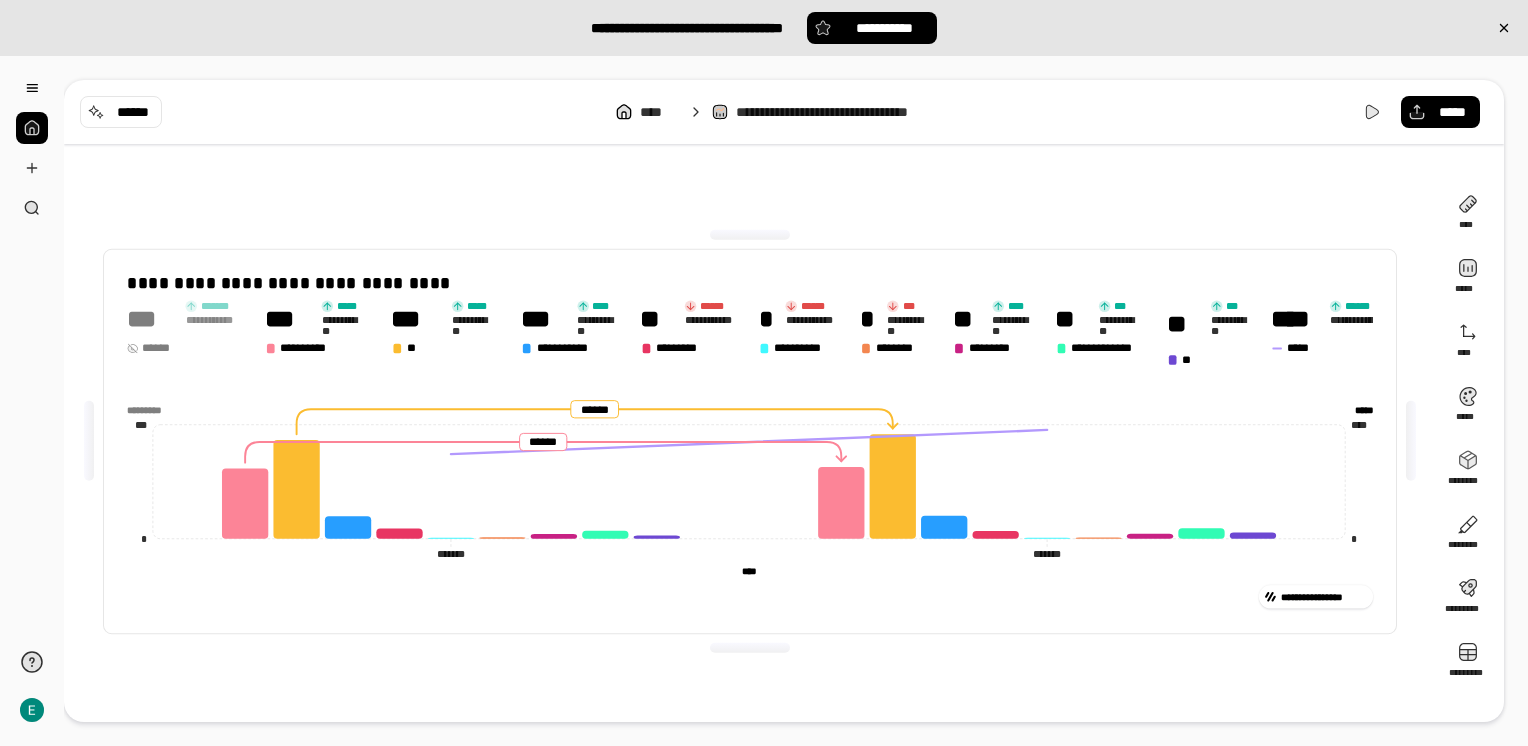 click 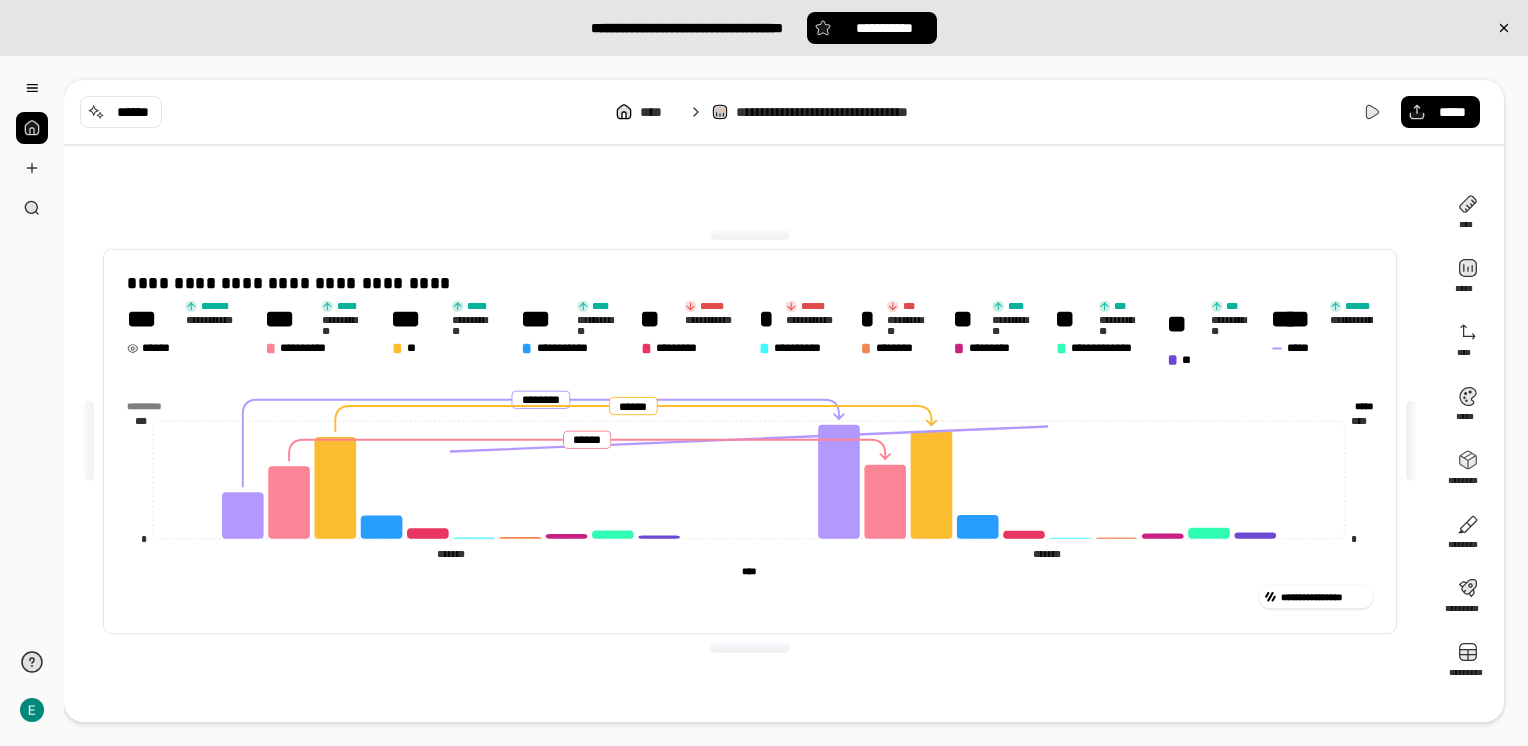 click 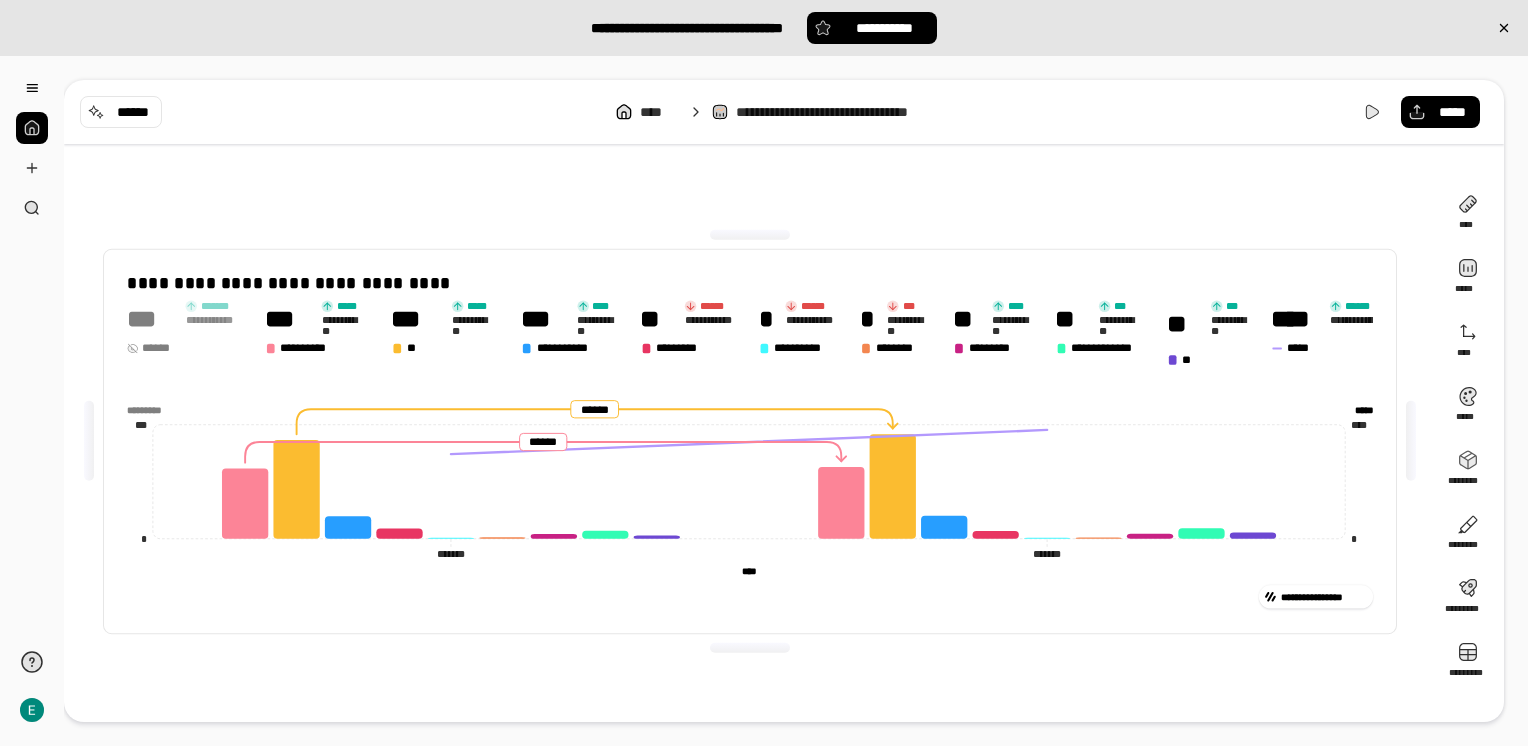 click 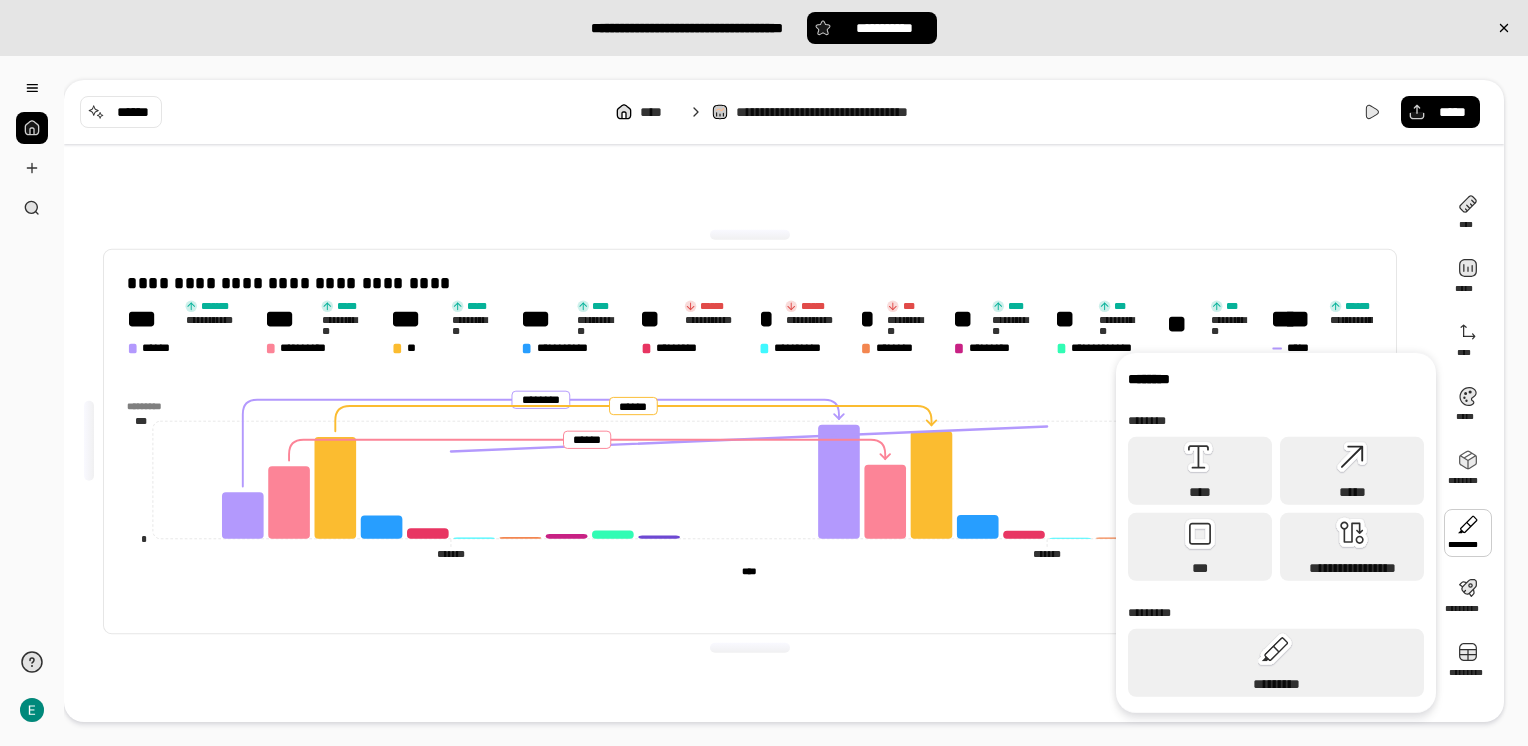 click on "**********" at bounding box center [784, 112] 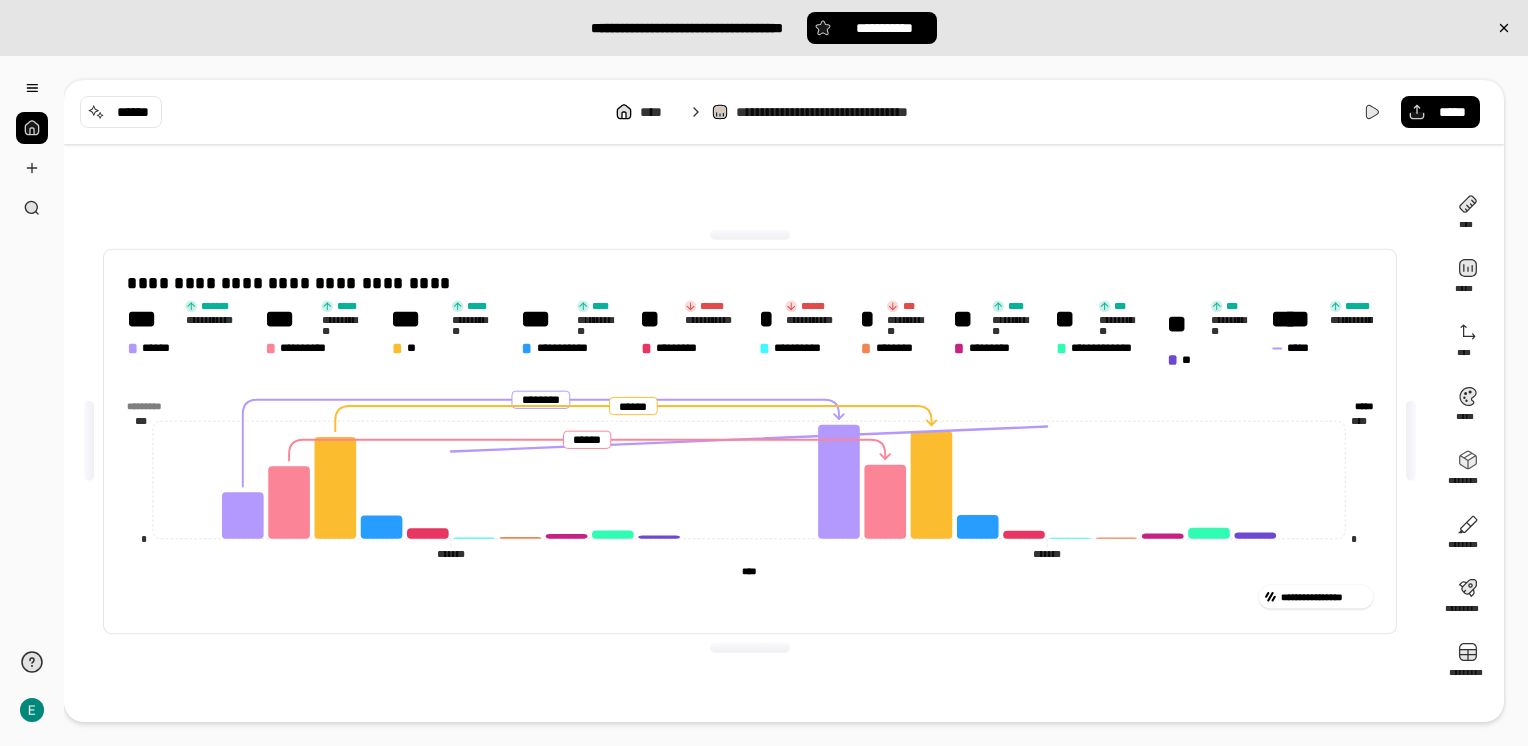 click on "**********" at bounding box center [844, 112] 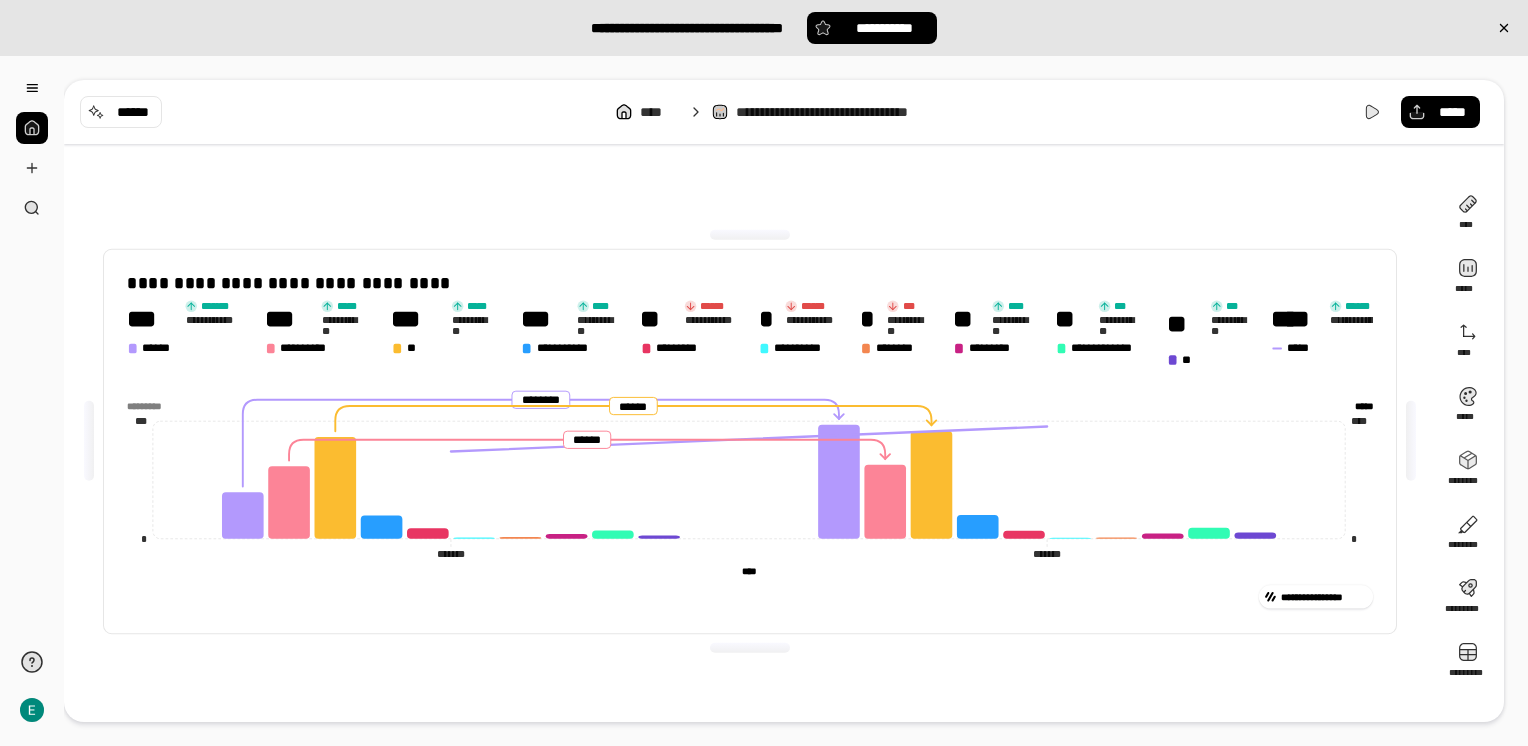 click on "**********" at bounding box center [844, 112] 